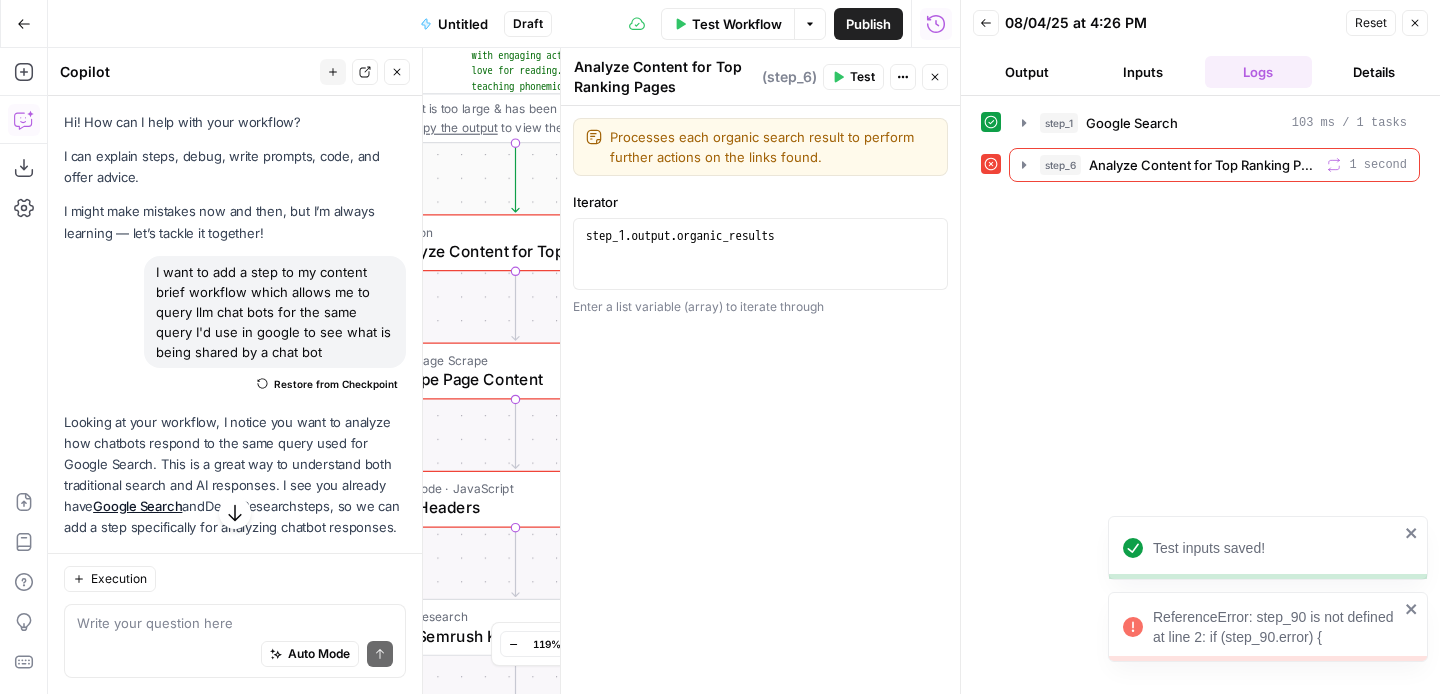 scroll, scrollTop: 0, scrollLeft: 0, axis: both 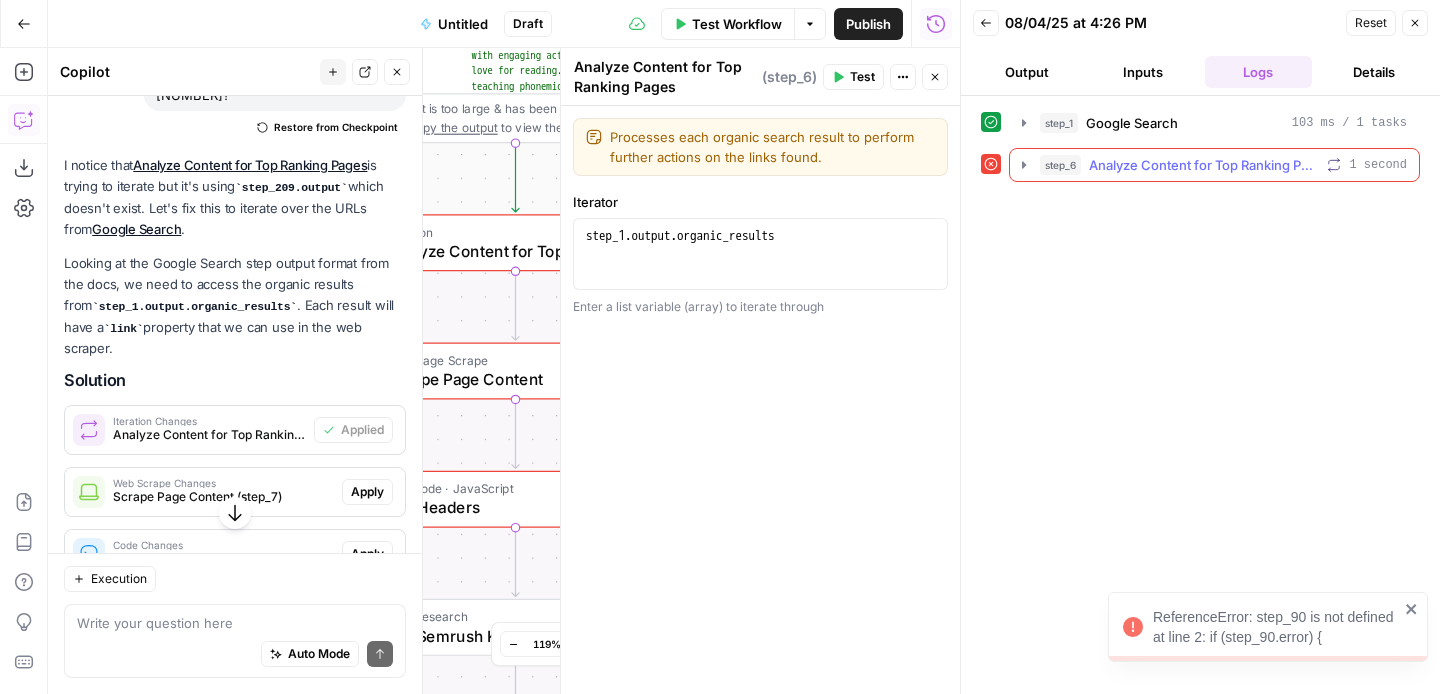 click 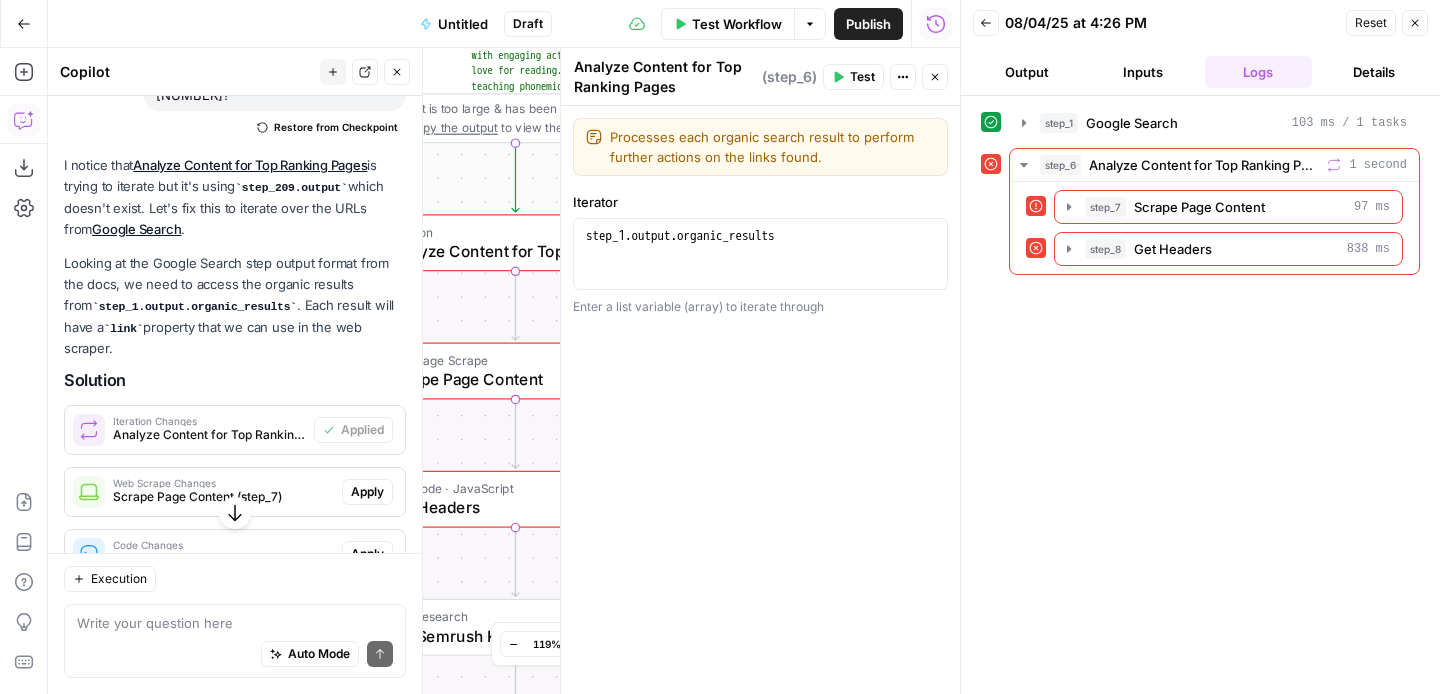 click on "I notice that Analyze Content for Top Ranking Pages is trying to iterate but it's using step_[NUMBER].output which doesn't exist. Let's fix this to iterate over the URLs from Google Search .
Looking at the Google Search step output format from the docs, we need to access the organic results from step_[NUMBER].output.organic_results . Each result will have a link property that we can use in the web scraper.
Solution
Iteration Changes Analyze Content for Top Ranking Pages (step_[NUMBER]) Applied
Web Scrape Changes Scrape Page Content (step_[NUMBER]) Apply
Code Changes Get Headers (step_[NUMBER]) Apply
Get Semrush Keywords (step_[NUMBER]) Apply
JSON Formatter Changes Format JSON Output (step_[NUMBER]) Apply
These changes will:
Make the iteration step use the organic search results from the Google Search step
Update all the steps inside the iteration to reference the correct variables from the iterator and their preceding steps
Maintain the same functionality but with the correct variable references" at bounding box center (235, 653) 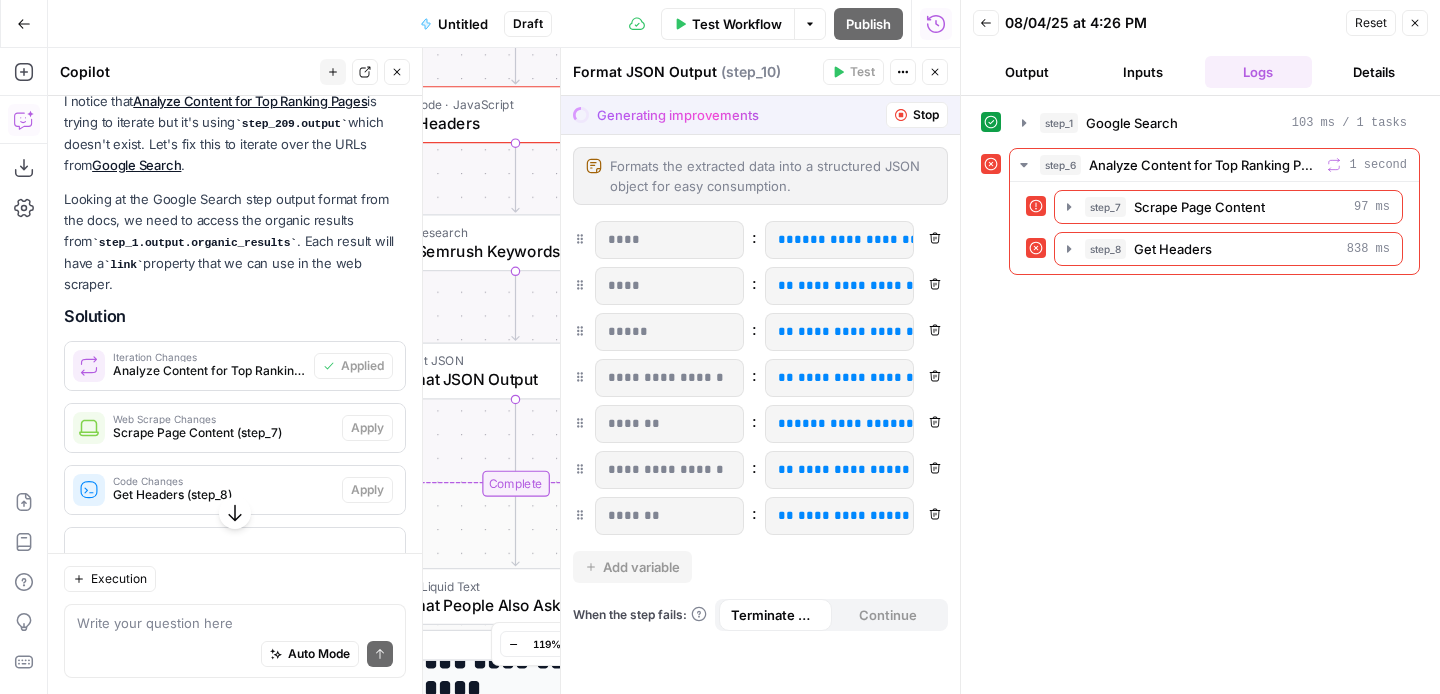scroll, scrollTop: 1322, scrollLeft: 0, axis: vertical 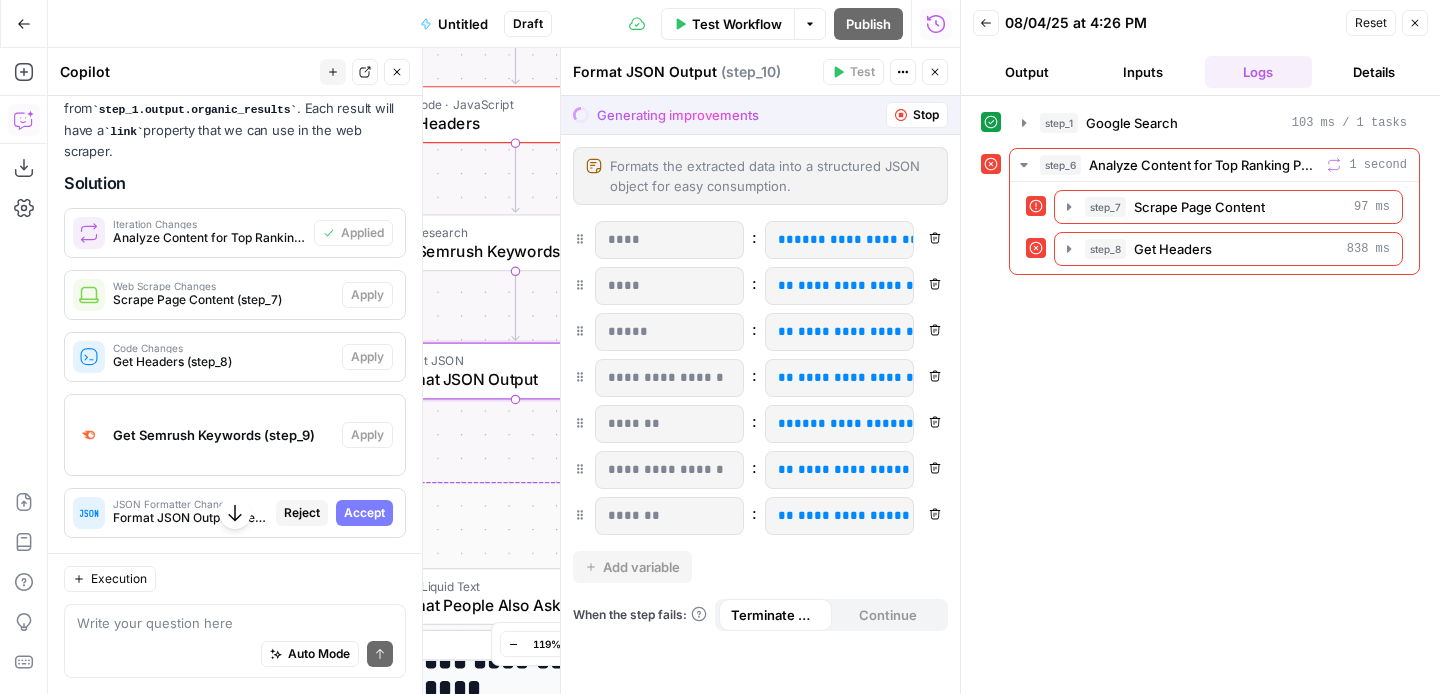 click on "Accept" at bounding box center [364, 513] 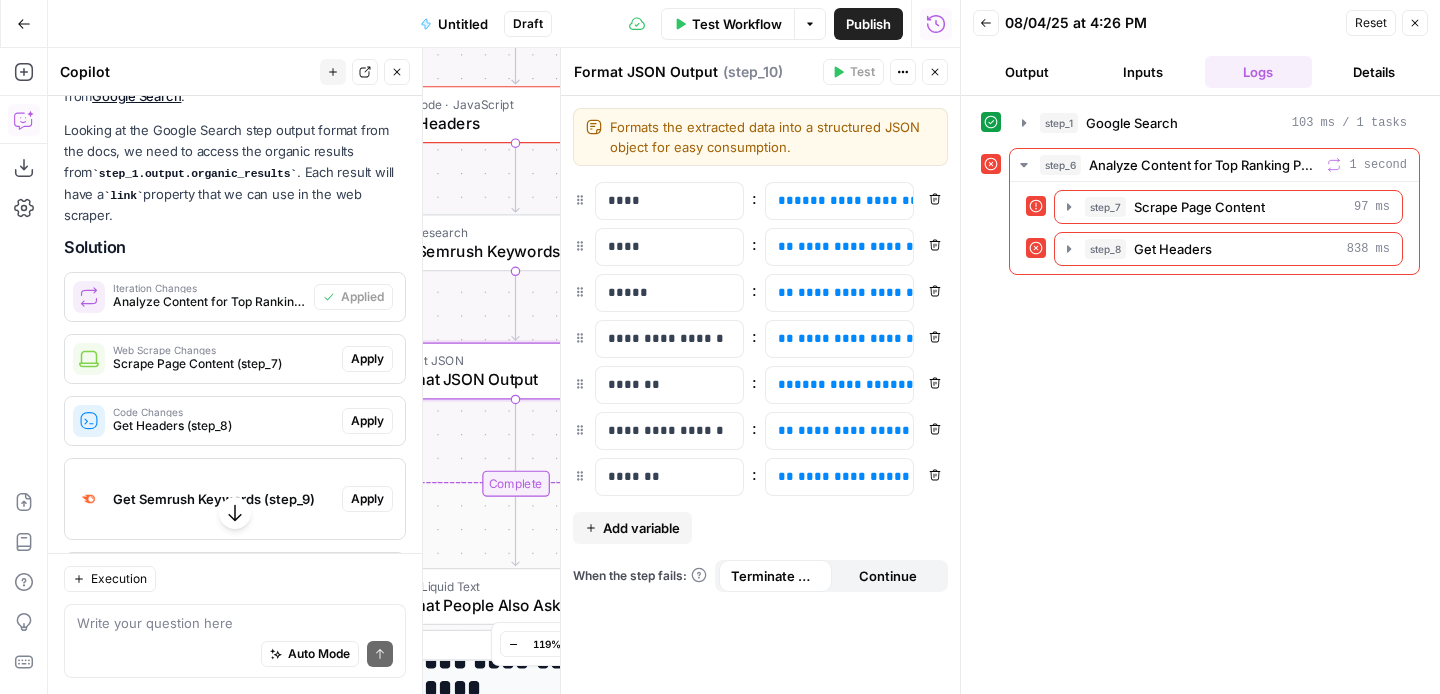 scroll, scrollTop: 1386, scrollLeft: 0, axis: vertical 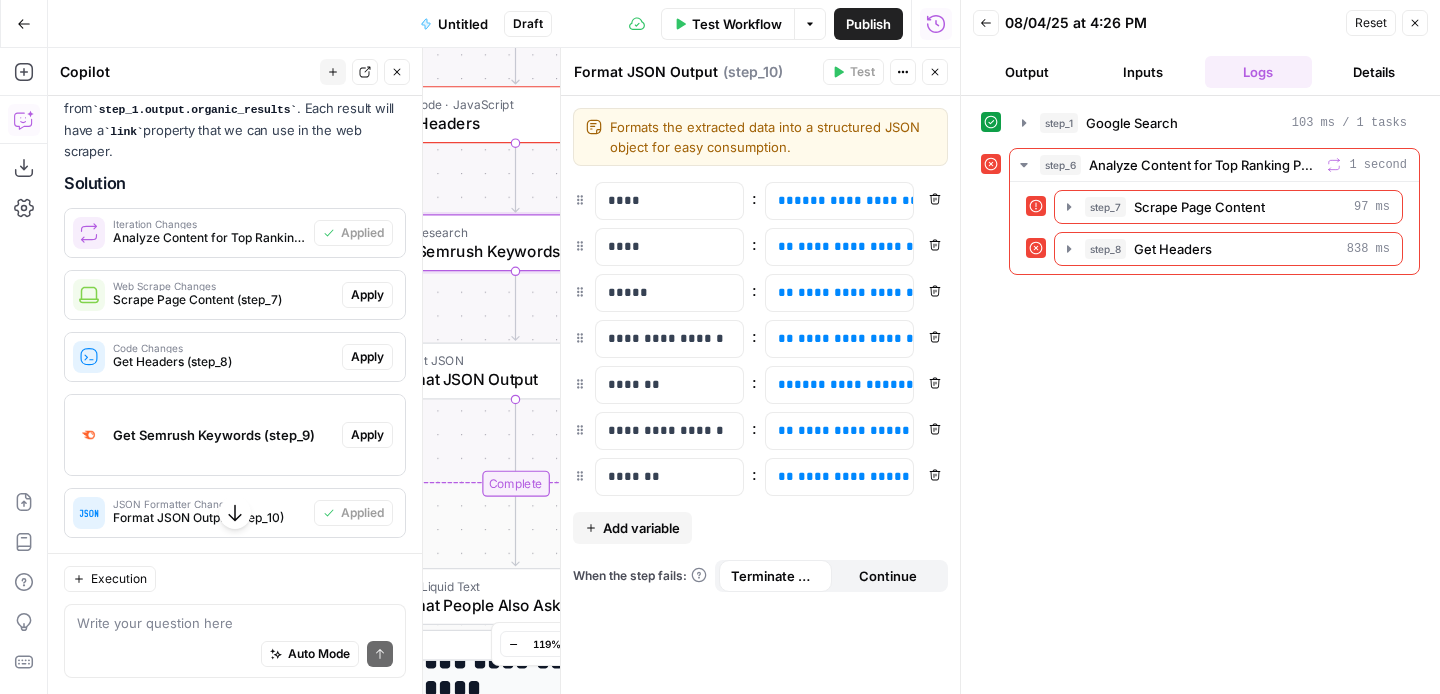 click on "Apply" at bounding box center (367, 435) 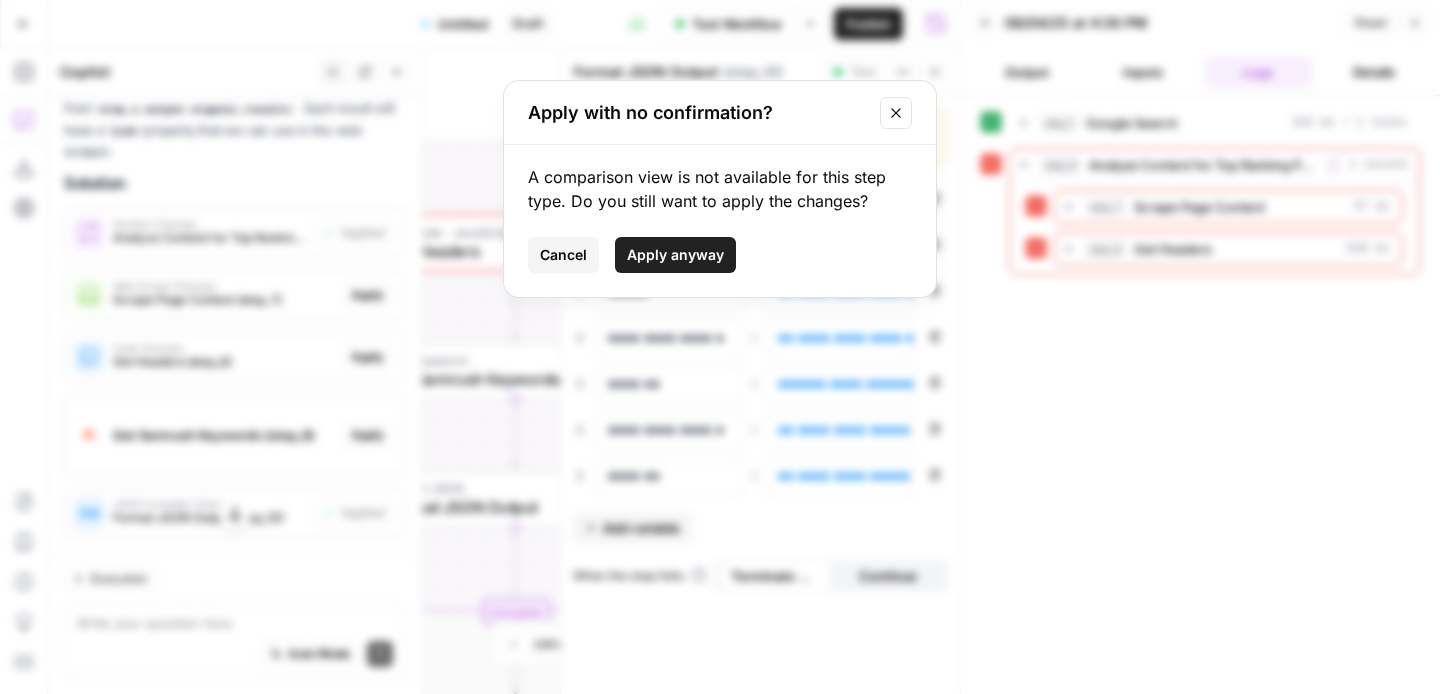 click on "Apply with no confirmation? A comparison view is not available for this step type. Do you still want to apply the changes? Cancel Apply anyway" at bounding box center [720, 347] 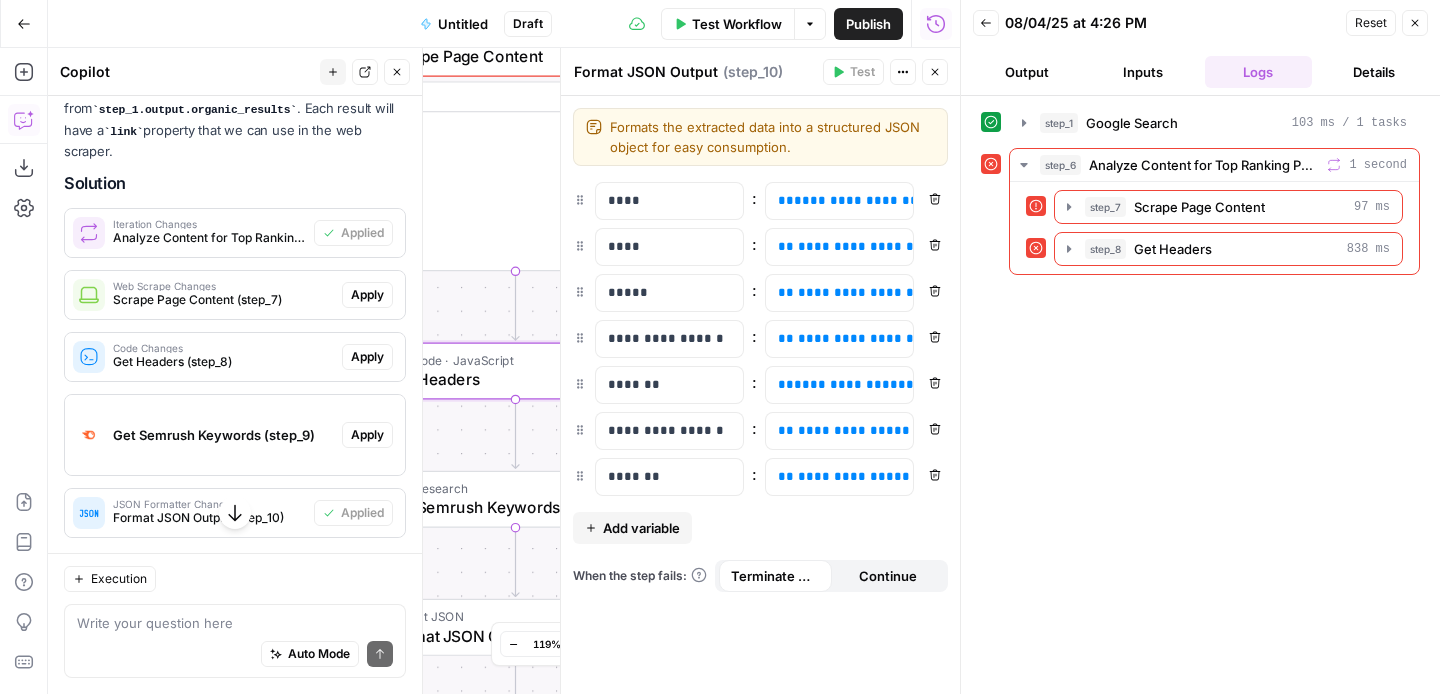 click on "Apply" at bounding box center [367, 357] 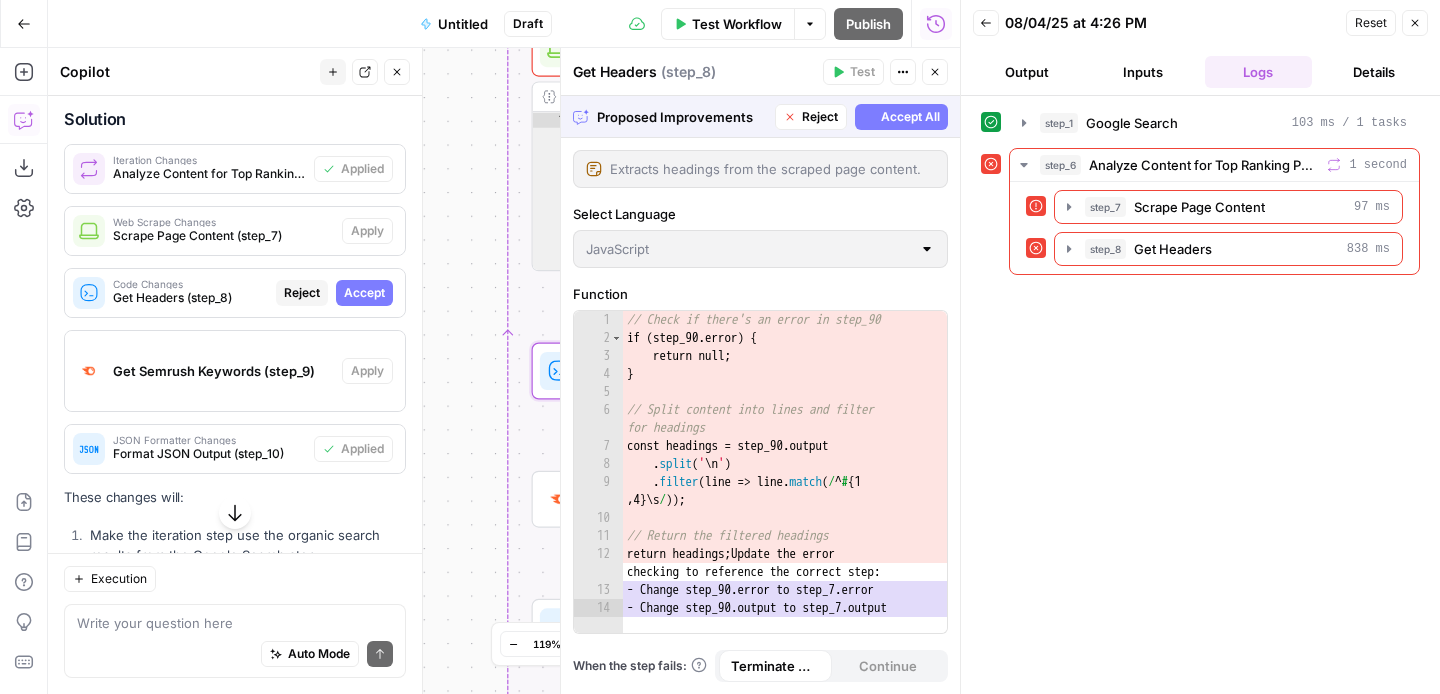 scroll, scrollTop: 1322, scrollLeft: 0, axis: vertical 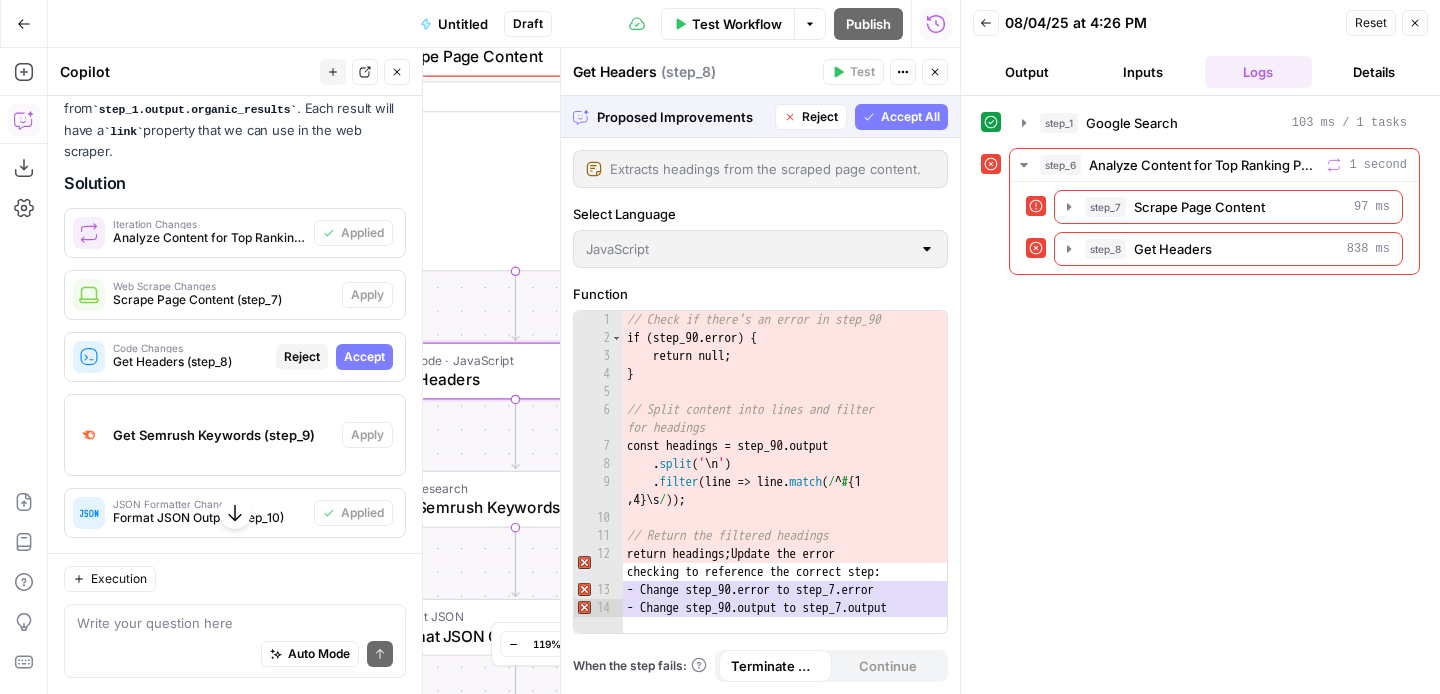 click on "Accept" at bounding box center (364, 357) 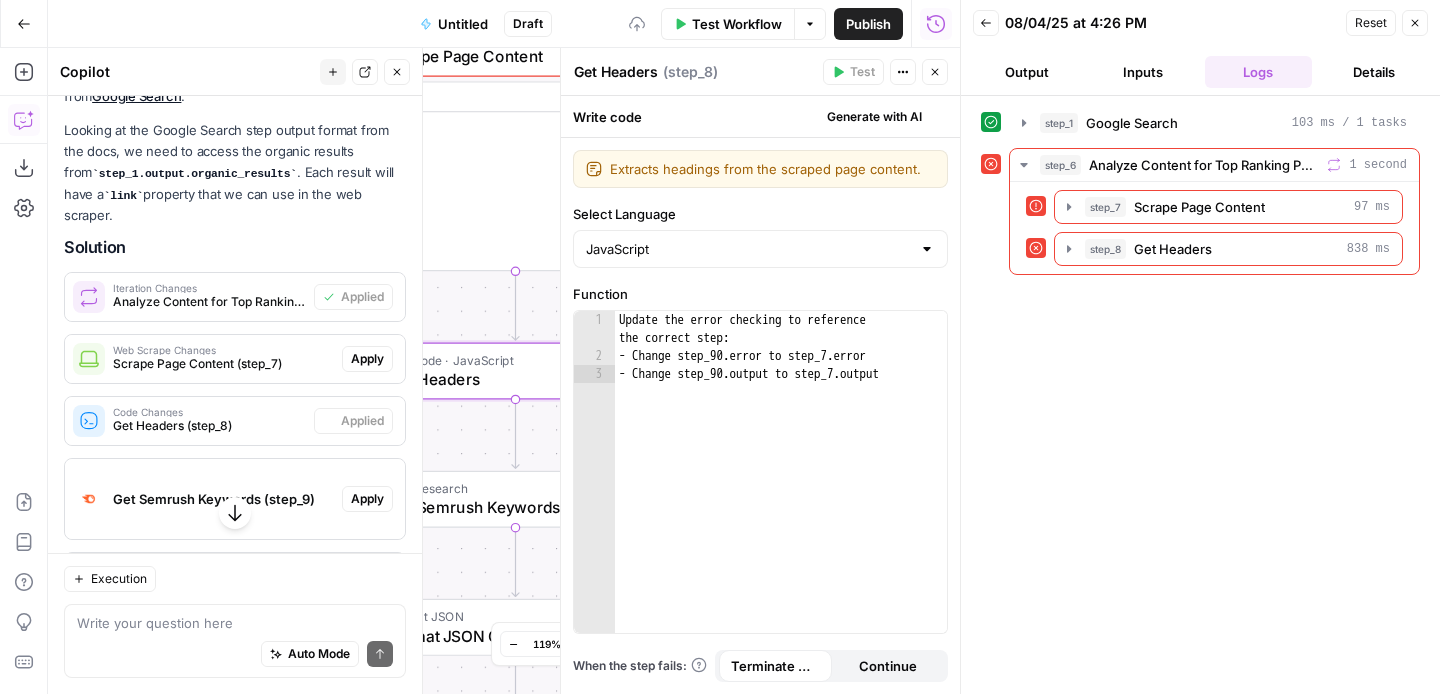 scroll, scrollTop: 1386, scrollLeft: 0, axis: vertical 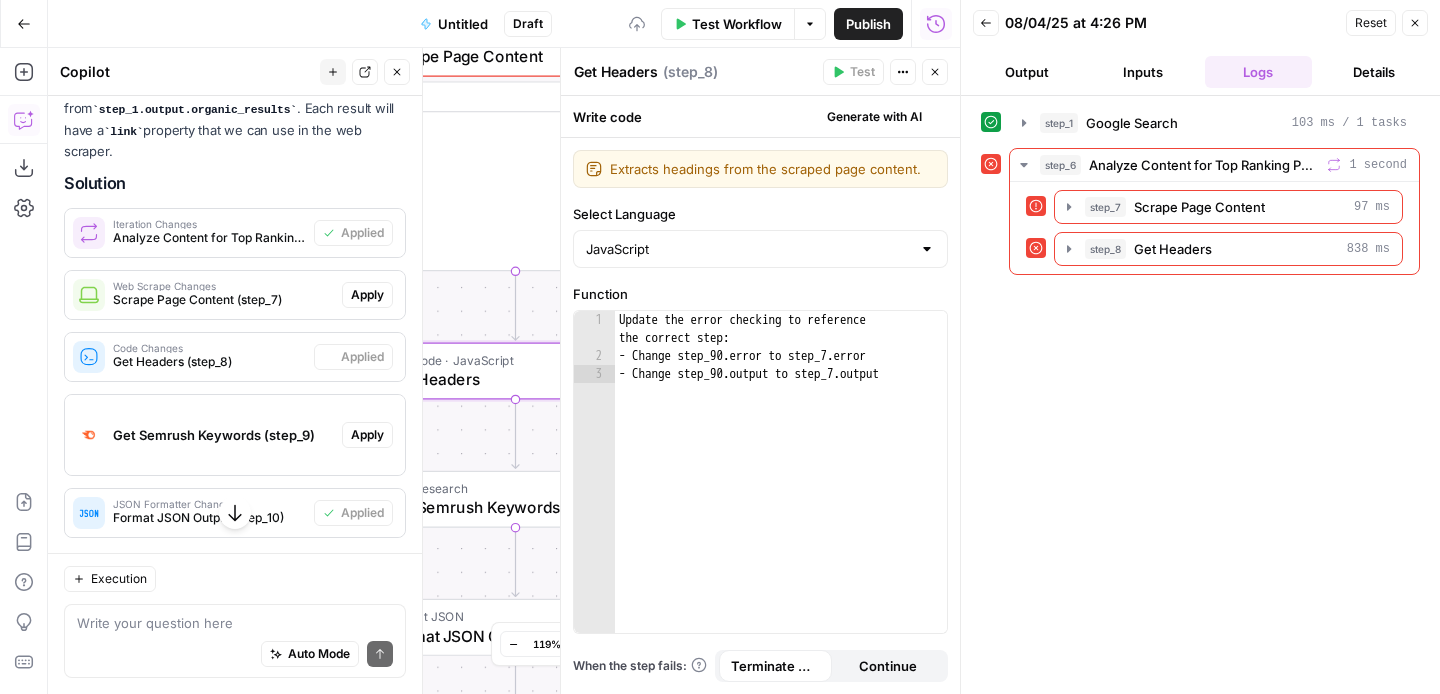 click on "Apply" at bounding box center [367, 435] 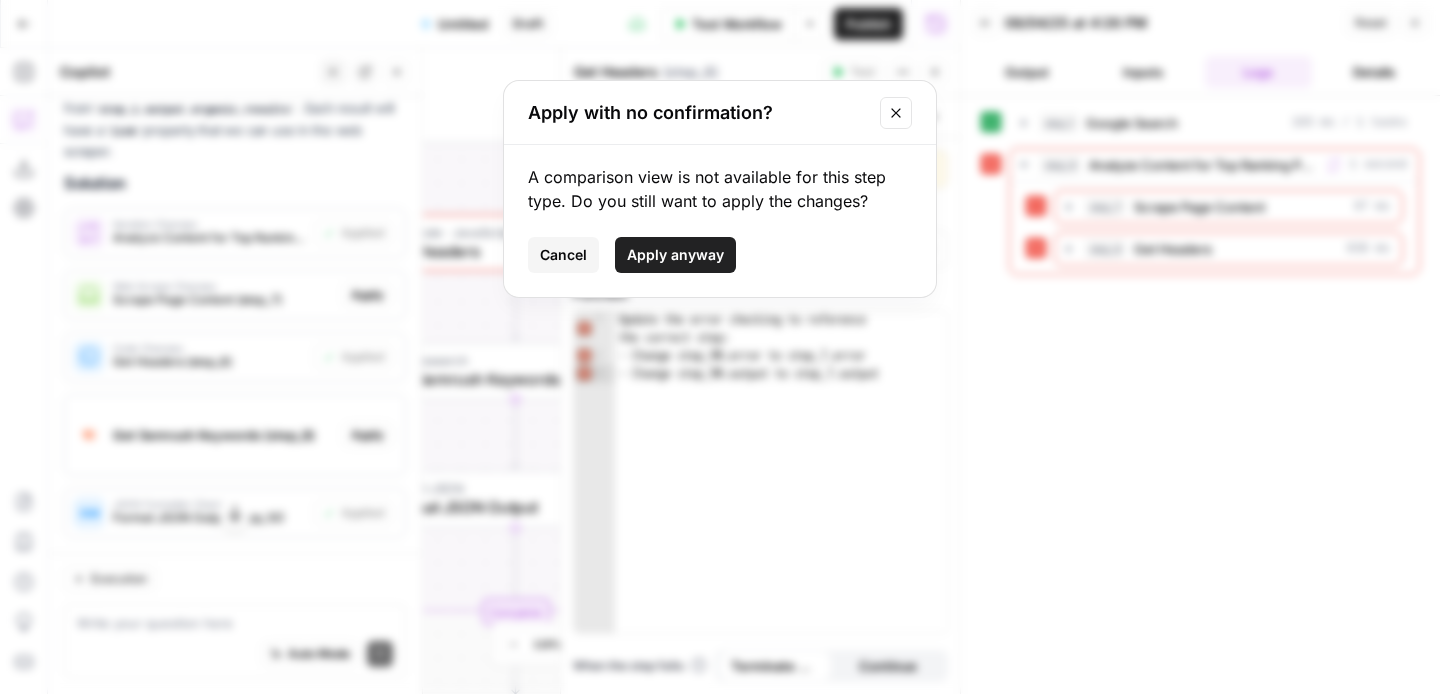 click on "Apply anyway" at bounding box center (675, 255) 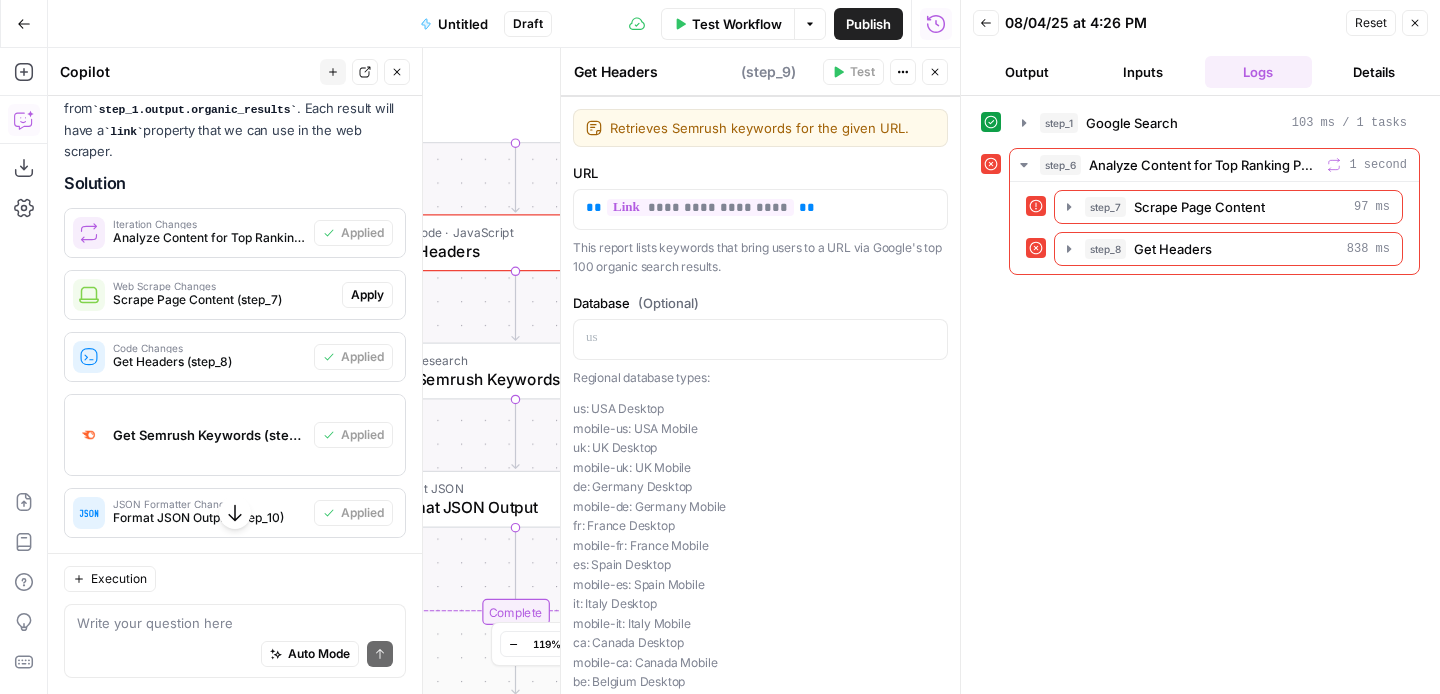 type on "Get Semrush Keywords" 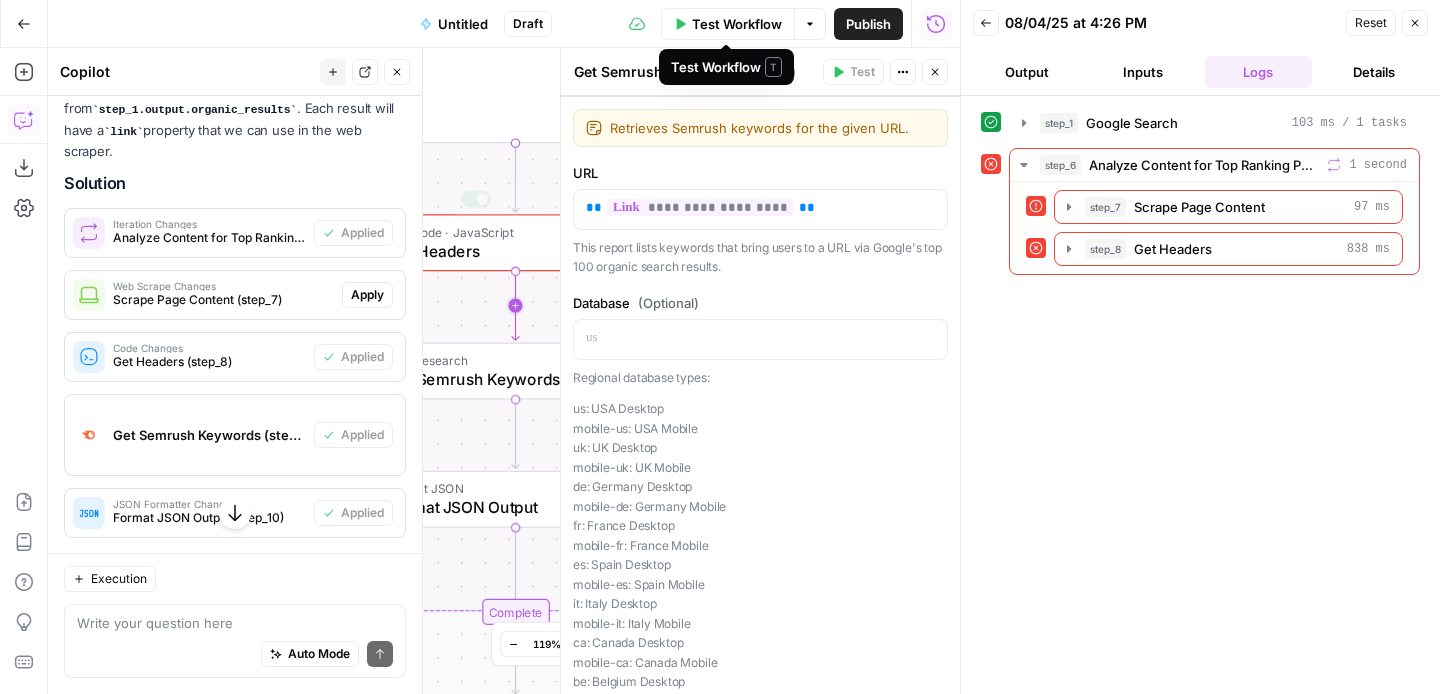 click 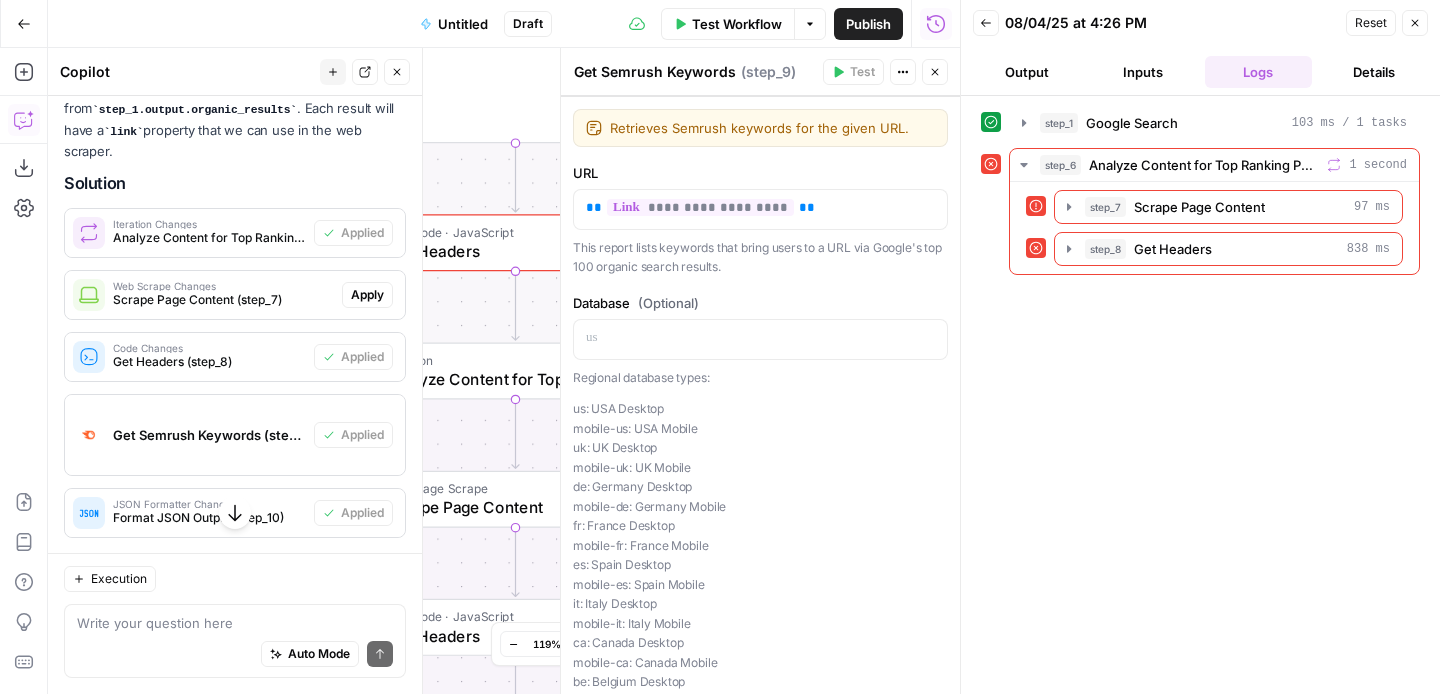 click on "Close" at bounding box center [935, 72] 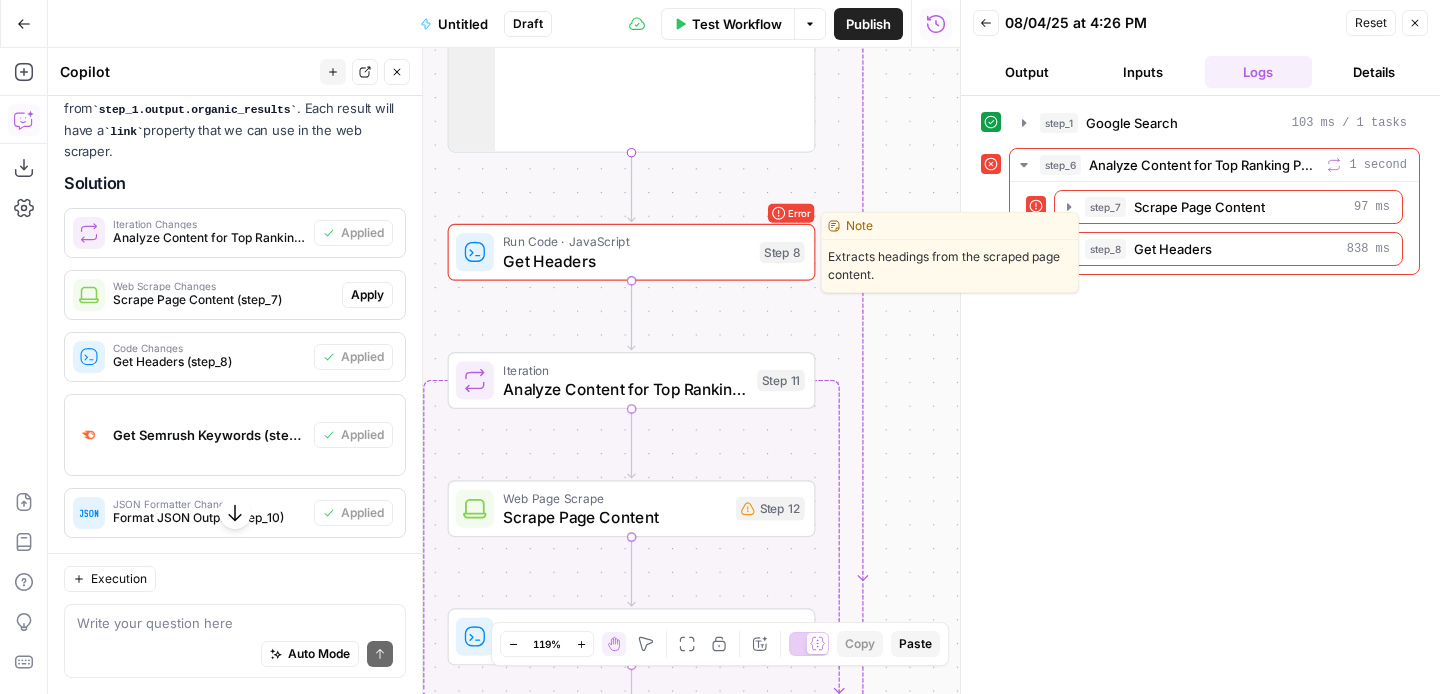 click on "Get Headers" at bounding box center (626, 261) 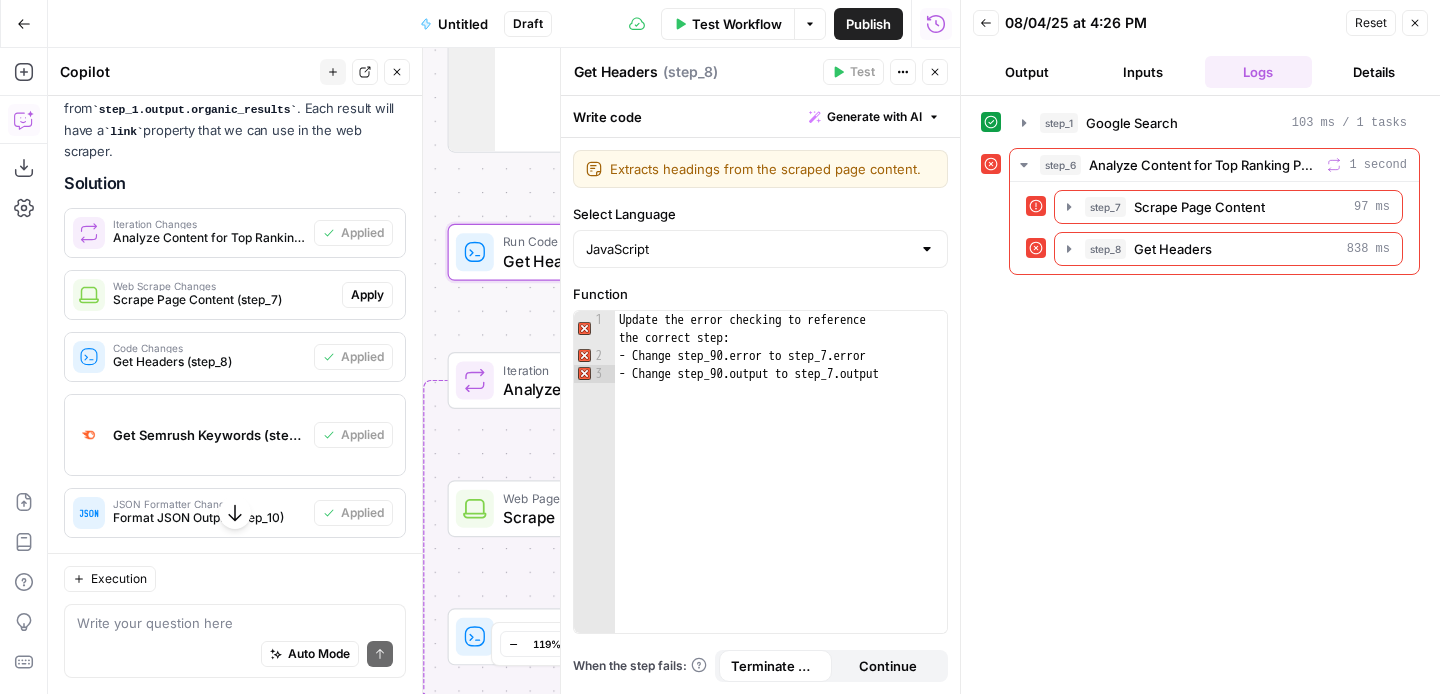 click on "Workflow Set Inputs Inputs Google Search Google Search Step 1 Output Expand Output Copy 60 61 62 63           {              "type" :  "paragraph" ,              "snippet" :  "The most effective way                 to teach children to read                 combines phonics instruction                 with engaging activities and a                 love for reading. This includes                 teaching phonemic awareness                 (sounds in words), letter-sound                 correspondence, and blending                 sounds to decode words. Reading                 aloud to children, providing a                 variety of reading materials,                 and making it a fun experience                 are also crucial." ,     This output is too large & has been abbreviated for review.   Copy the output   to view the full content. 1" at bounding box center (504, 371) 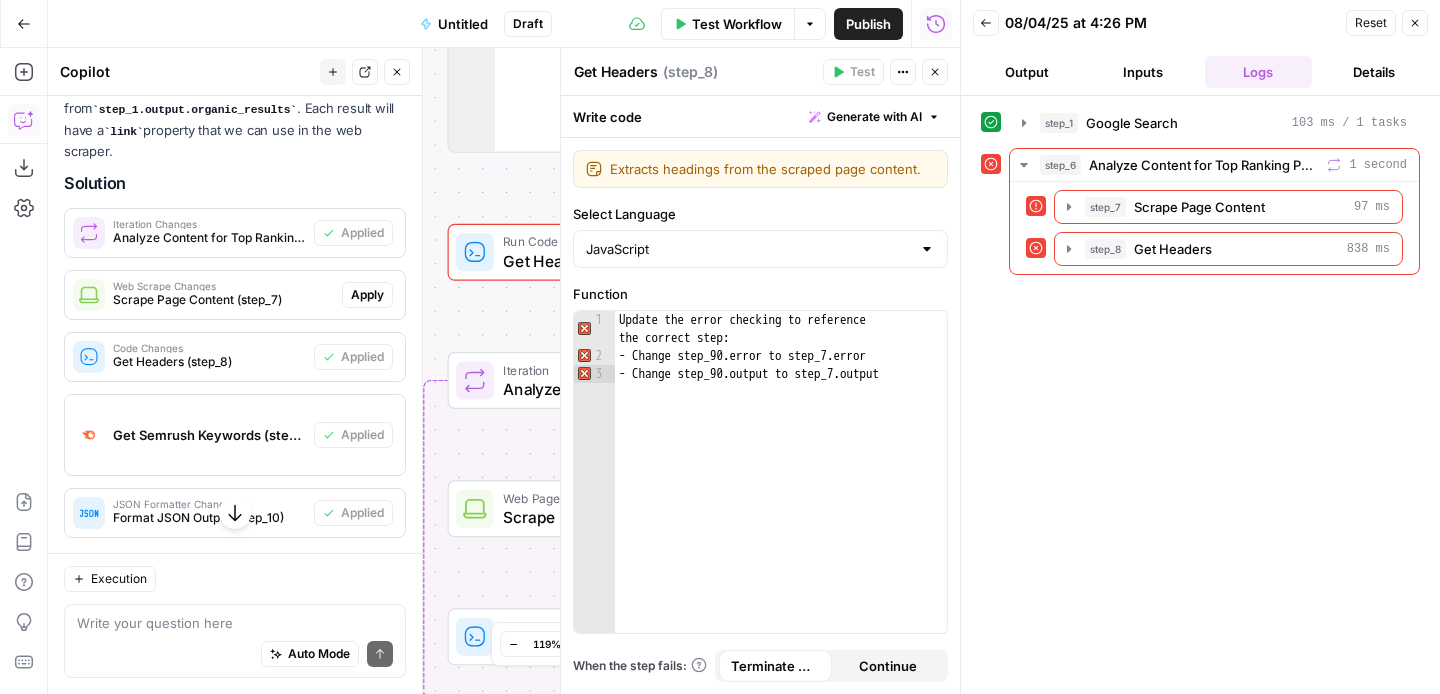 click on "Error Run Code · JavaScript Get Headers Step 8 Copy step Delete step Edit Note Test" at bounding box center (632, 252) 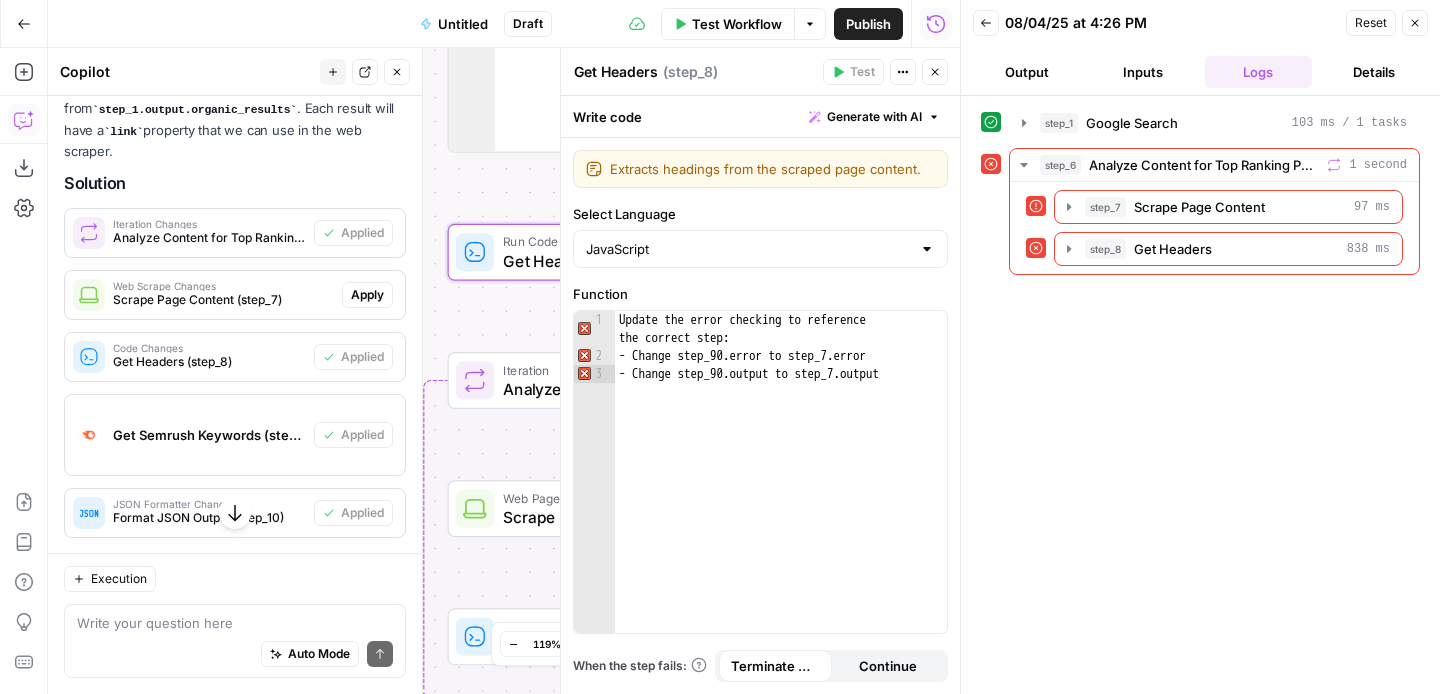 click on "Test Workflow" at bounding box center (737, 24) 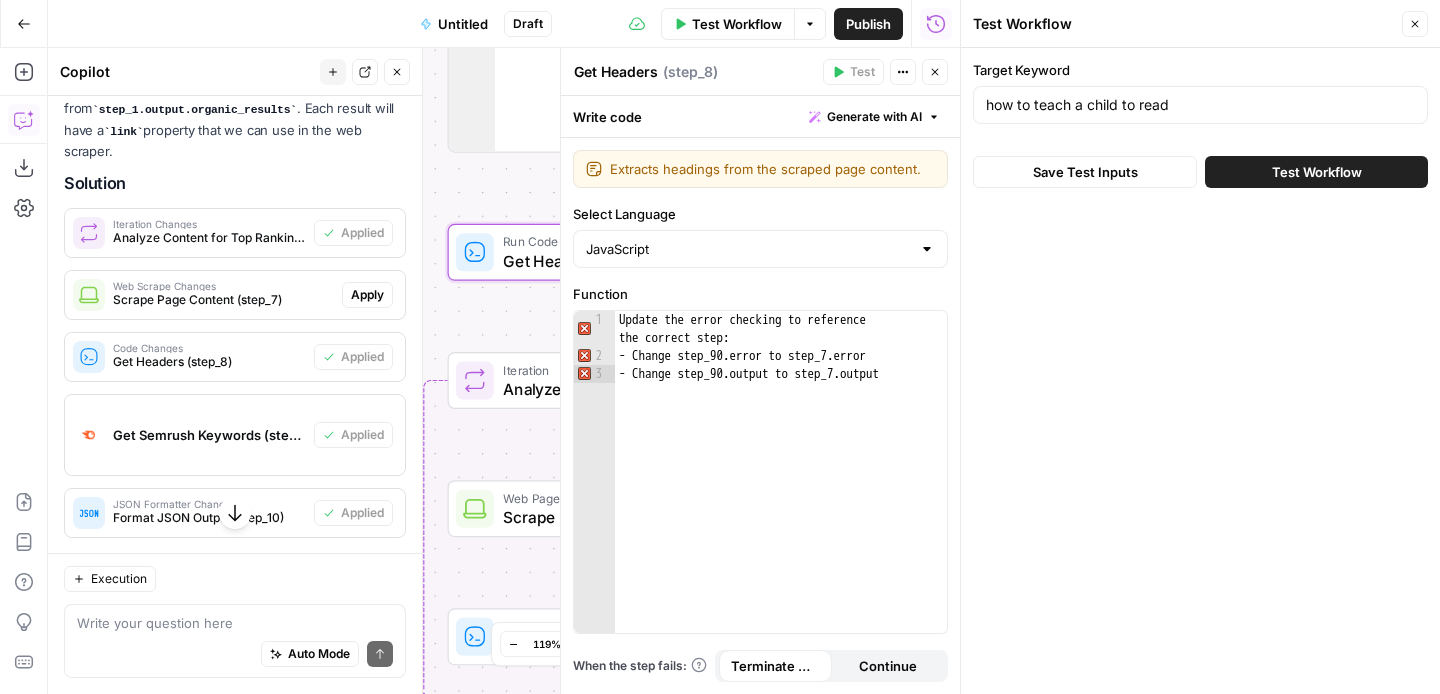 click on "Test Workflow" at bounding box center [1317, 172] 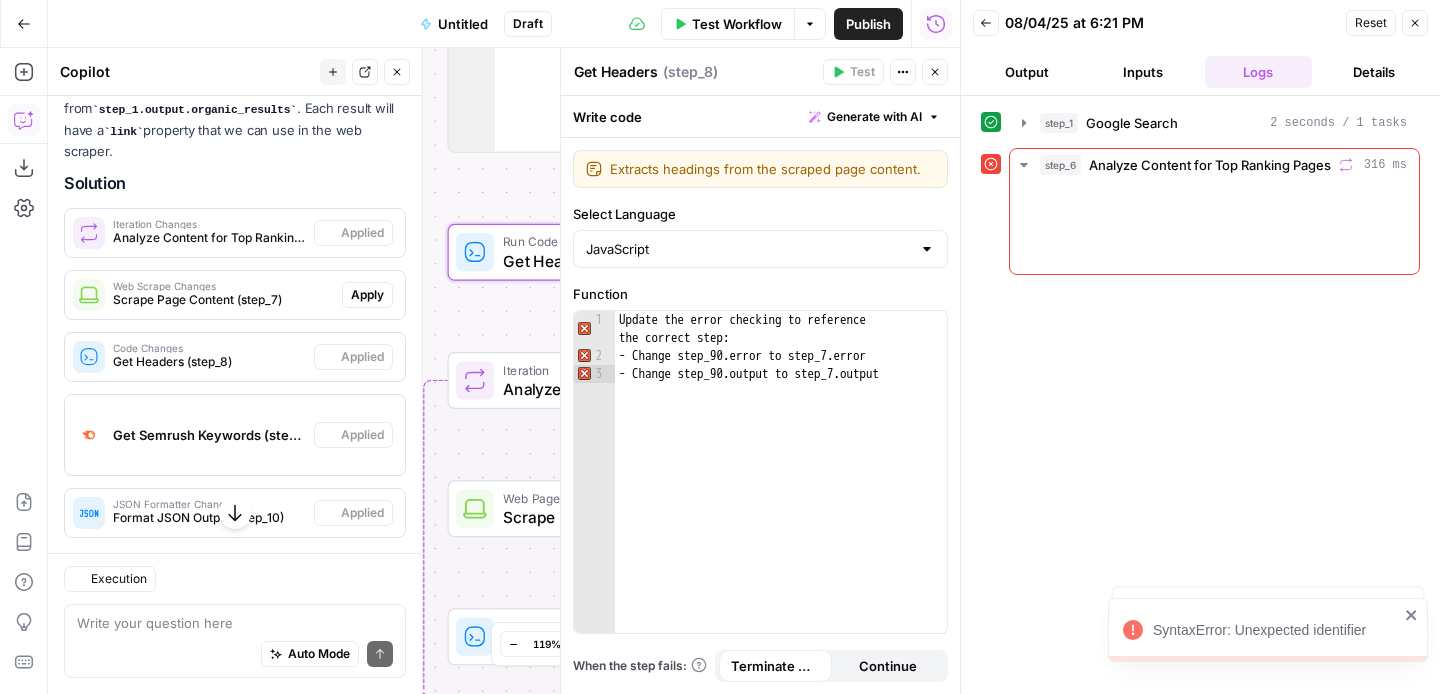 scroll, scrollTop: 1386, scrollLeft: 0, axis: vertical 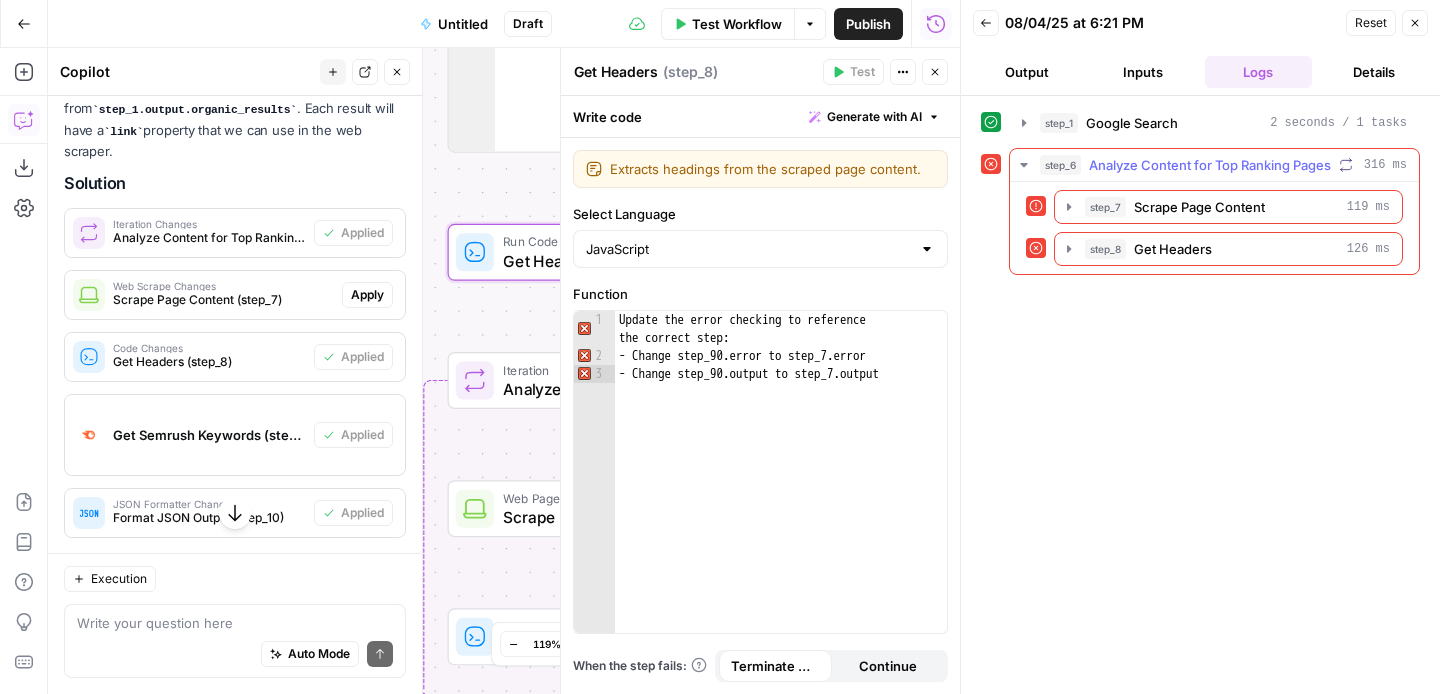 click 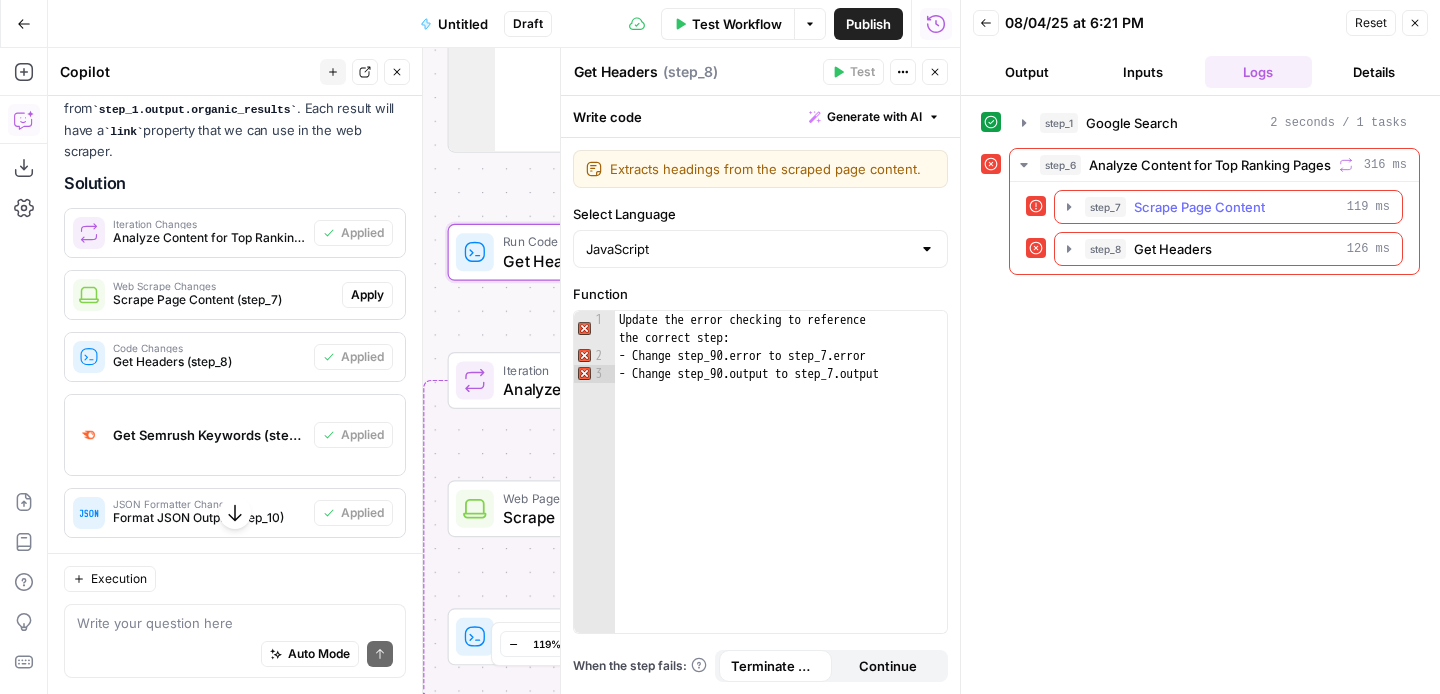 click 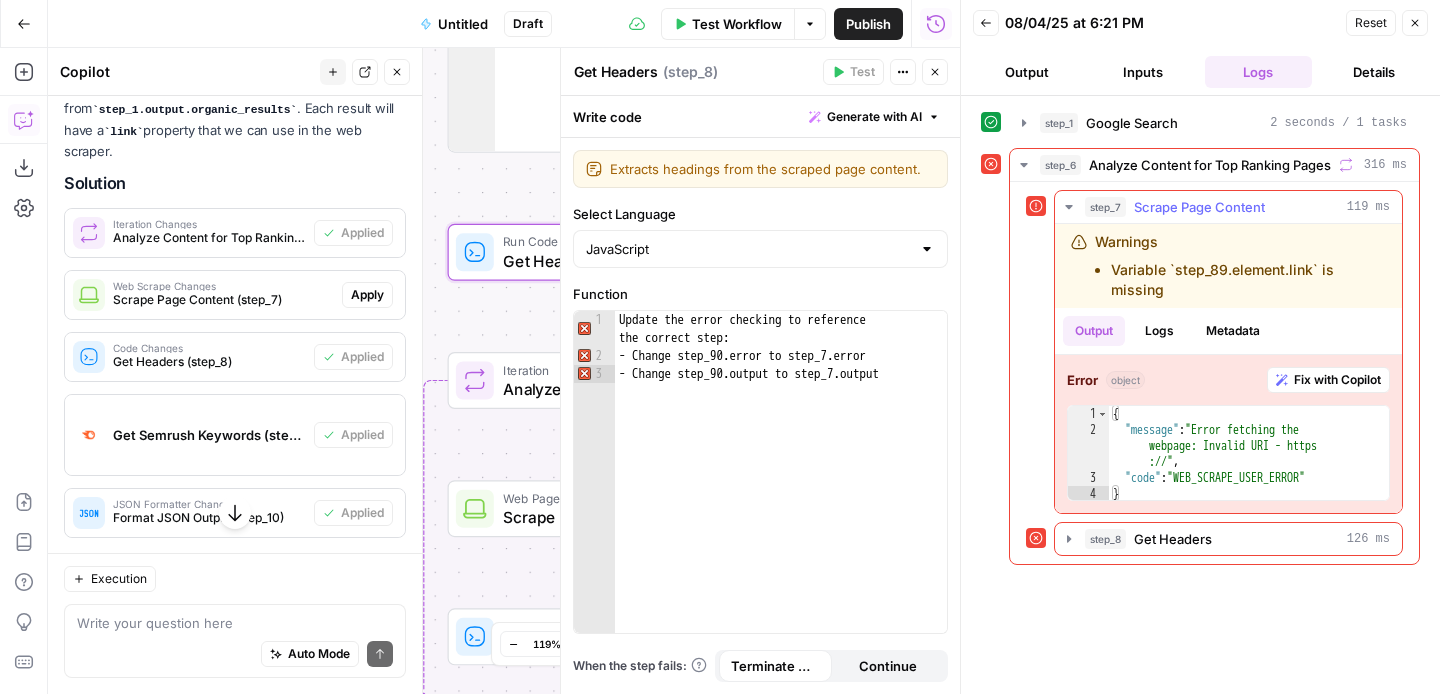 click on "Fix with Copilot" at bounding box center (1337, 380) 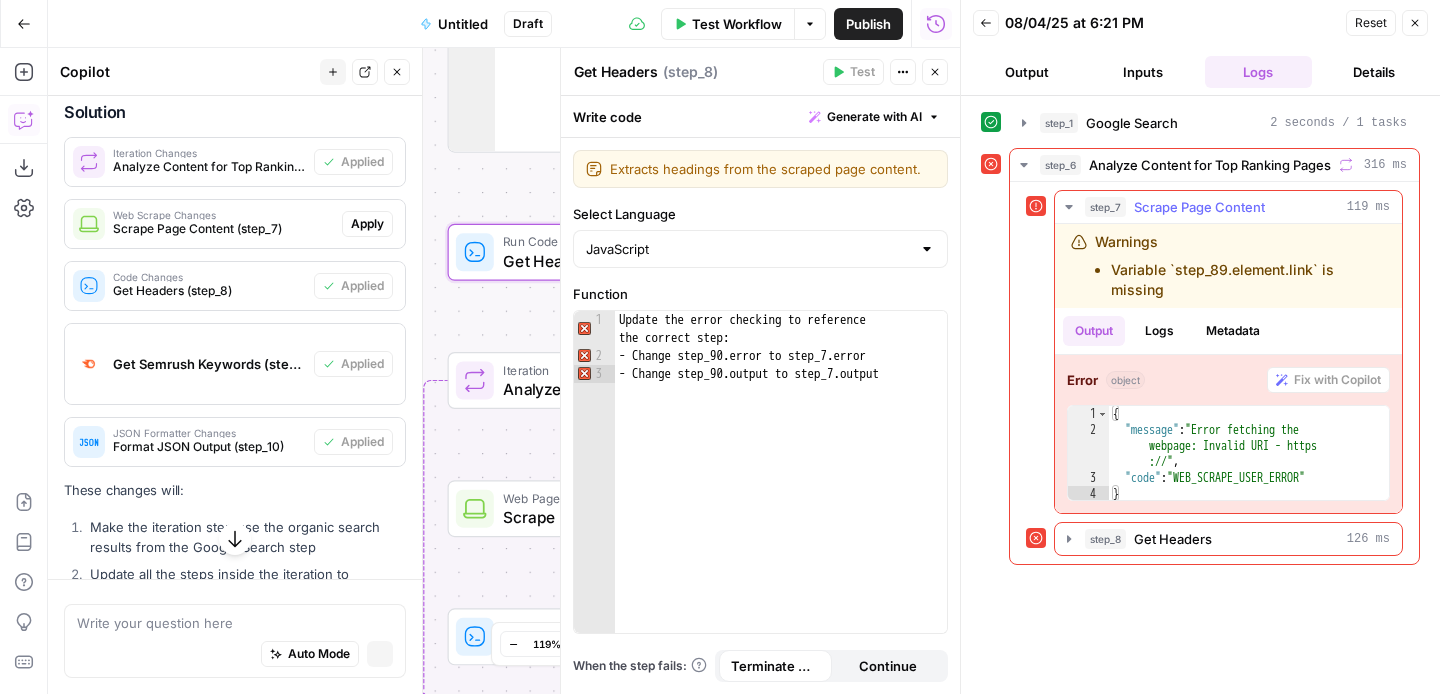 scroll, scrollTop: 1314, scrollLeft: 0, axis: vertical 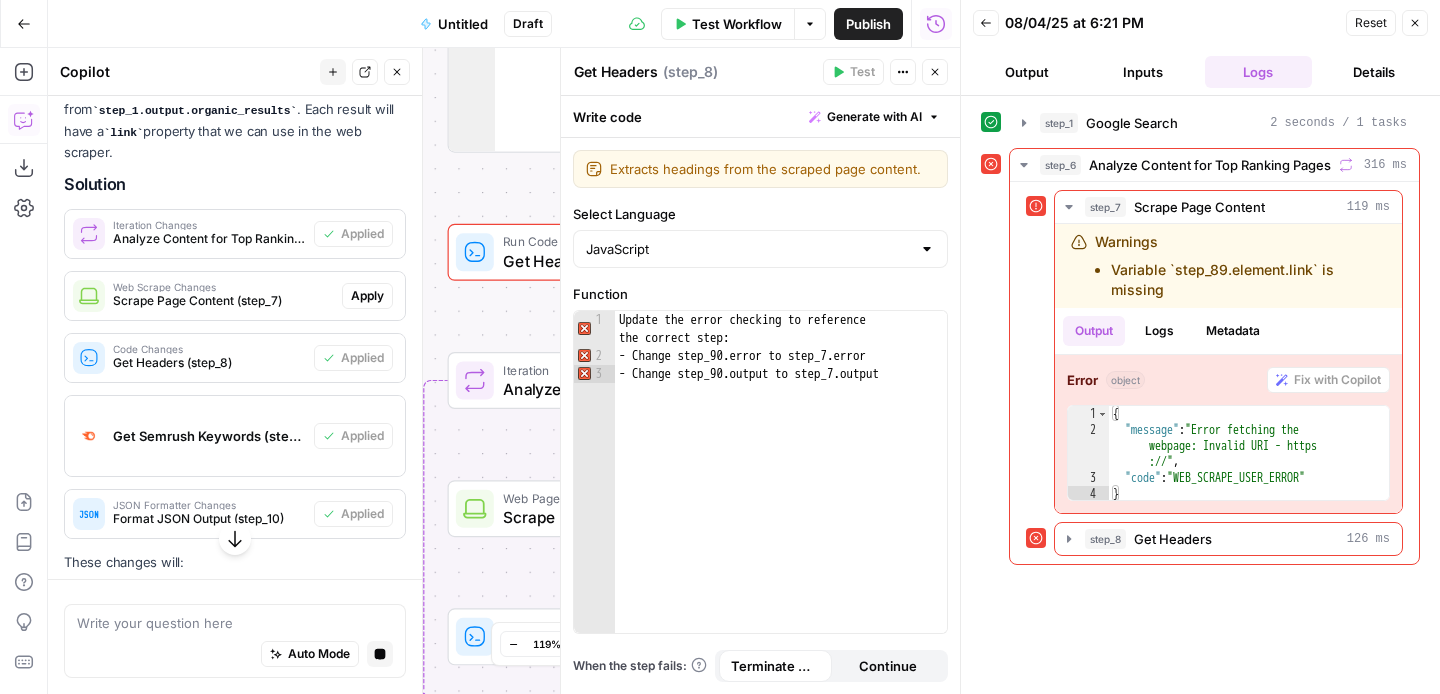 click on "Apply" at bounding box center [367, 296] 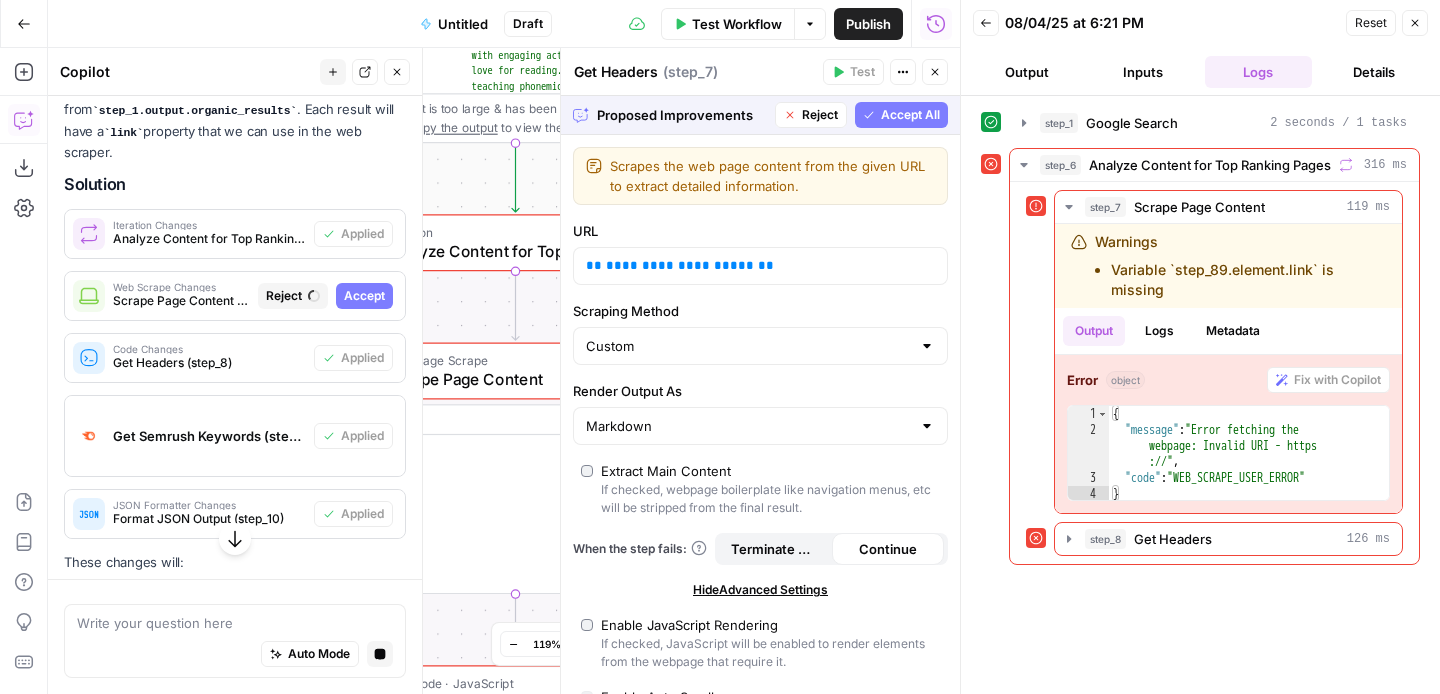 click on "Accept All" at bounding box center [910, 115] 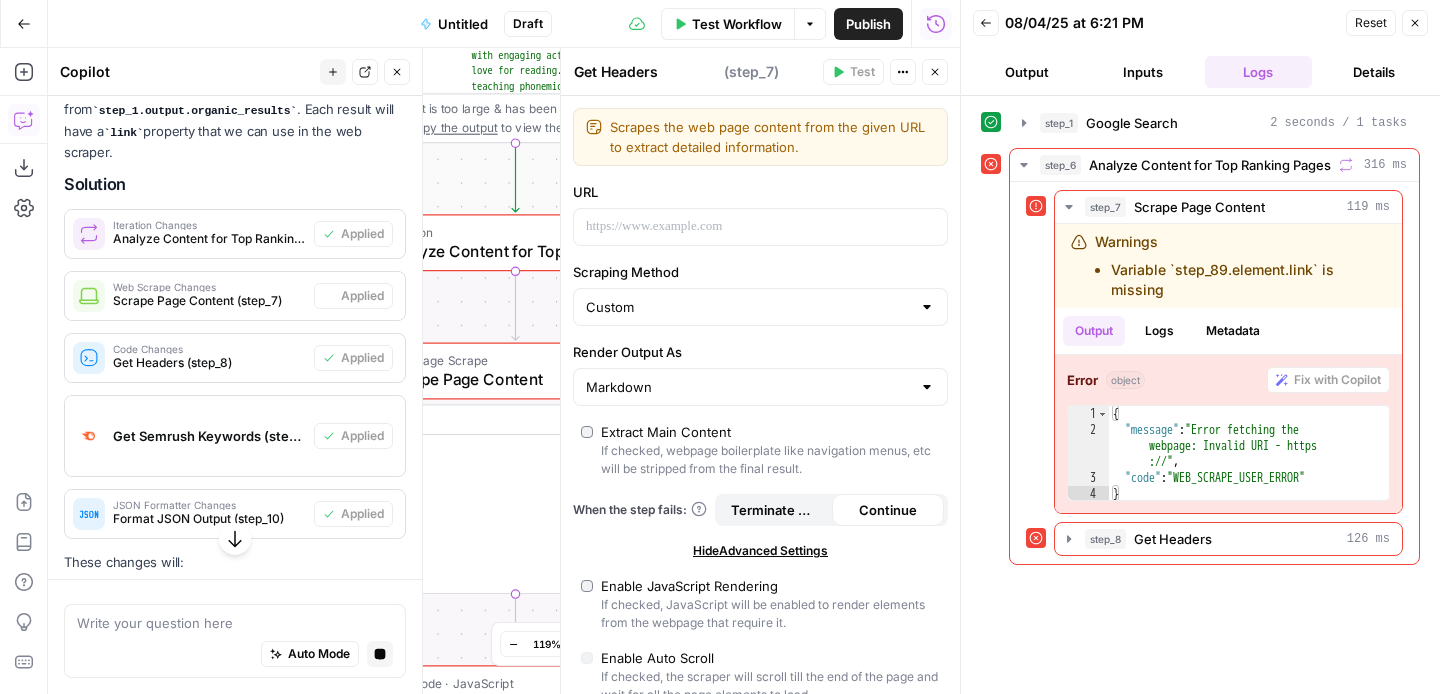 type on "Scrape Page Content" 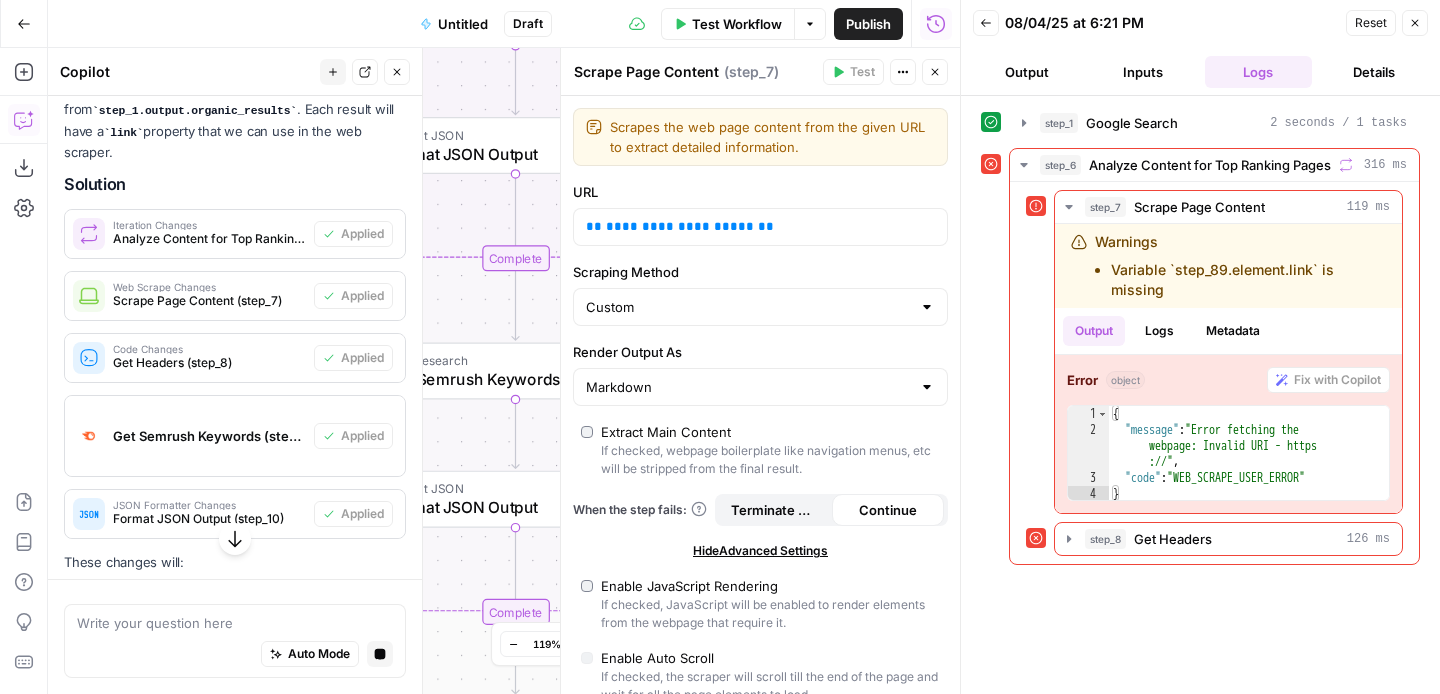 scroll, scrollTop: 1598, scrollLeft: 0, axis: vertical 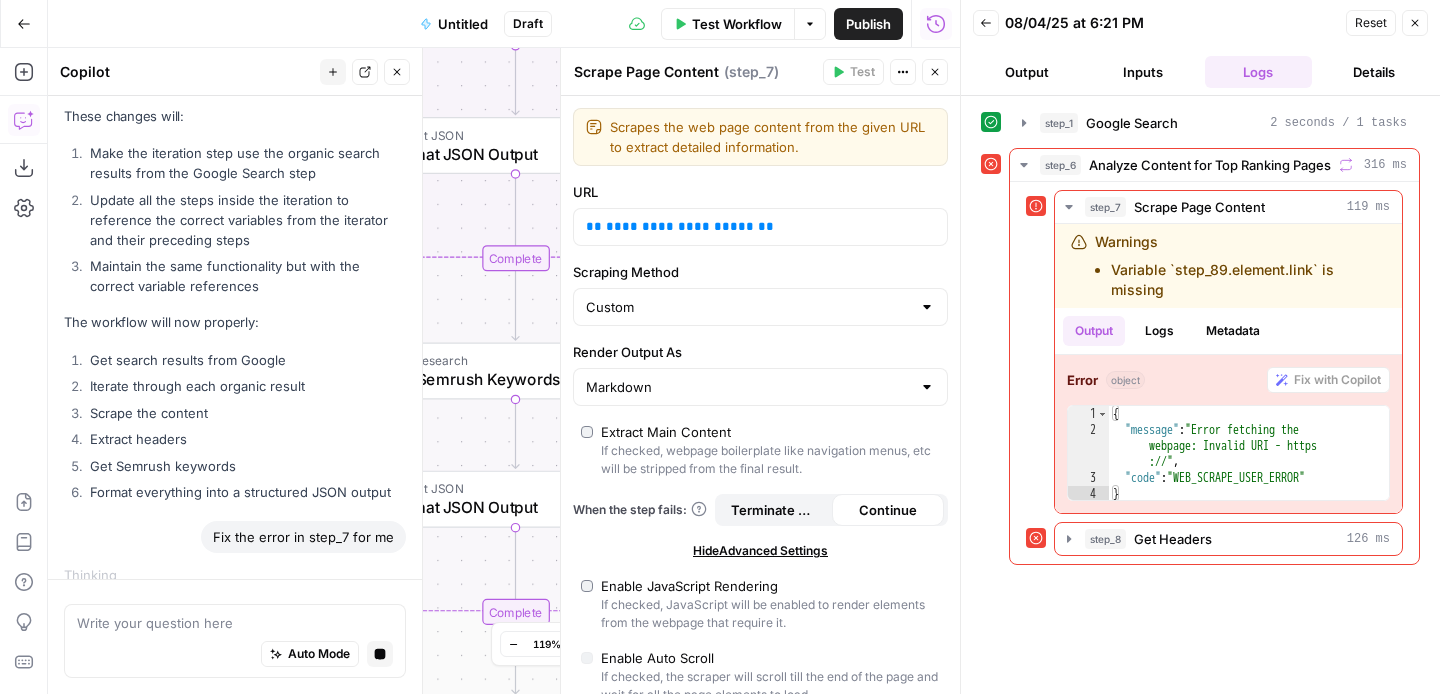 click 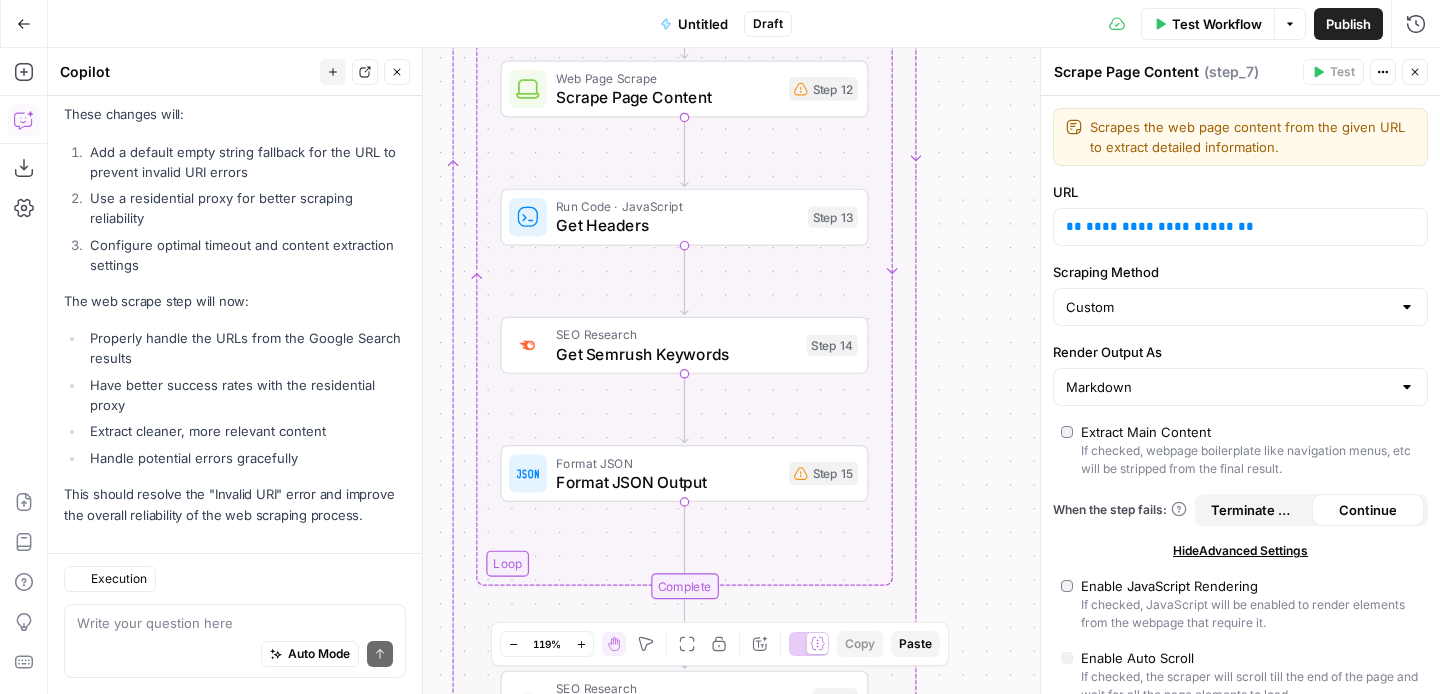 scroll, scrollTop: 2517, scrollLeft: 0, axis: vertical 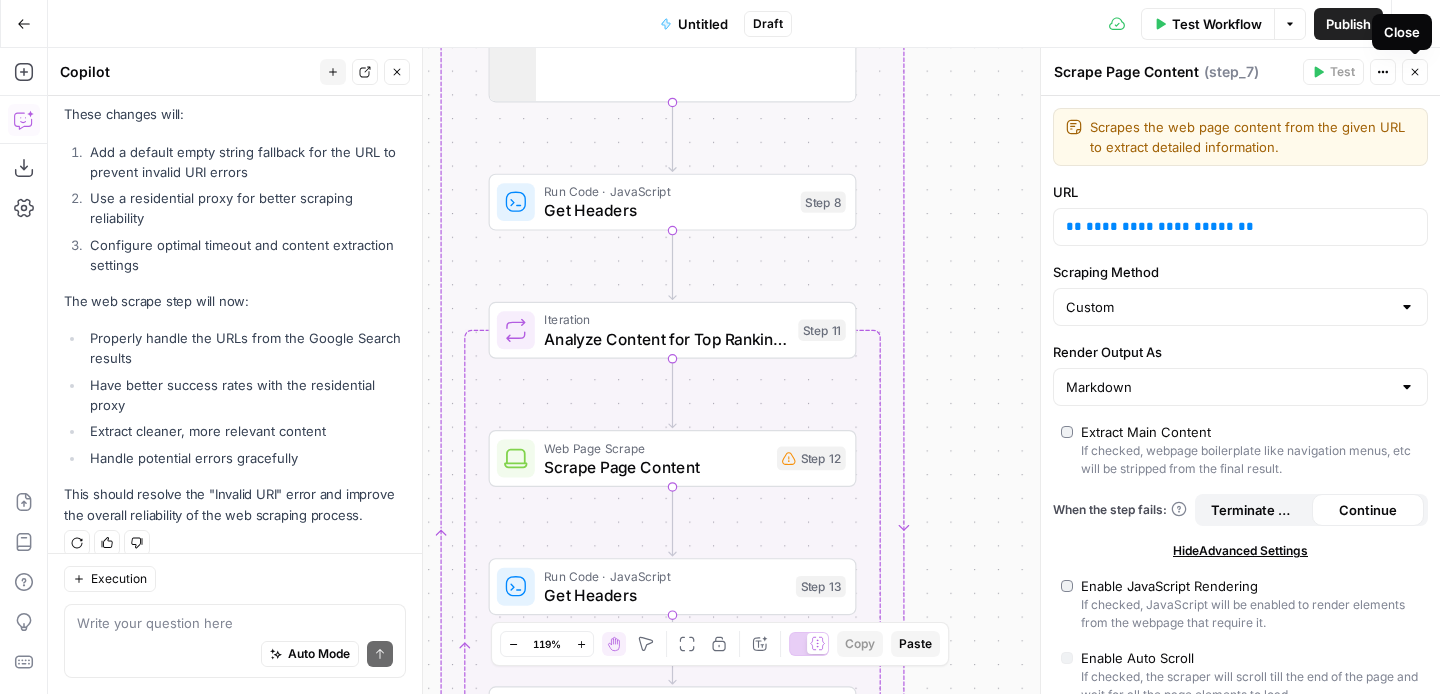click on "Close" at bounding box center (1415, 72) 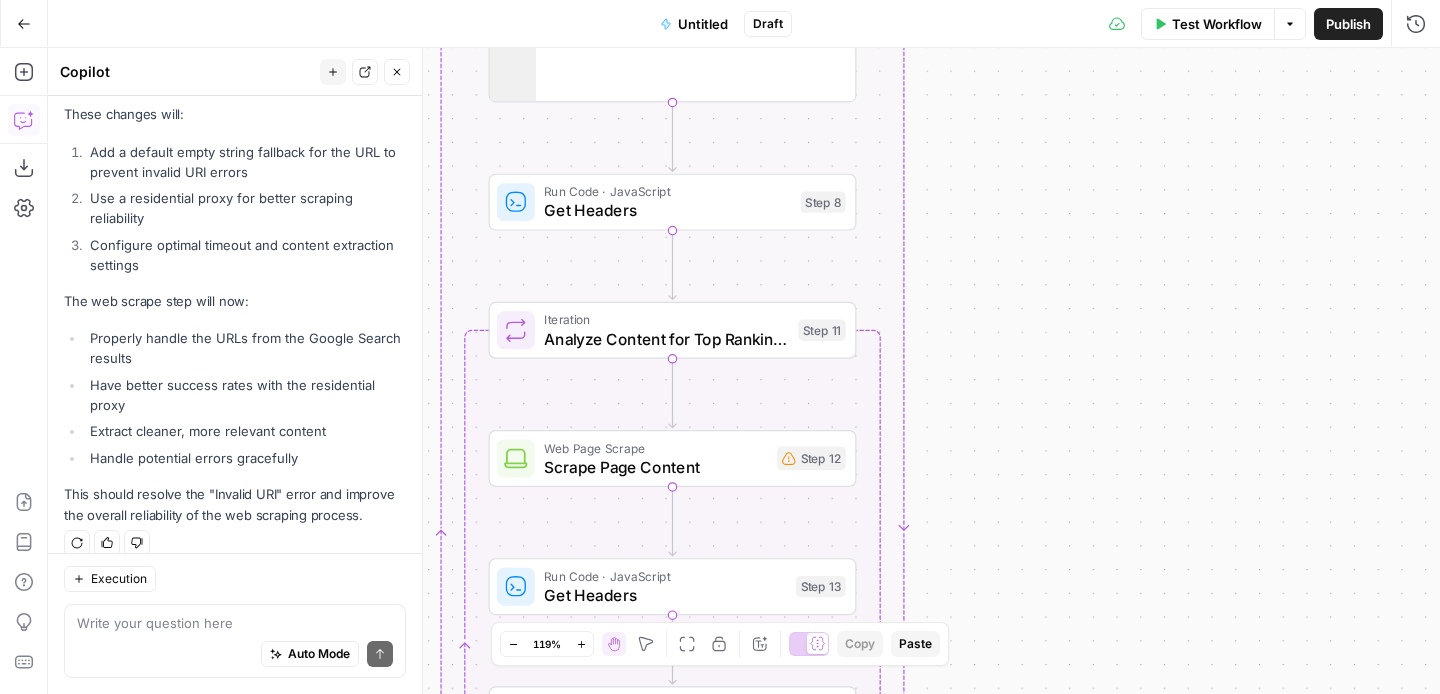 click on "Zoom Out" at bounding box center [513, 644] 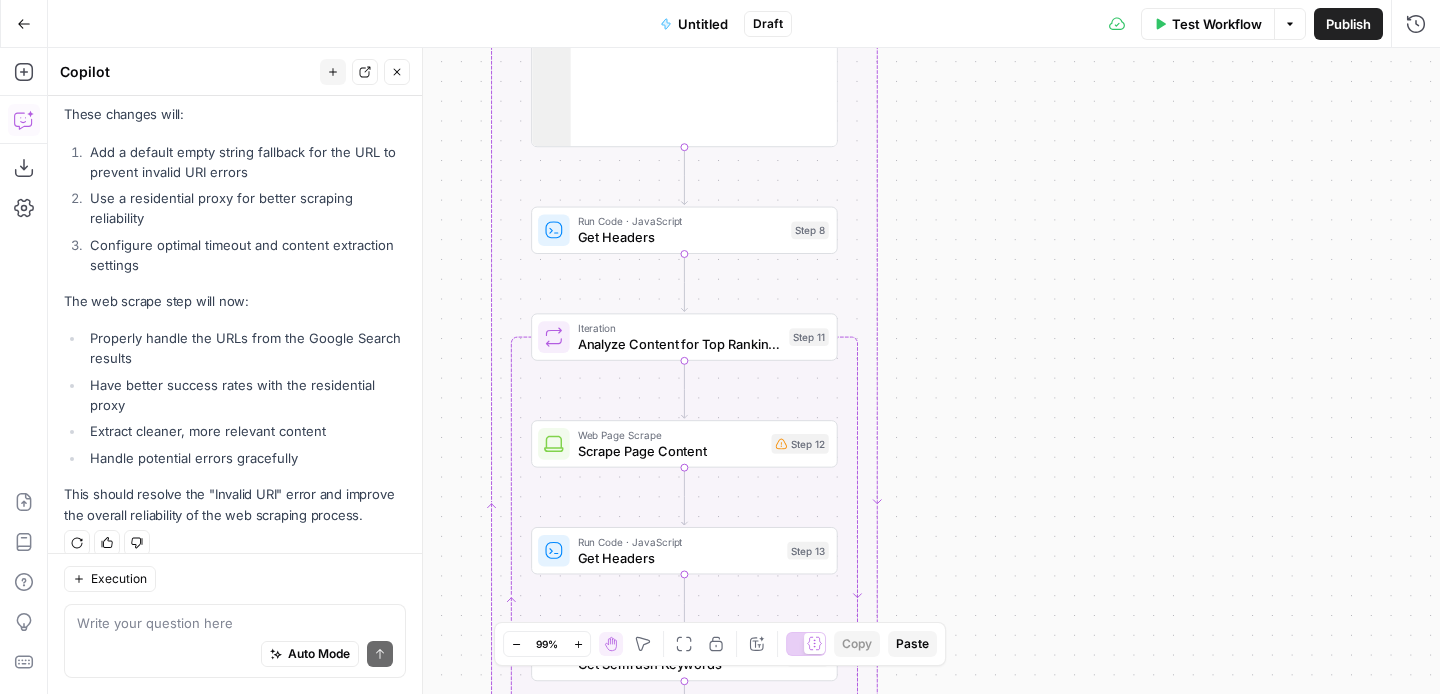 click on "Zoom Out" at bounding box center (516, 644) 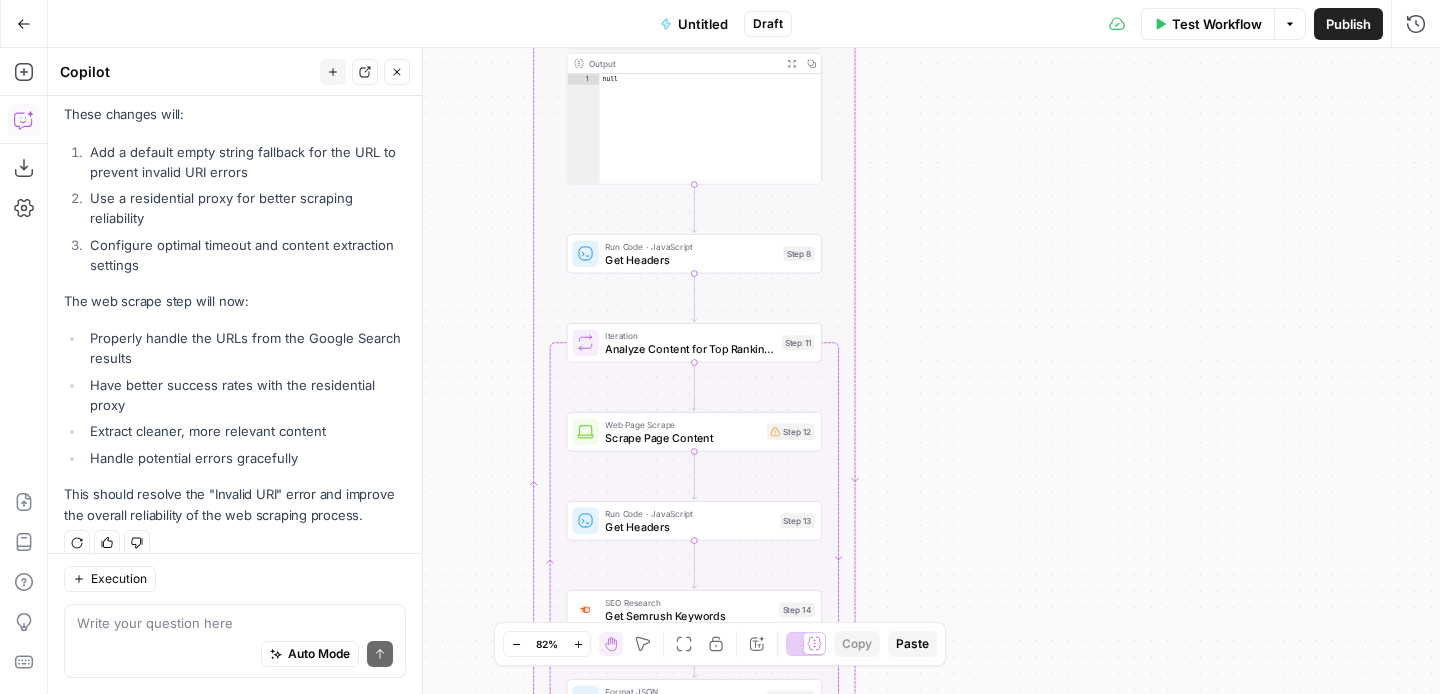 click on "Zoom Out" at bounding box center [516, 644] 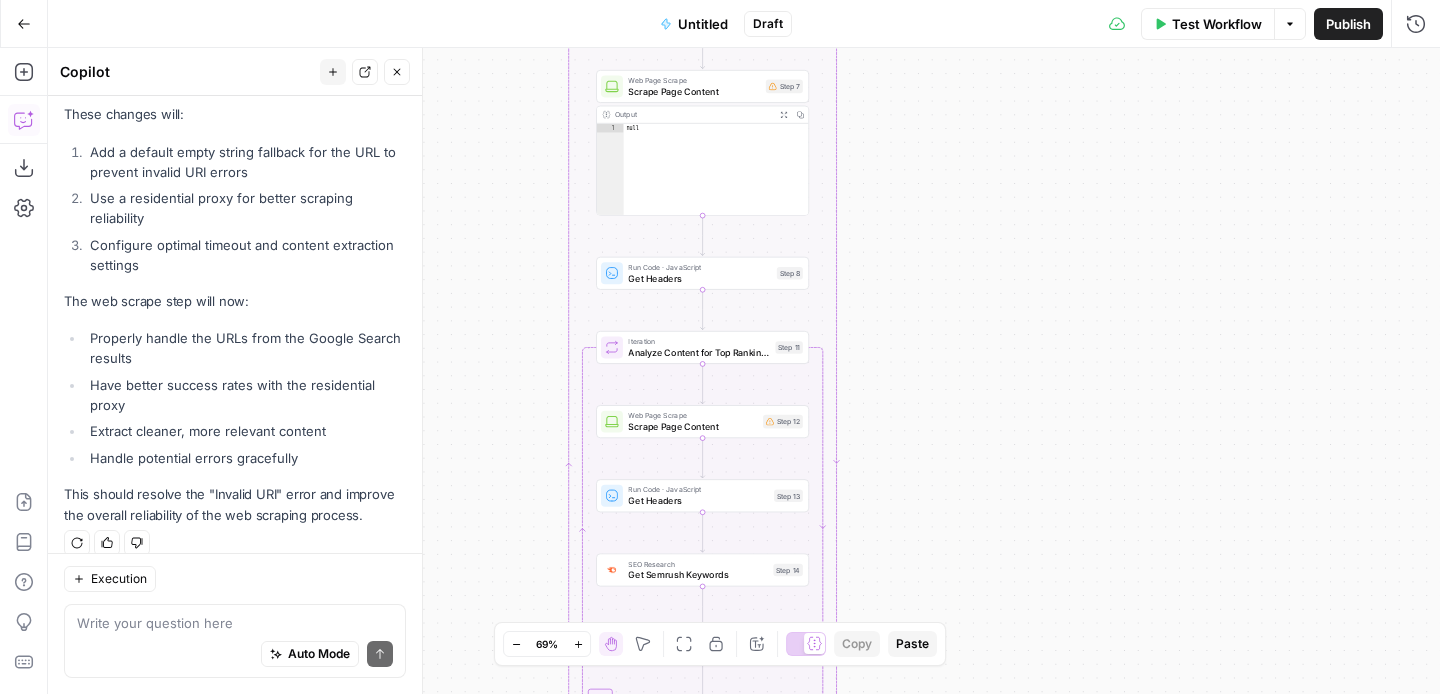 click on "Zoom Out" at bounding box center (516, 644) 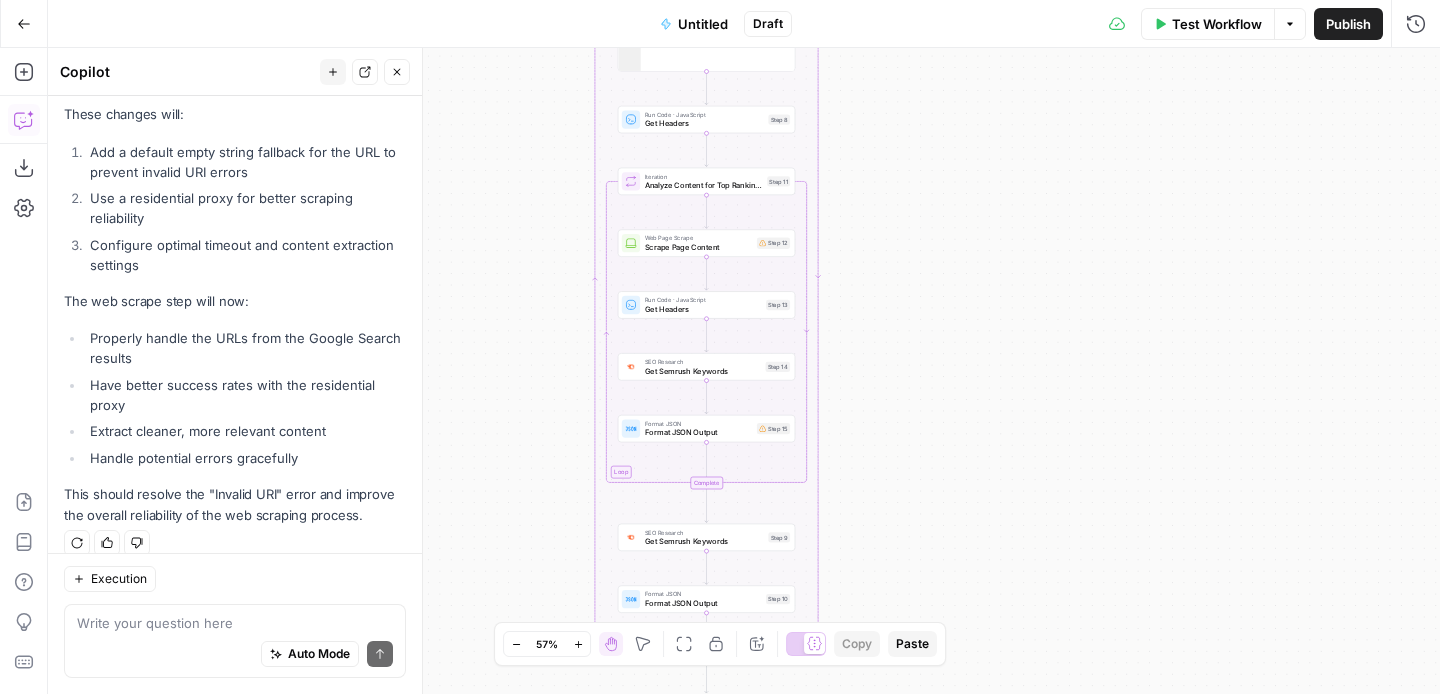 drag, startPoint x: 1038, startPoint y: 474, endPoint x: 1047, endPoint y: 41, distance: 433.09354 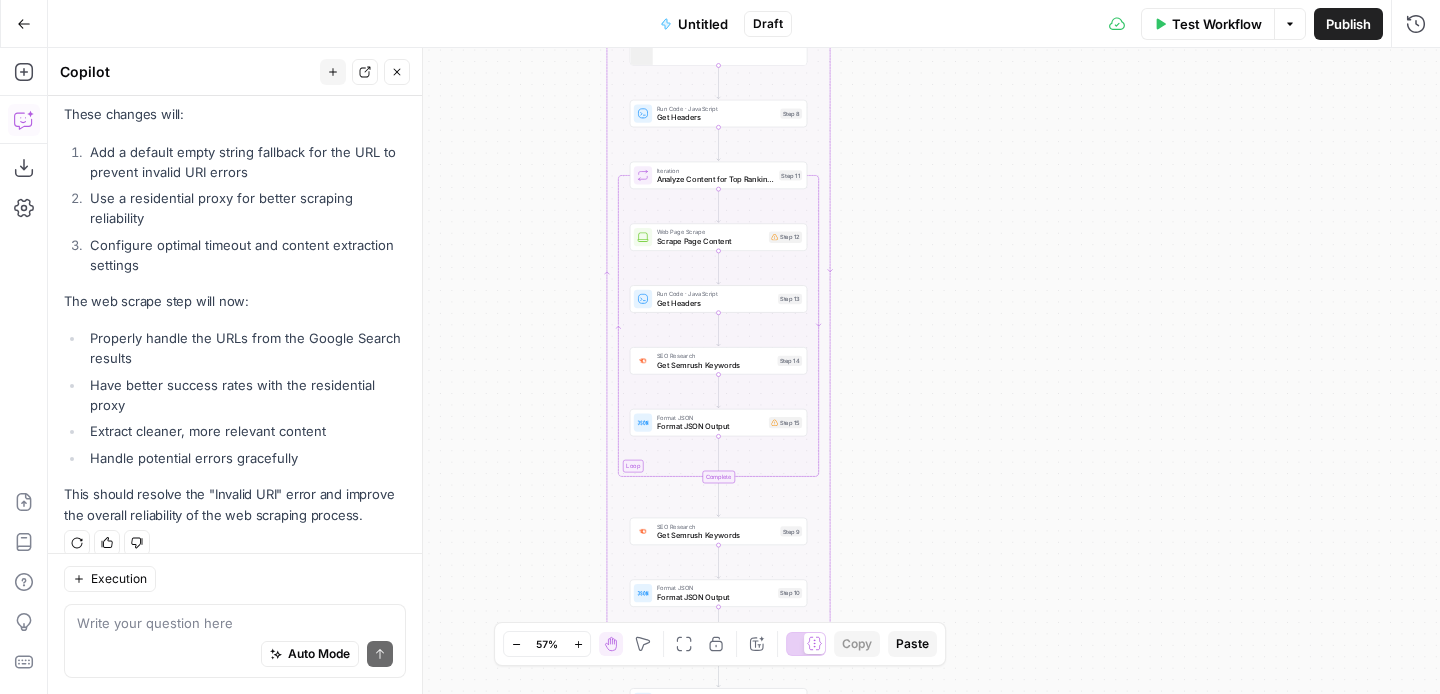 drag, startPoint x: 970, startPoint y: 390, endPoint x: 983, endPoint y: 383, distance: 14.764823 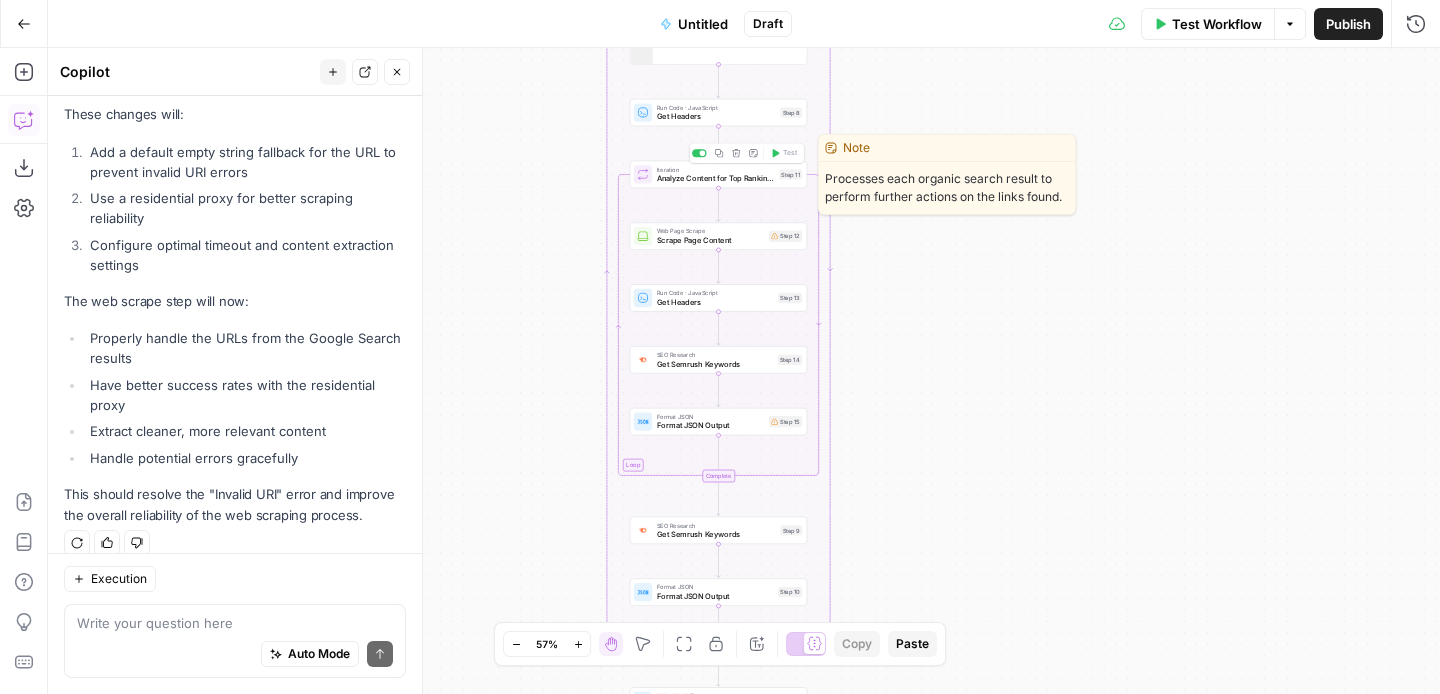 click 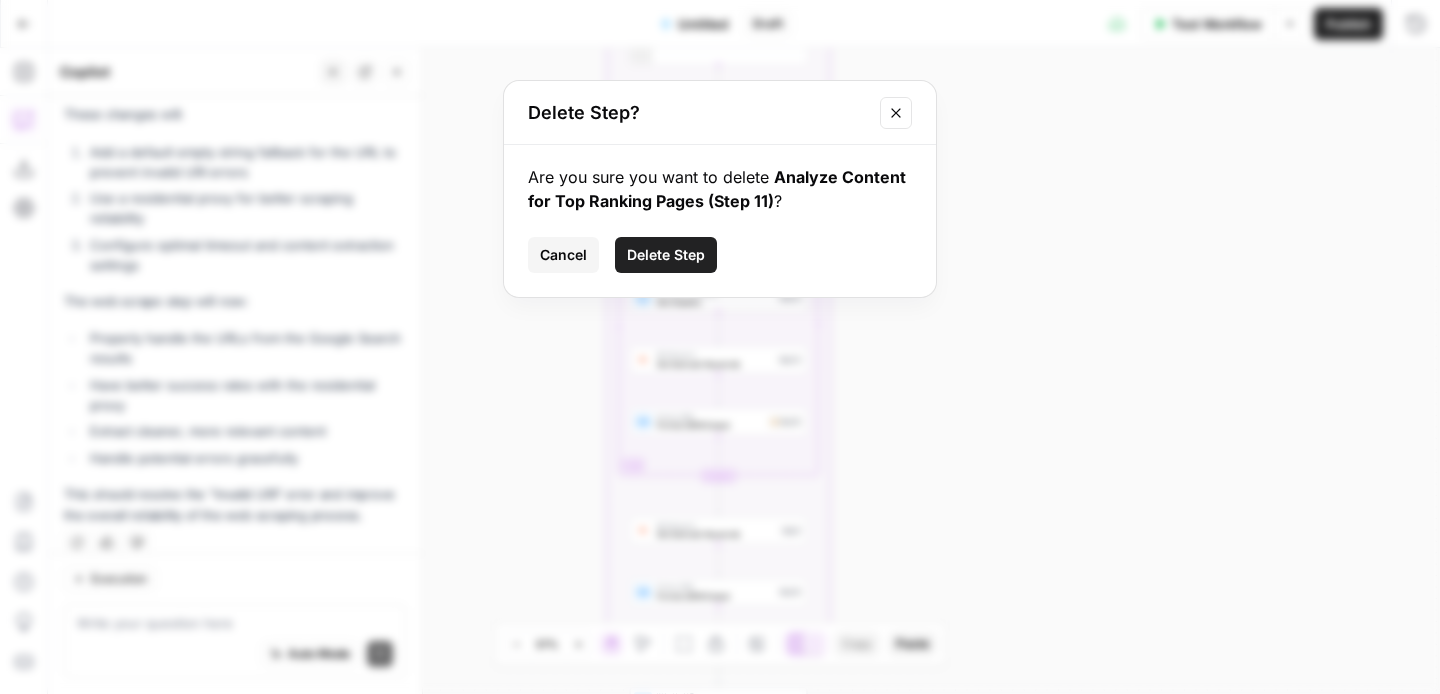 click on "Delete Step" at bounding box center [666, 255] 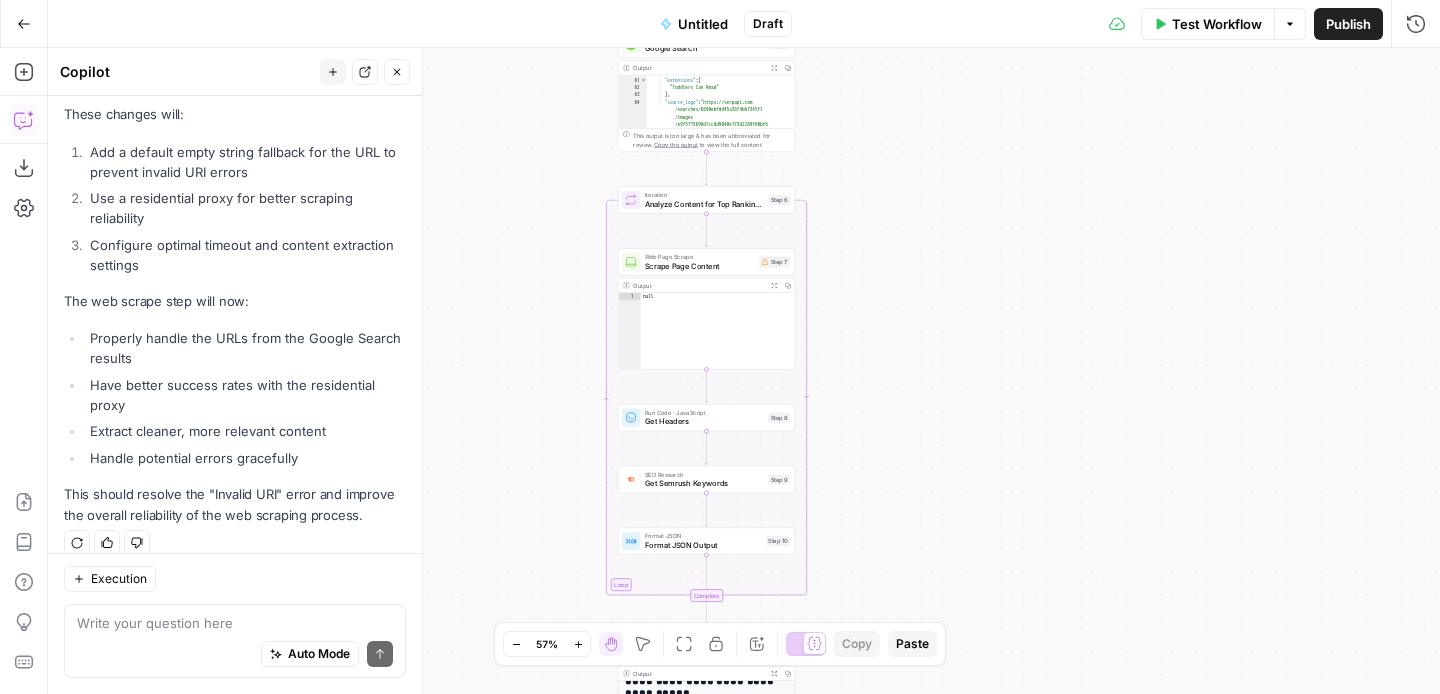 drag, startPoint x: 927, startPoint y: 229, endPoint x: 911, endPoint y: 532, distance: 303.42215 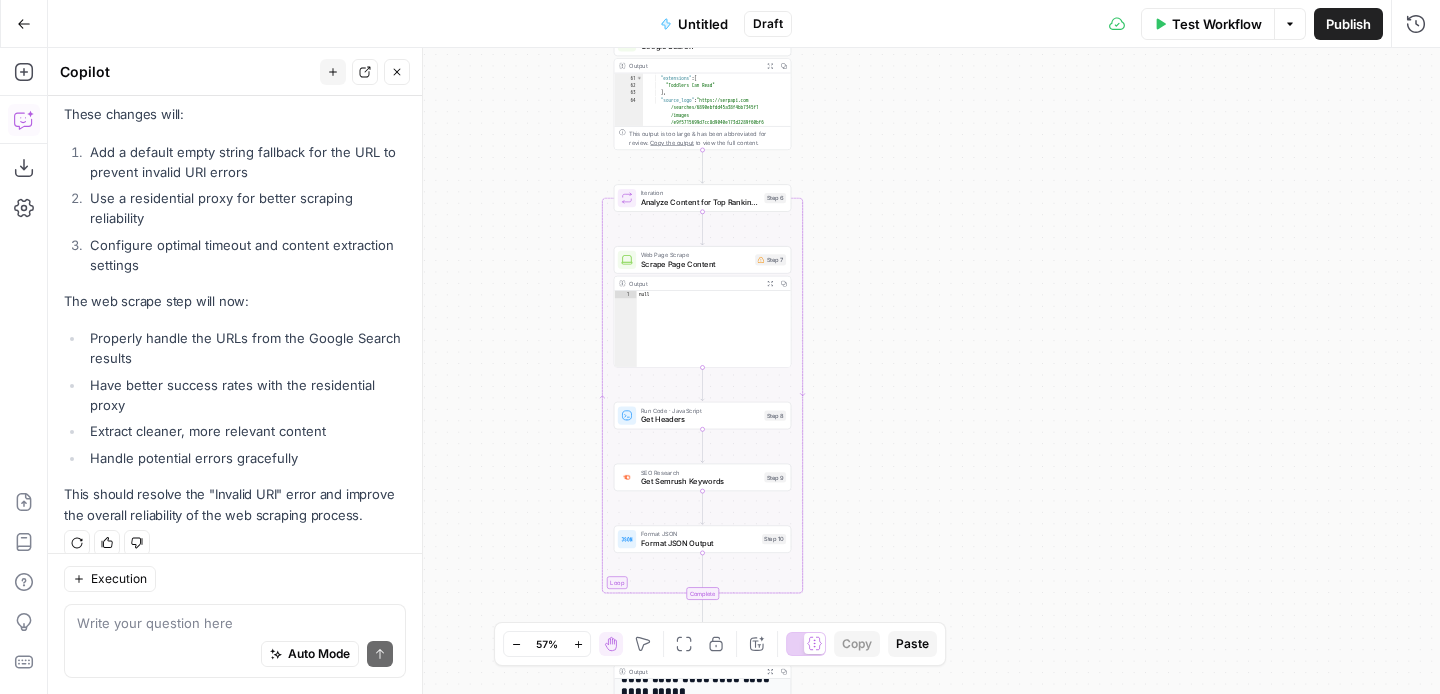 click on "Test Workflow" at bounding box center [1217, 24] 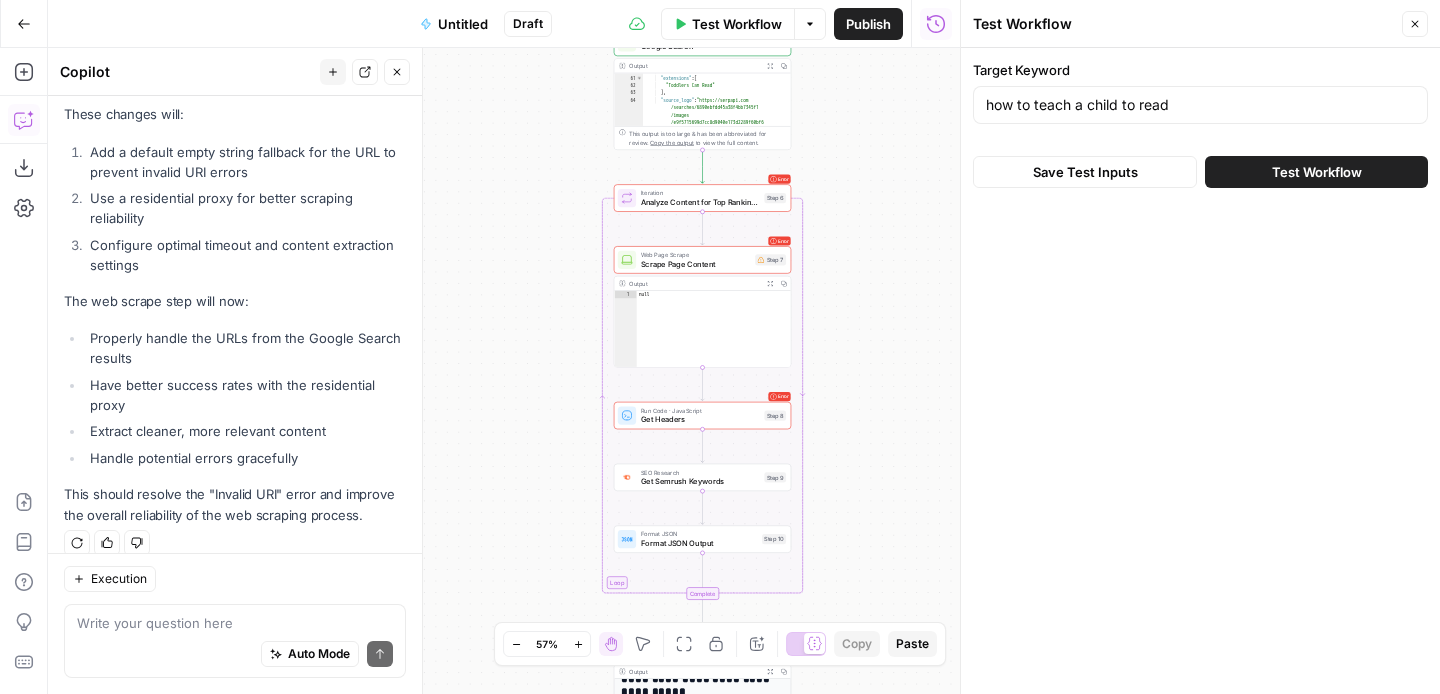 click on "Test Workflow" at bounding box center (1317, 172) 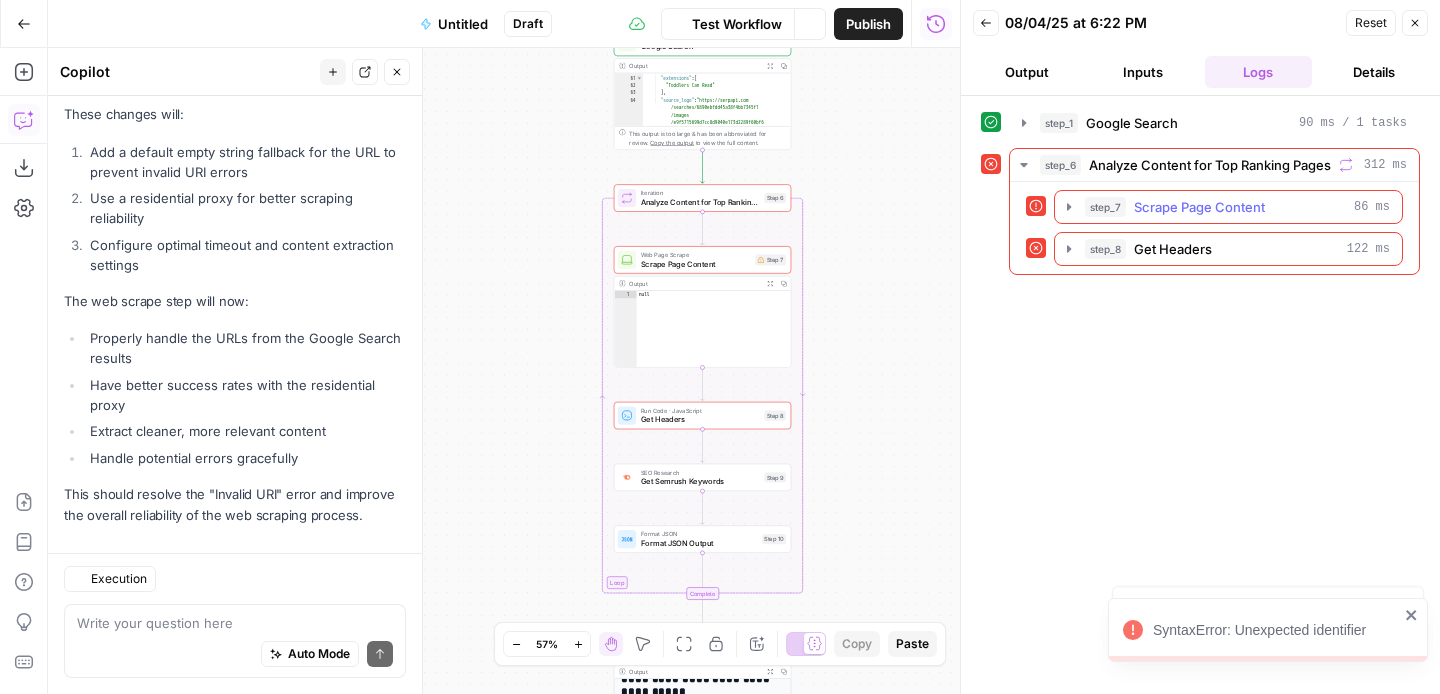 scroll, scrollTop: 2517, scrollLeft: 0, axis: vertical 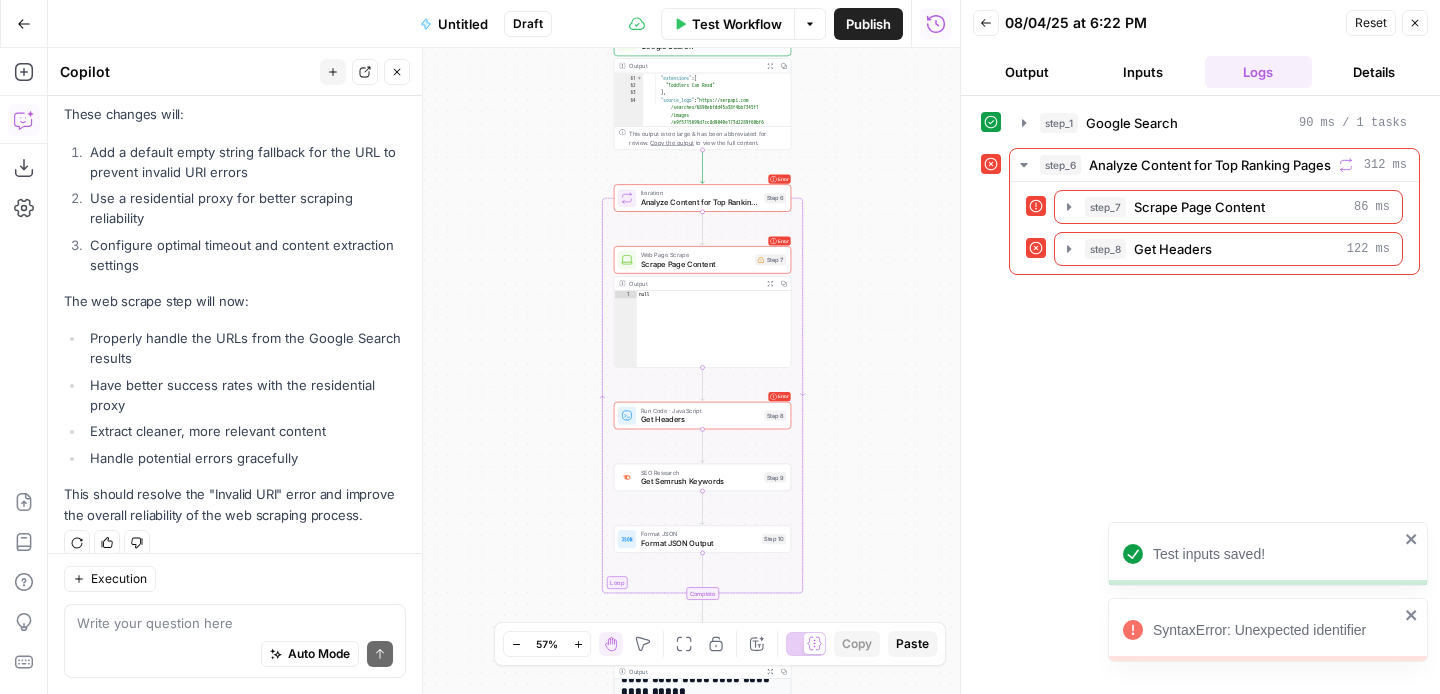 click on "SyntaxError: Unexpected identifier" at bounding box center (1276, 630) 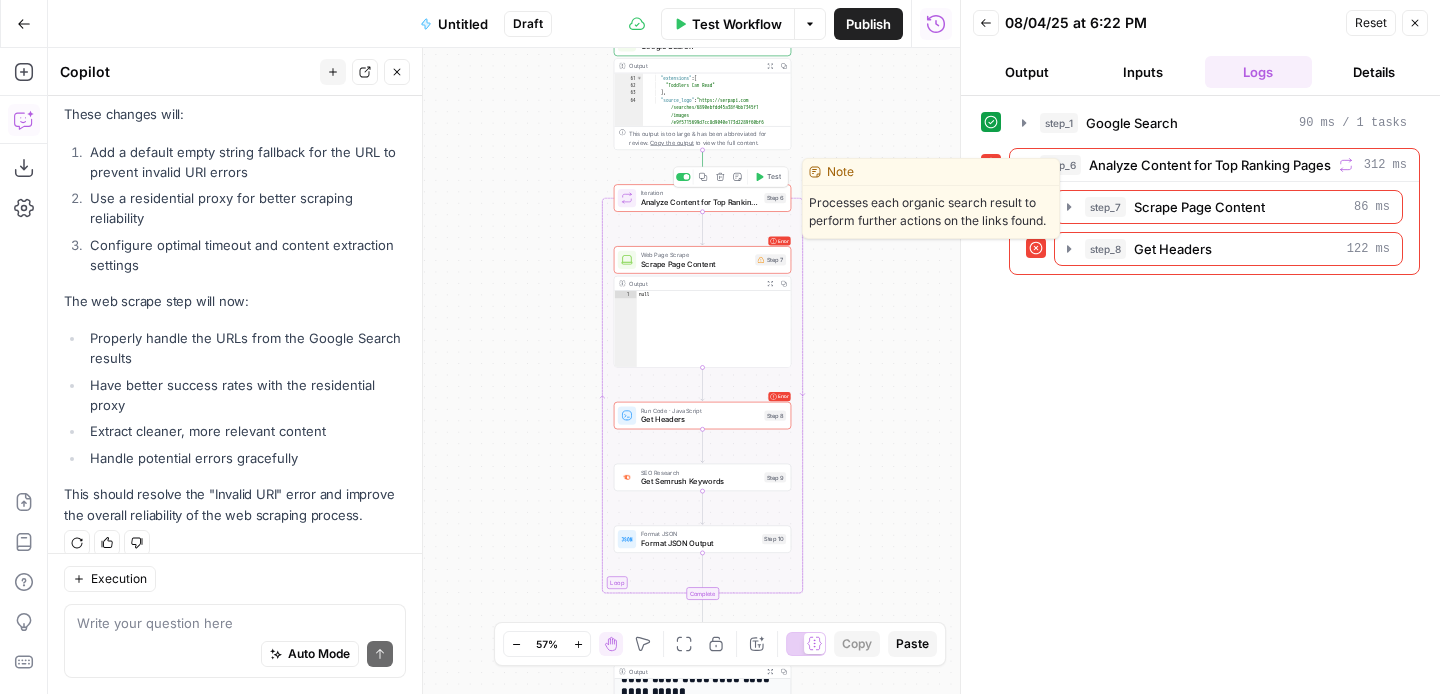 click on "Iteration" at bounding box center [700, 192] 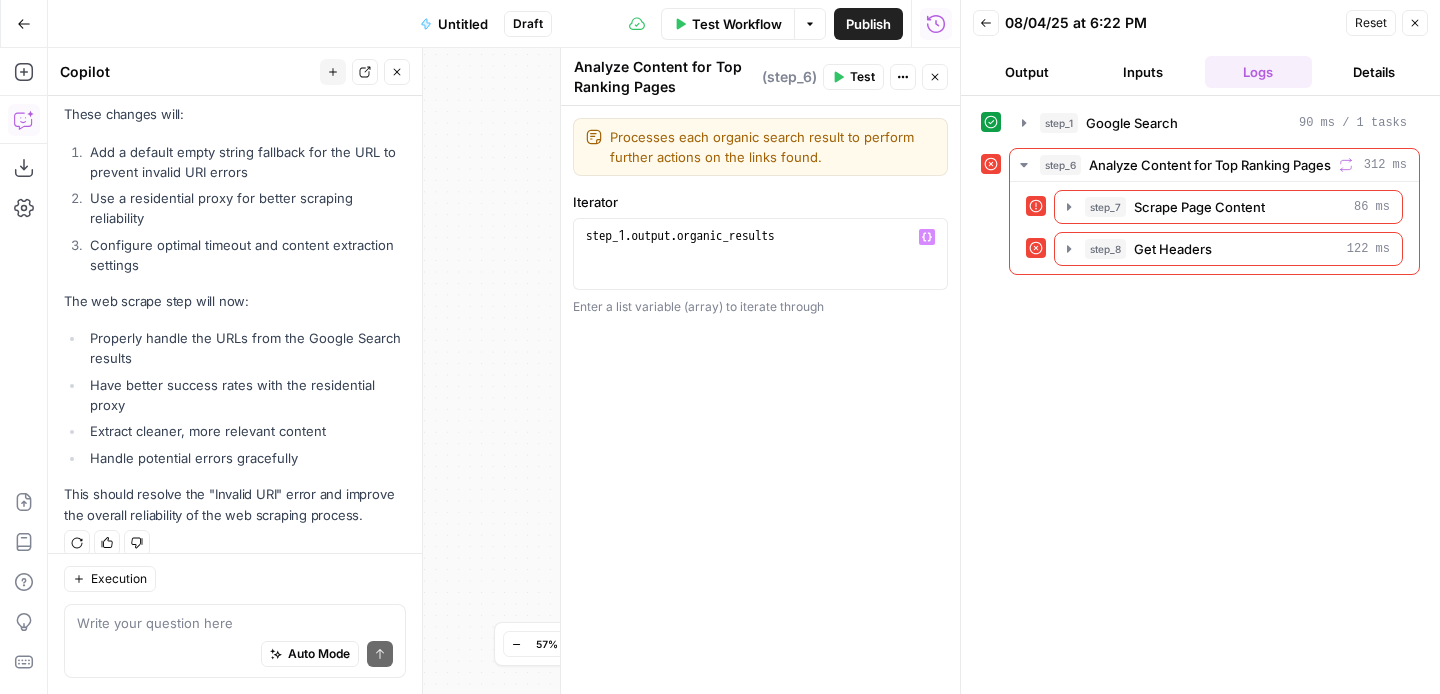 click 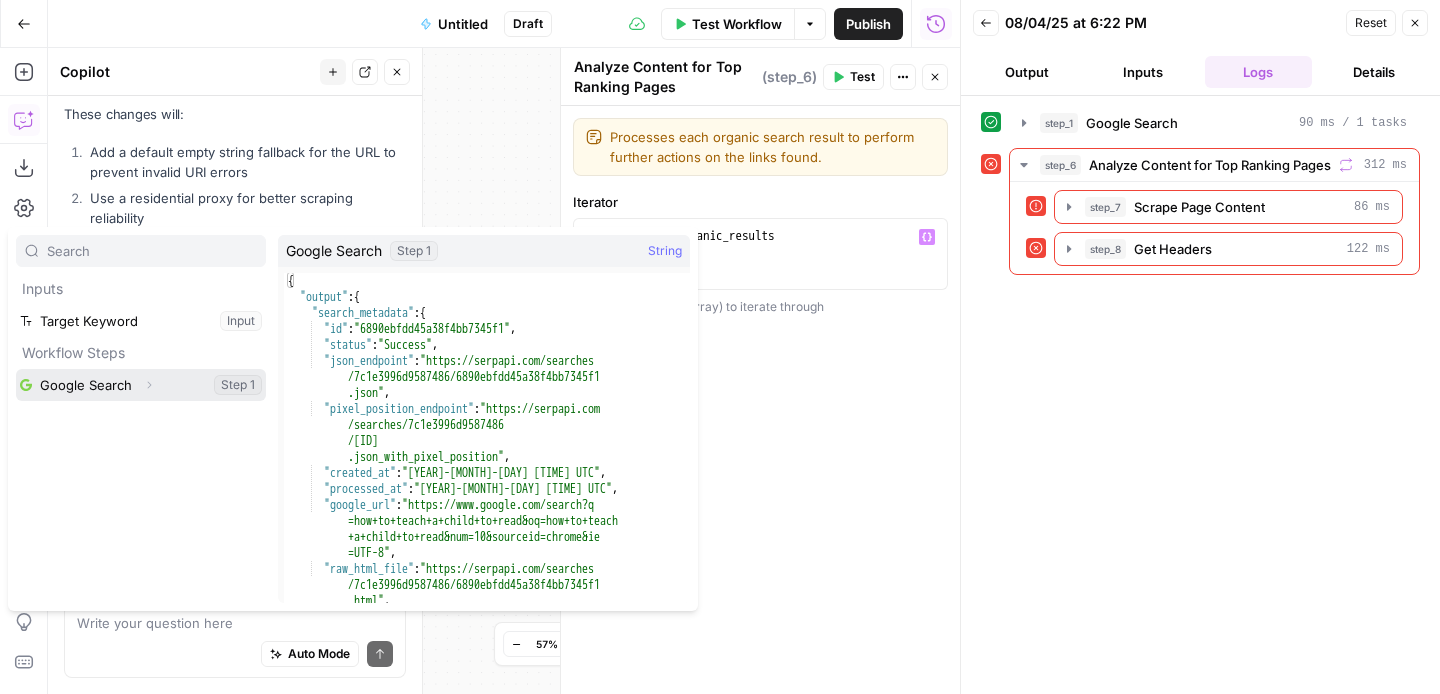 click at bounding box center (141, 385) 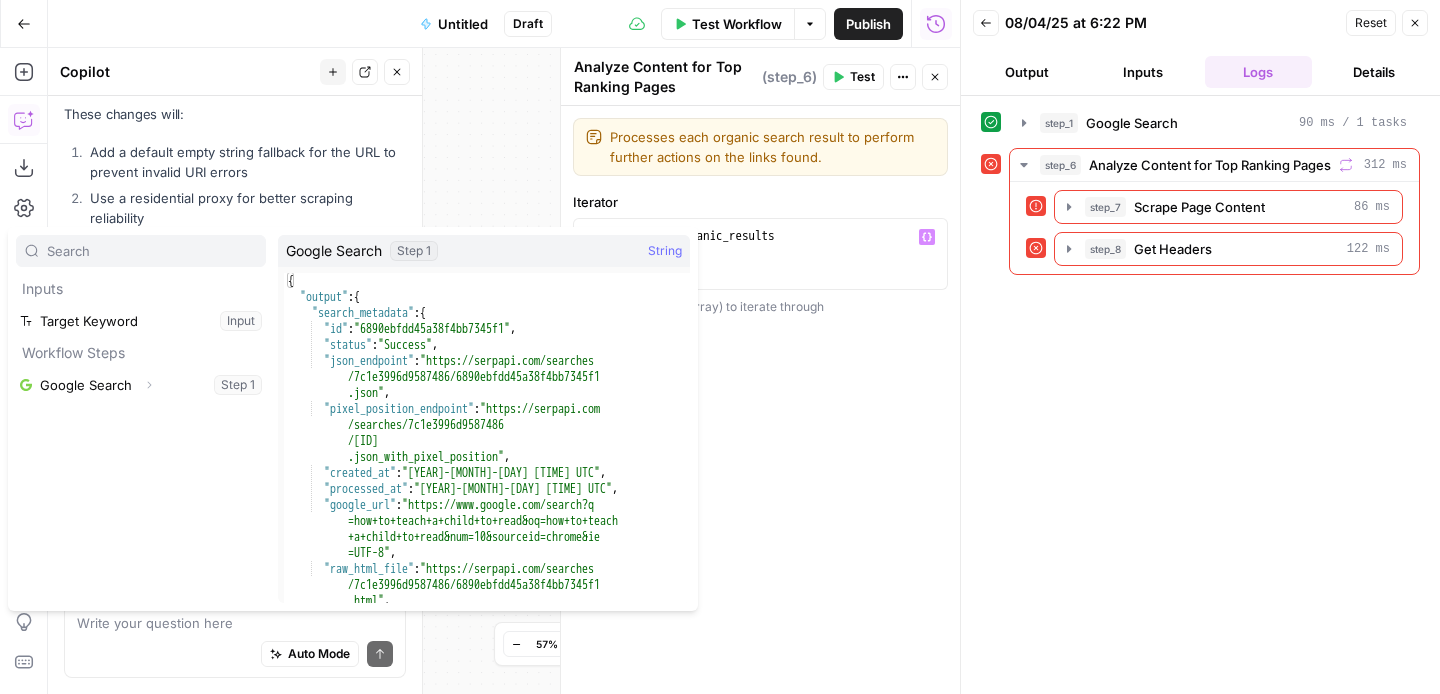 type on "**********" 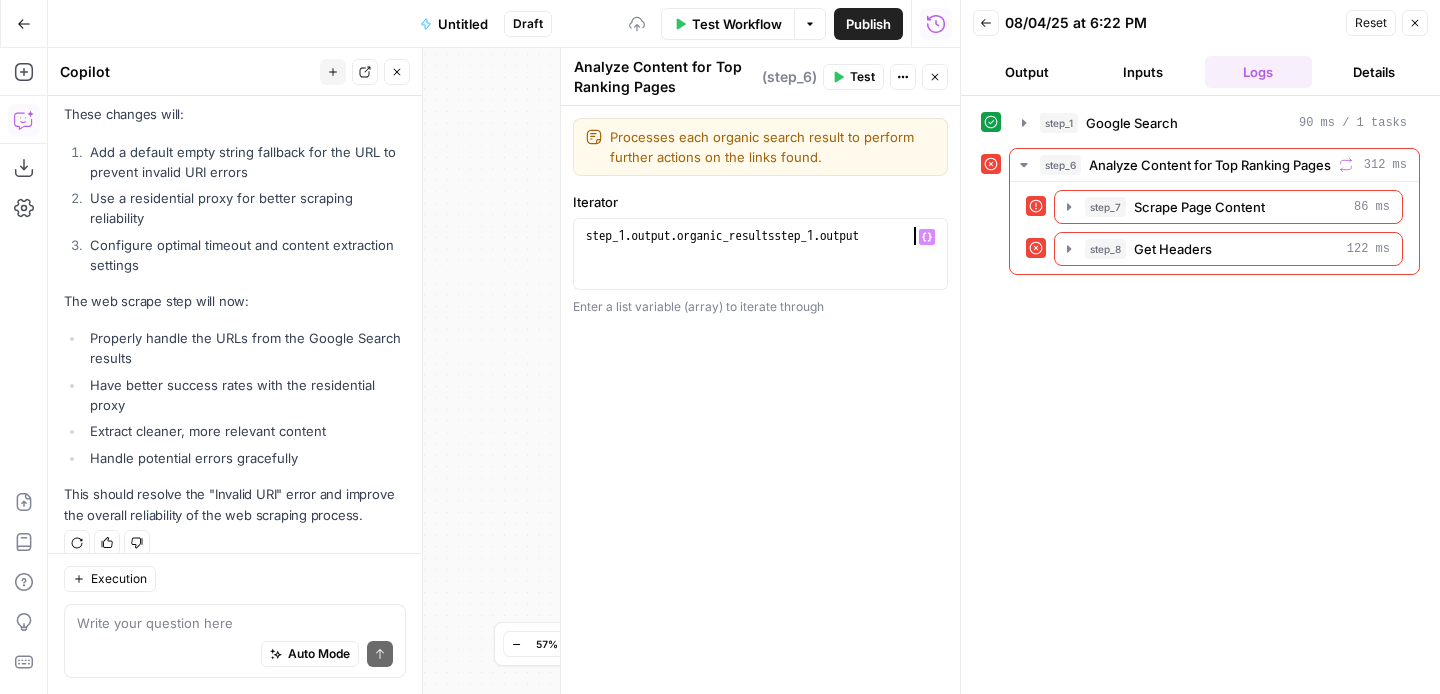 click on "step_1 . output . organic_resultsstep_1 . output" at bounding box center (760, 272) 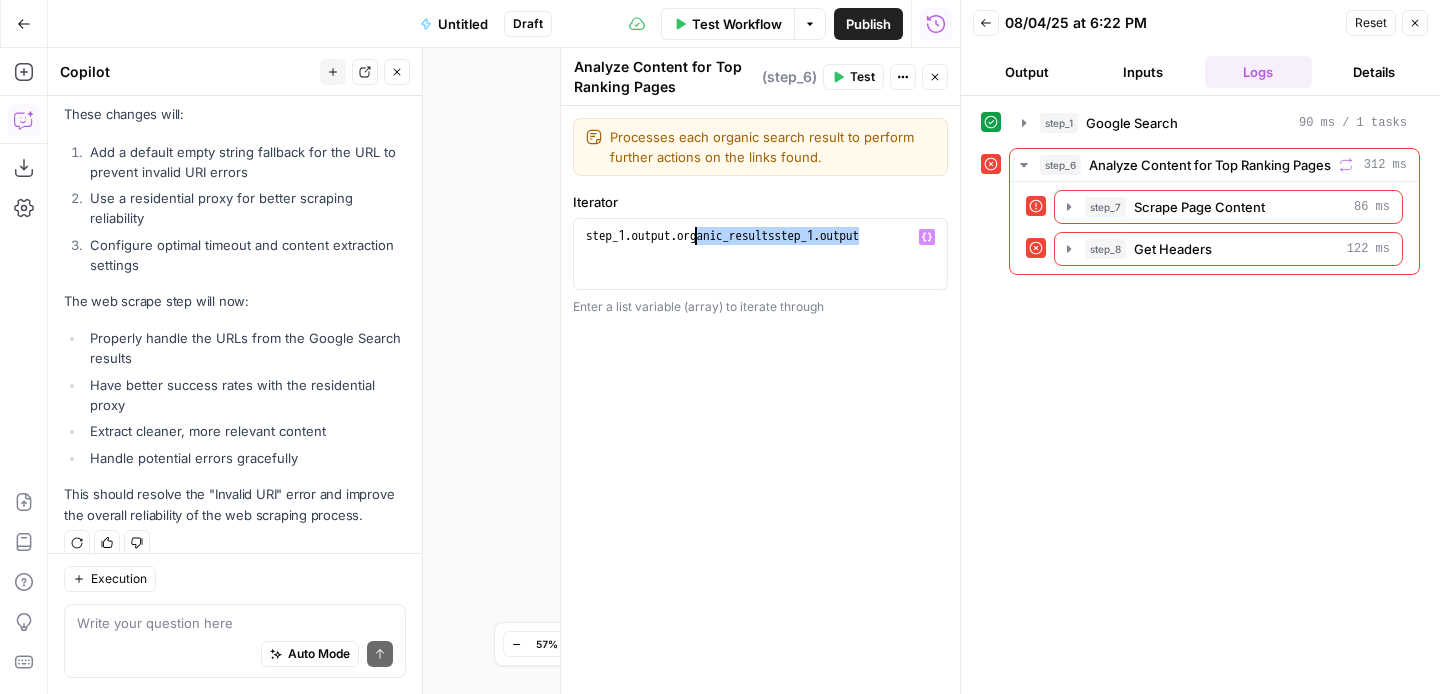 click on "step_1 . output . organic_resultsstep_1 . output" at bounding box center [760, 272] 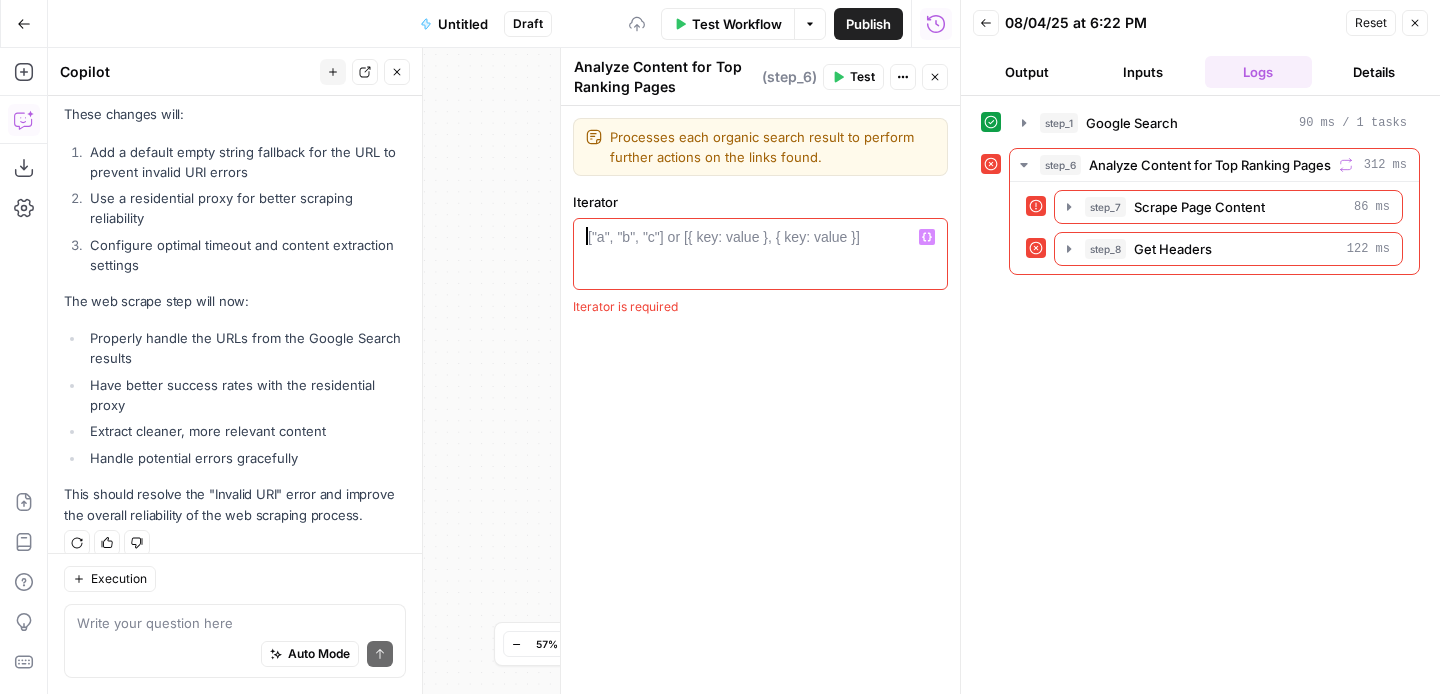 click 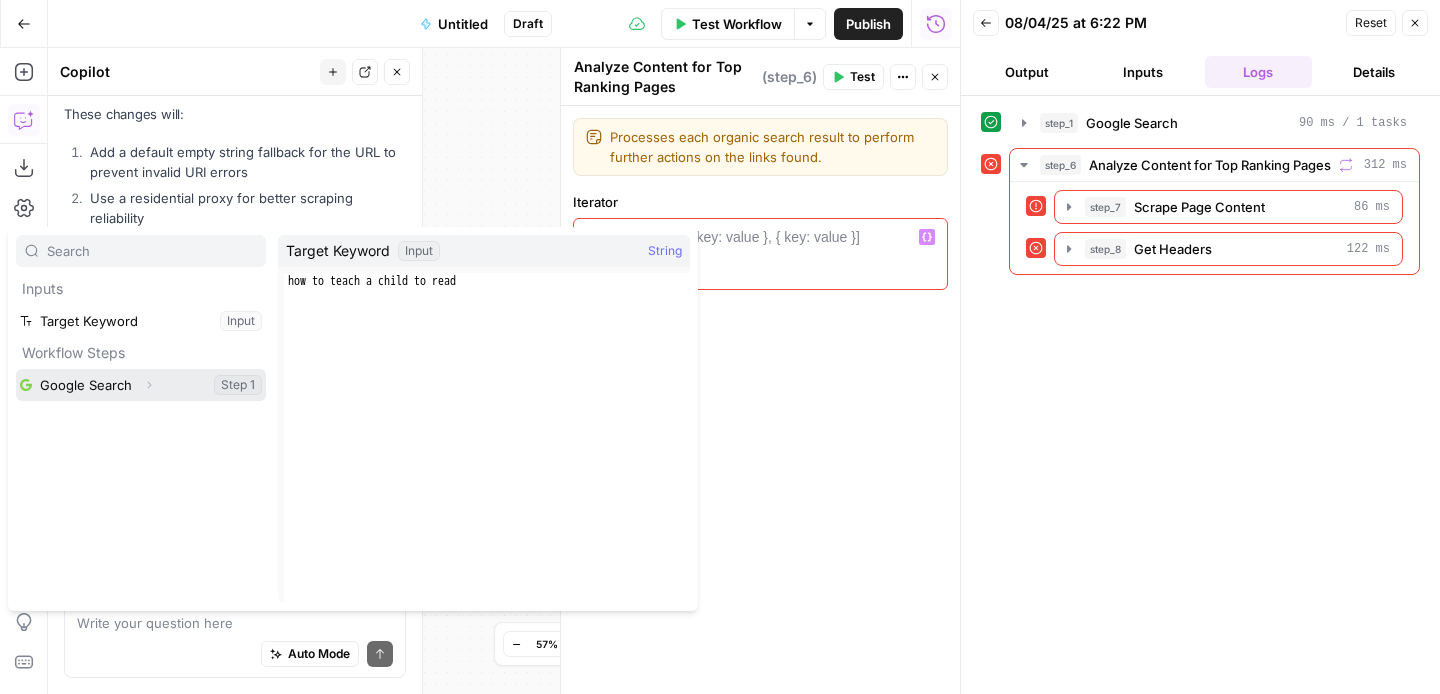click at bounding box center [141, 385] 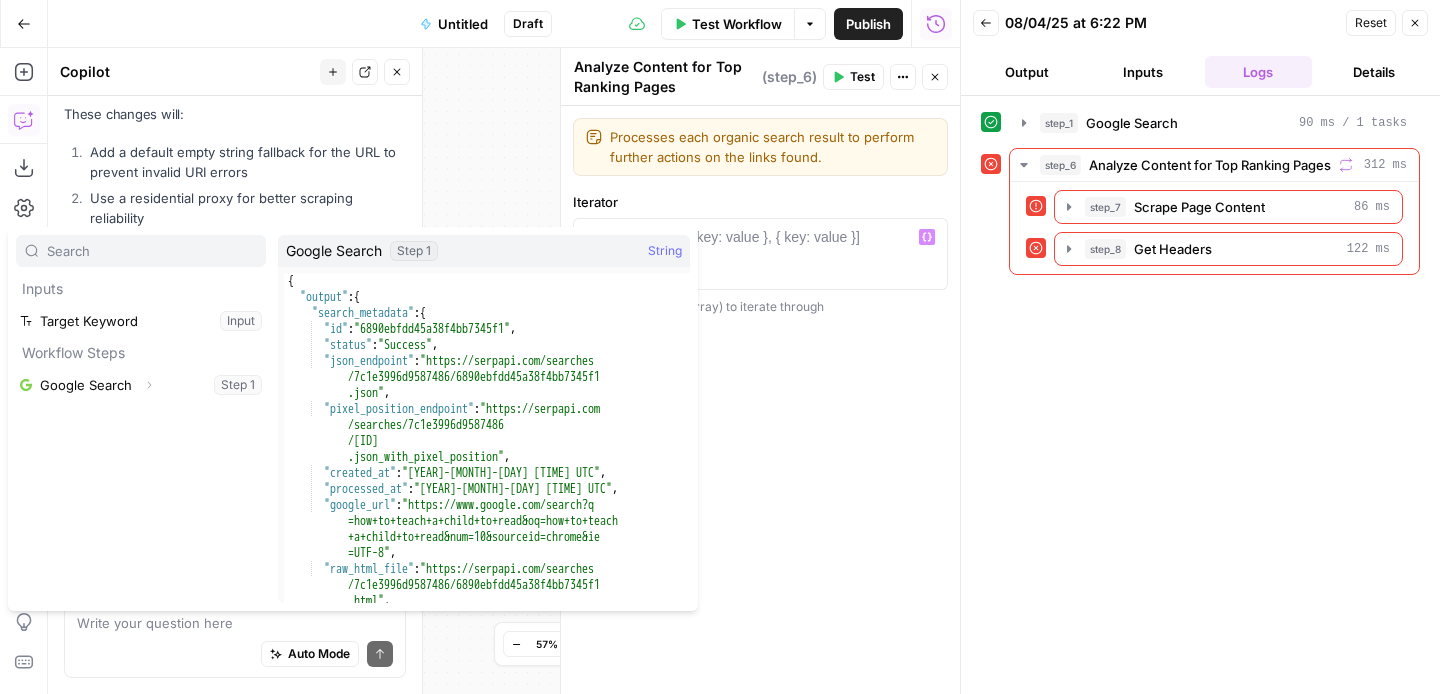 type on "**********" 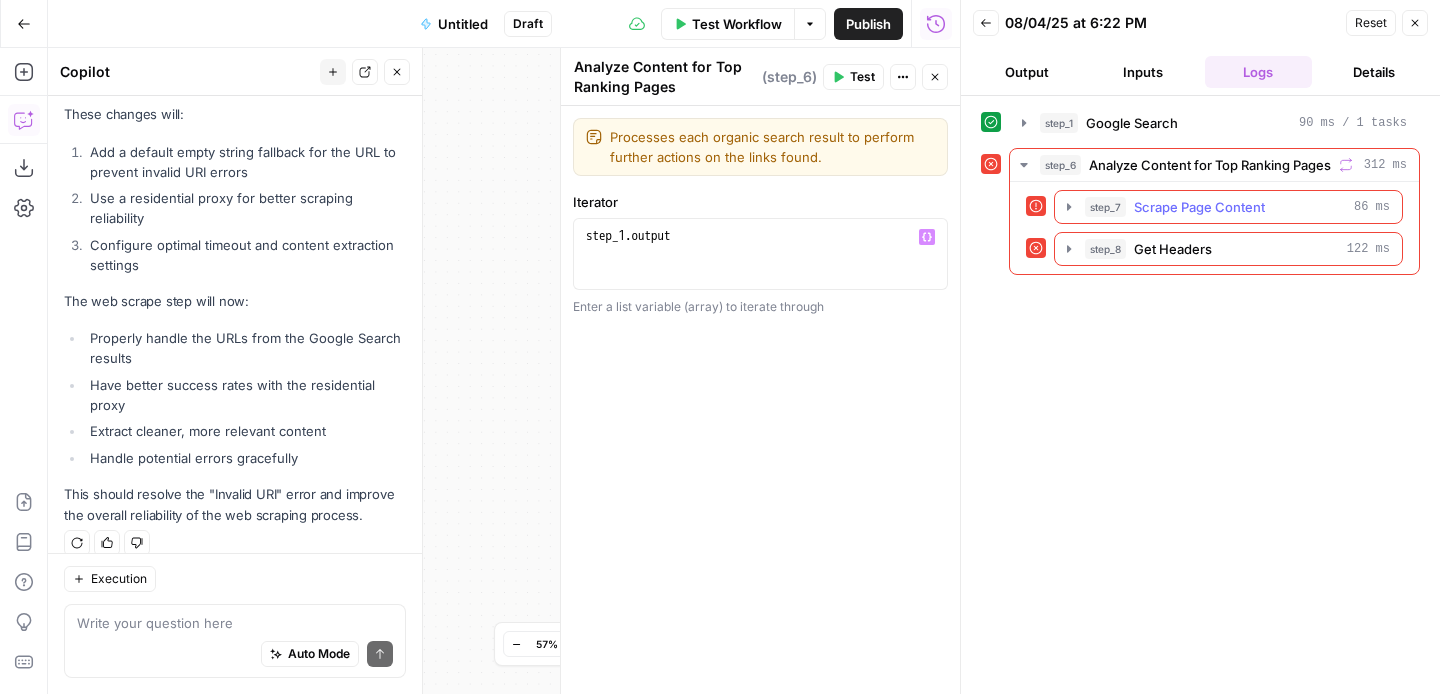 click on "Scrape Page Content" at bounding box center [1199, 207] 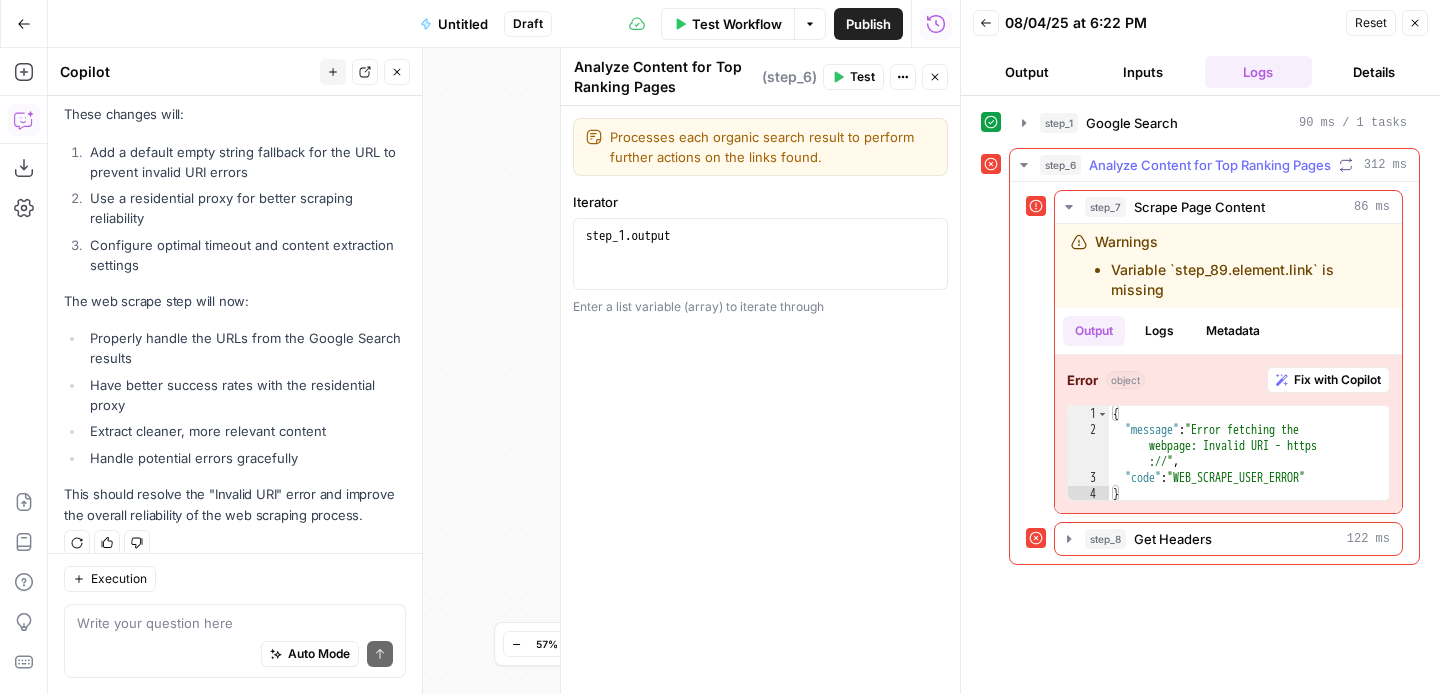 click 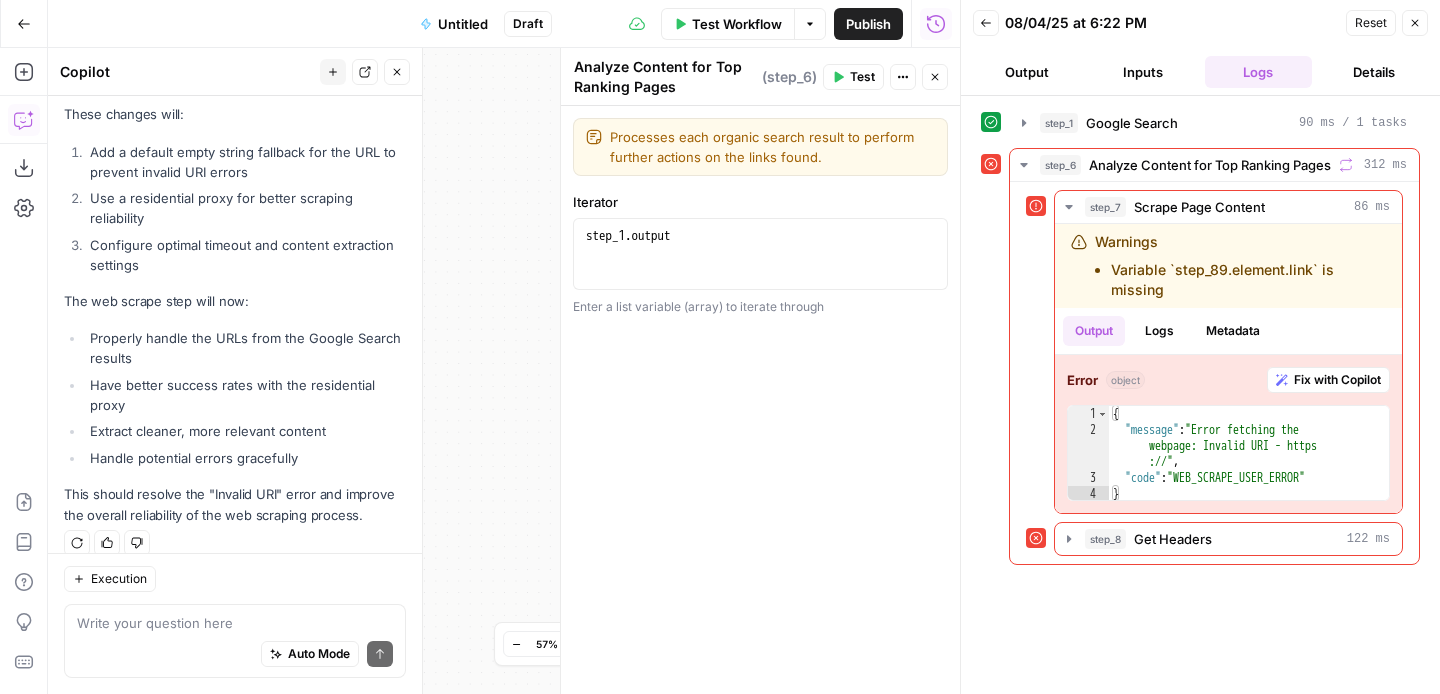click on "XXXXXXXXXXXXXXXXXXXXXXXXXXXXXXXXXXXXXXXXXXXXXXXXXXXXXXXXXXXXXXXXXXXXXXXXXXXXXXXXXXXXXXXXXXXXXXXXXXXXXXXXXXXXXXXXXXXXXXXXXXXXXXXXXXXXXXXXXXXXXXXXXXXXXXXXXXXXXXXXXXXXXXXXXXXXXXXXXXXXXXXXXXXXXXXXXXXXXXXXXXXXXXXXXXXXXXXXXXXXXXXXXXXXXXXXXXXXXXXXXXXXXXXXXXXXXXXXXXXXXXXXXXXXXXXXXXXXXXXXXXXXXXXXXXXXXXXXXXXXXXXXXXXXXXXXXXXXXXXXXXXXXXXXXXXXXXXXXXXXXXXXXXXXXXXXXXXXXXXXXXXXXXXXXXXXXXXXXXXXXXXXXXXXXXXXXXXXXXXXXXXXXXXXXXXXXXXXXXXXXXXXXXXXXXXXXXXXXXXXXXXXXXXXXXXXXXXXXXXXXXXXXXXXXXXXXXXXXXXXXXXXXXXXXXXXXXXXXXXXXXXXXXXXXXX" at bounding box center [504, 371] 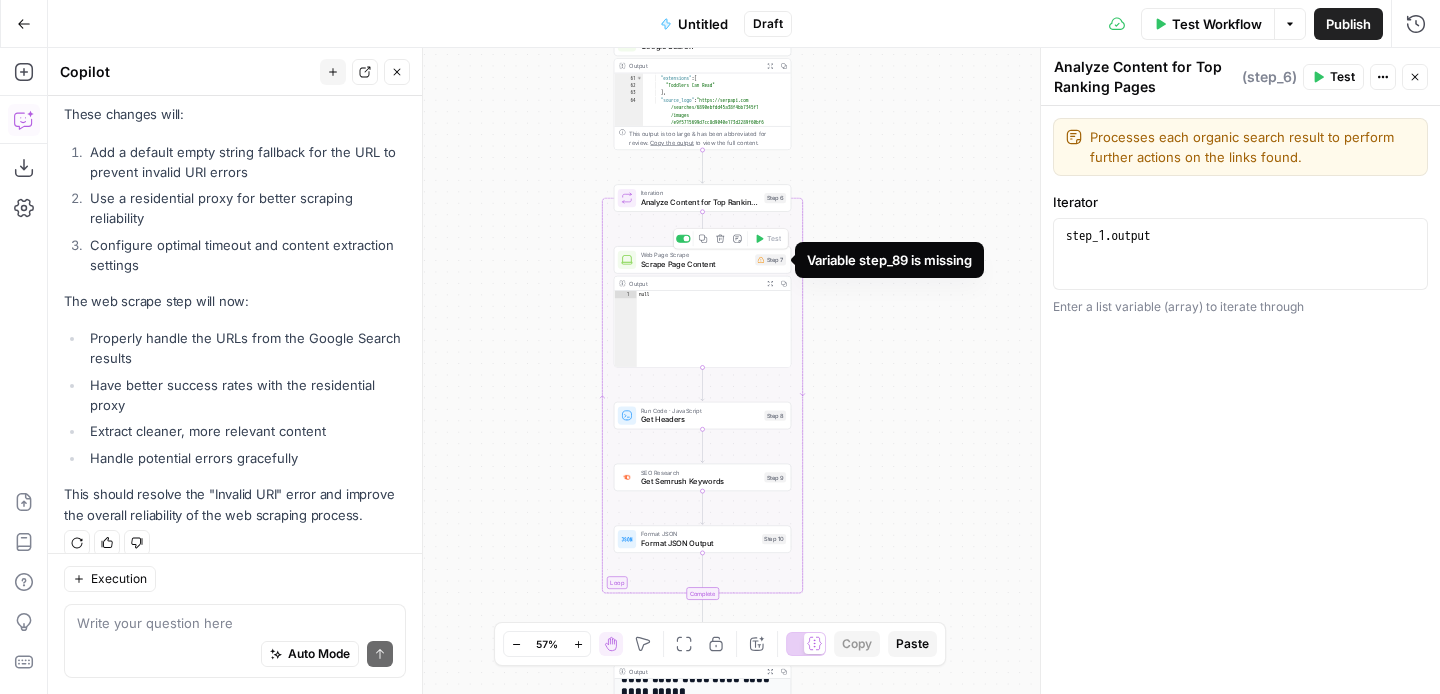 click on "Step 7" at bounding box center (770, 259) 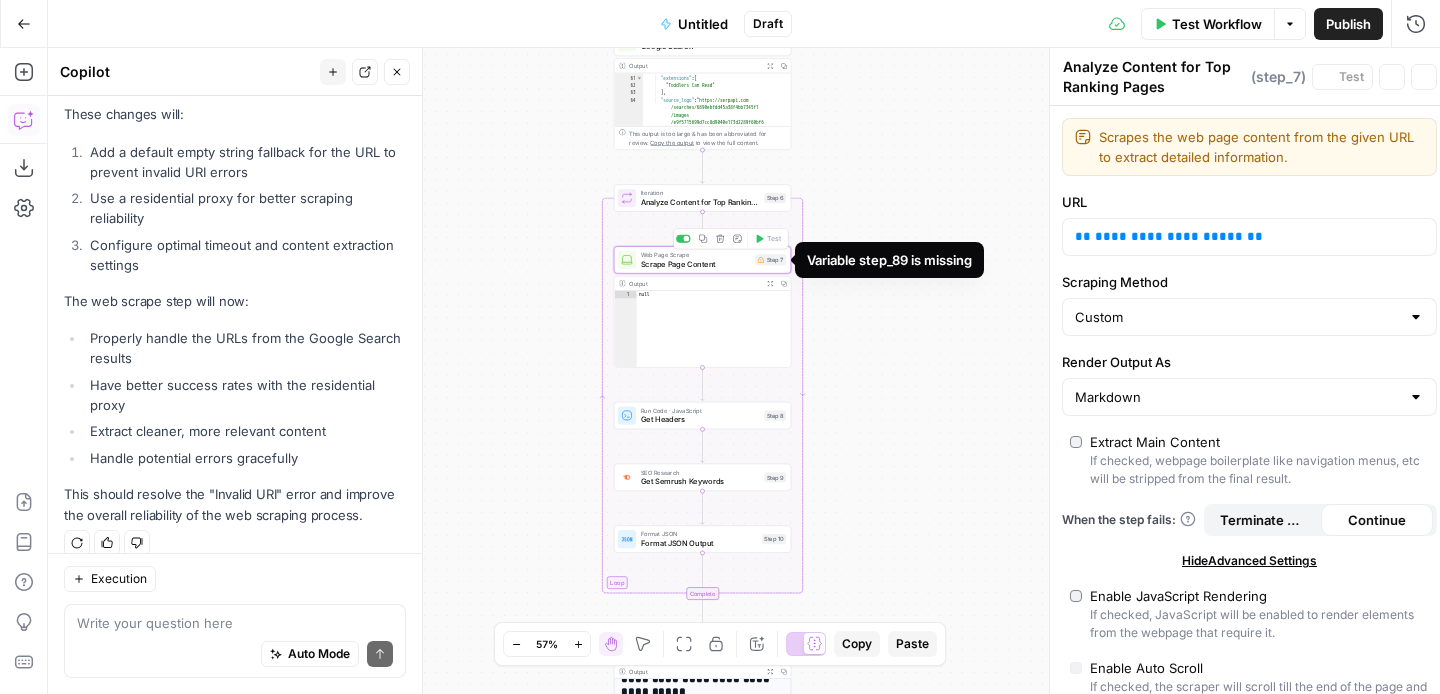 type on "Scrape Page Content" 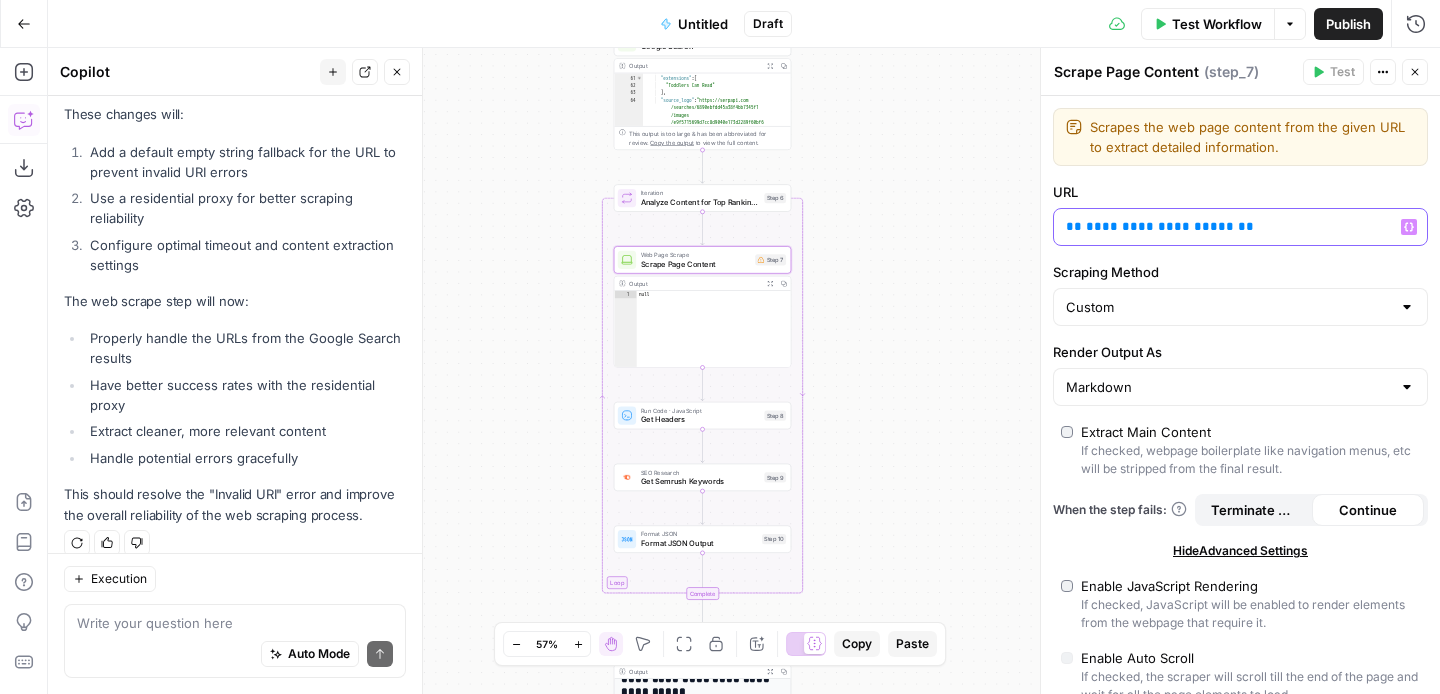 click on "**********" at bounding box center [1160, 226] 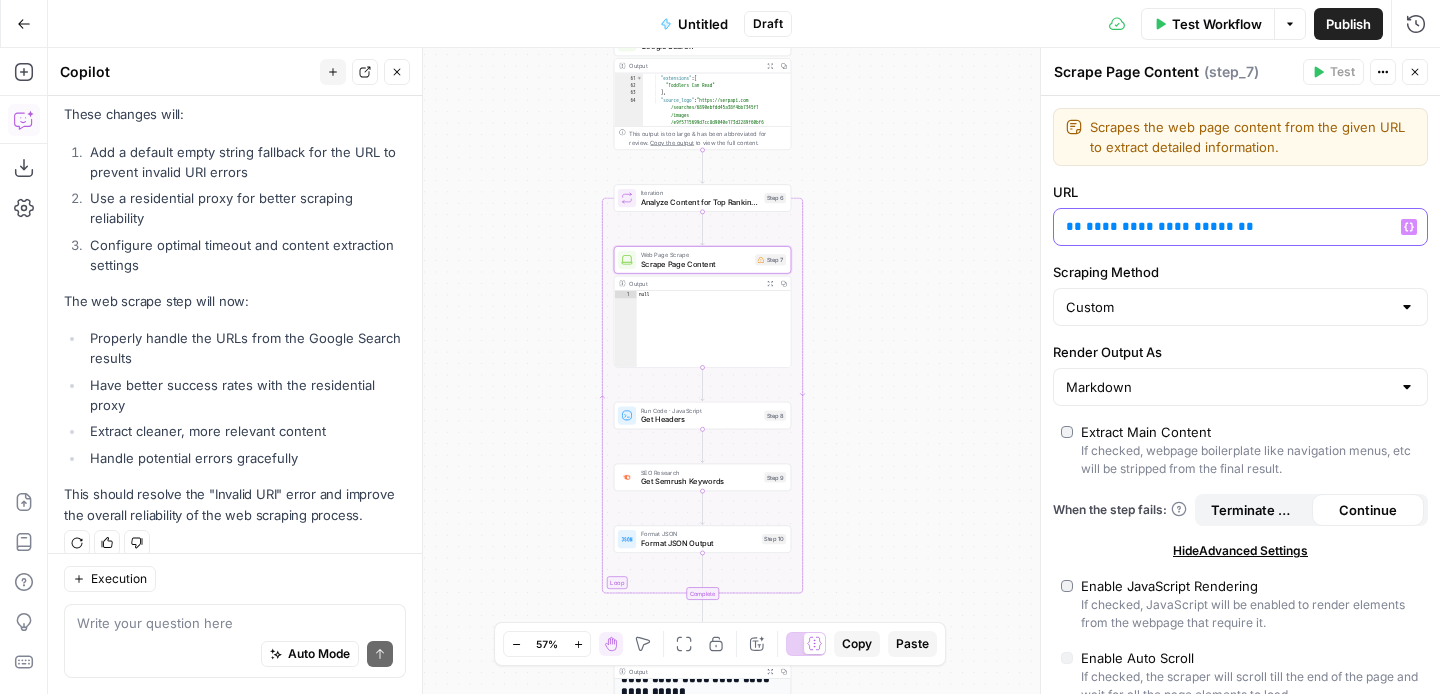click on "**********" at bounding box center [1160, 226] 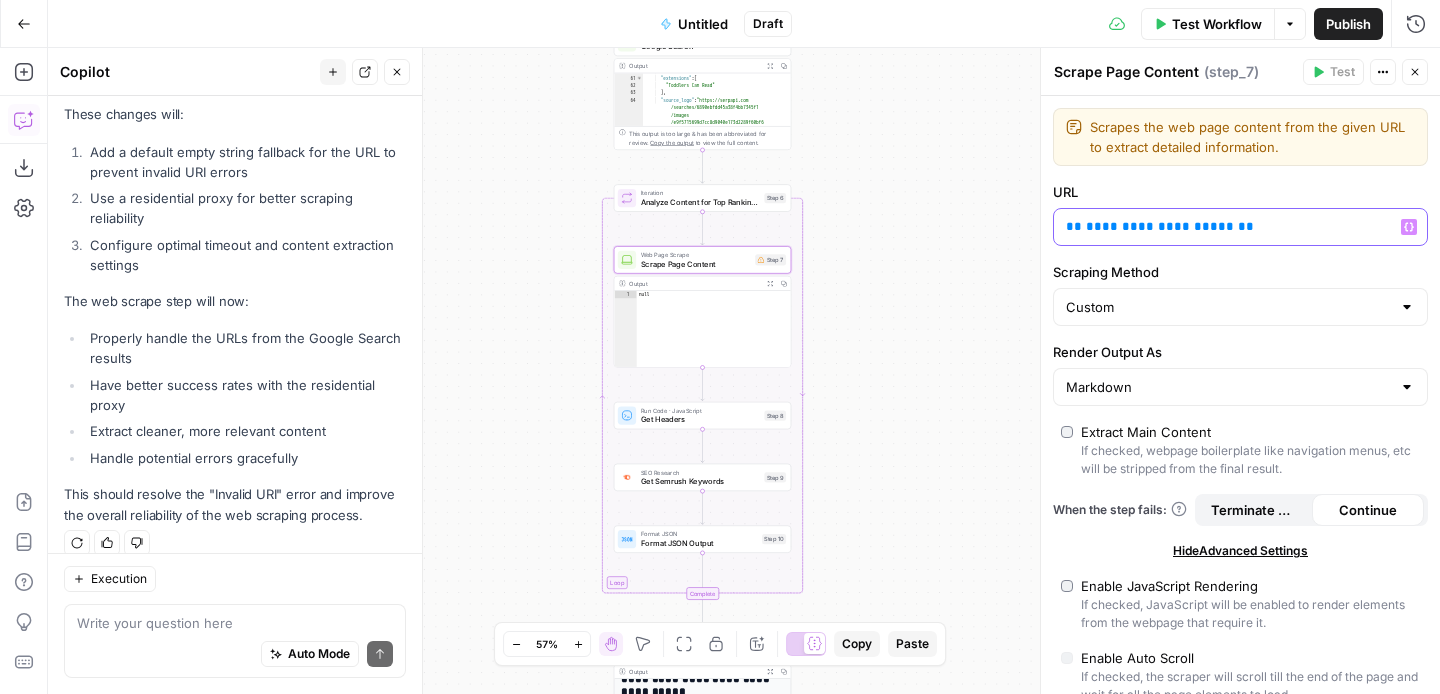 click 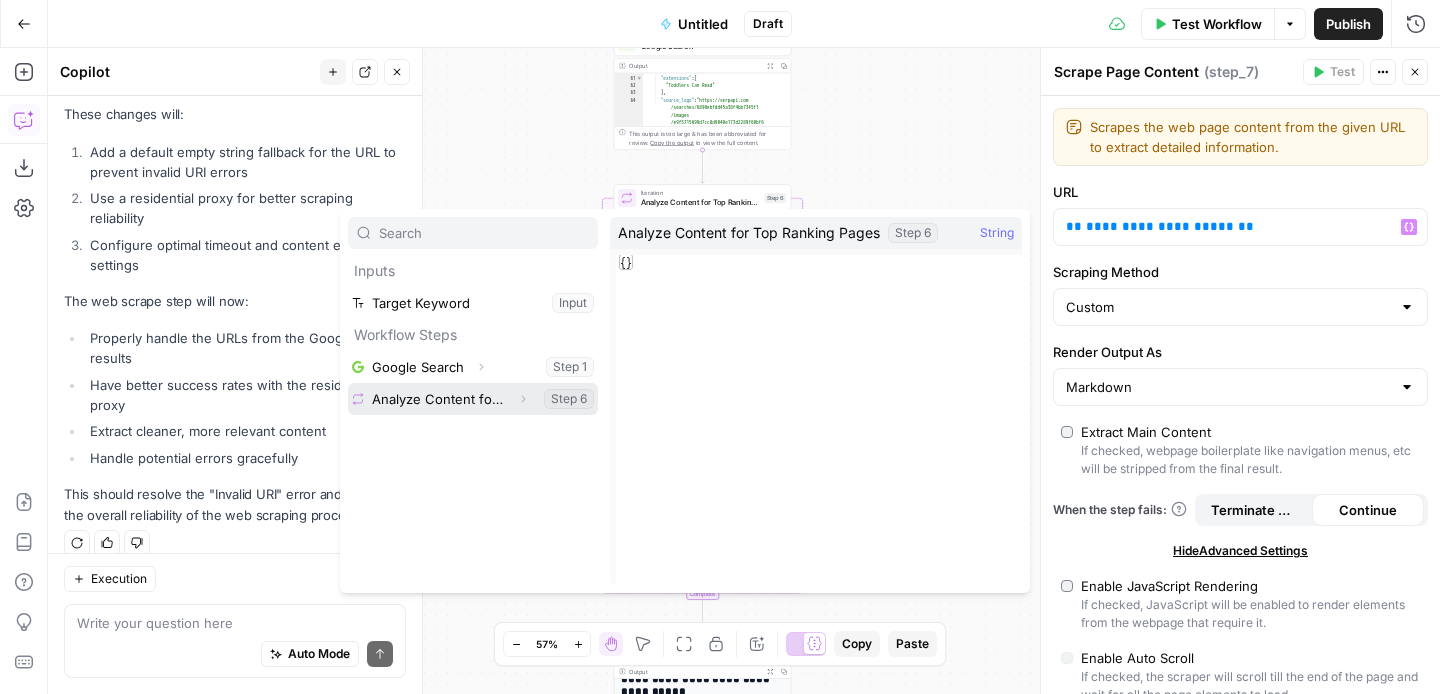 click 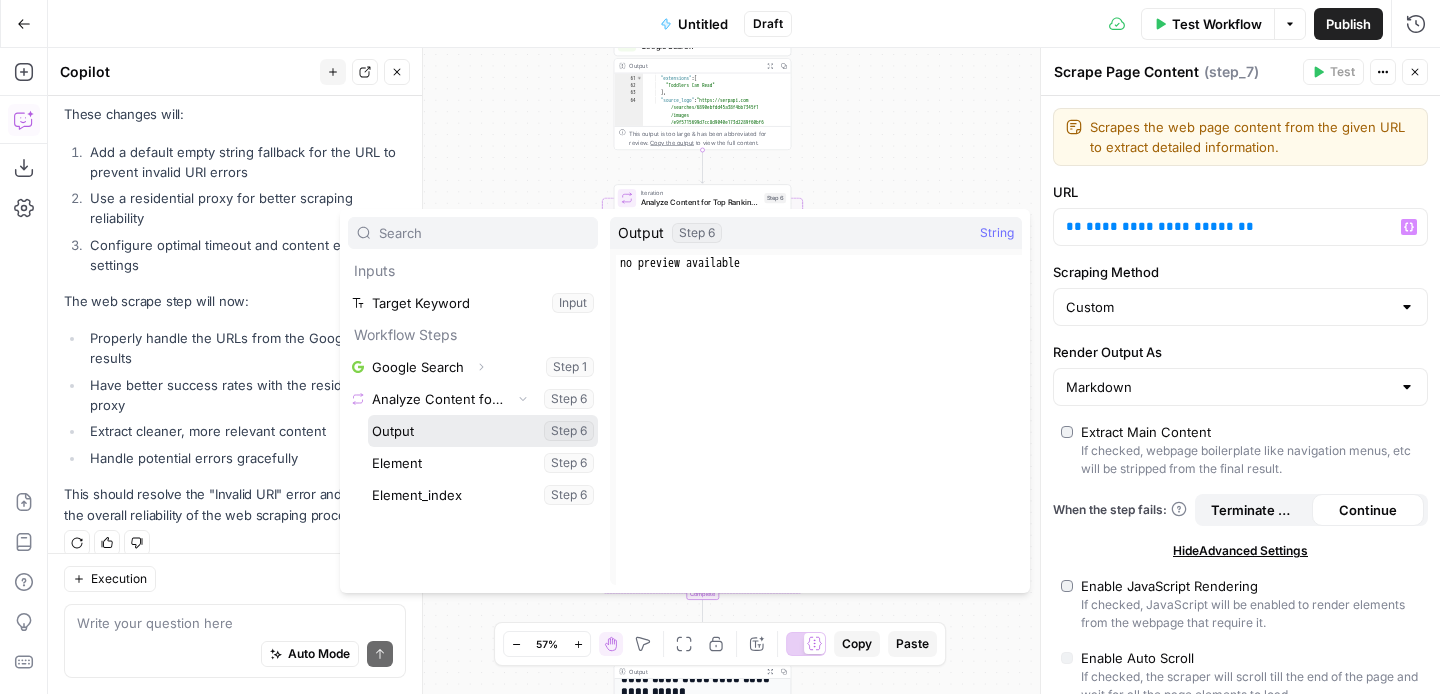click at bounding box center [483, 431] 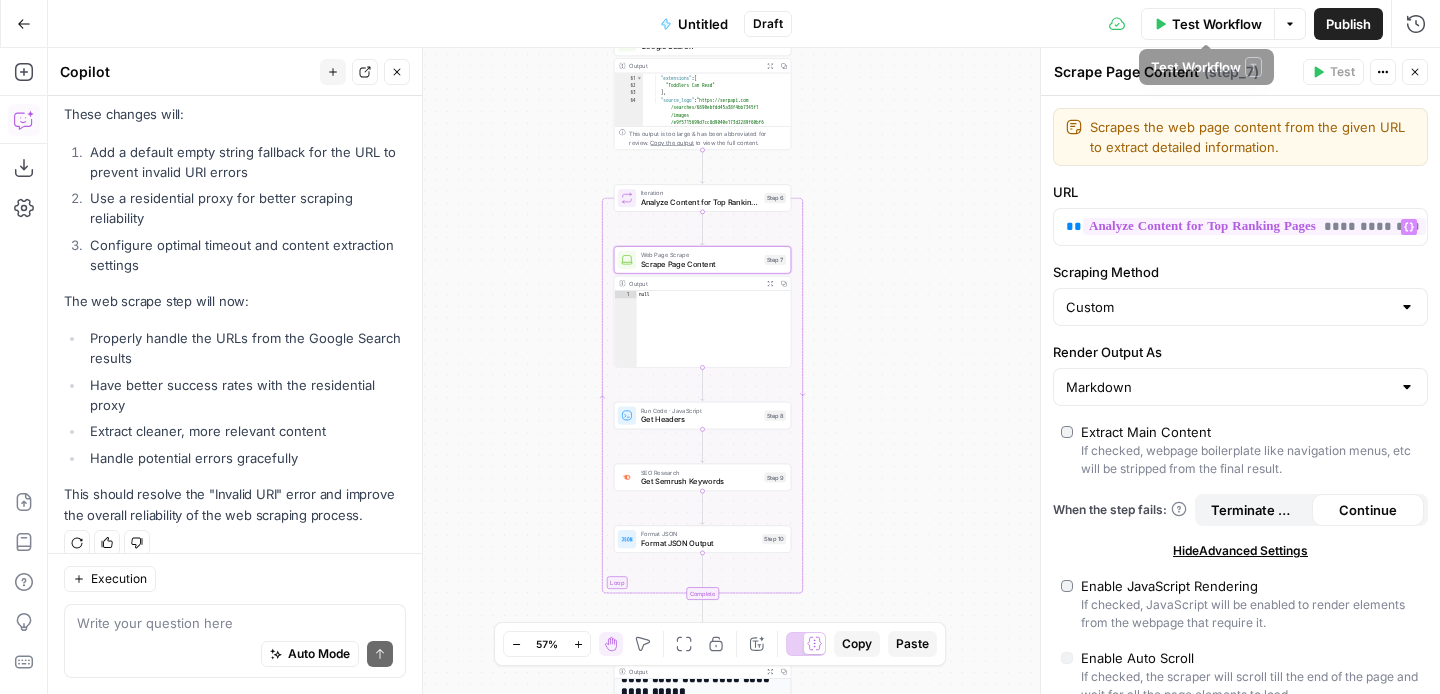 click on "Test Workflow" at bounding box center [1217, 24] 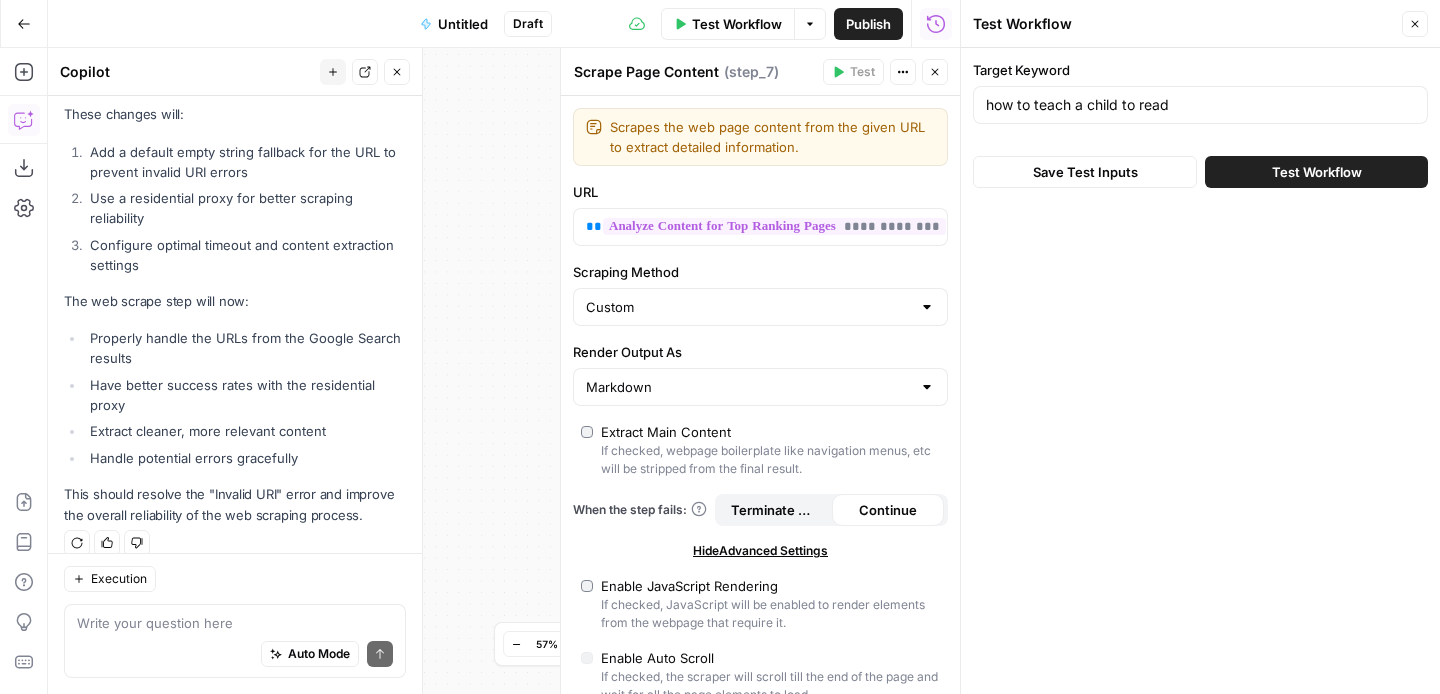 click on "Test Workflow" at bounding box center (1316, 172) 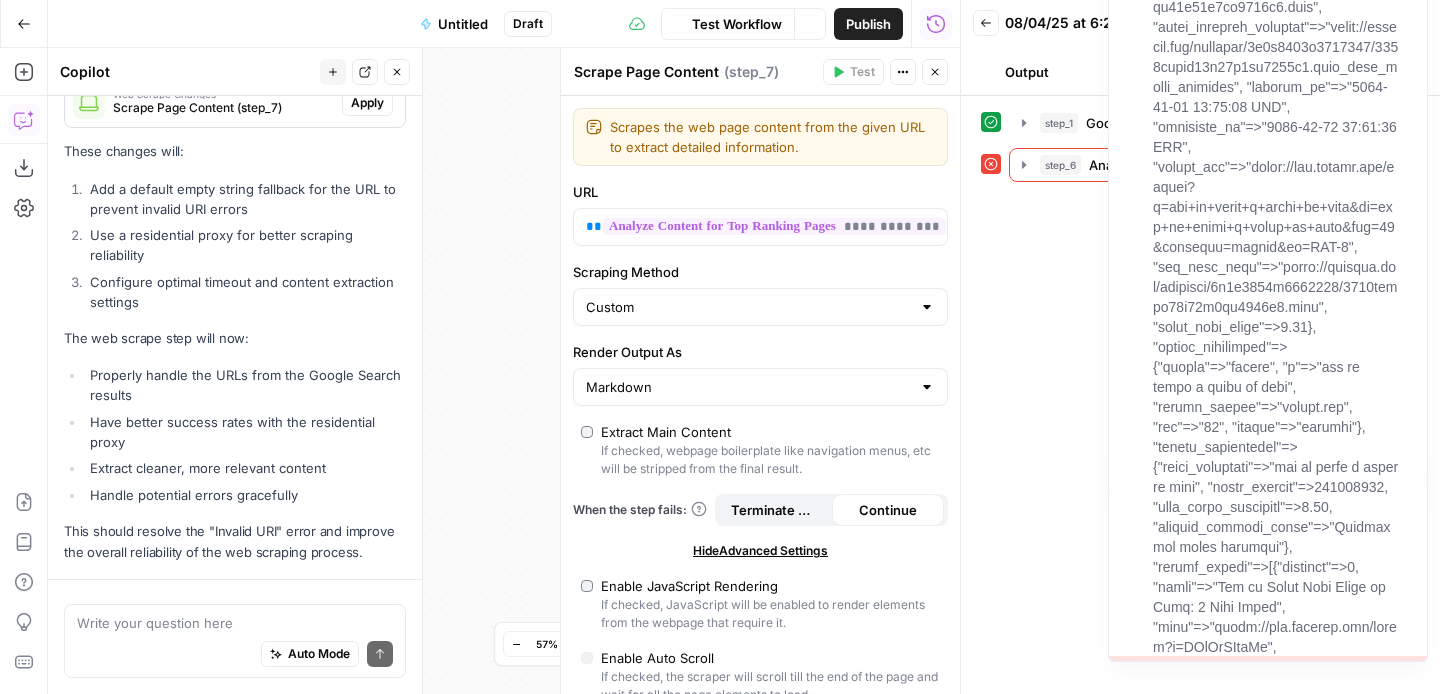 click on "step_6 Analyze Content for Top Ranking Pages 28 ms" at bounding box center [1200, 165] 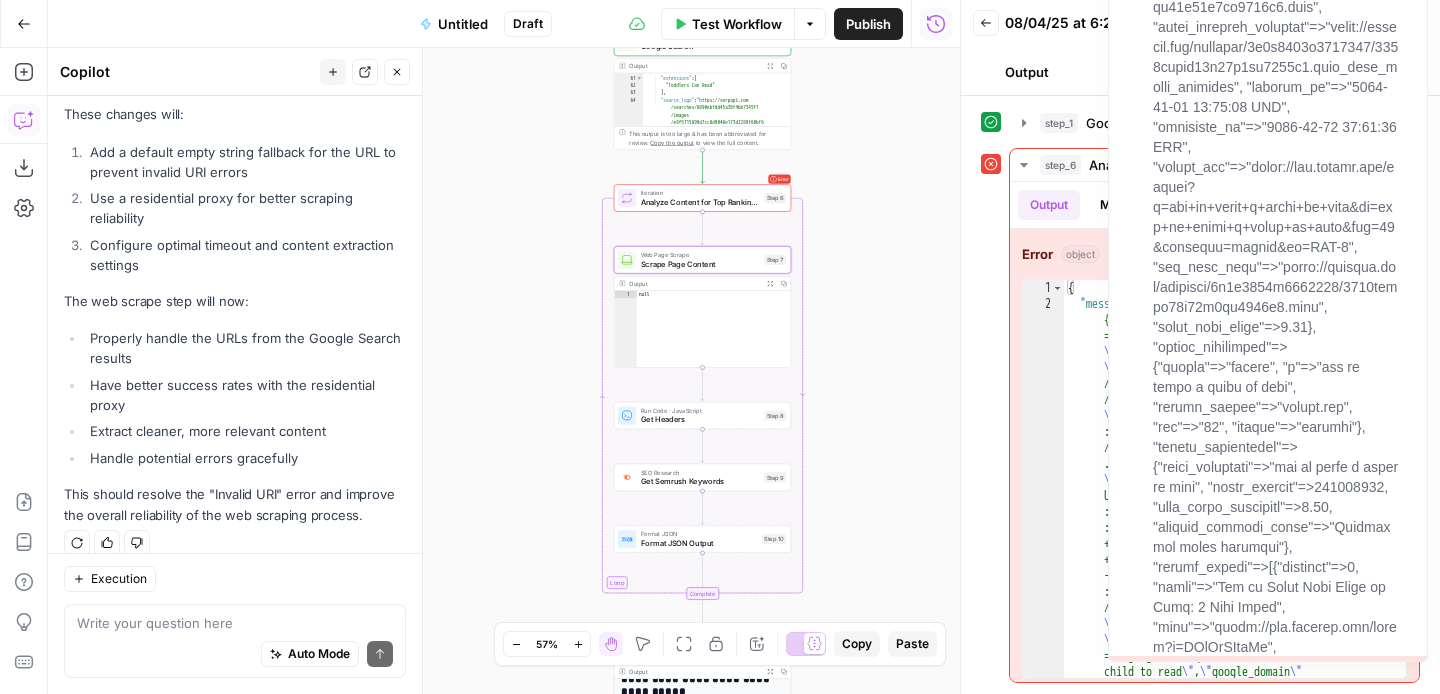 scroll, scrollTop: 2517, scrollLeft: 0, axis: vertical 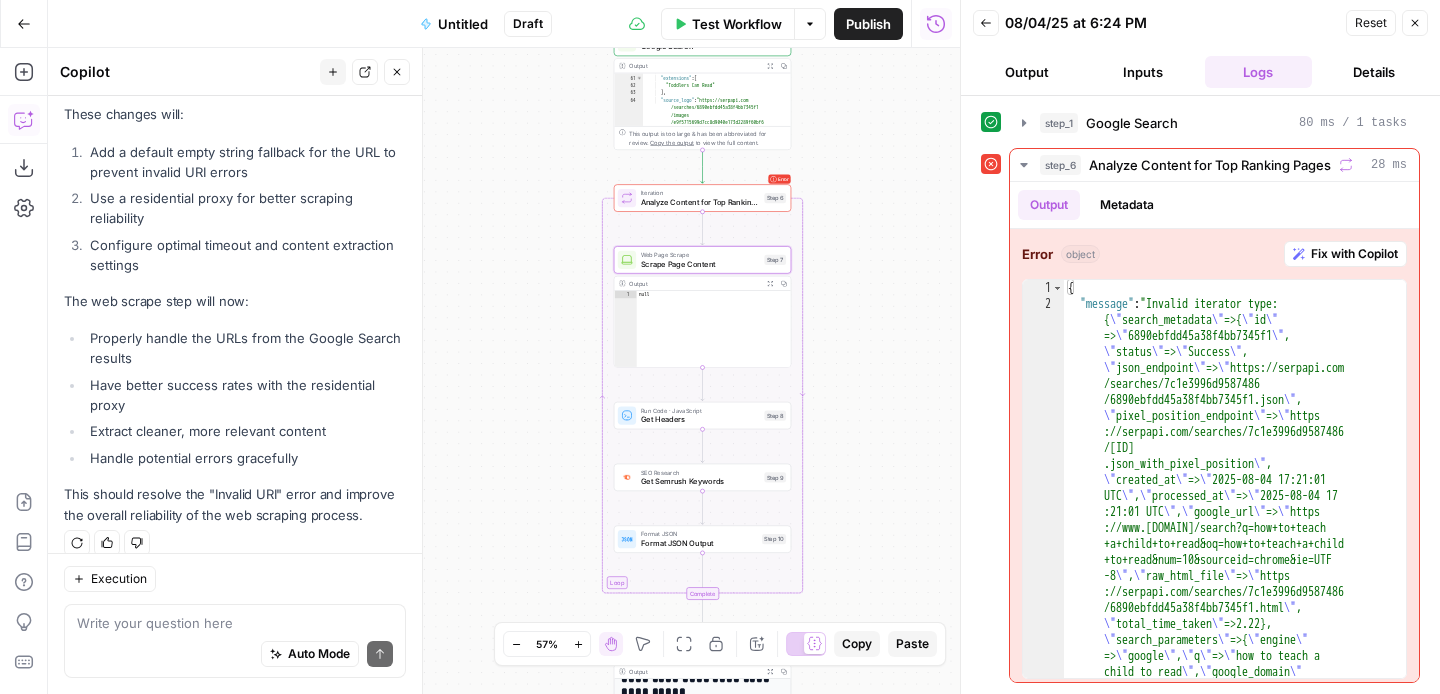 click at bounding box center (3276, 24247) 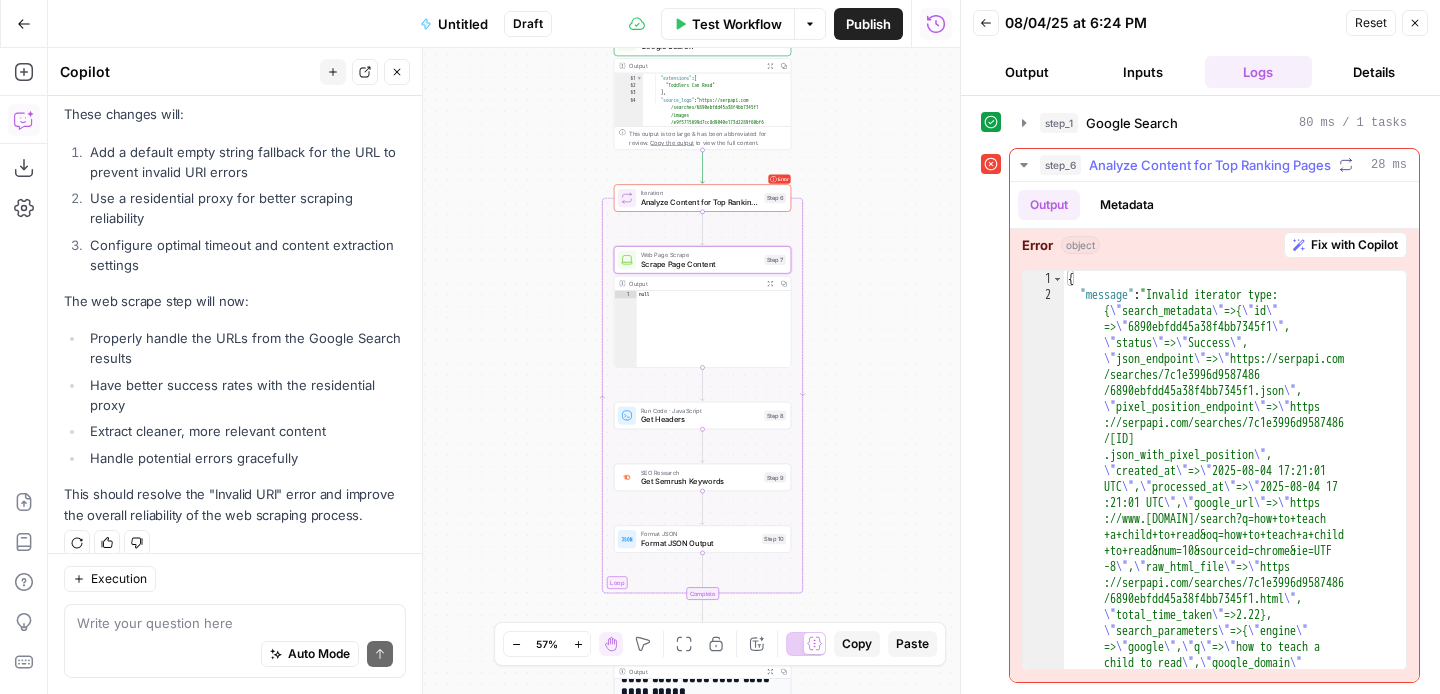 click on "Fix with Copilot" at bounding box center (1354, 245) 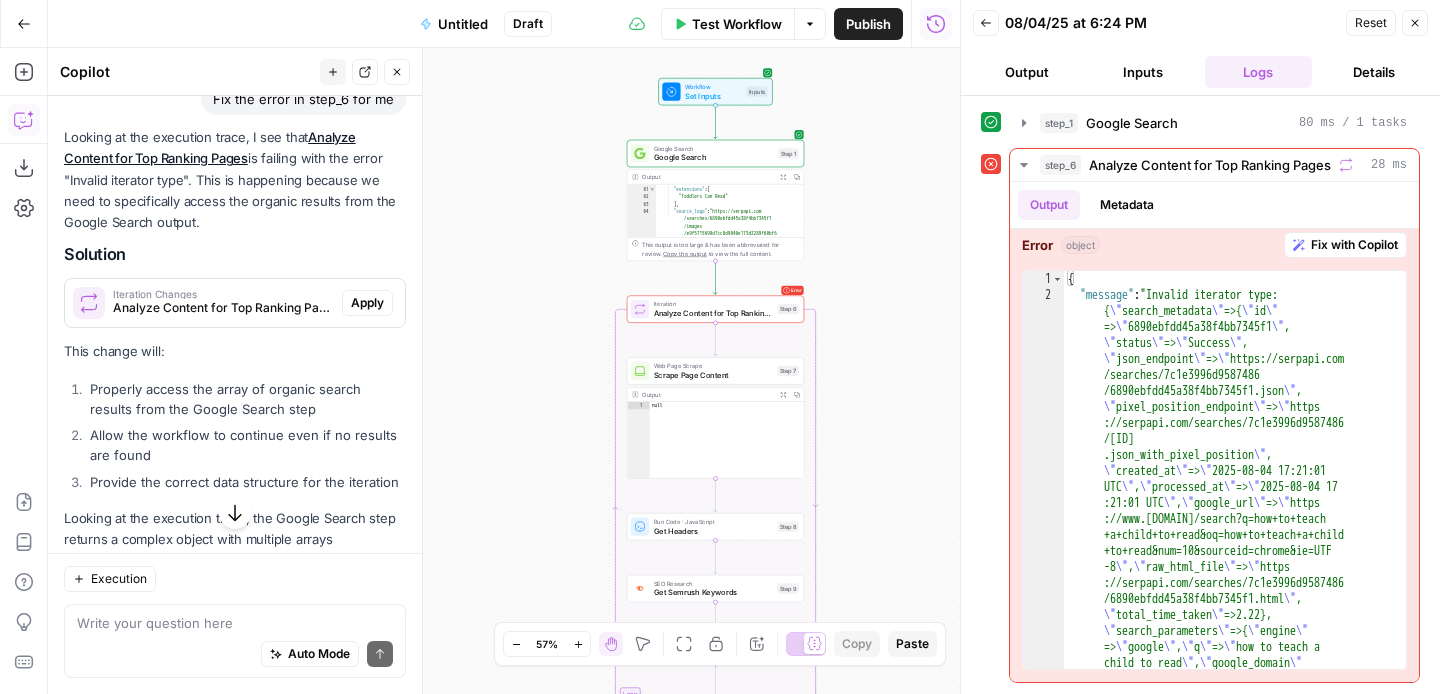 scroll, scrollTop: 2943, scrollLeft: 0, axis: vertical 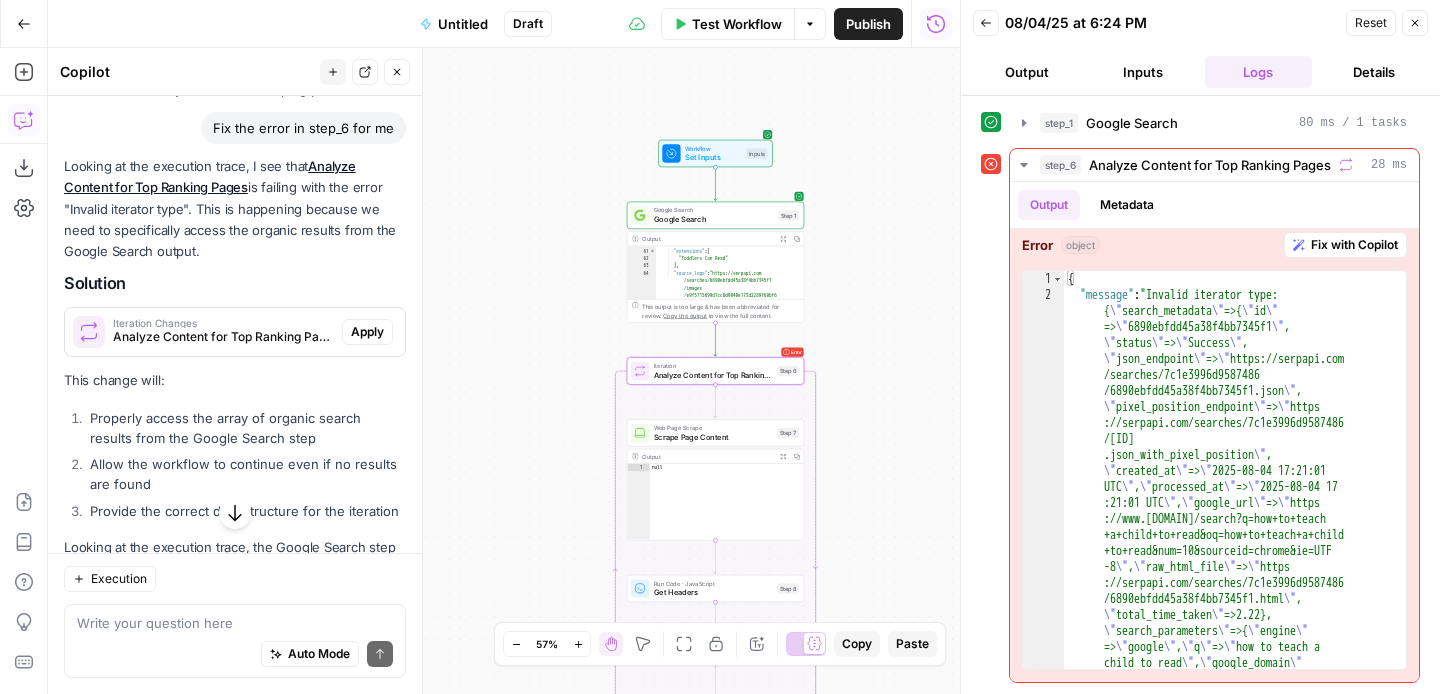 click on "Apply" at bounding box center [367, 332] 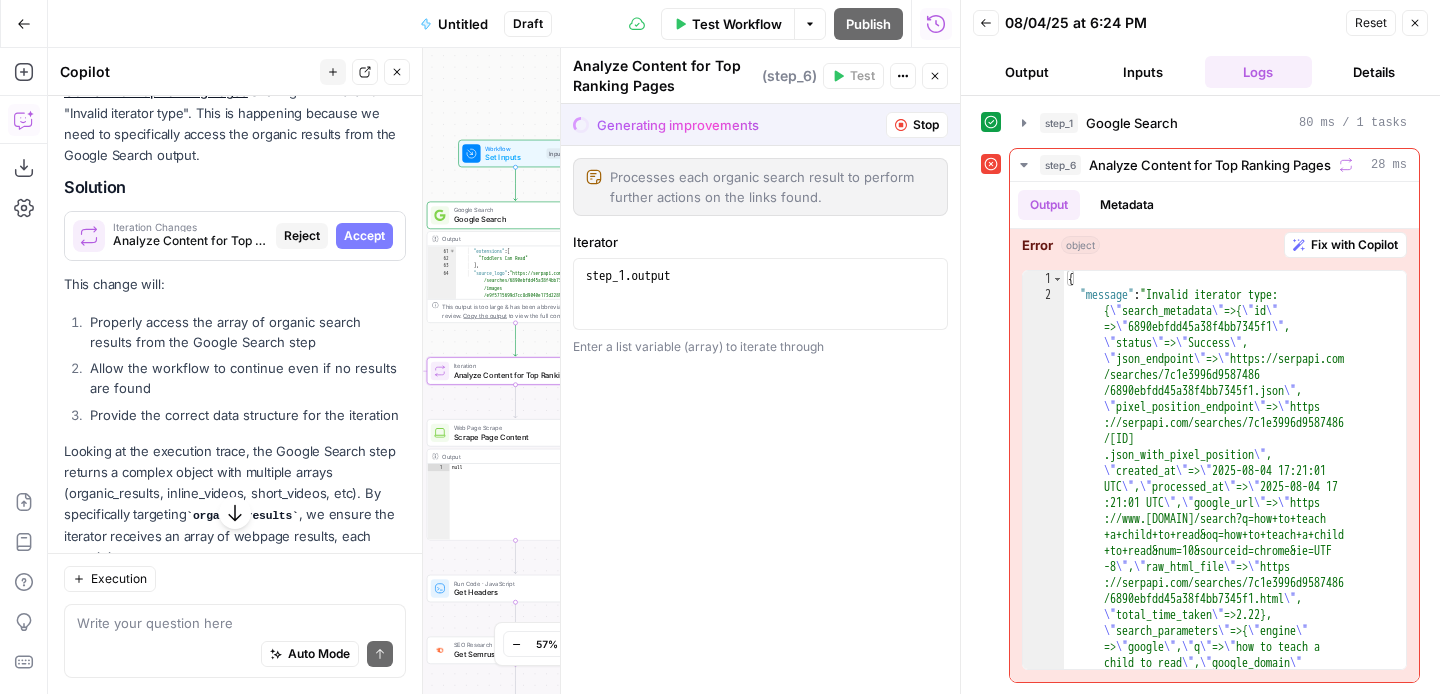 scroll, scrollTop: 2847, scrollLeft: 0, axis: vertical 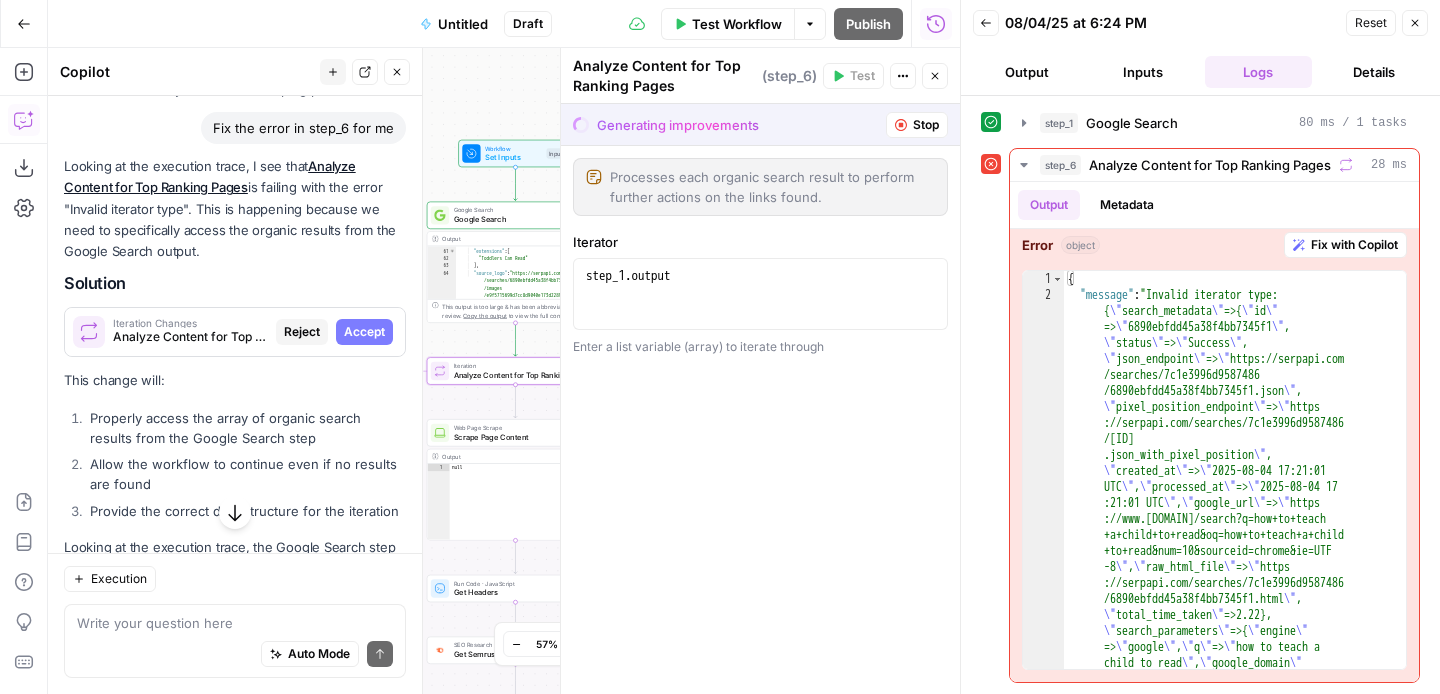 click on "Accept" at bounding box center [364, 332] 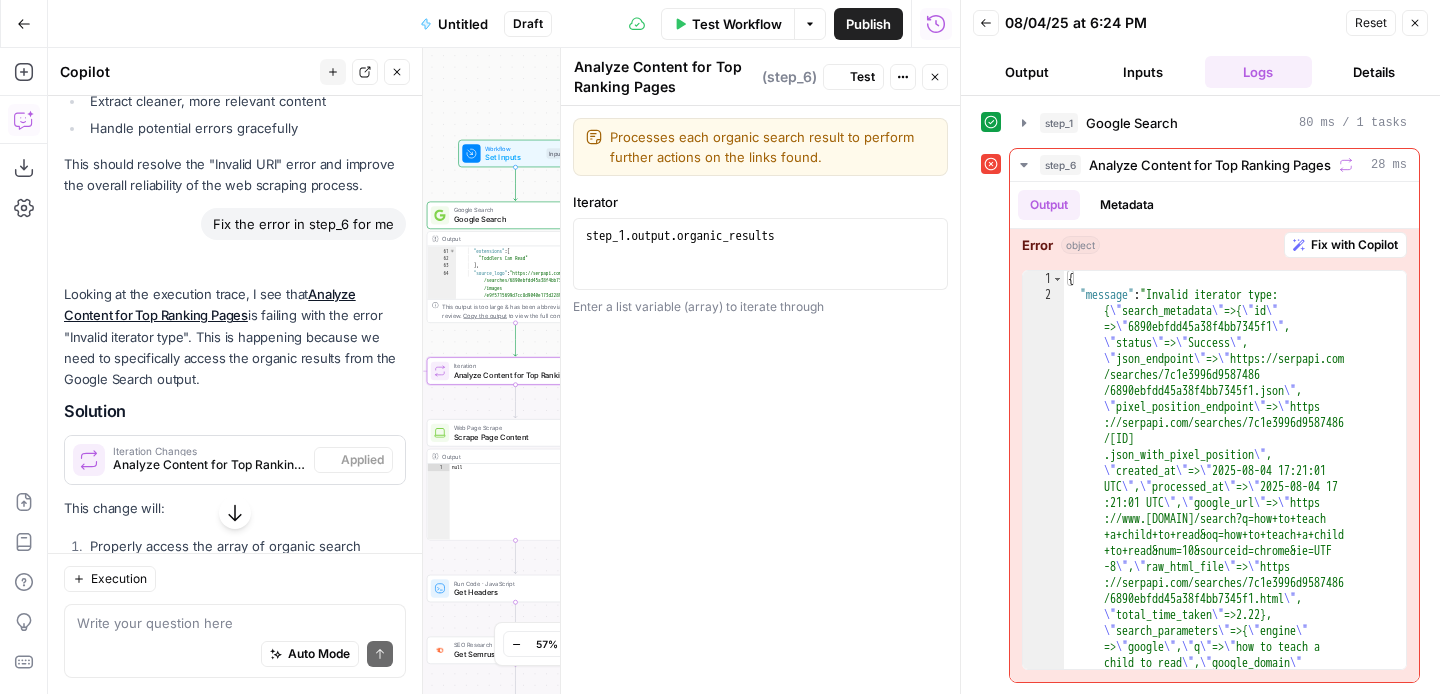 scroll, scrollTop: 2943, scrollLeft: 0, axis: vertical 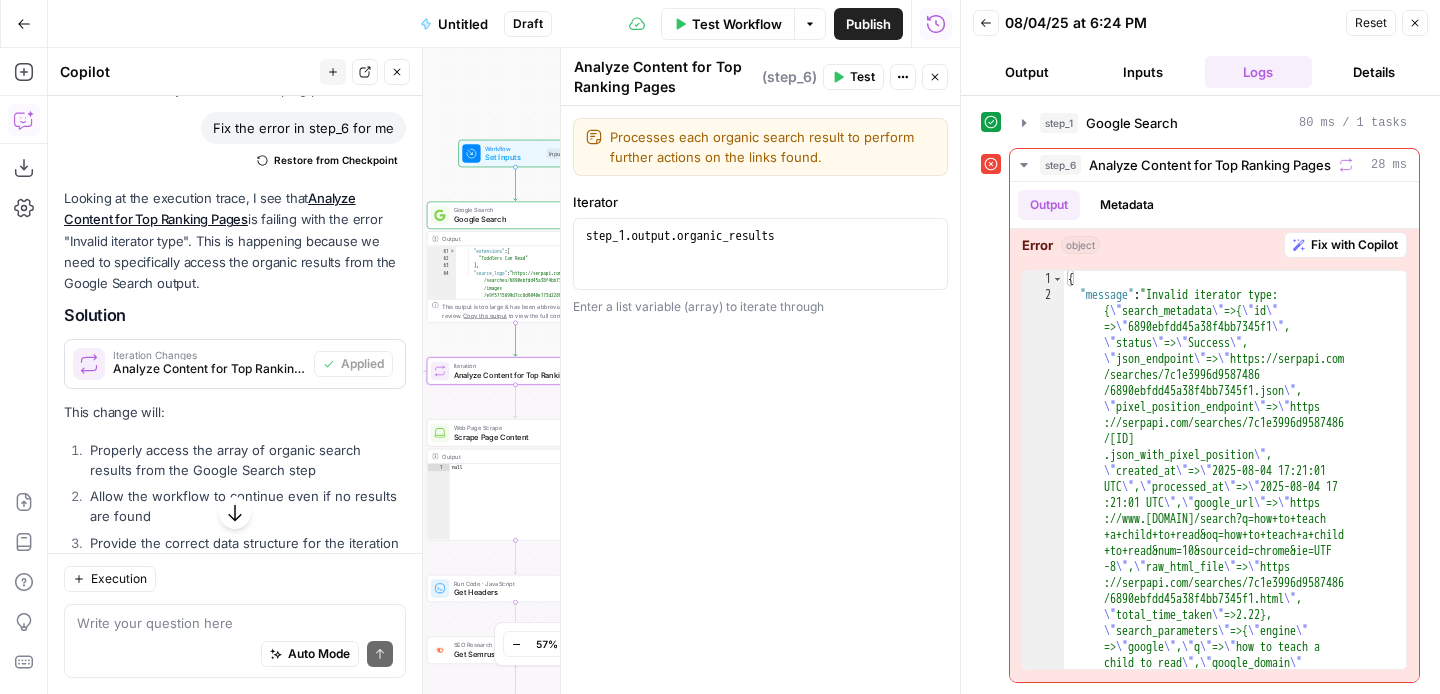 click on "Test" at bounding box center (862, 77) 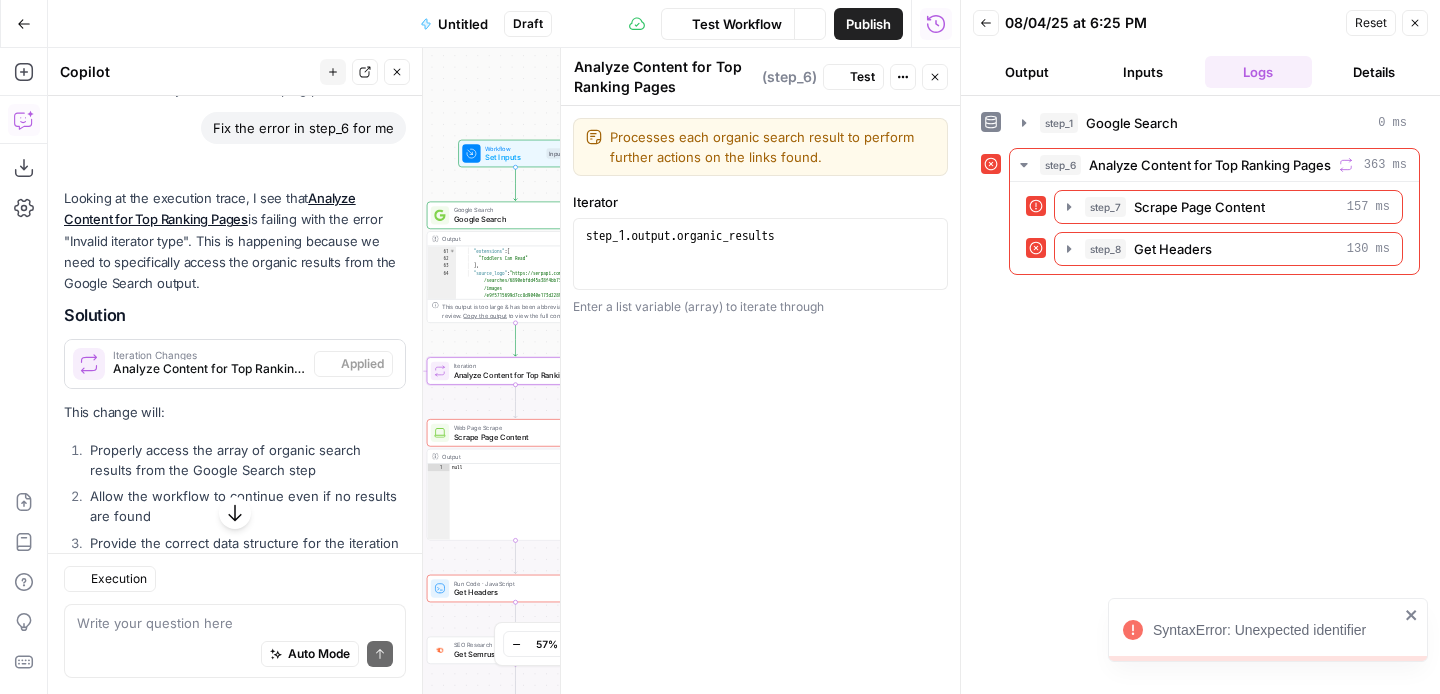 scroll, scrollTop: 2943, scrollLeft: 0, axis: vertical 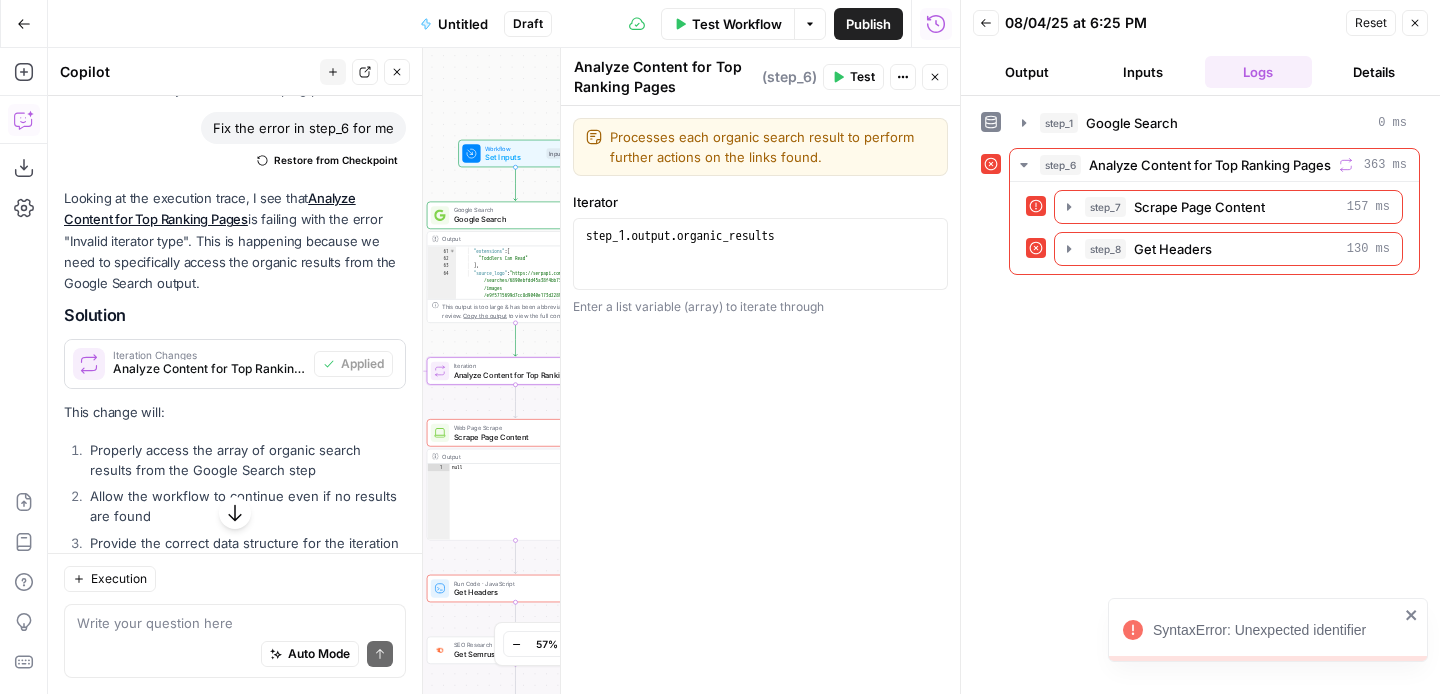 click on "SyntaxError: Unexpected identifier" at bounding box center [1276, 630] 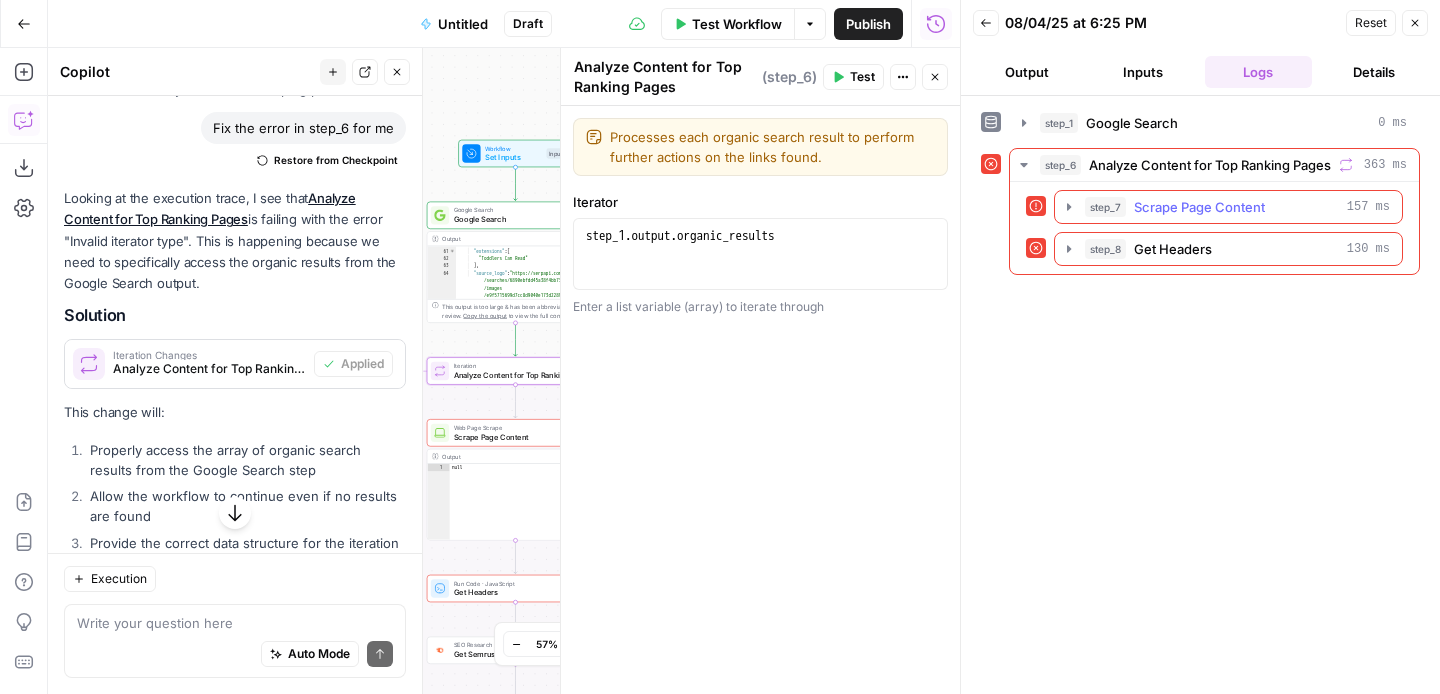 click 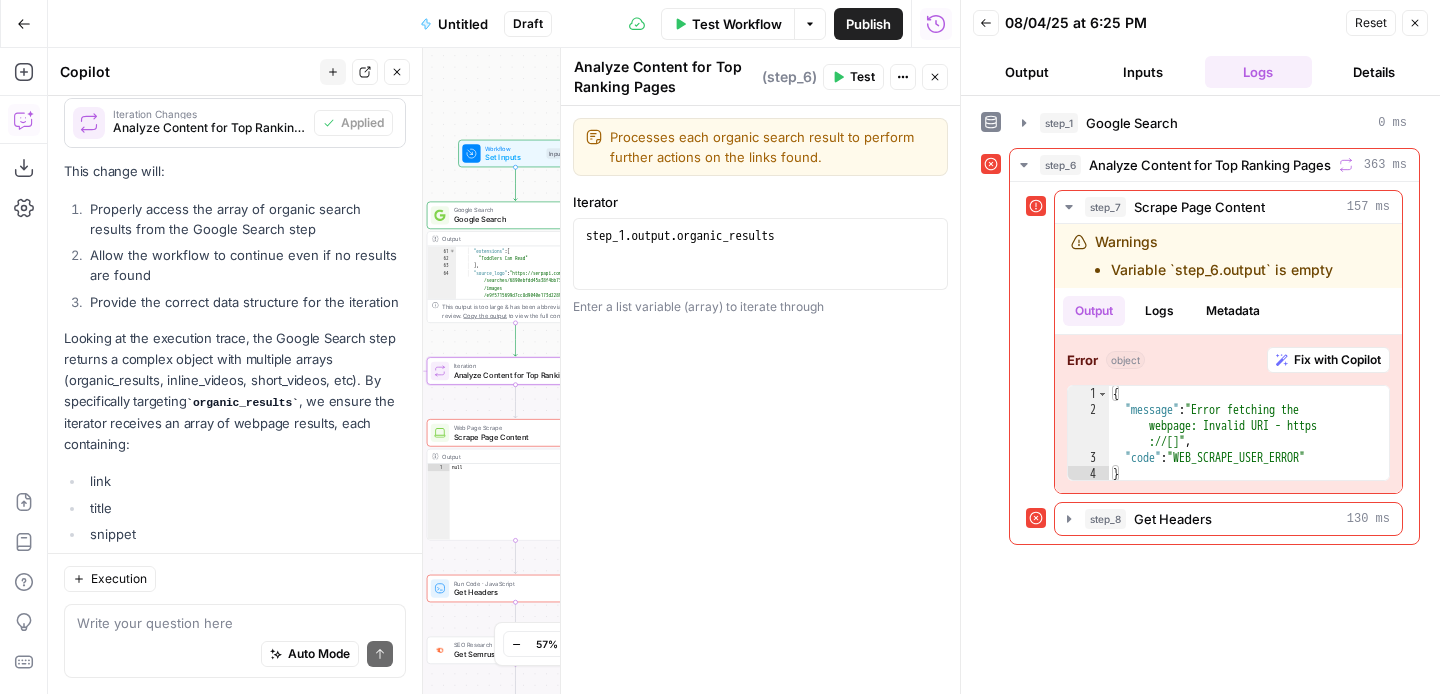scroll, scrollTop: 3181, scrollLeft: 0, axis: vertical 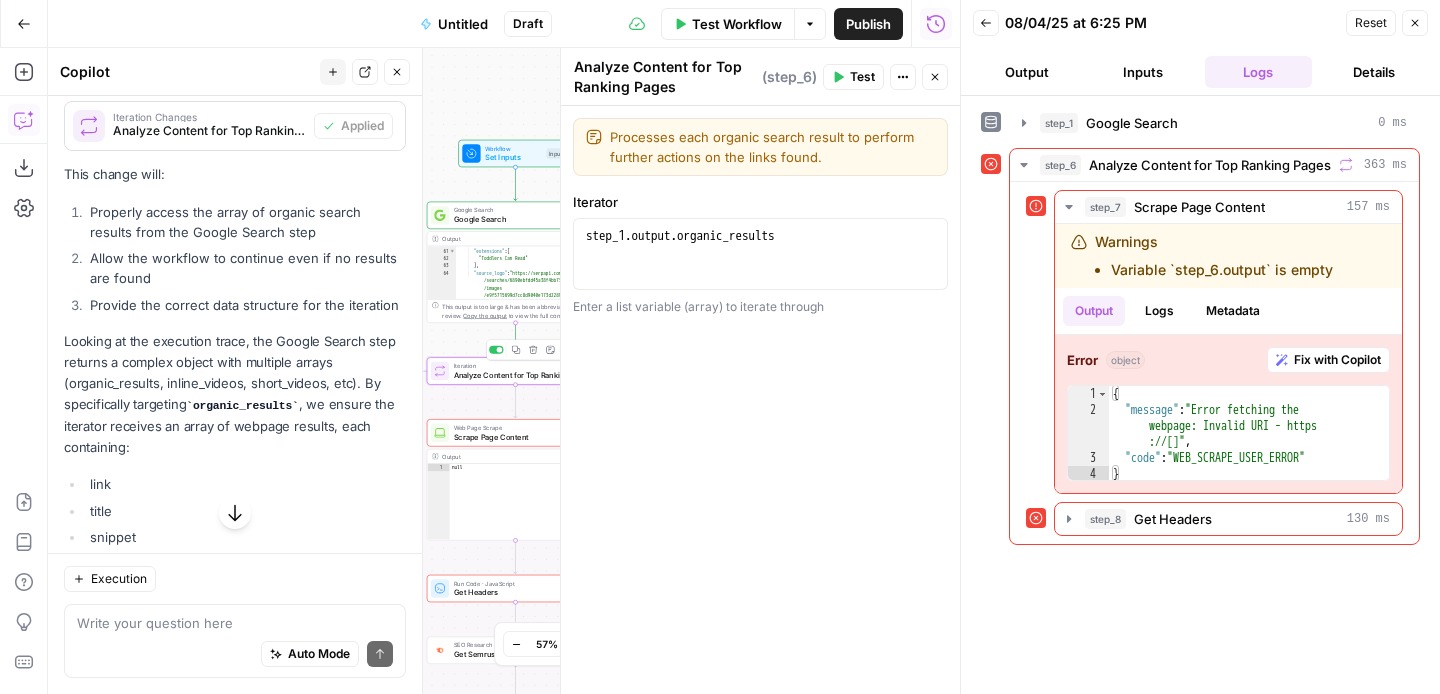 click on "Iteration Analyze Content for Top Ranking Pages Step 6 Copy step Delete step Edit Note Test" at bounding box center [515, 370] 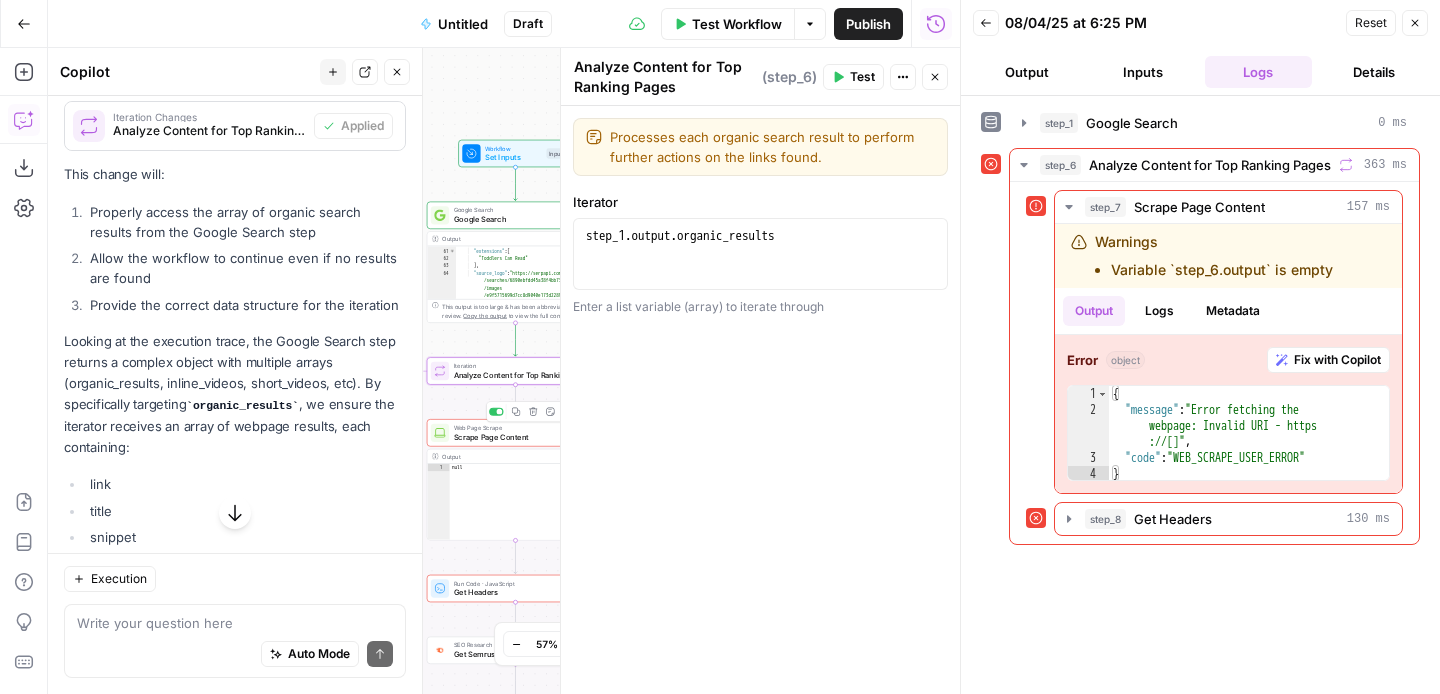 click on "Scrape Page Content" at bounding box center [513, 436] 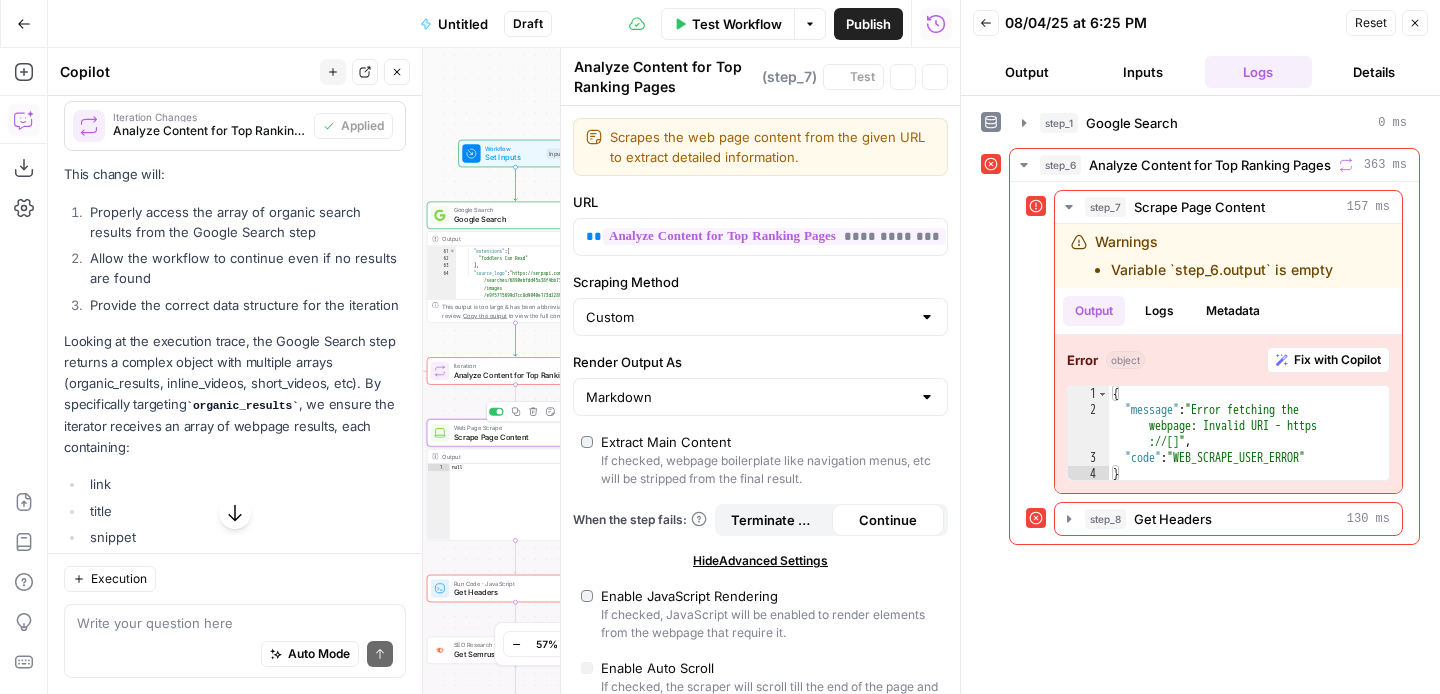 type on "Scrape Page Content" 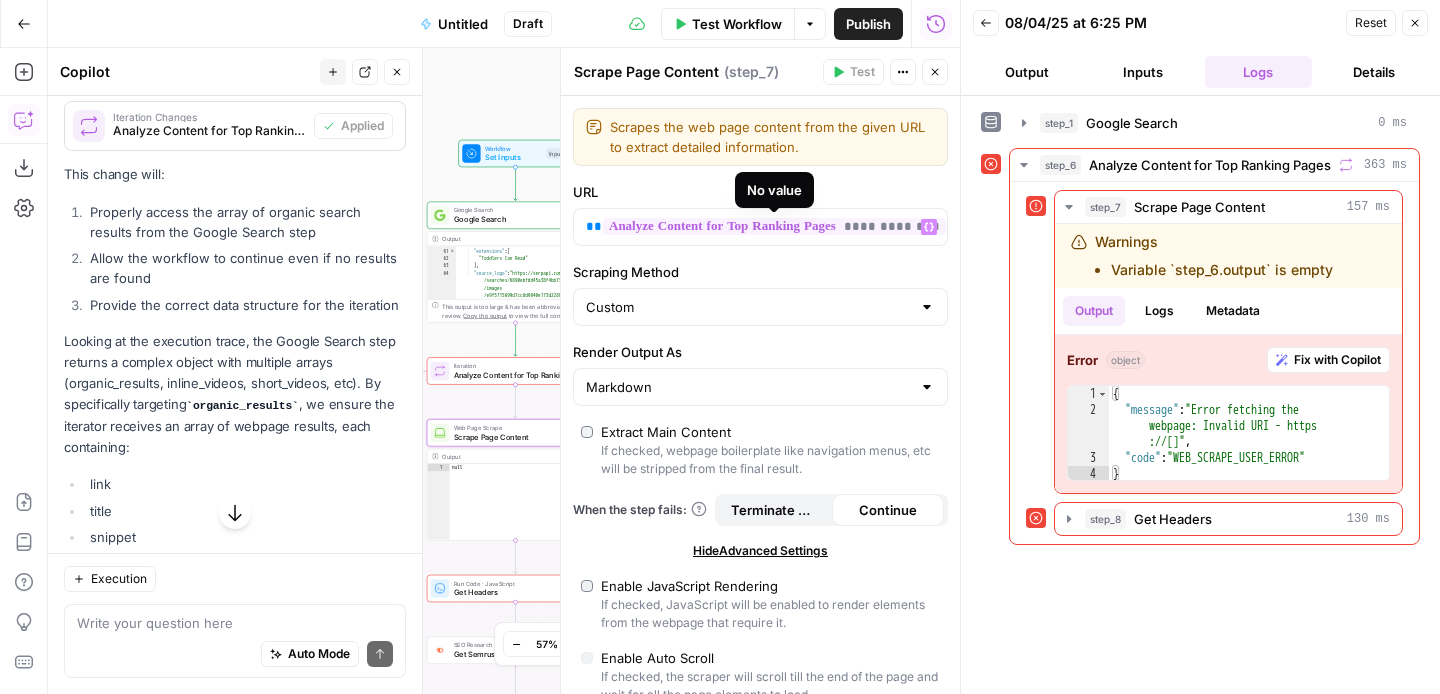 click on "**********" at bounding box center (774, 226) 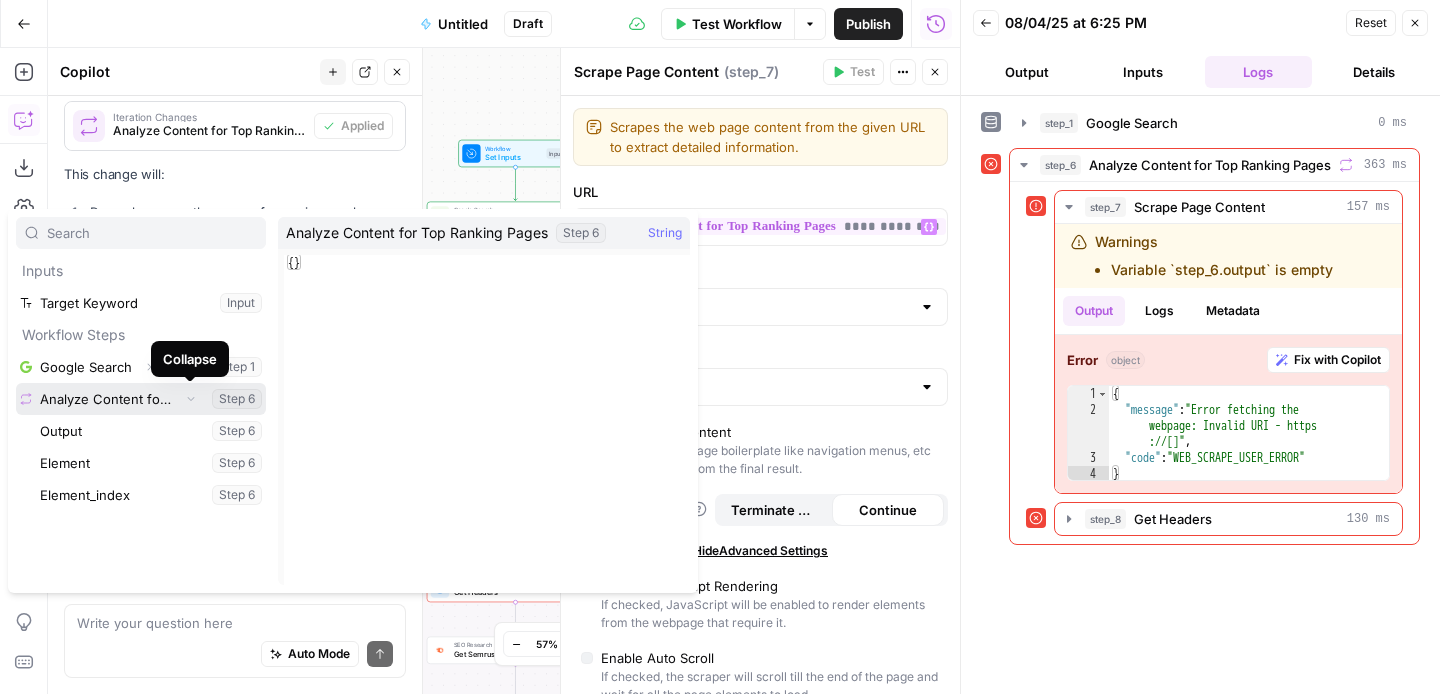 click 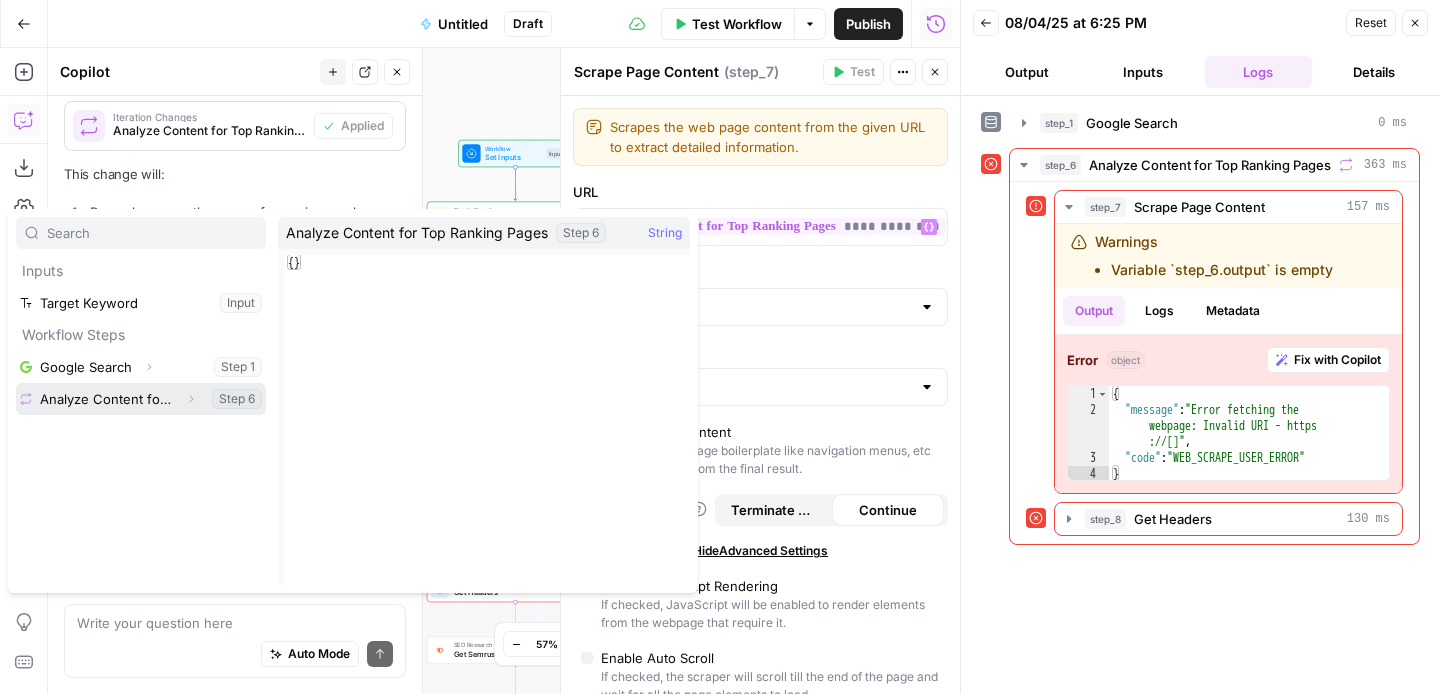 click 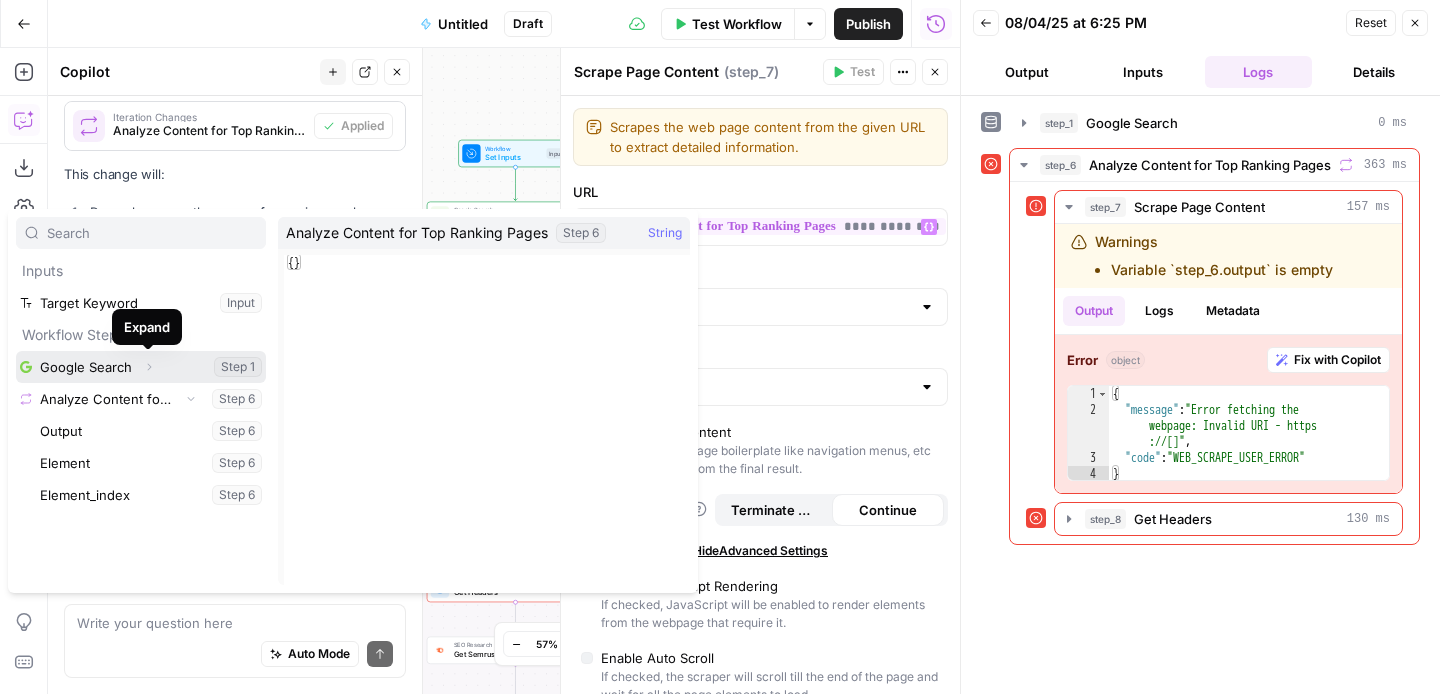 click on "Expand" at bounding box center (149, 367) 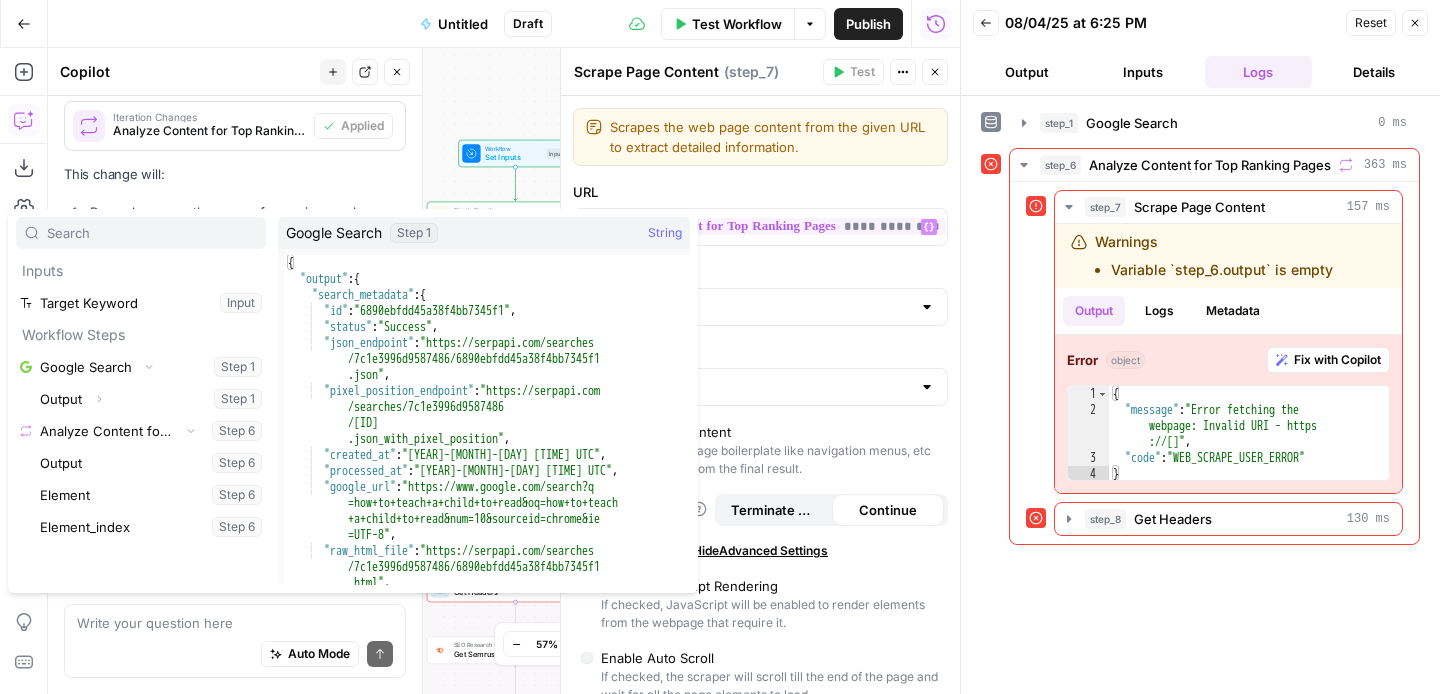 click on "Workflow Set Inputs Inputs" at bounding box center [515, 153] 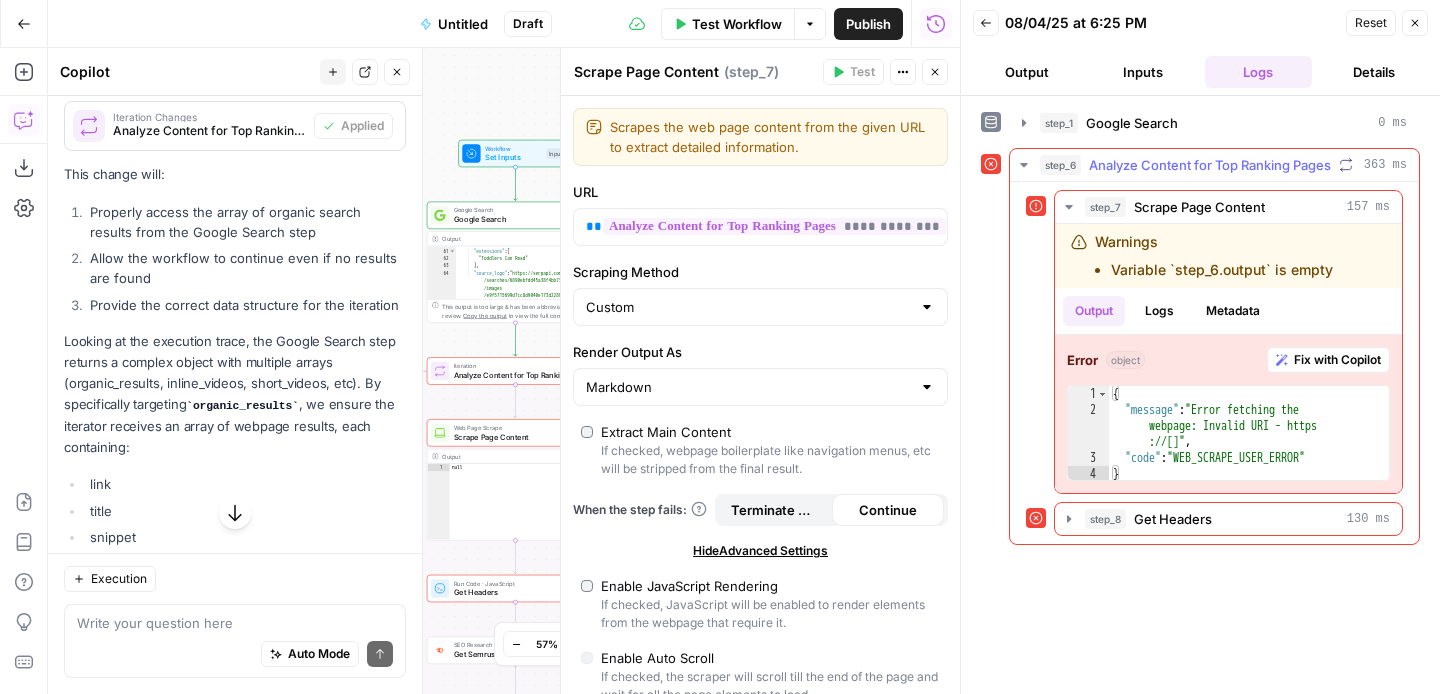 click on "Analyze Content for Top Ranking Pages" at bounding box center [1210, 165] 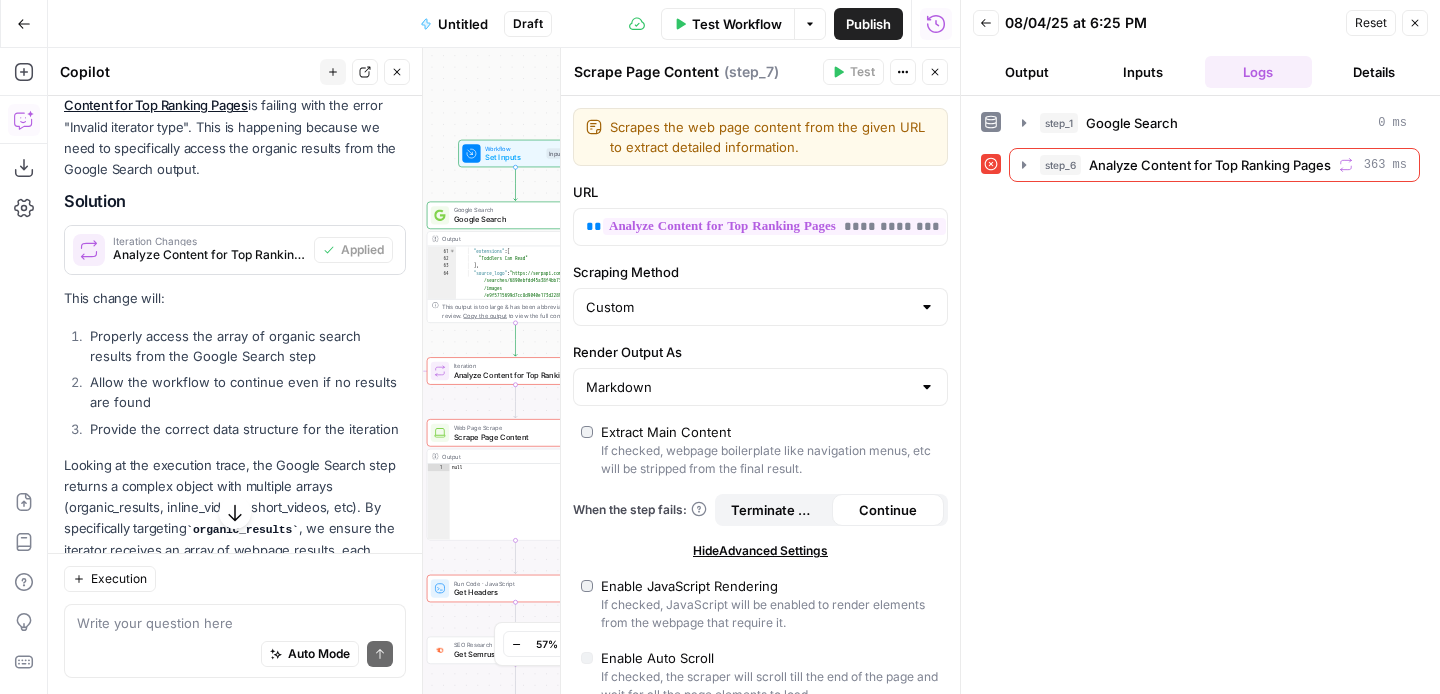scroll, scrollTop: 3056, scrollLeft: 0, axis: vertical 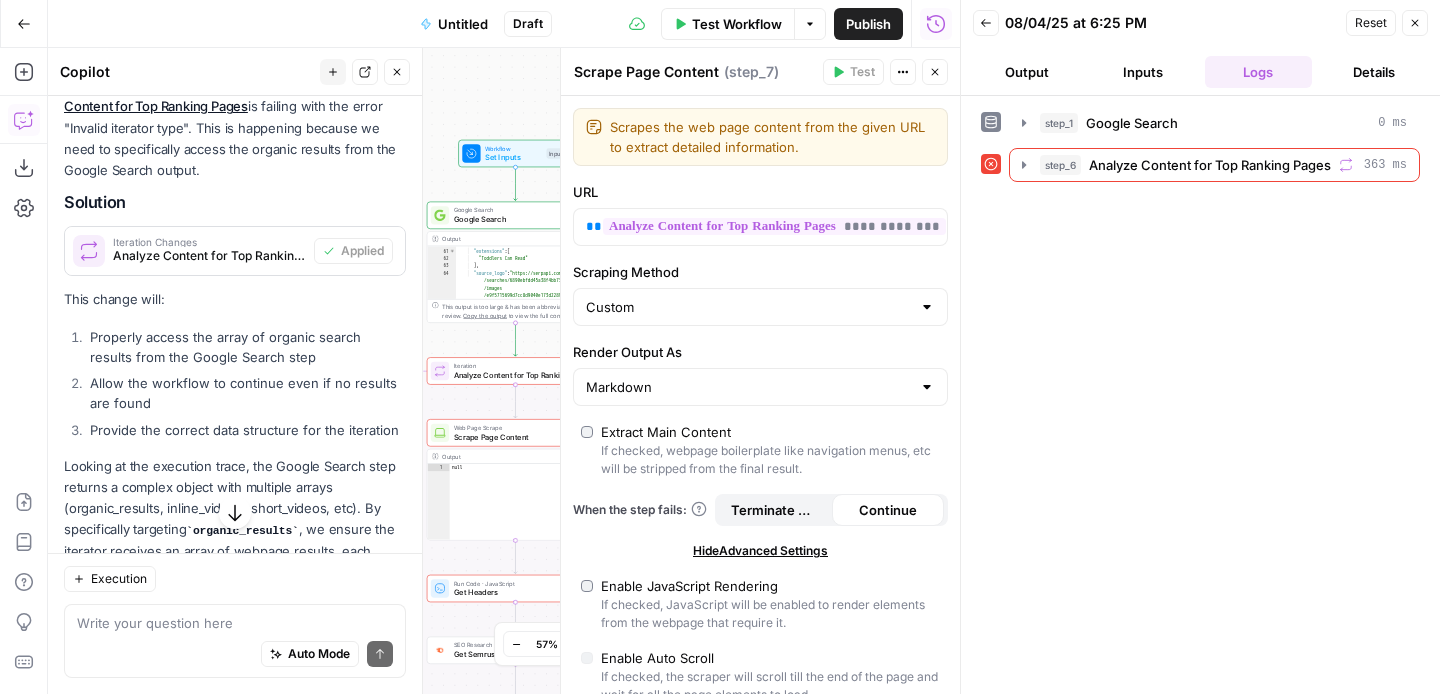 click on "Analyze Content for Top Ranking Pages" at bounding box center [513, 374] 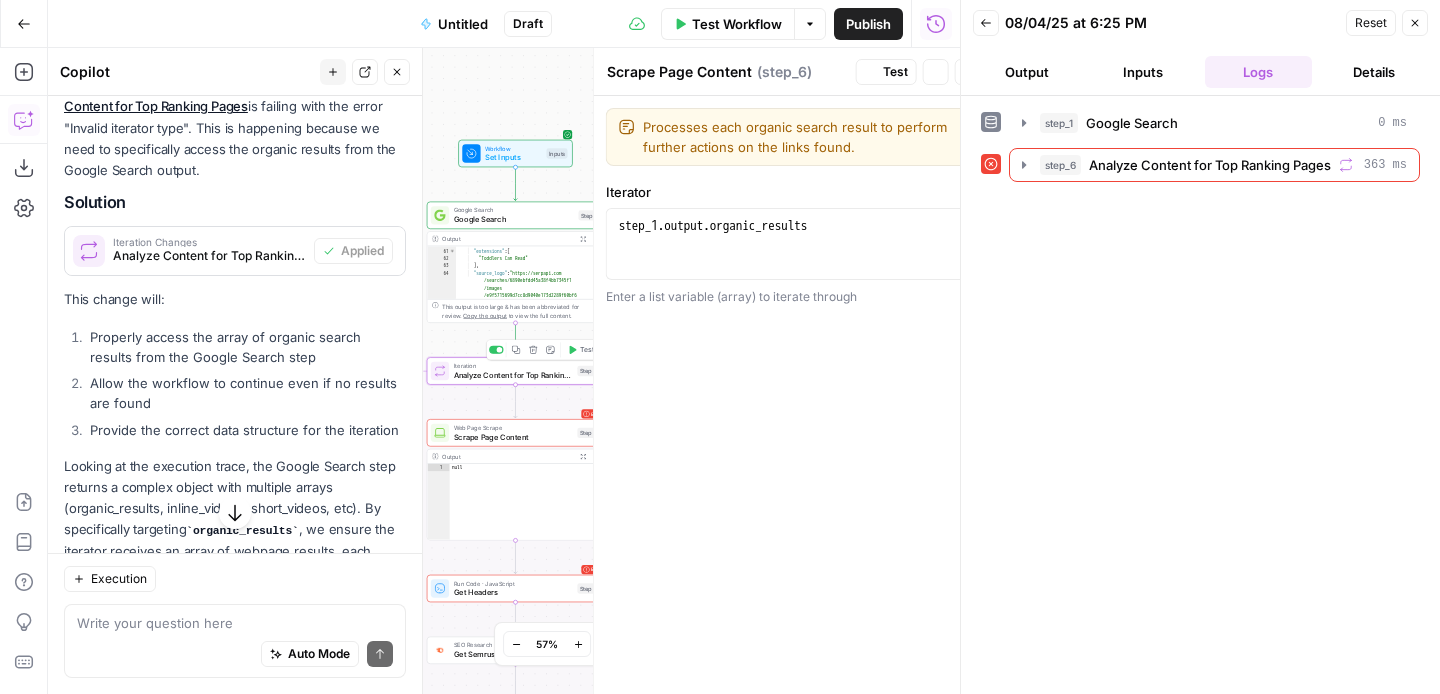 type on "Analyze Content for Top Ranking Pages" 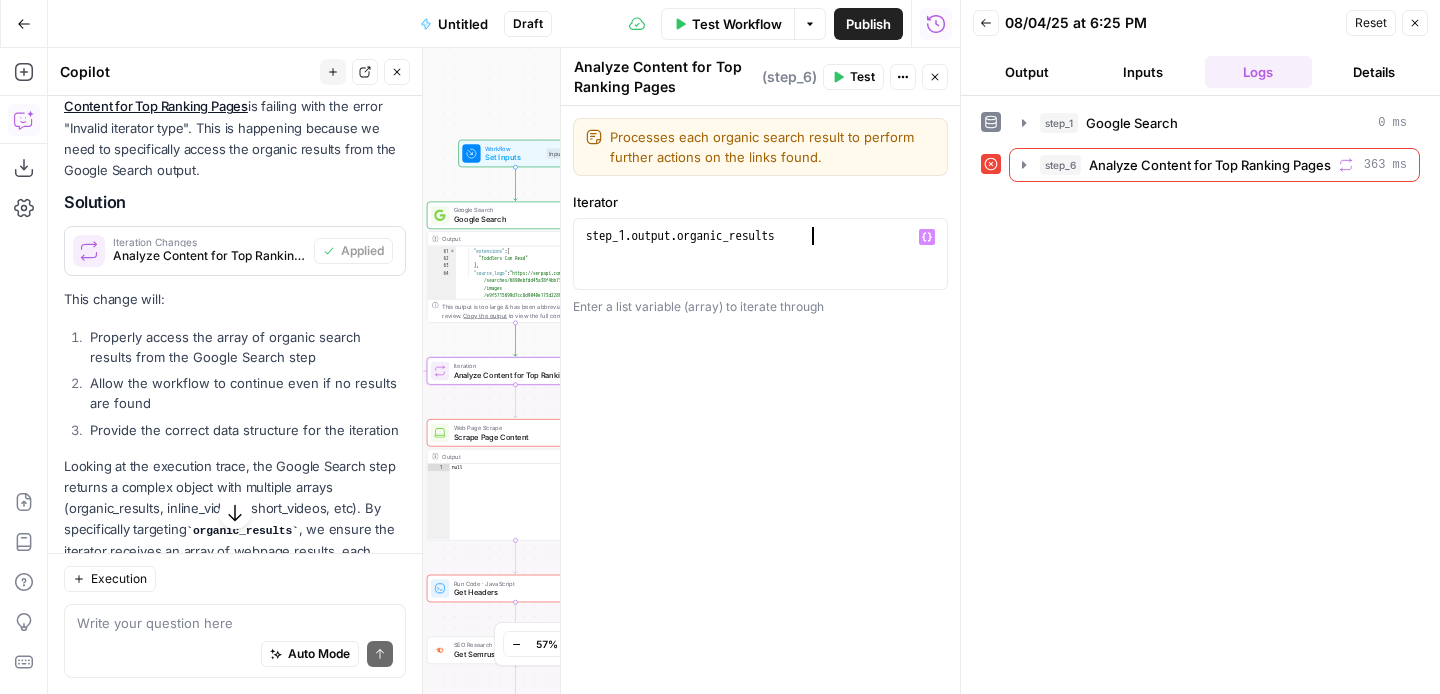 click on "step_1 . output . organic_results" at bounding box center (760, 272) 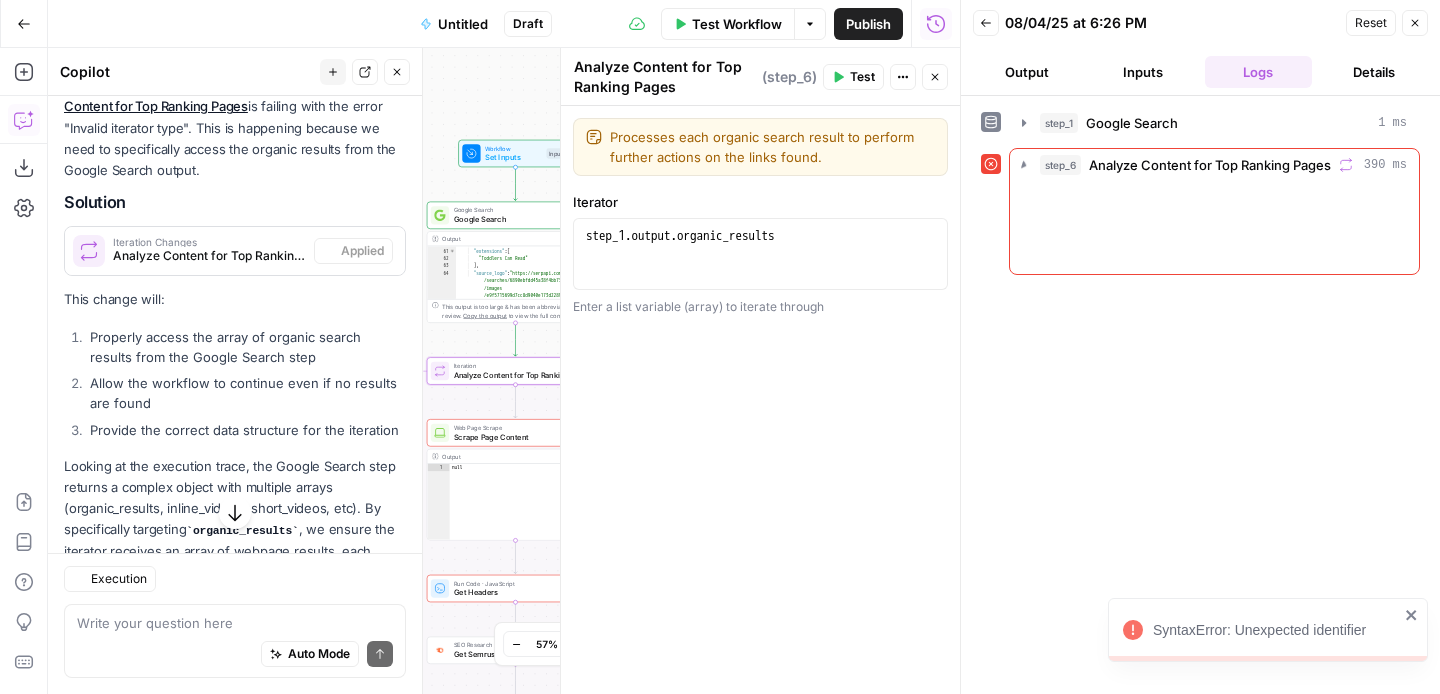 scroll, scrollTop: 3056, scrollLeft: 0, axis: vertical 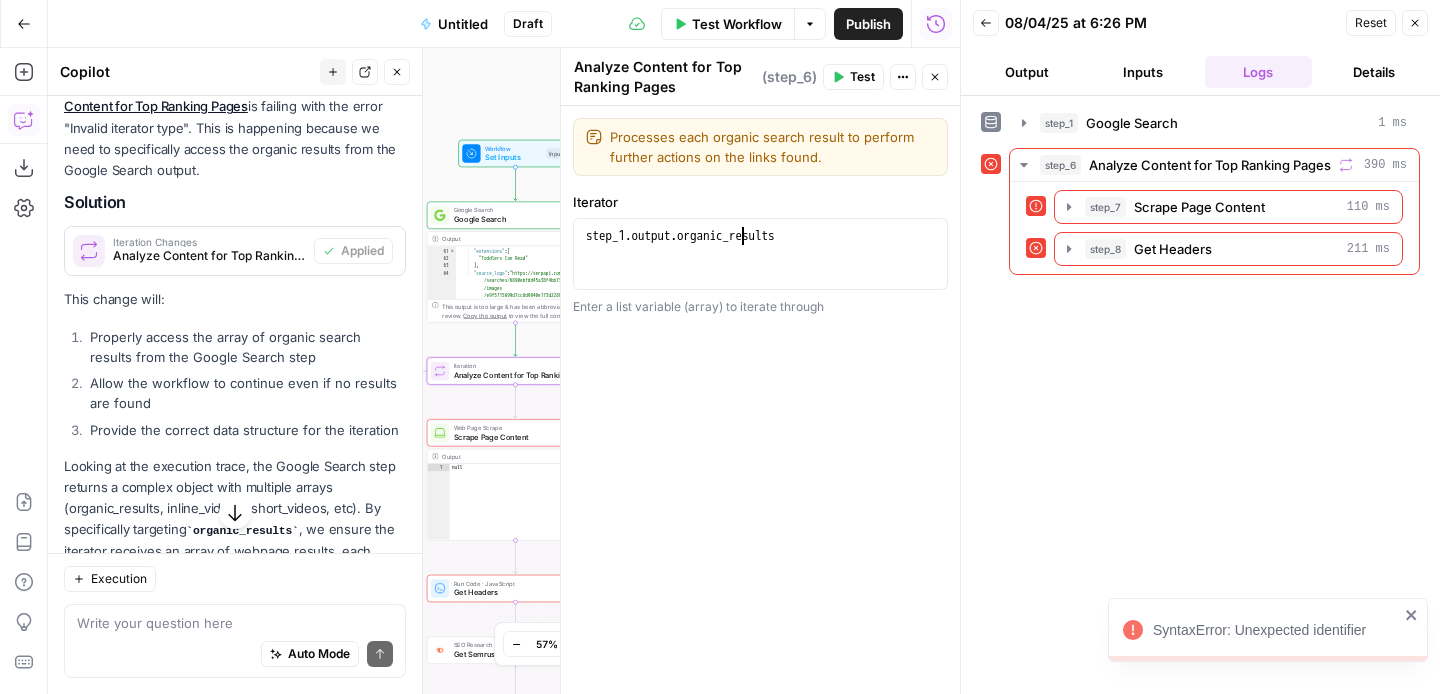 click on "step_1 . output . organic_results" at bounding box center (760, 272) 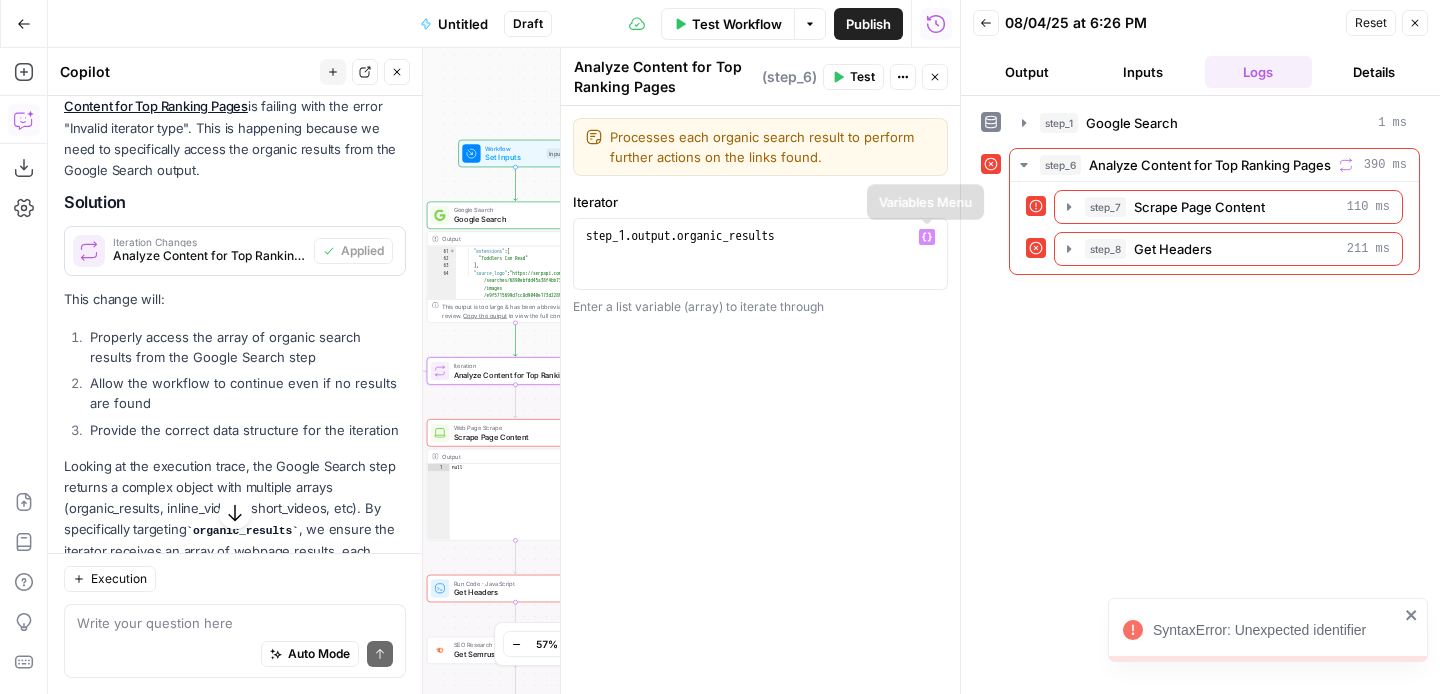 click 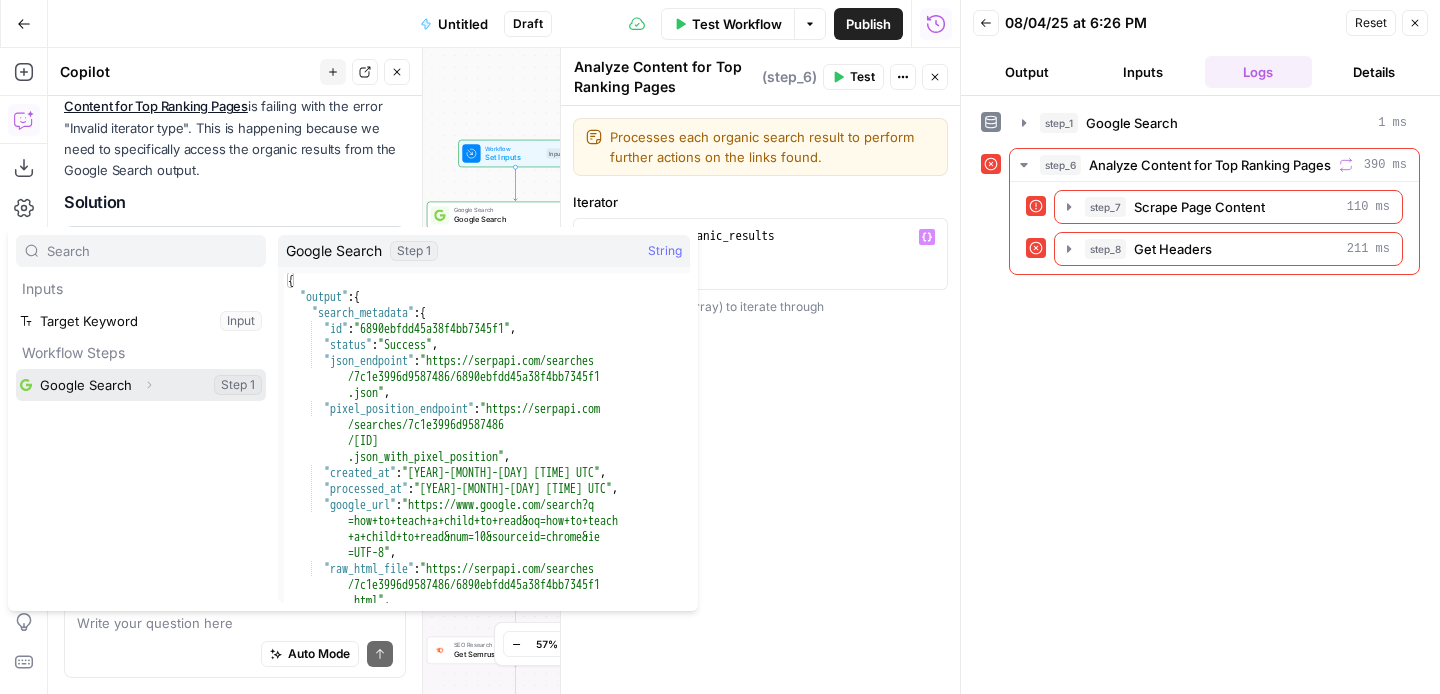 click at bounding box center [141, 385] 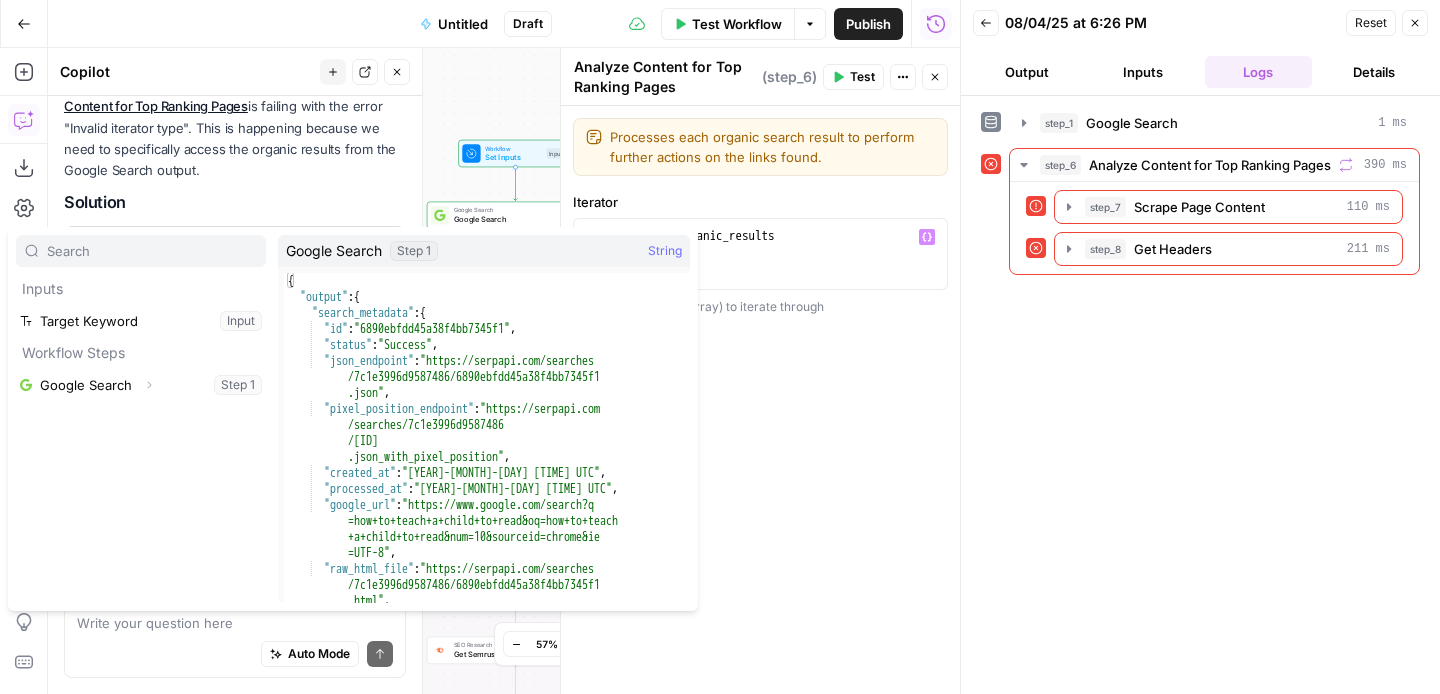type on "**********" 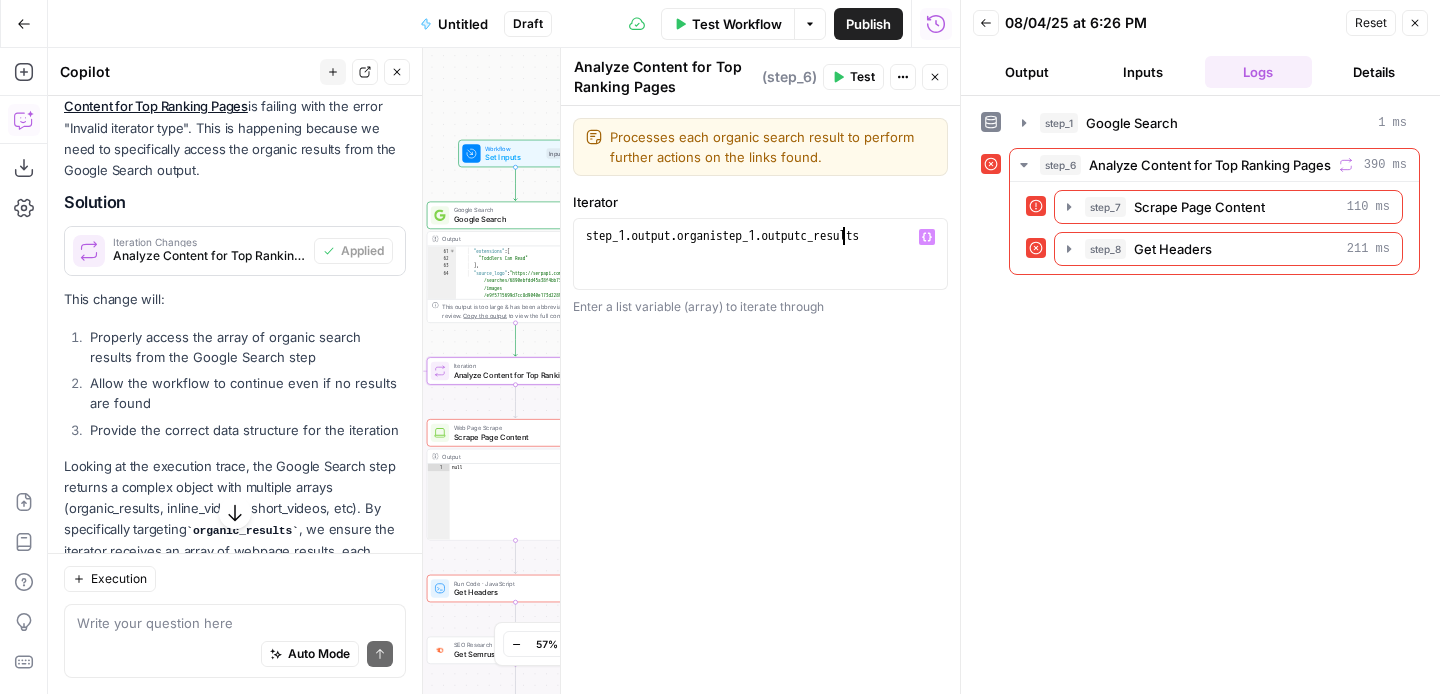 click on "step_1 . output . organistep_1 . outputc_results" at bounding box center (760, 272) 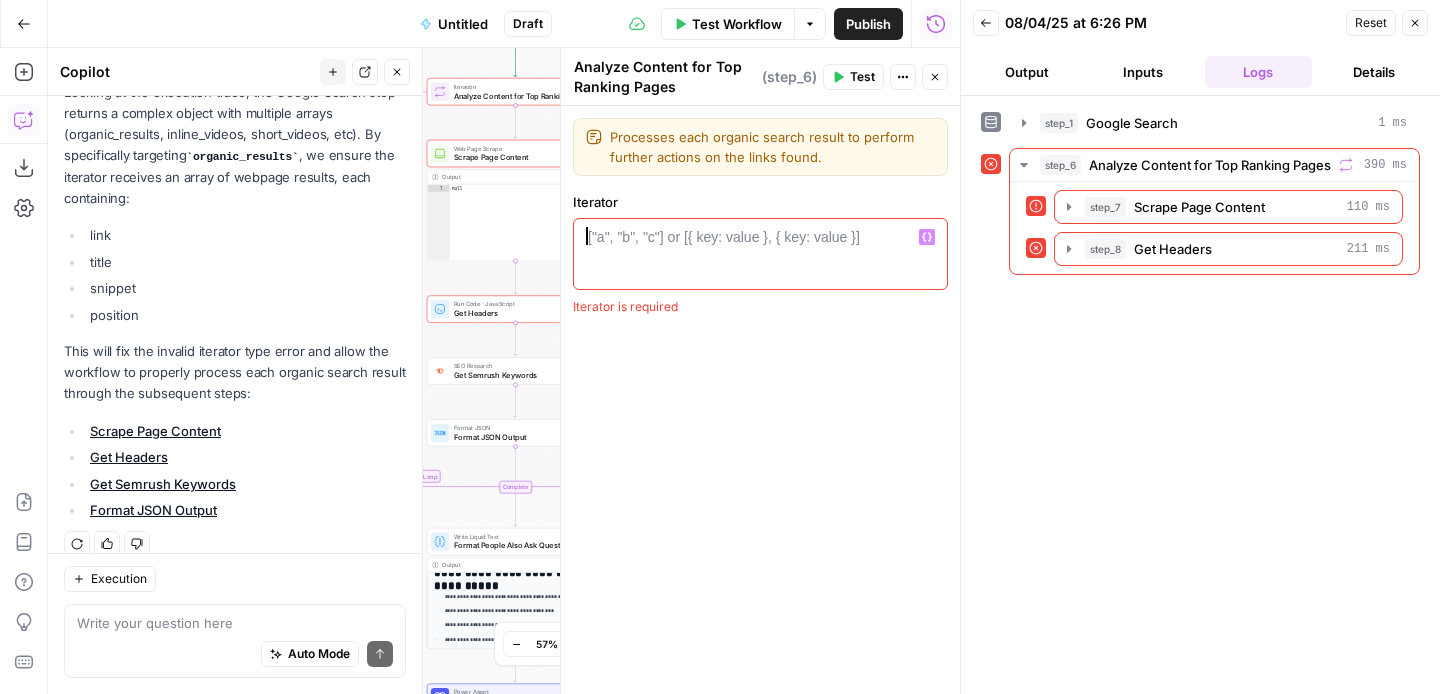 scroll, scrollTop: 3404, scrollLeft: 0, axis: vertical 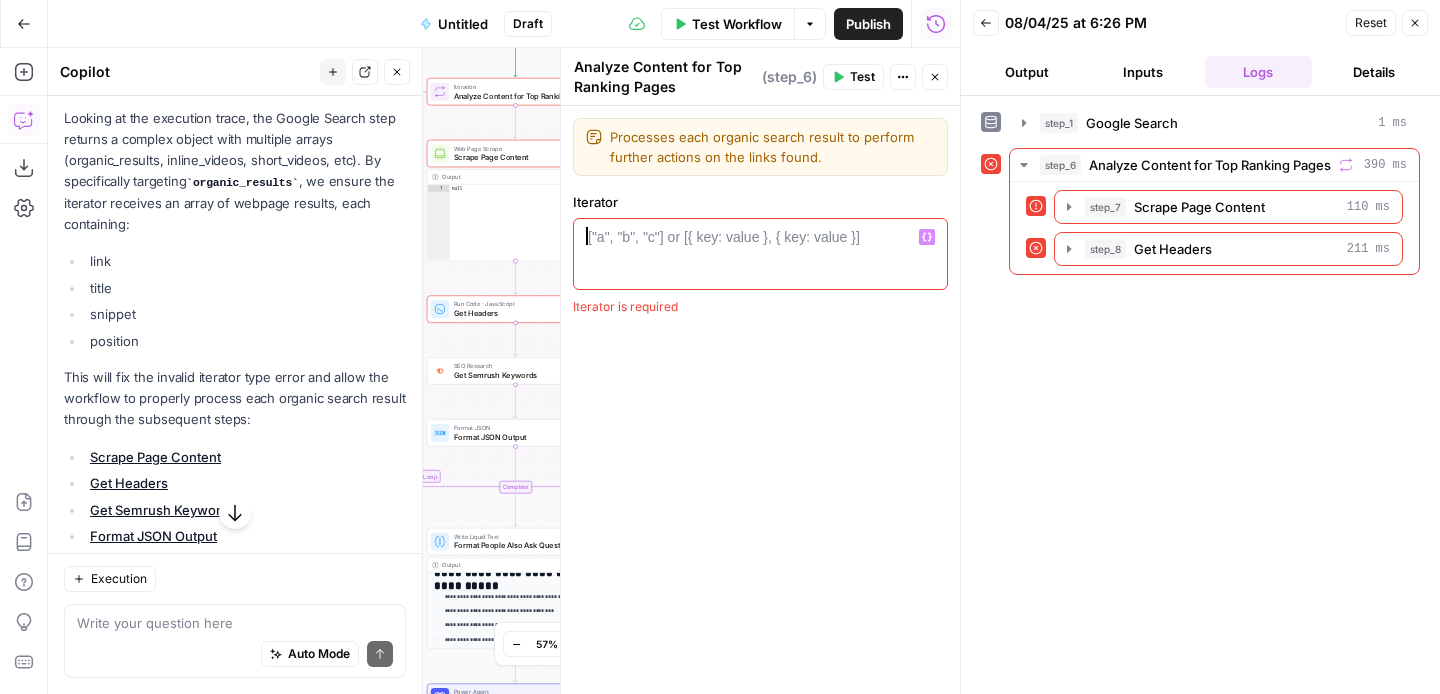 click 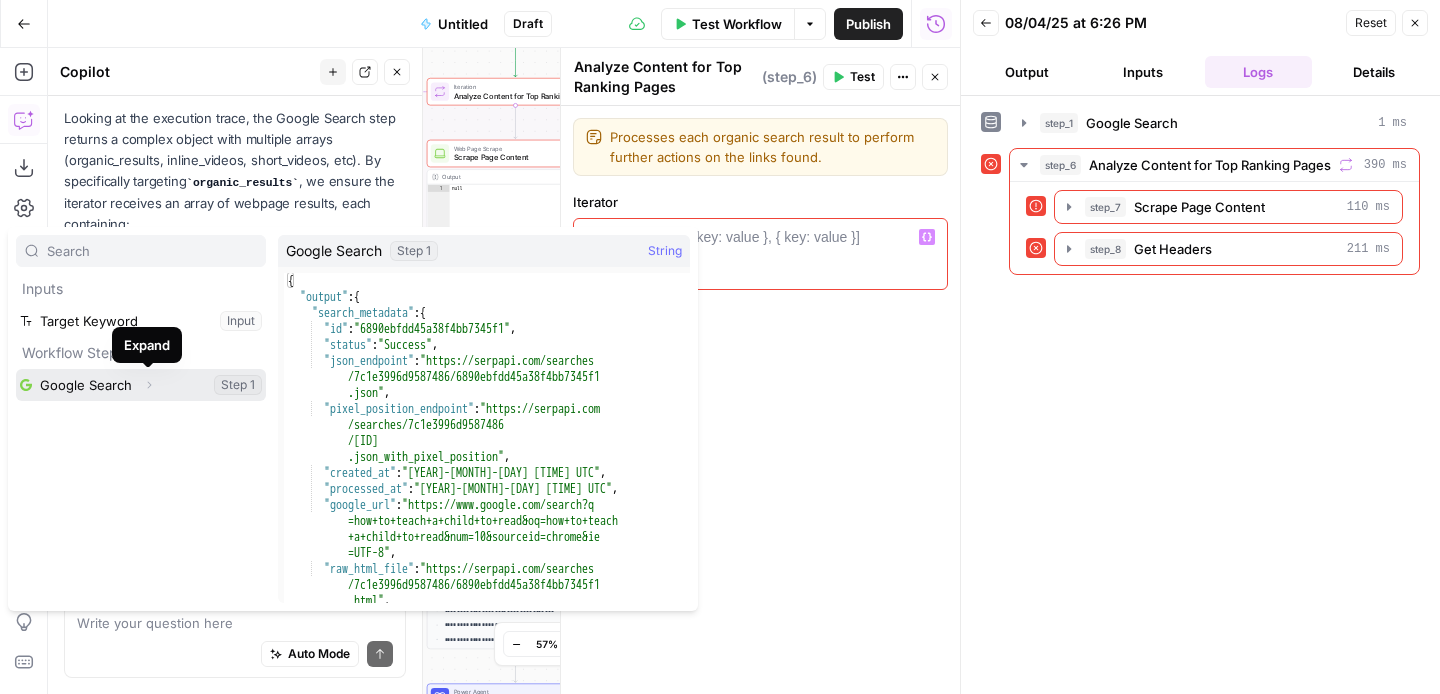 click 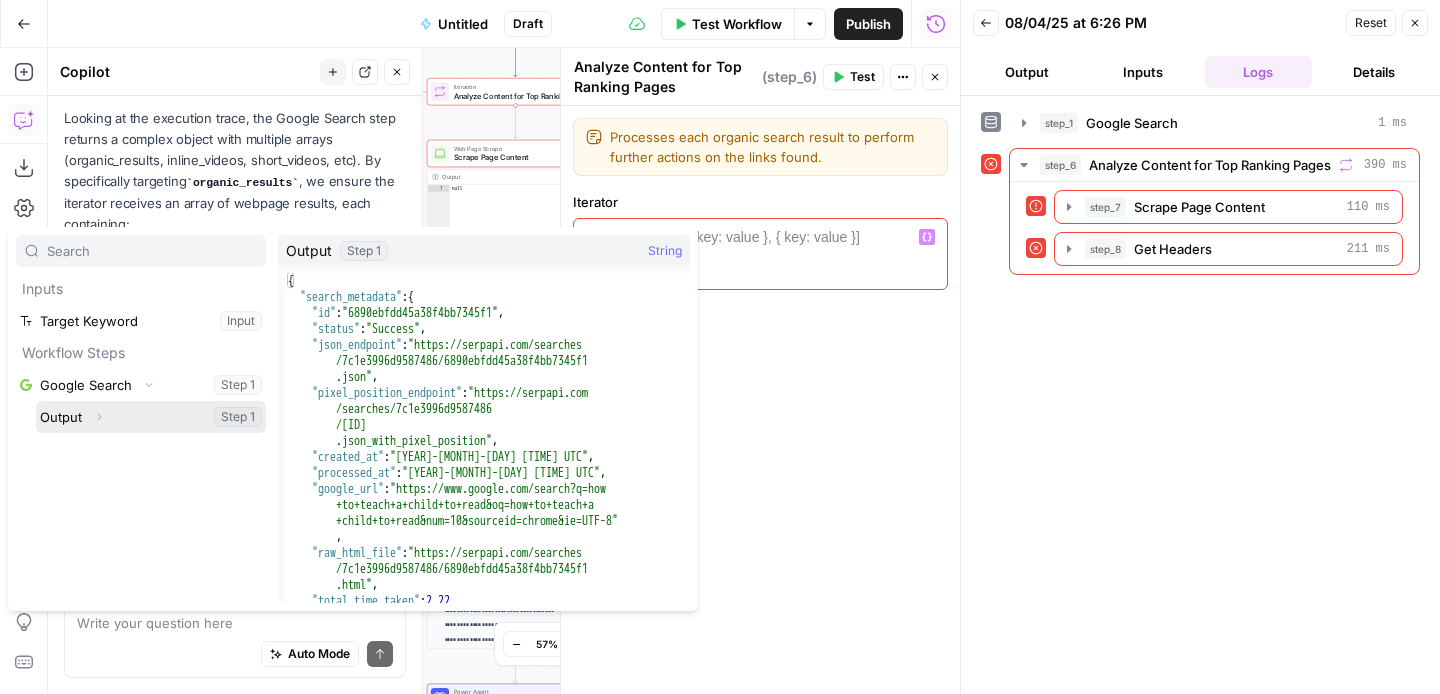 click at bounding box center [151, 417] 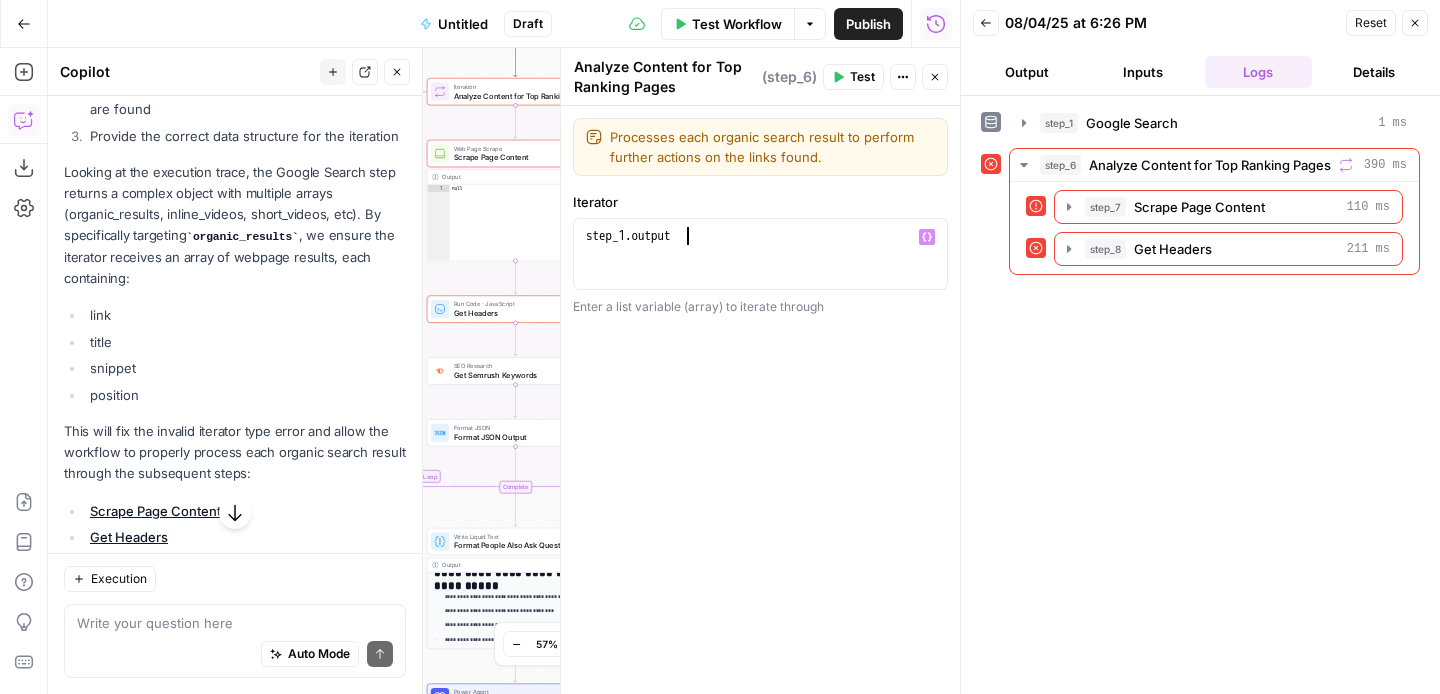 scroll, scrollTop: 3308, scrollLeft: 0, axis: vertical 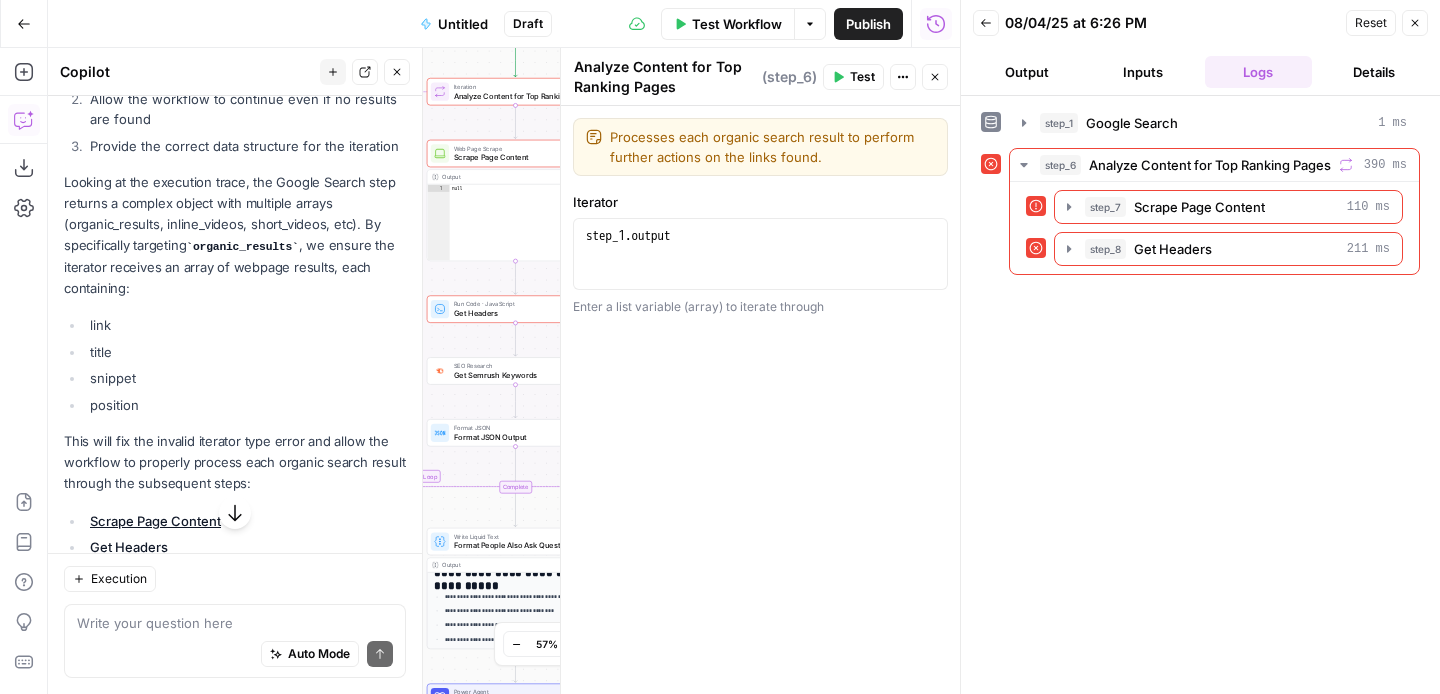 drag, startPoint x: 298, startPoint y: 225, endPoint x: 198, endPoint y: 225, distance: 100 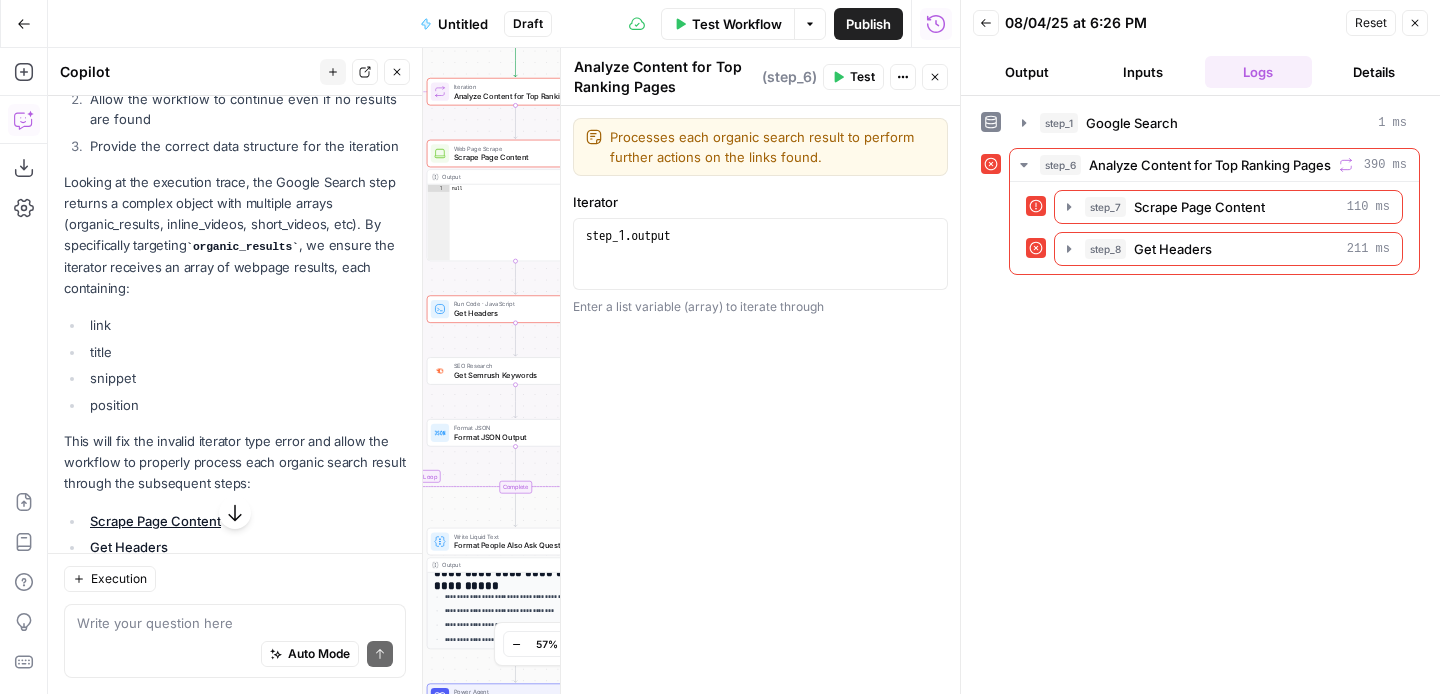 click on "organic_results" at bounding box center [242, 247] 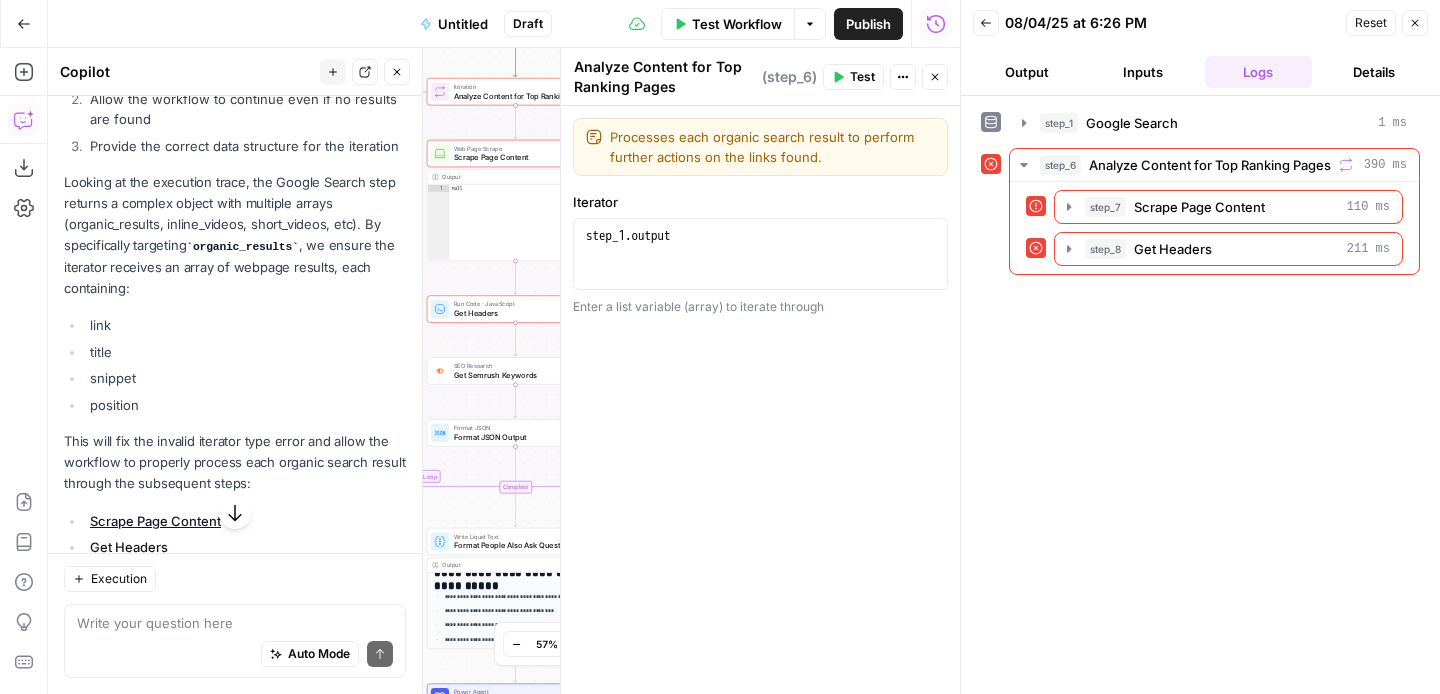 copy on "organic_results" 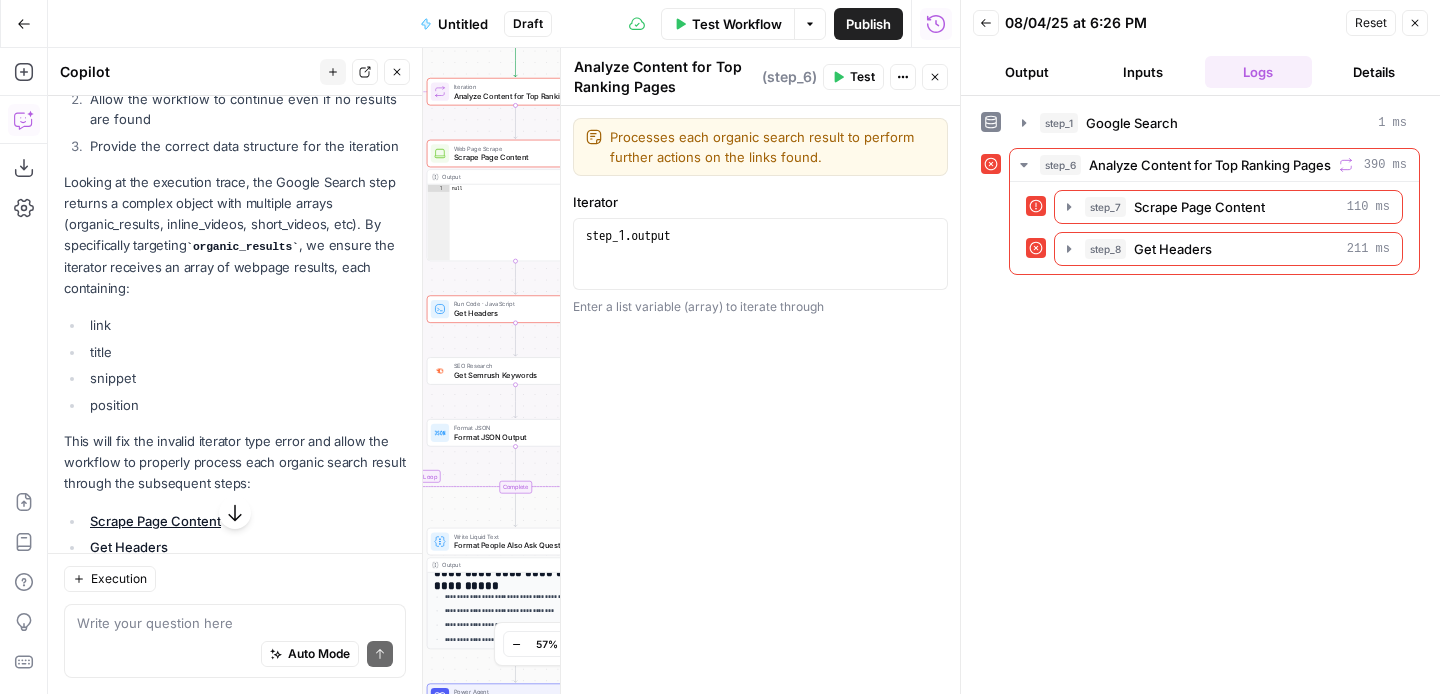 click on "step_1 . output" at bounding box center [760, 272] 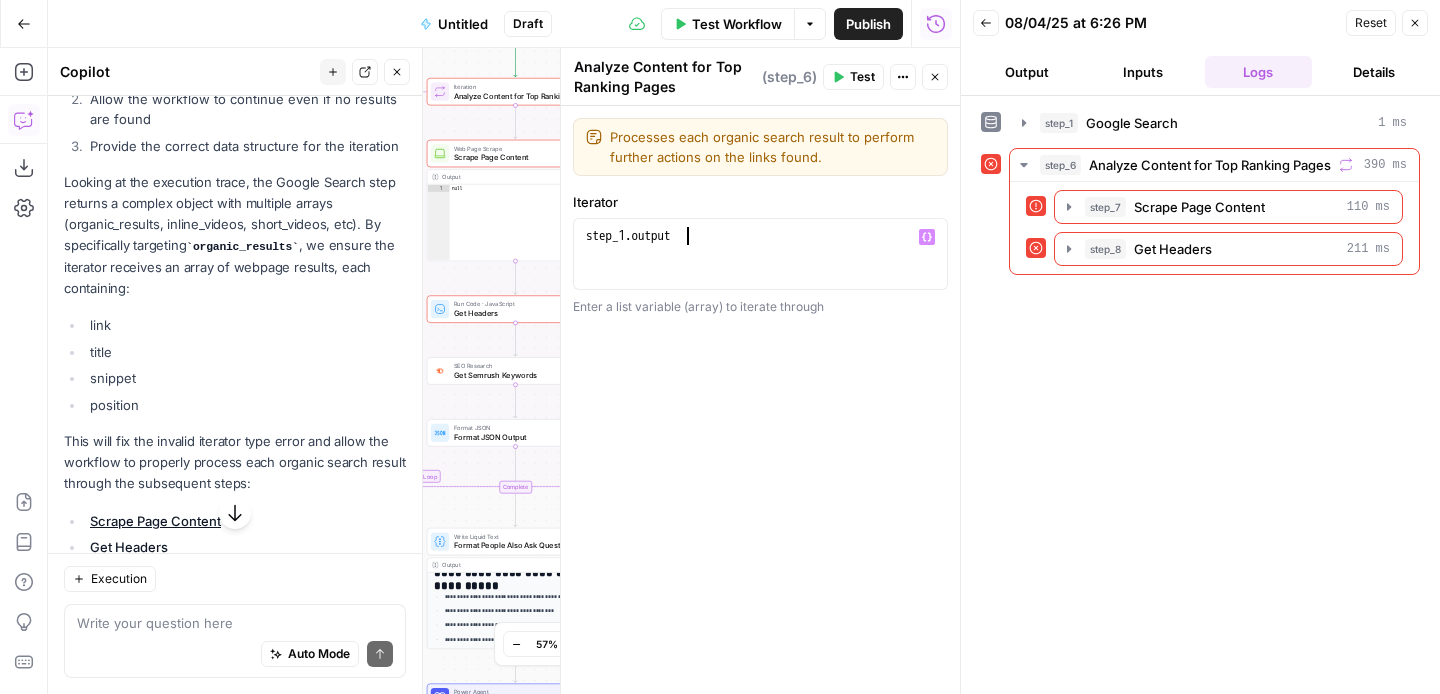 scroll, scrollTop: 0, scrollLeft: 7, axis: horizontal 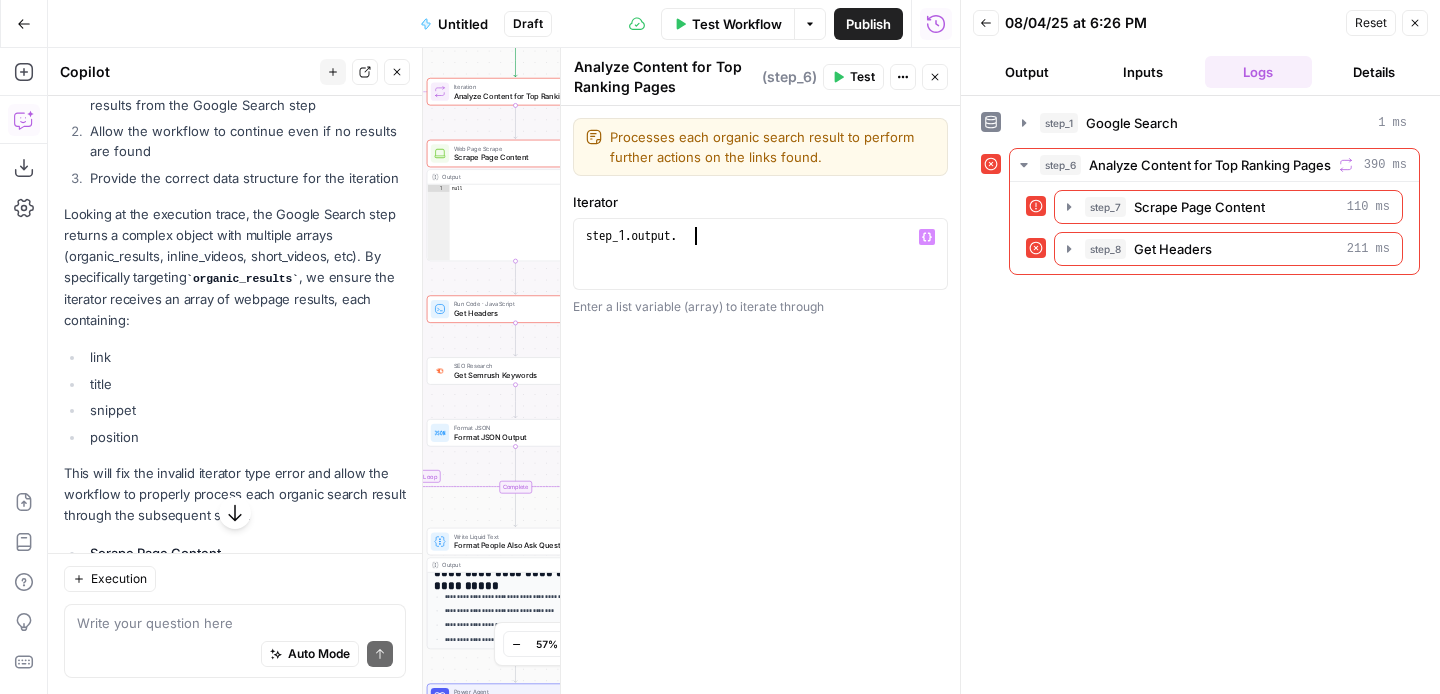 paste on "**********" 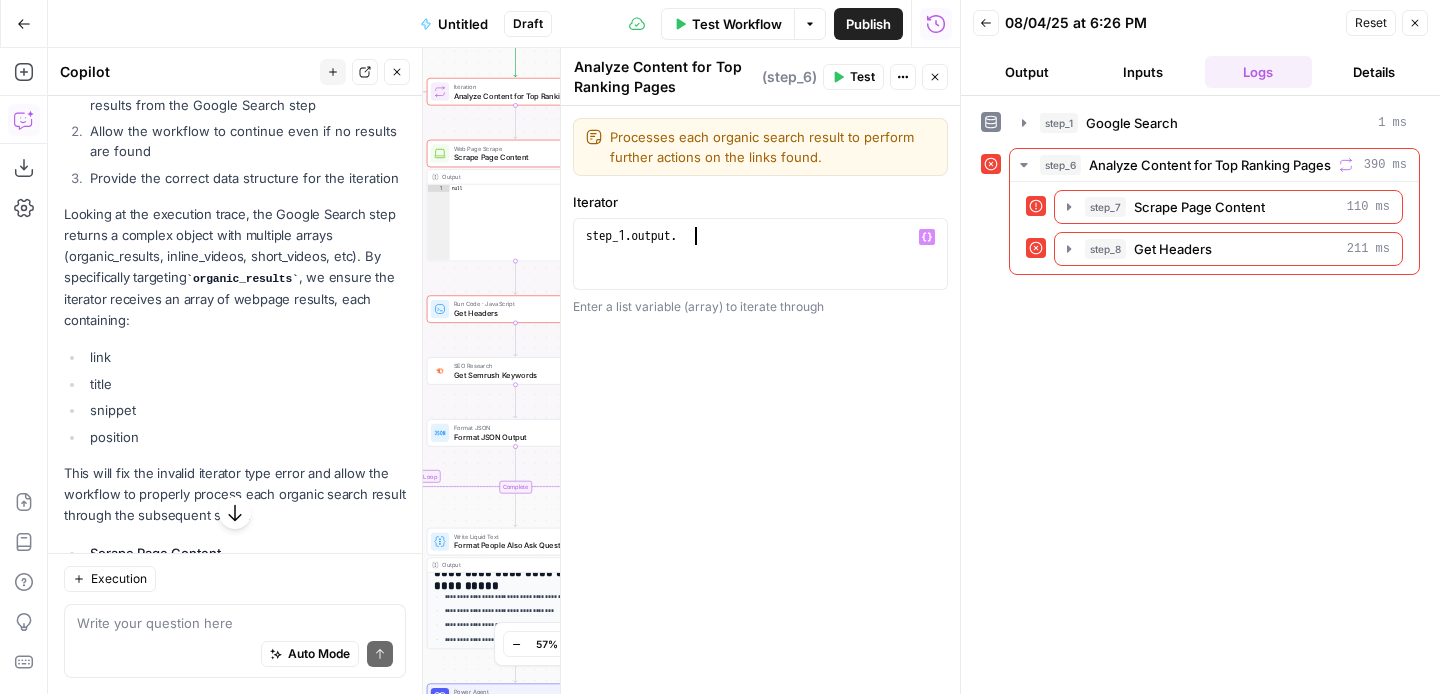 type on "**********" 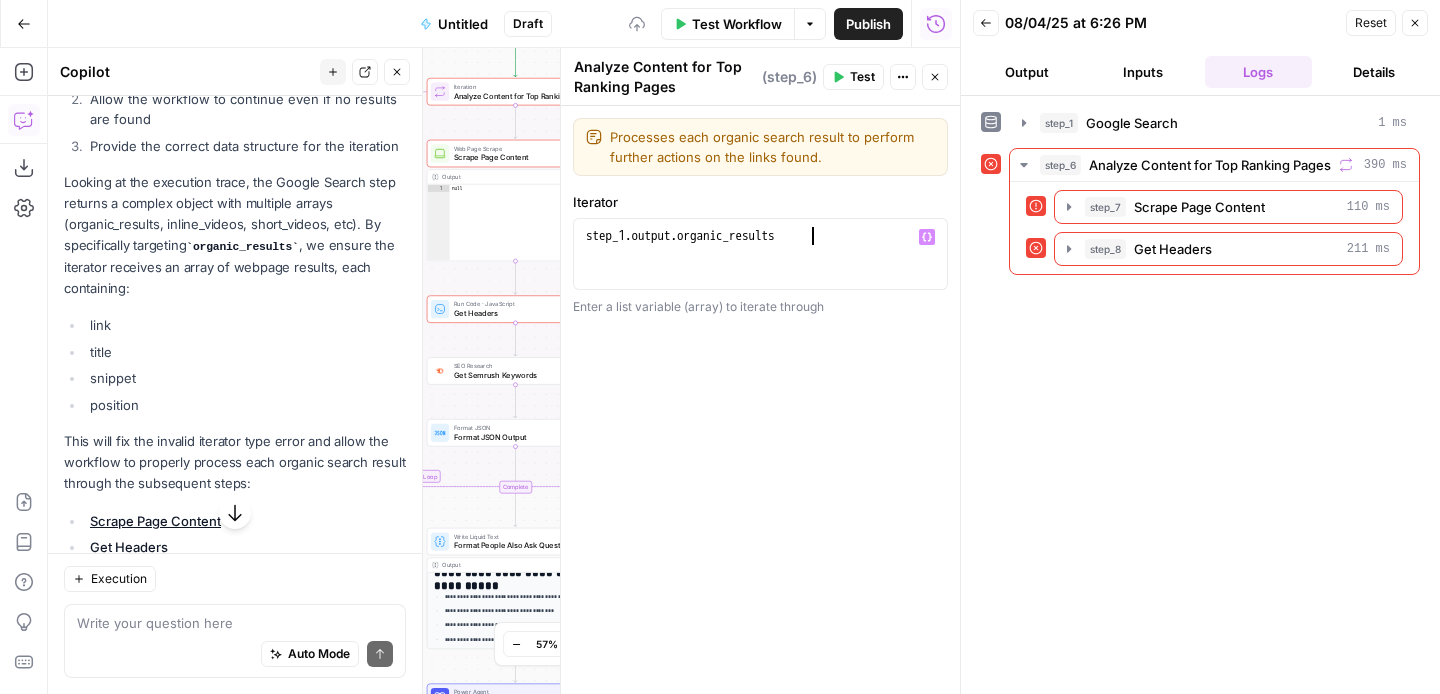 scroll, scrollTop: 0, scrollLeft: 0, axis: both 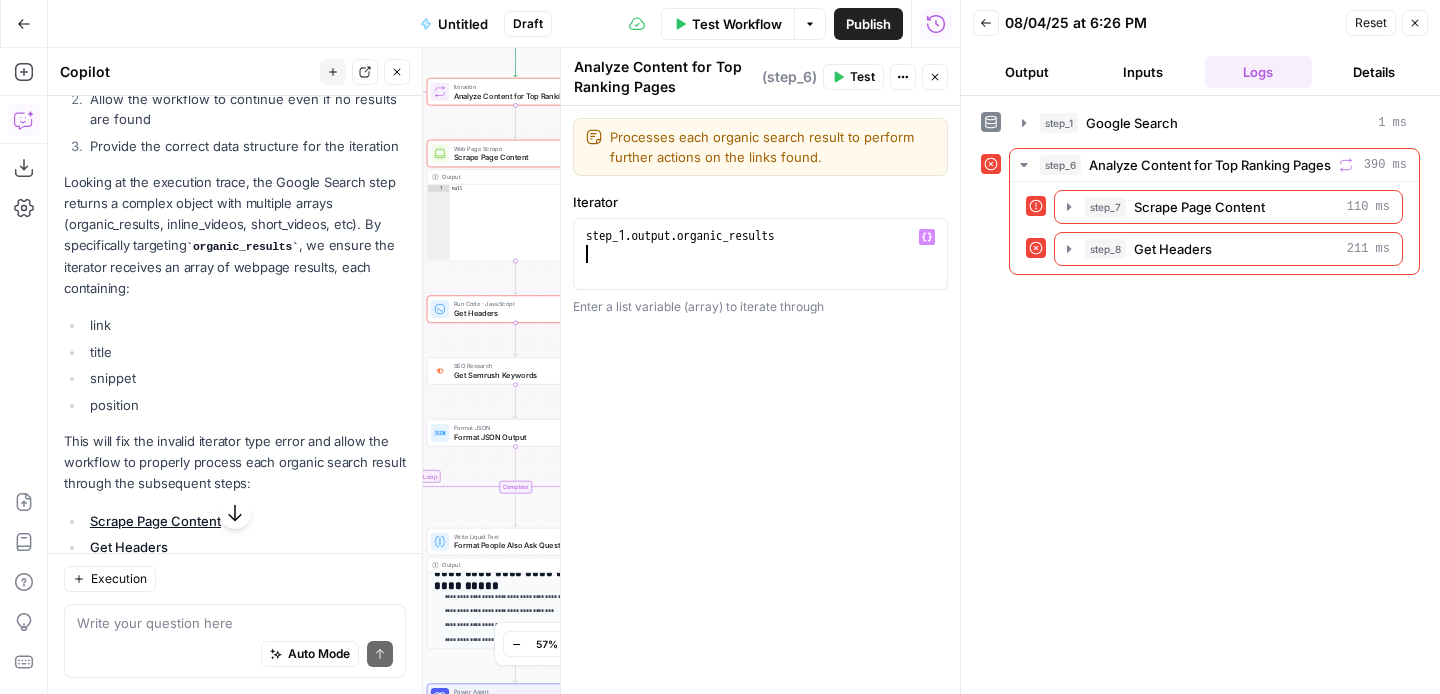 click on "Test" at bounding box center [862, 77] 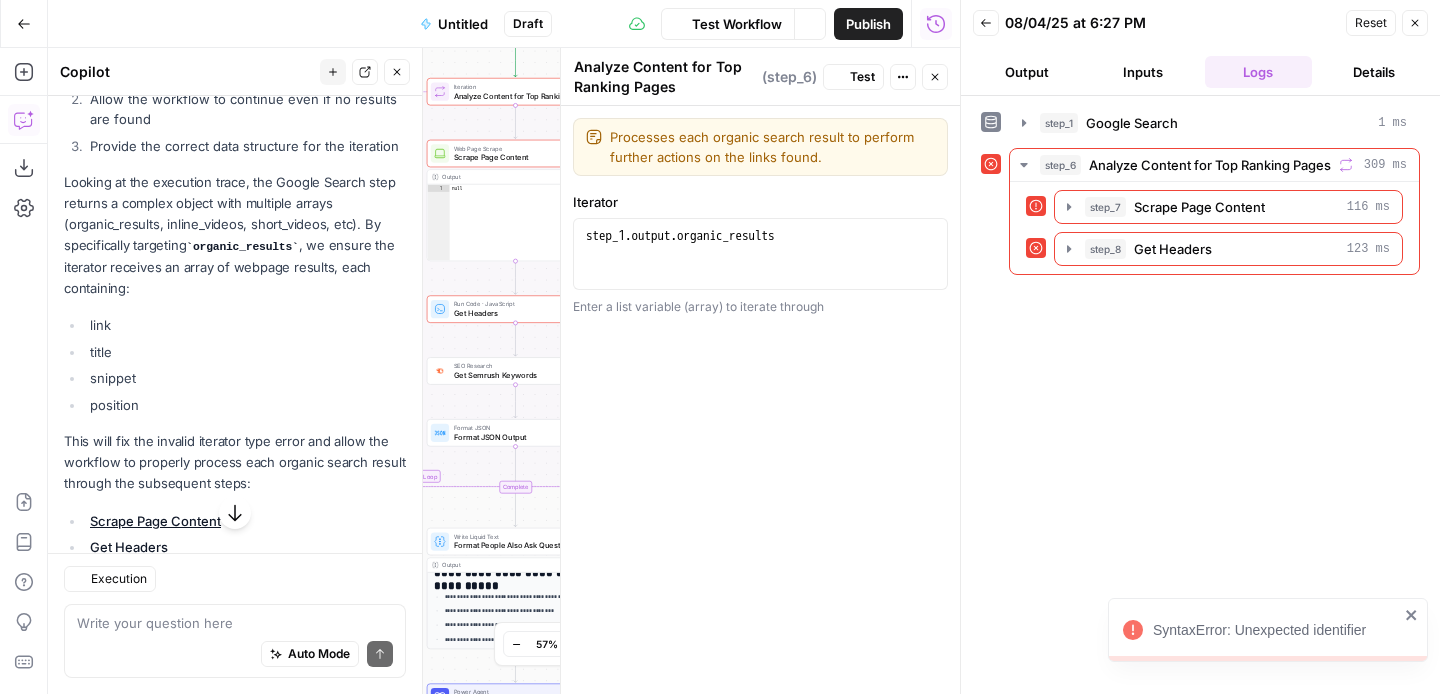 scroll, scrollTop: 3340, scrollLeft: 0, axis: vertical 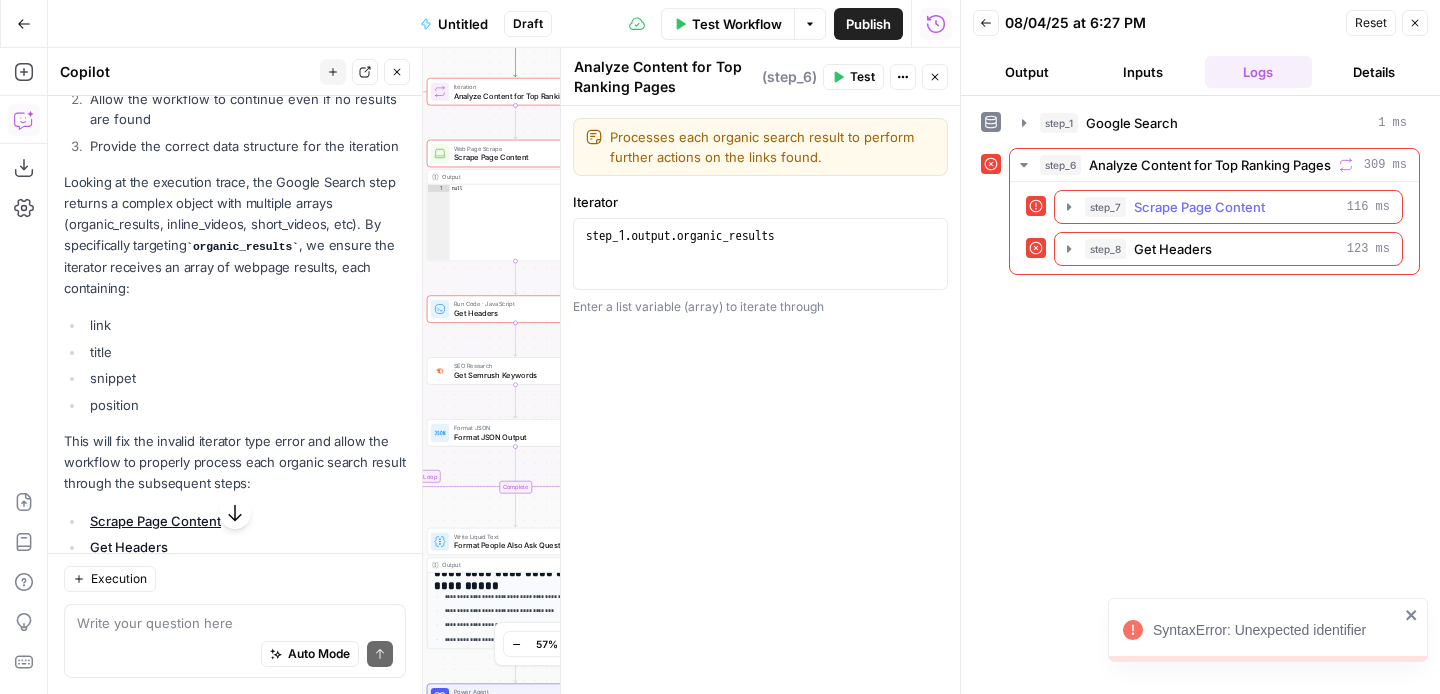 click 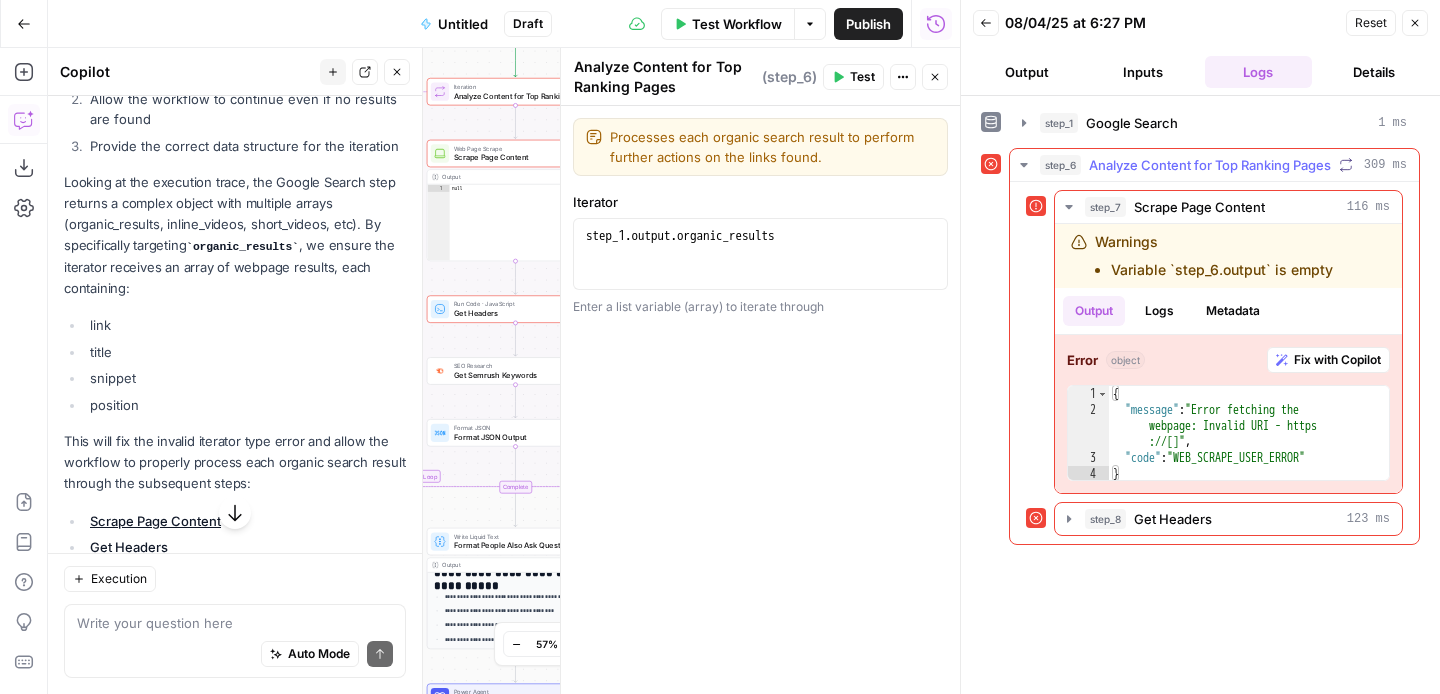 click 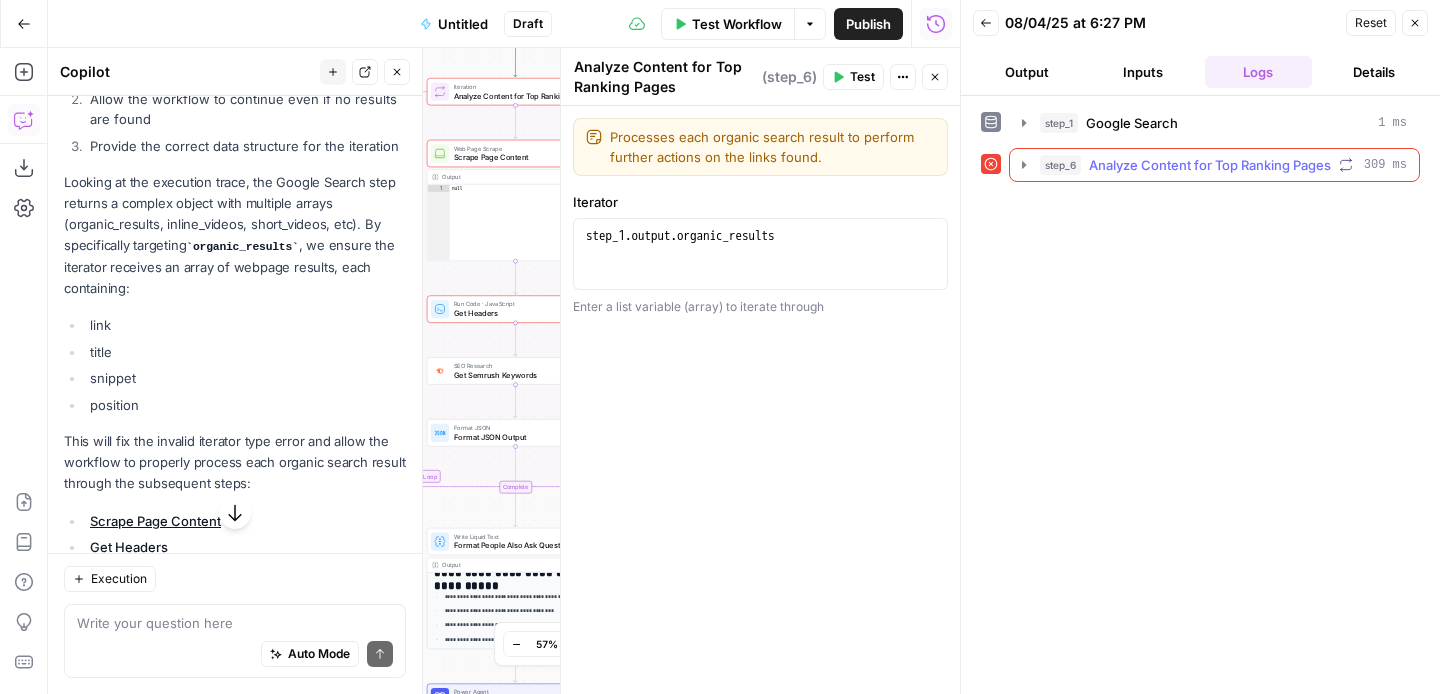click 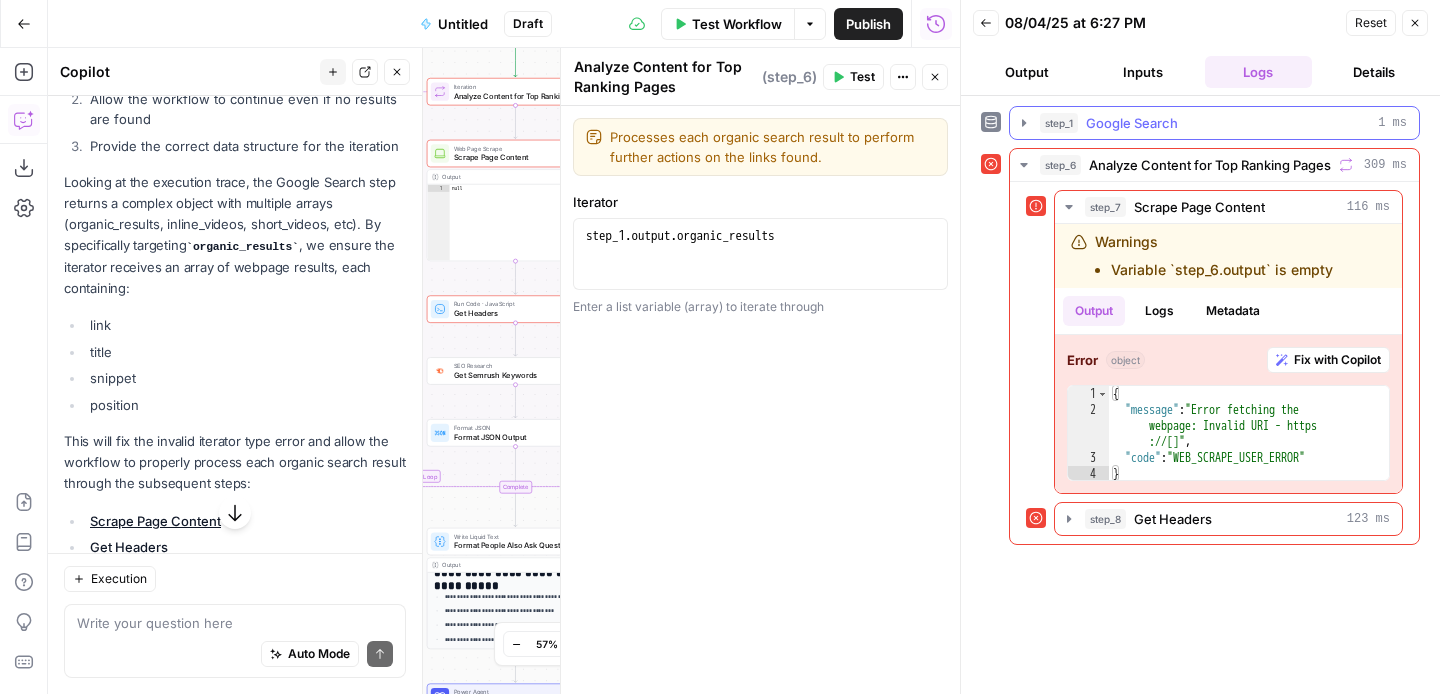 click on "step_1 Google Search 1 ms" at bounding box center [1223, 123] 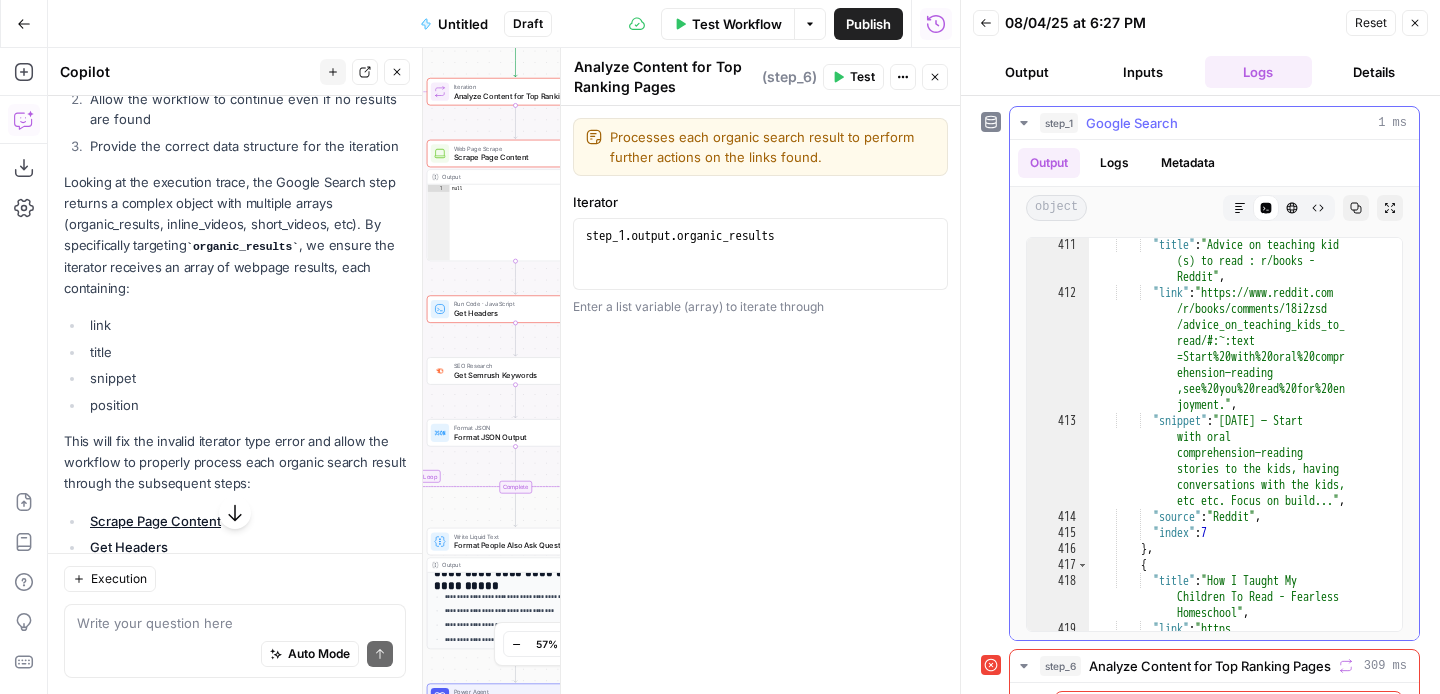 scroll, scrollTop: 7464, scrollLeft: 0, axis: vertical 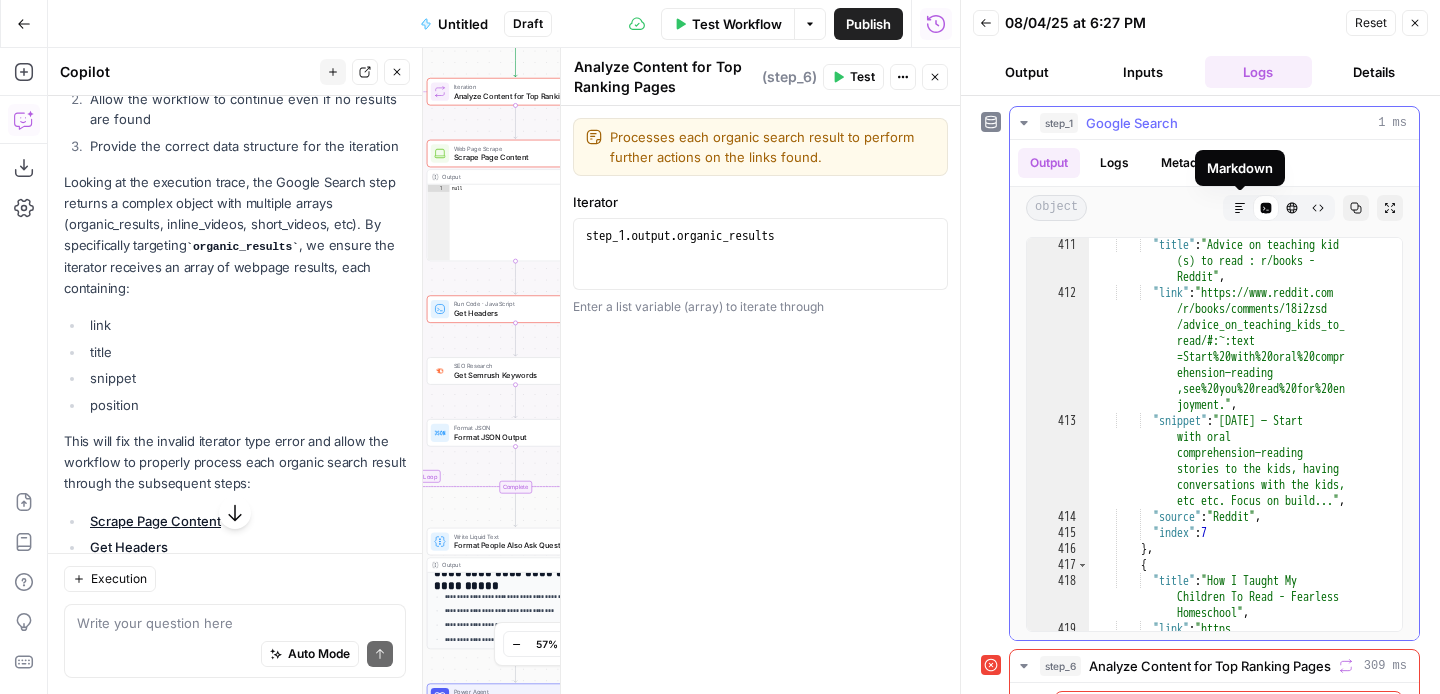 click 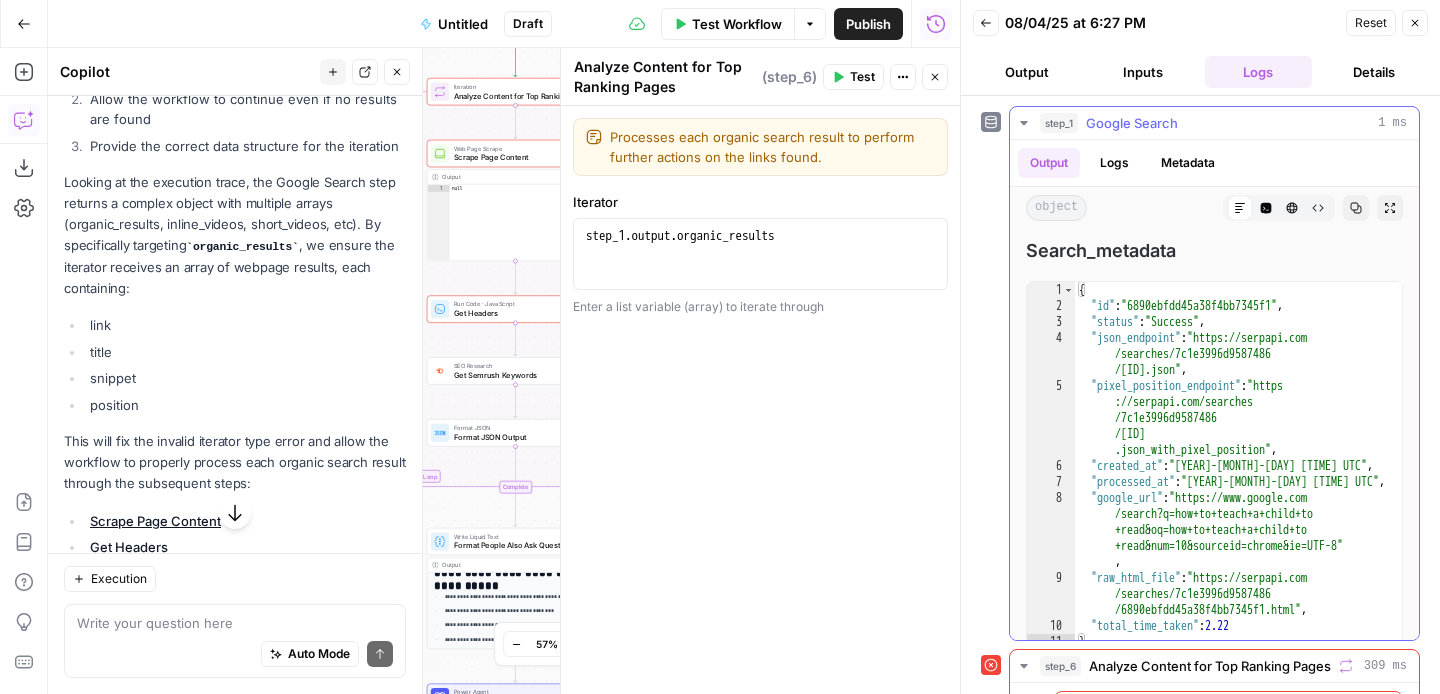 scroll, scrollTop: 1391, scrollLeft: 0, axis: vertical 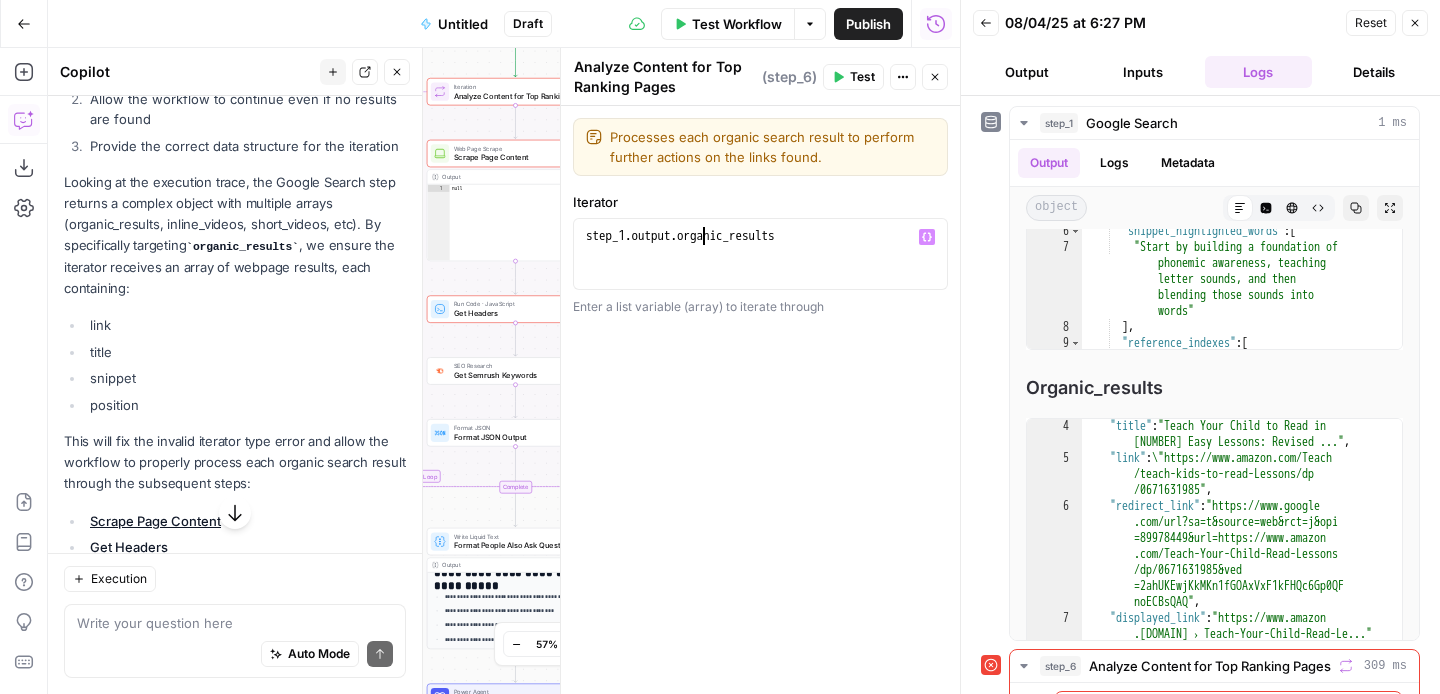 click on "step_1 . output . organic_results" at bounding box center (760, 272) 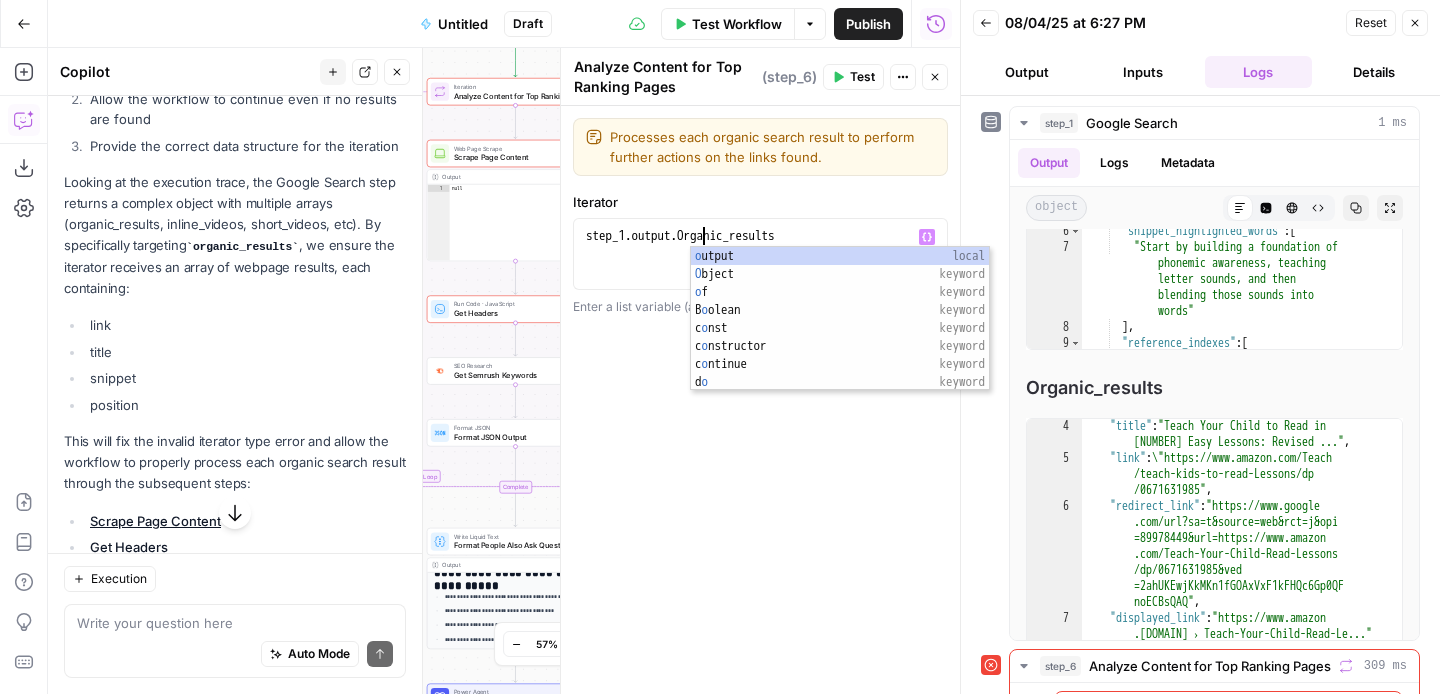 scroll, scrollTop: 0, scrollLeft: 8, axis: horizontal 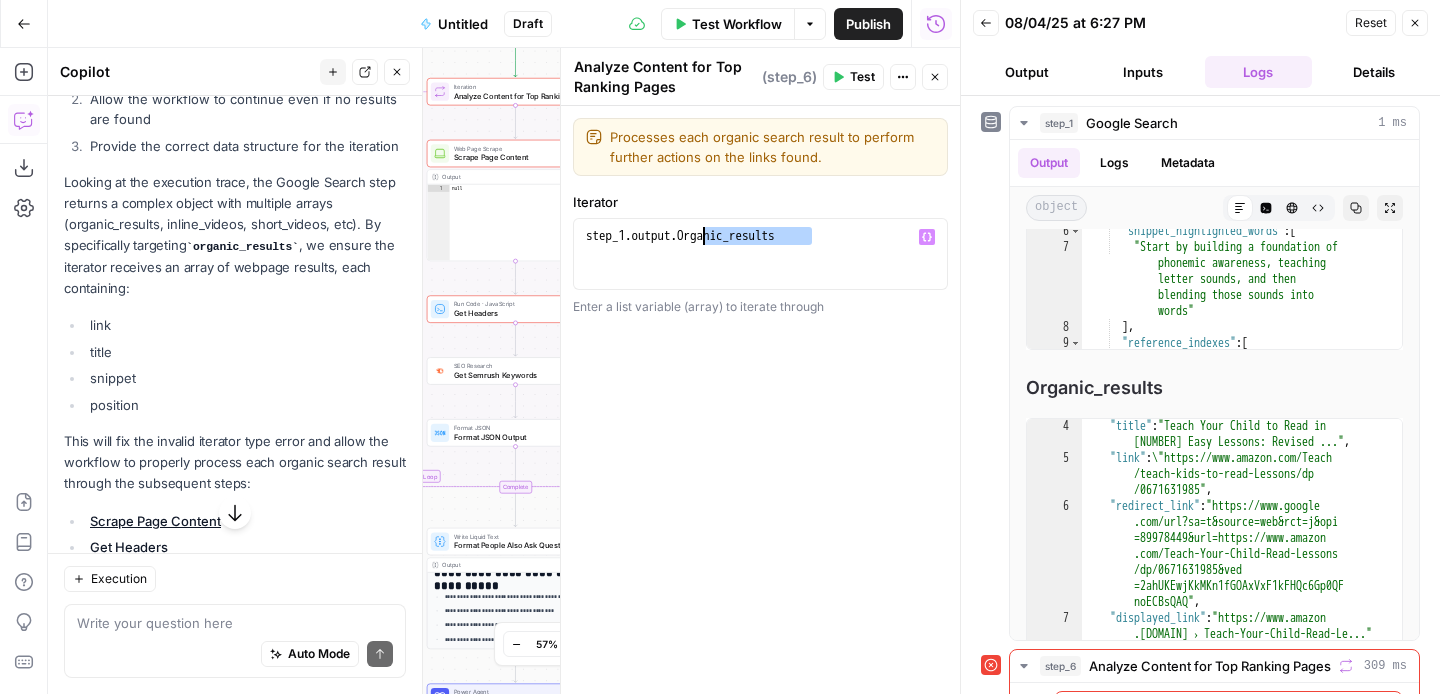 drag, startPoint x: 828, startPoint y: 233, endPoint x: 702, endPoint y: 232, distance: 126.00397 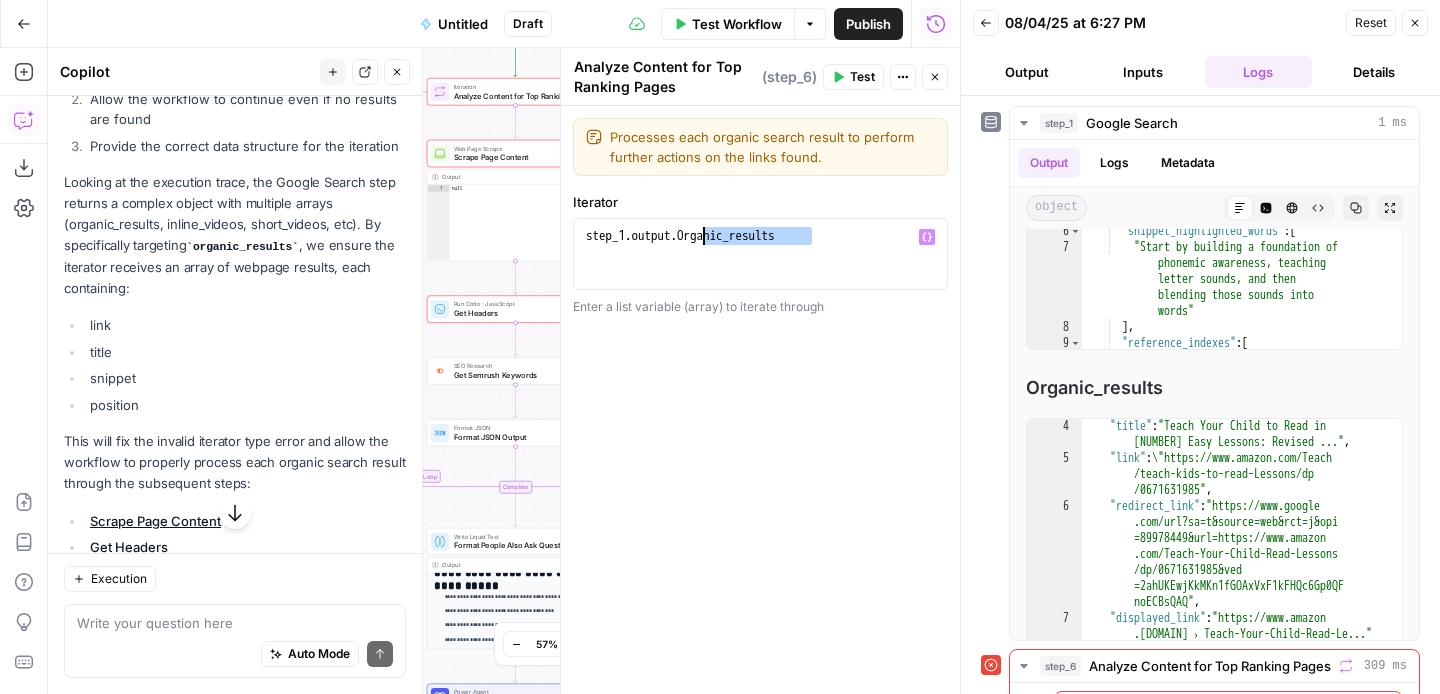 click on "step_1 . output . Organic_results" at bounding box center [760, 272] 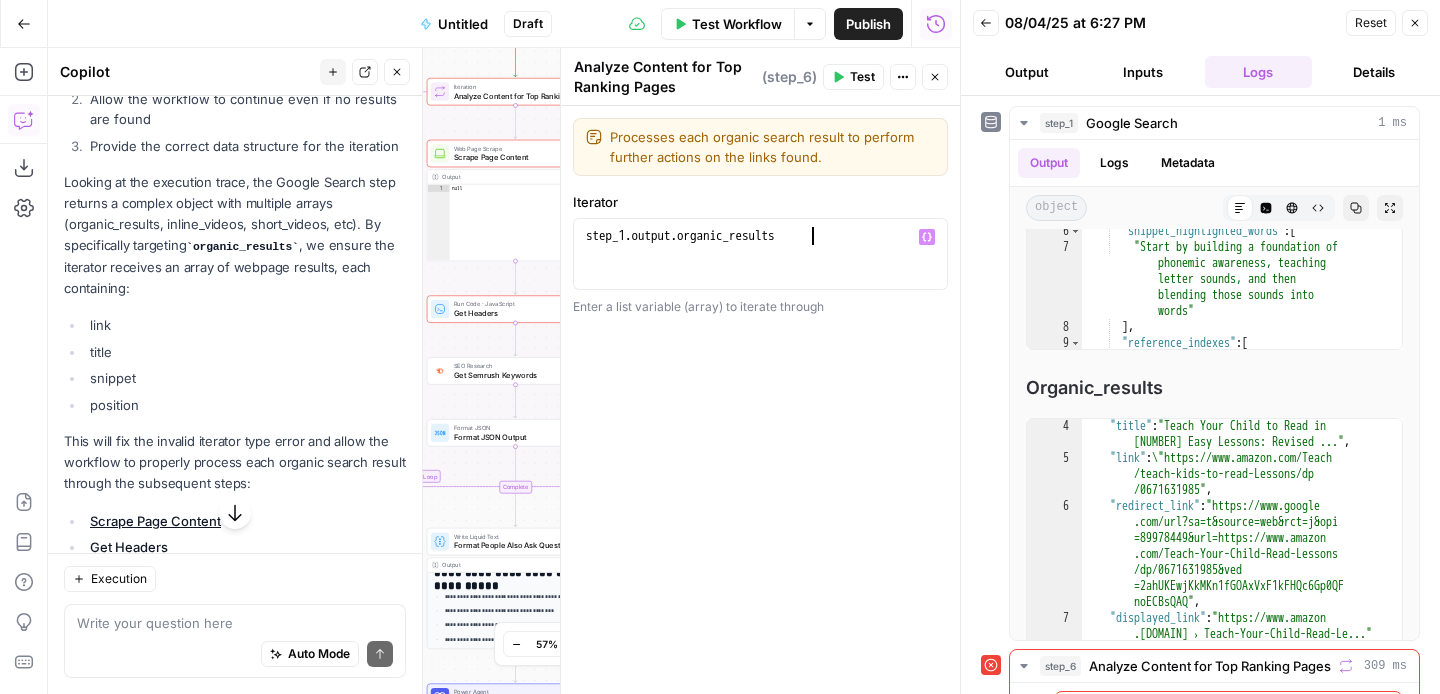 scroll, scrollTop: 0, scrollLeft: 16, axis: horizontal 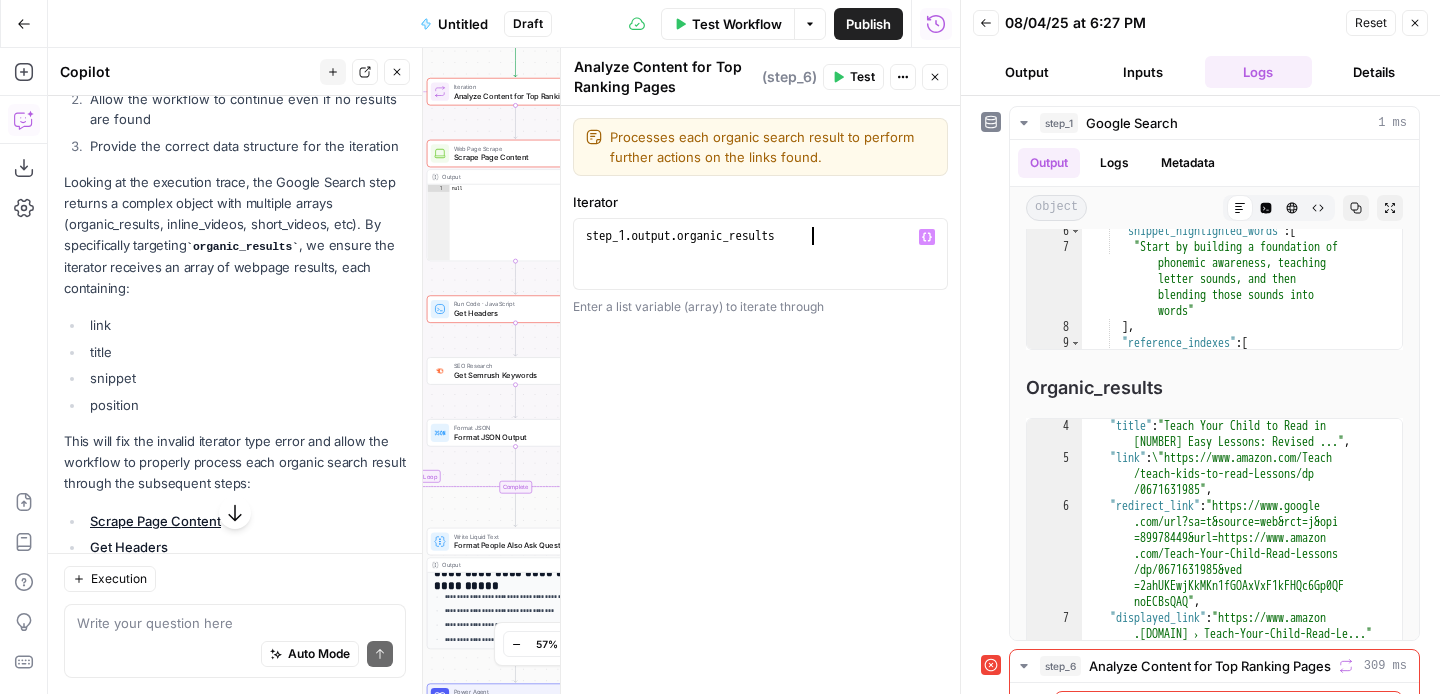type on "**********" 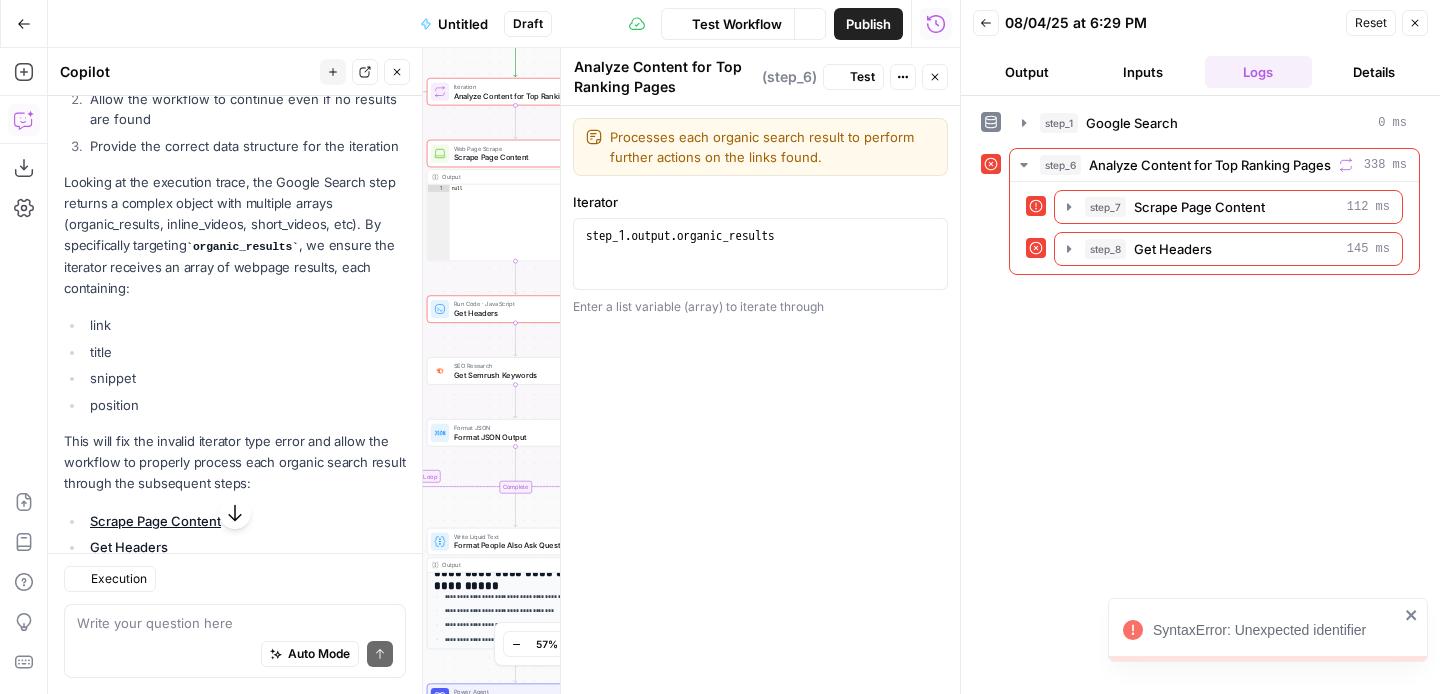 scroll, scrollTop: 3340, scrollLeft: 0, axis: vertical 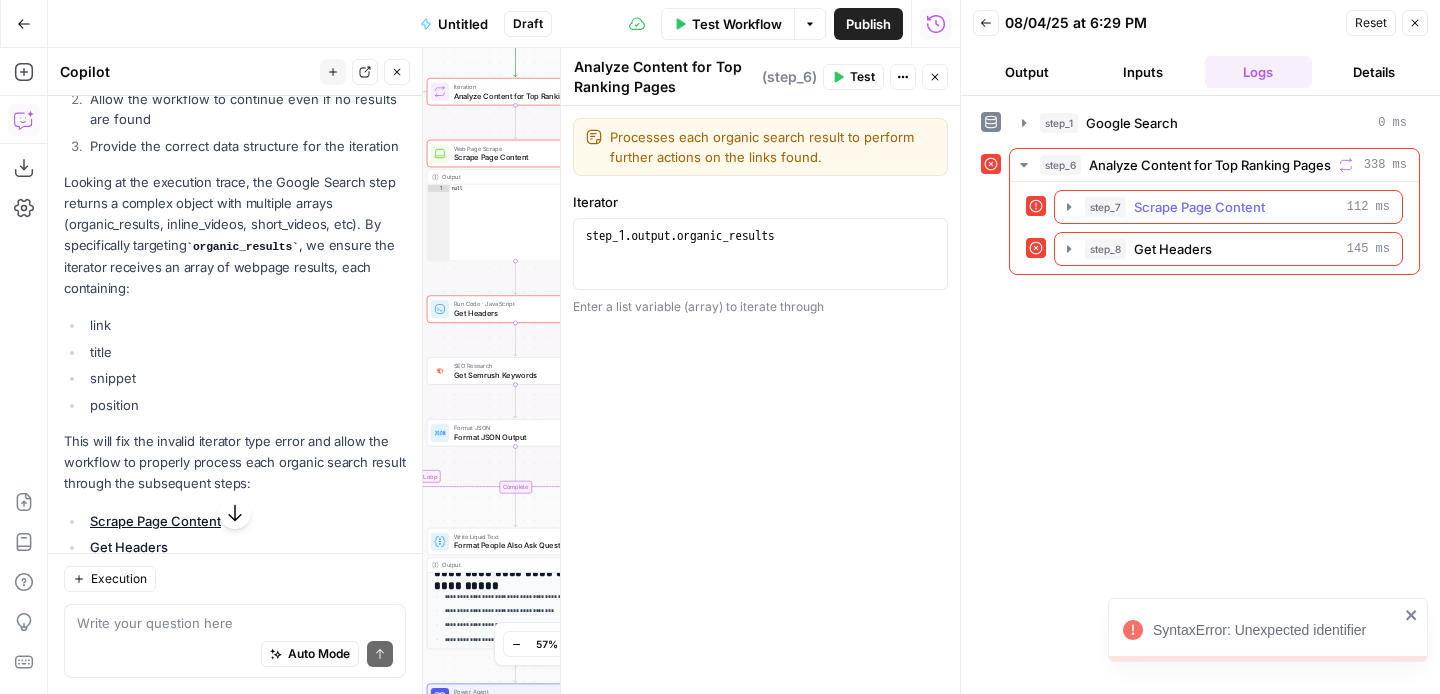 click 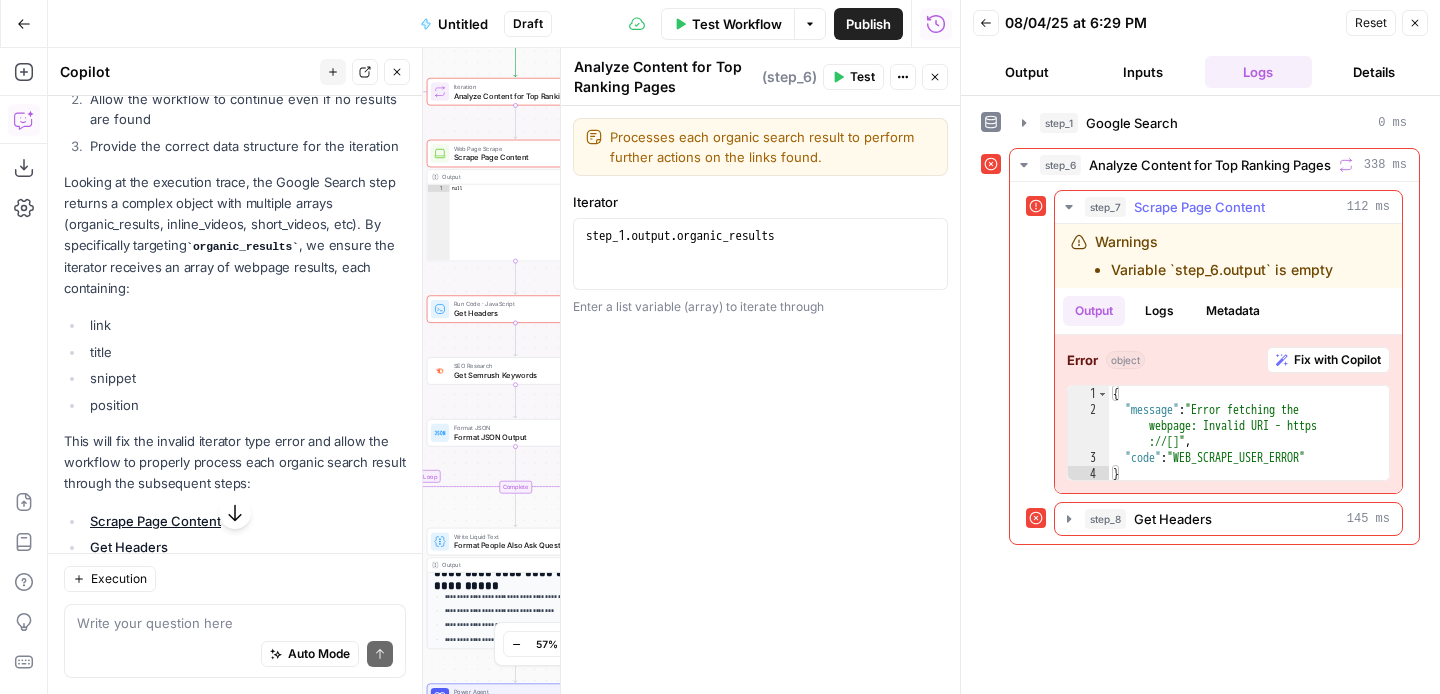 click on "Metadata" at bounding box center (1233, 311) 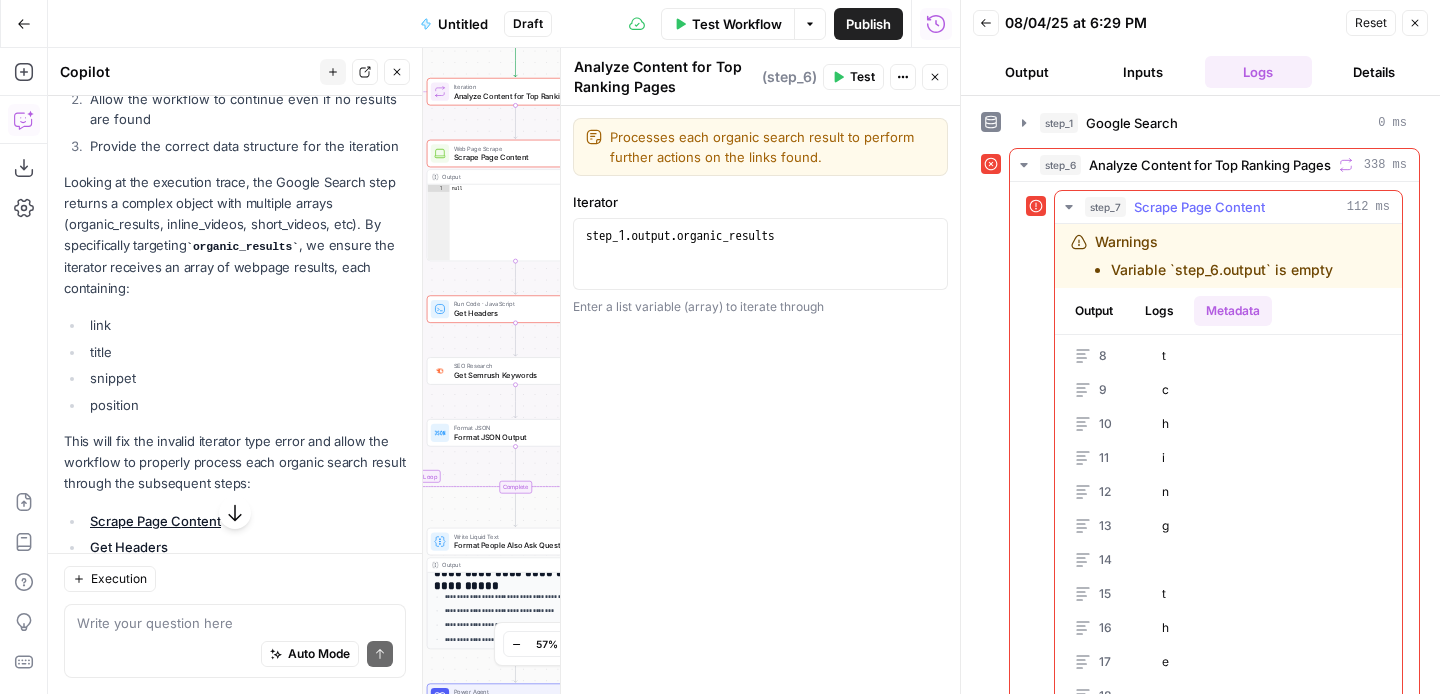 scroll, scrollTop: 441, scrollLeft: 0, axis: vertical 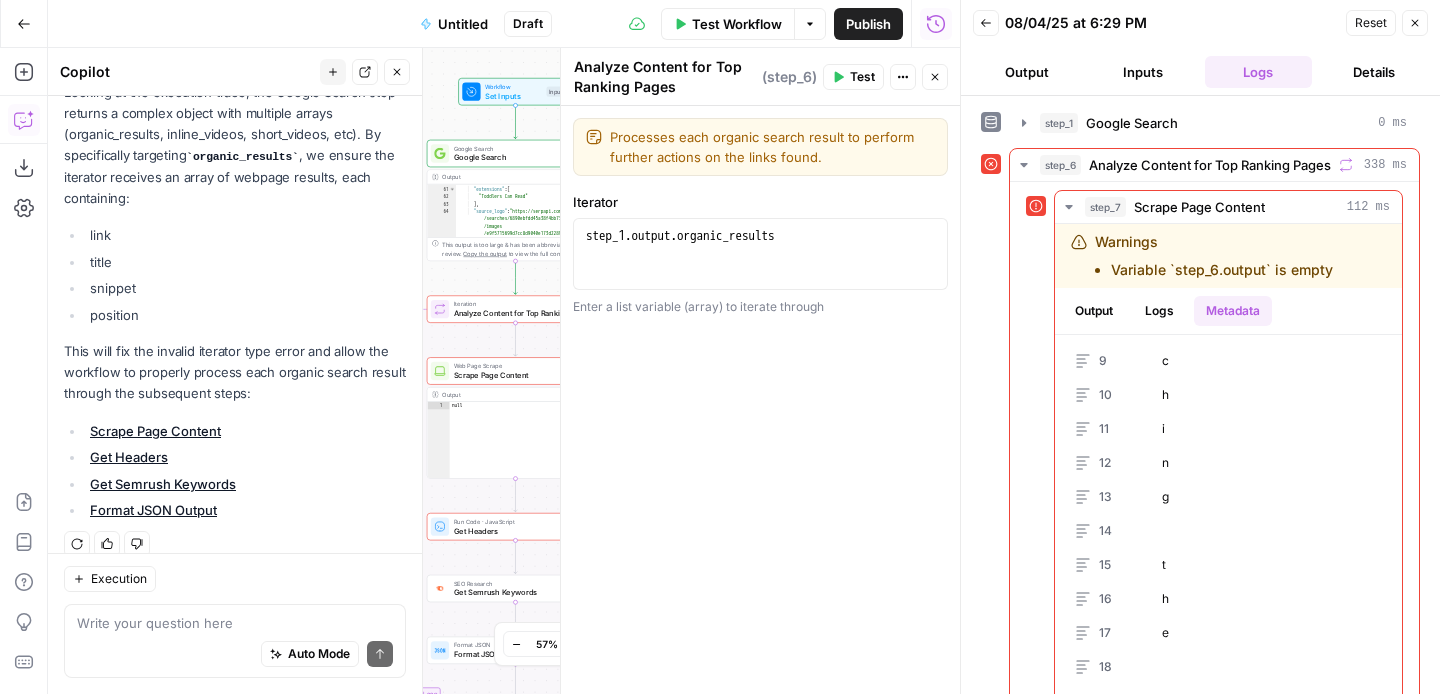 click on "Close" at bounding box center (935, 77) 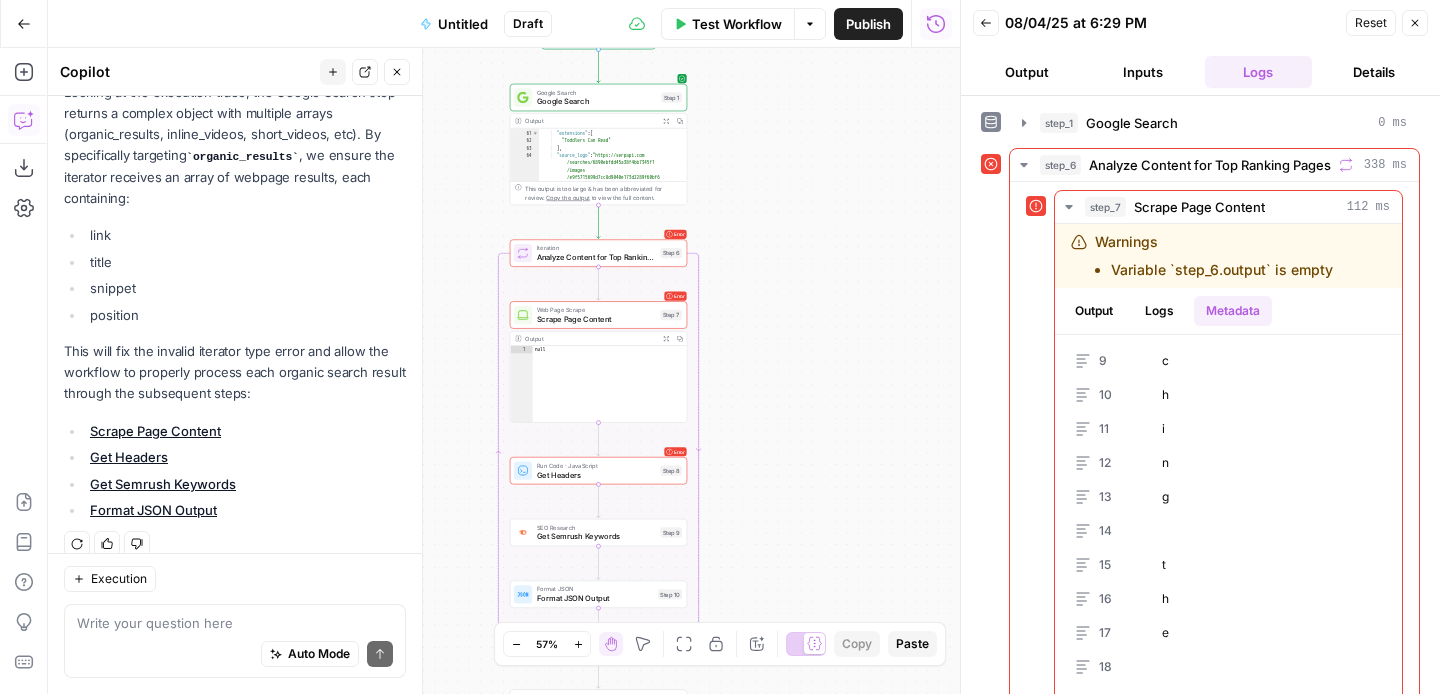 drag, startPoint x: 719, startPoint y: 385, endPoint x: 802, endPoint y: 328, distance: 100.68764 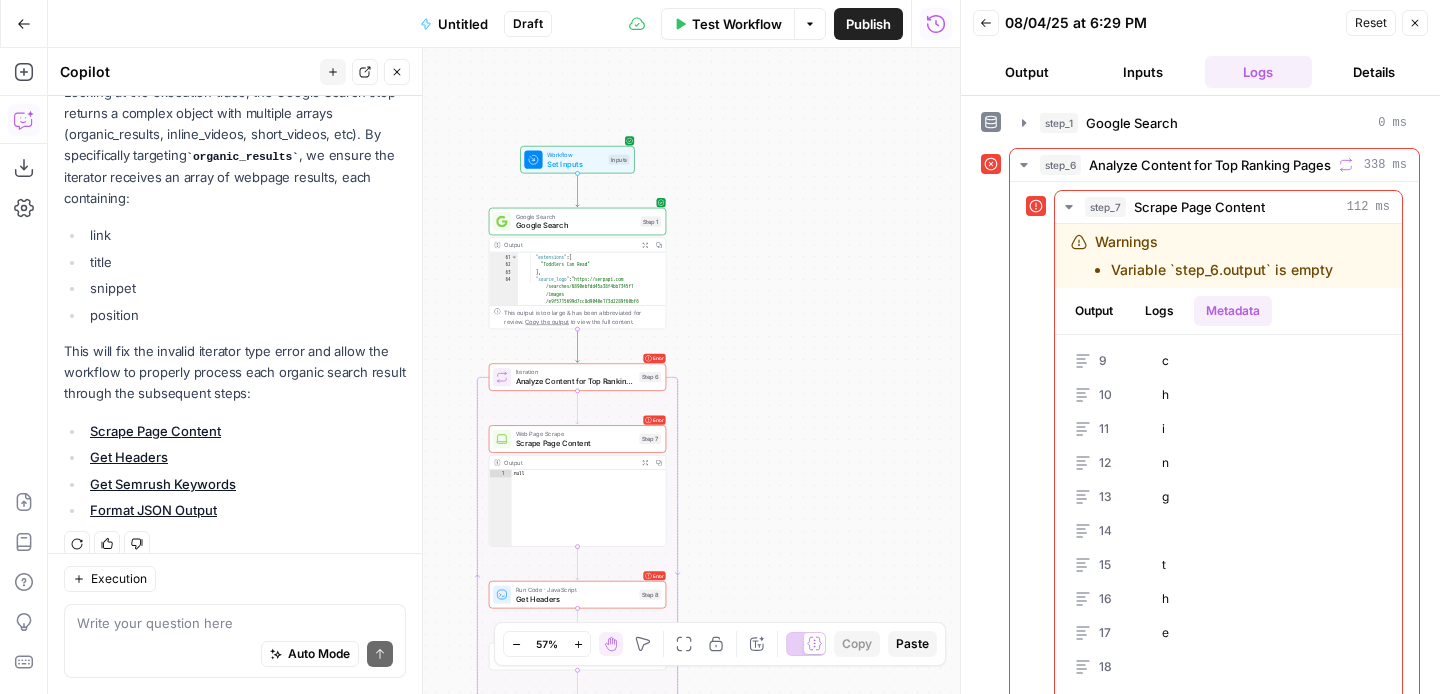 drag, startPoint x: 736, startPoint y: 270, endPoint x: 715, endPoint y: 402, distance: 133.66002 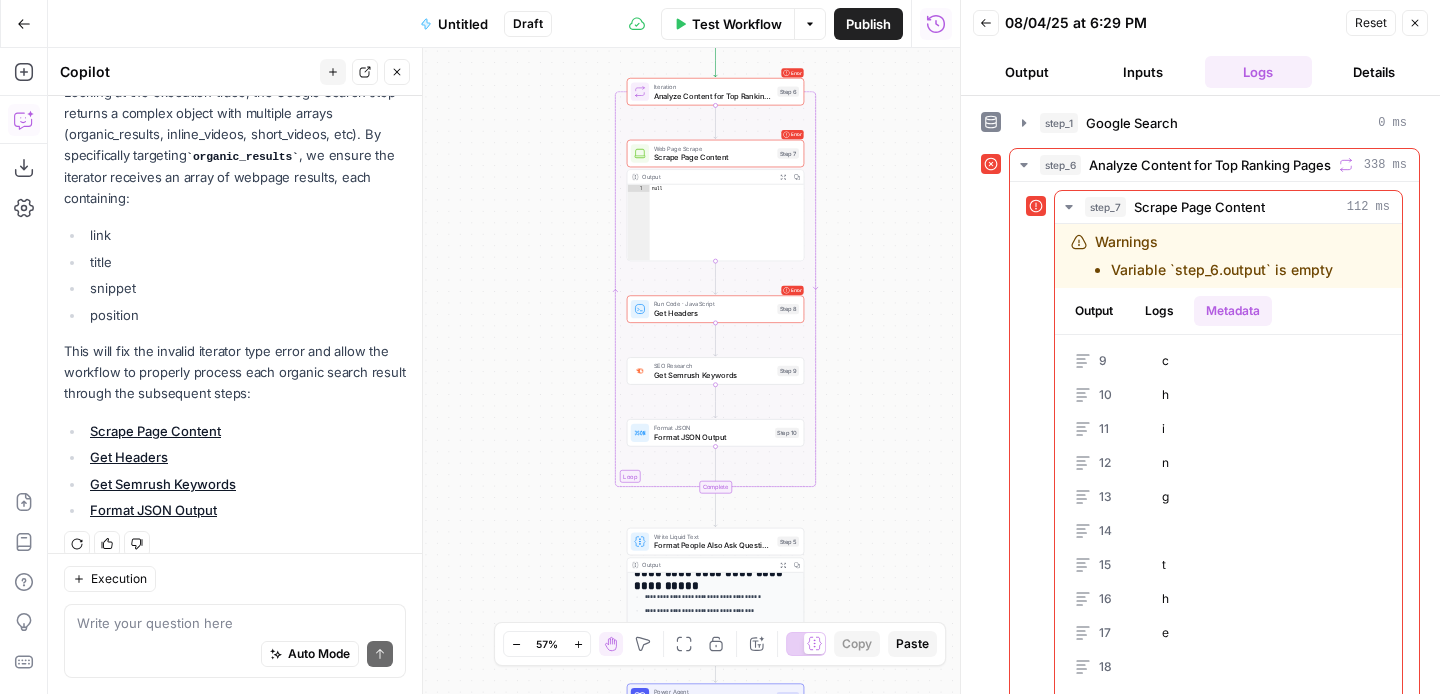 click on "Auto Mode Send" at bounding box center [235, 655] 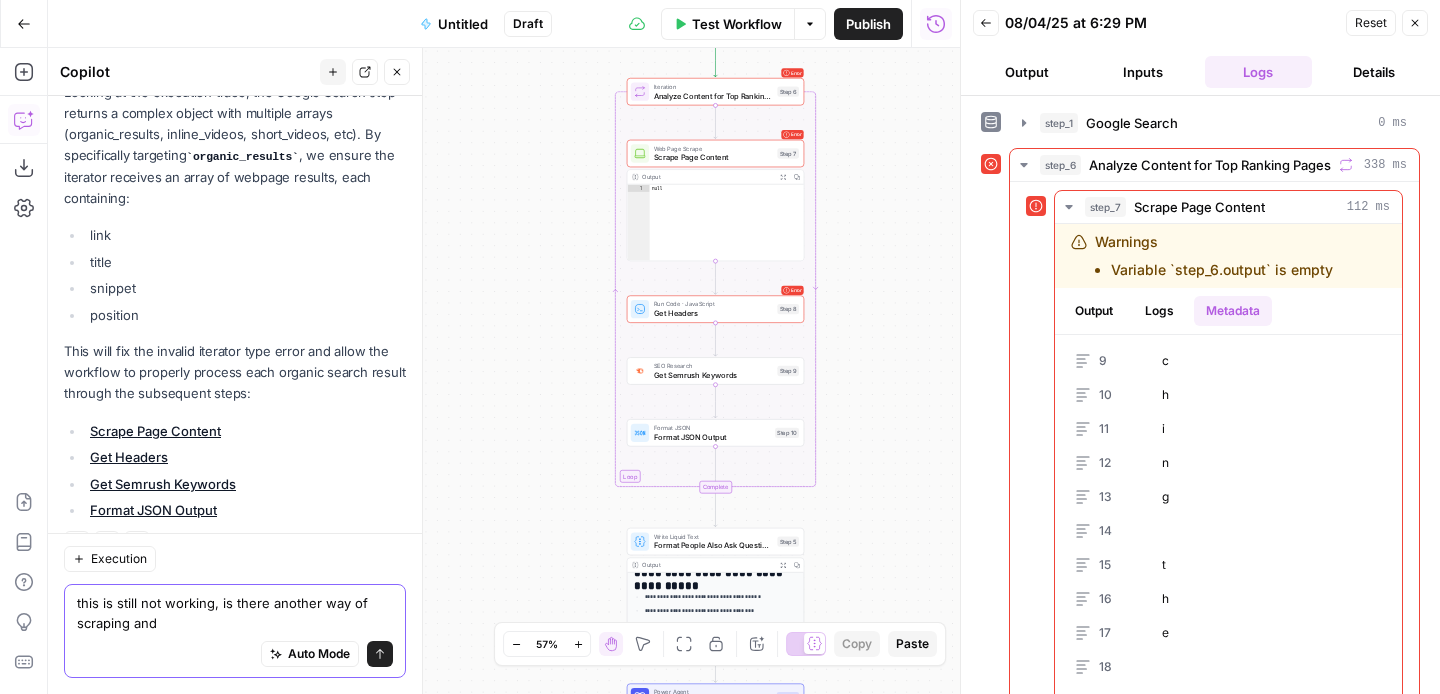 scroll, scrollTop: 3450, scrollLeft: 0, axis: vertical 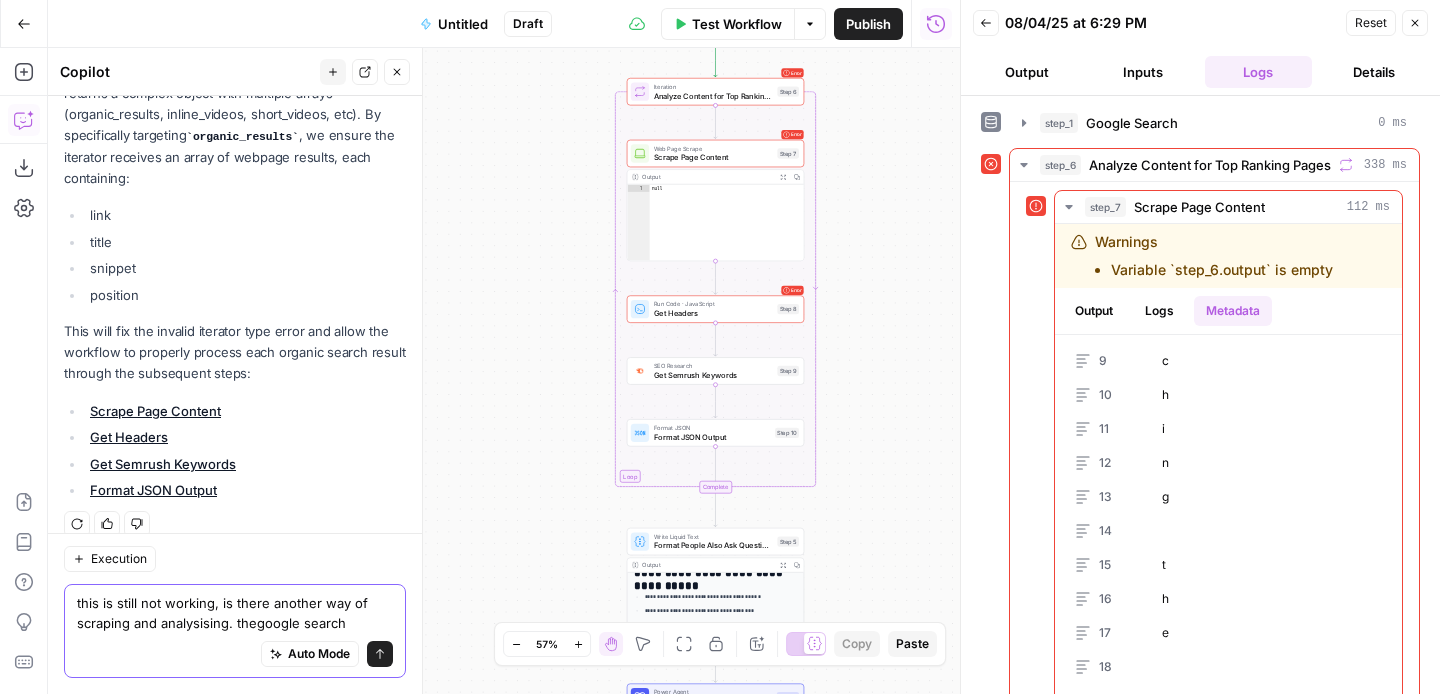 click on "this is still not working, is there another way of scraping and analysising. thegoogle search" at bounding box center (235, 613) 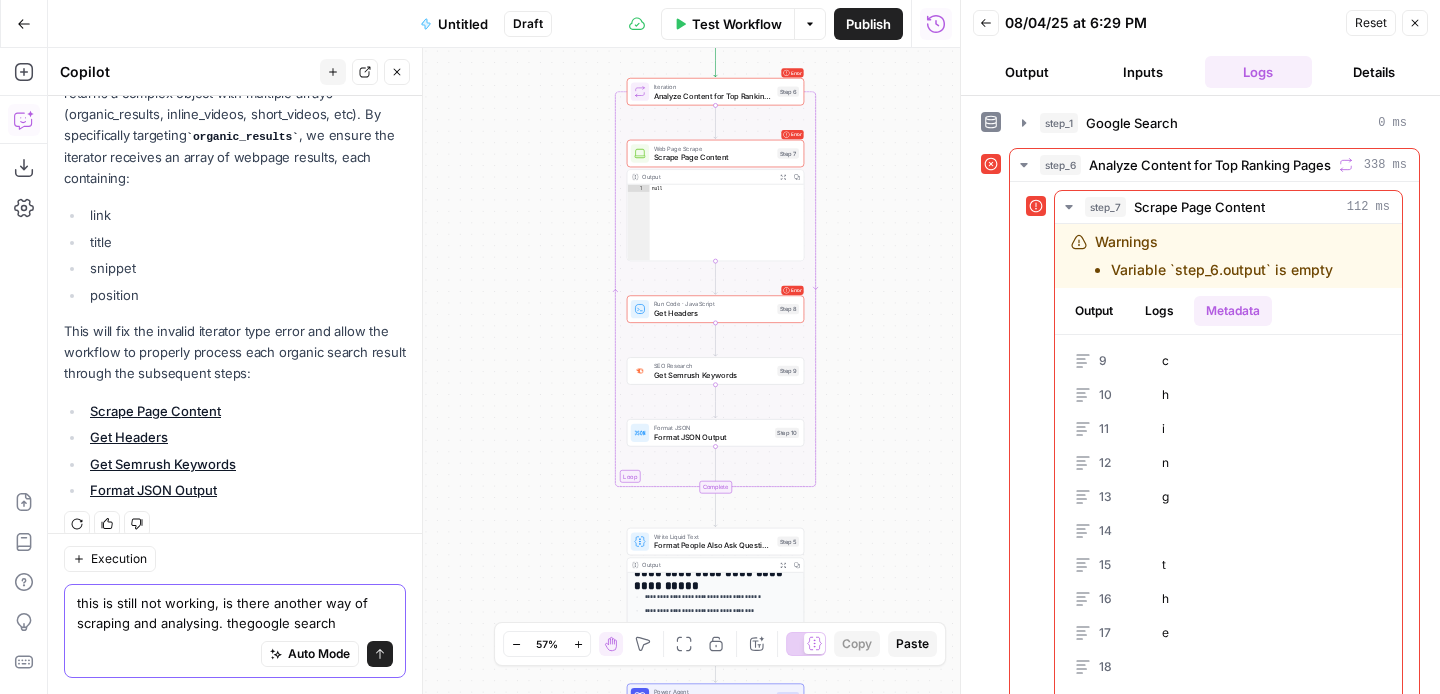 click on "this is still not working, is there another way of scraping and analysing. thegoogle search" at bounding box center (235, 613) 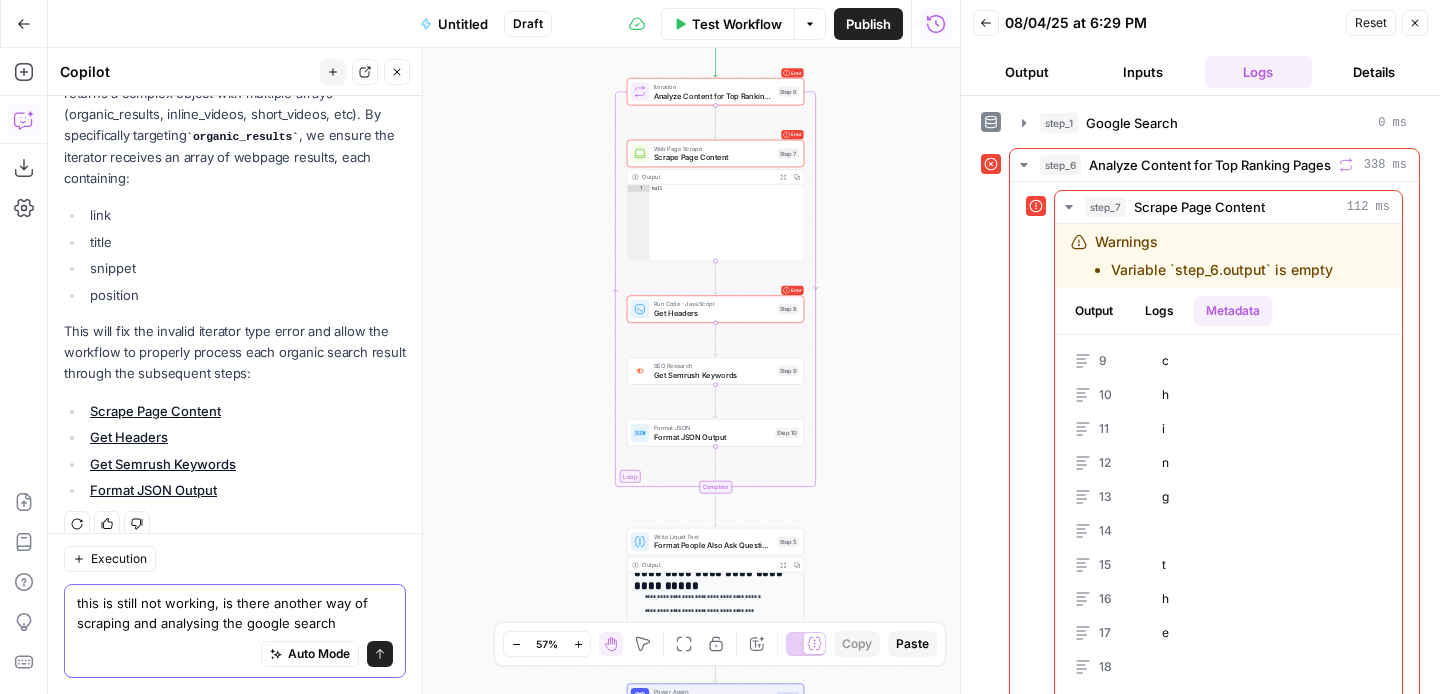 click on "this is still not working, is there another way of scraping and analysing the google search" at bounding box center [235, 613] 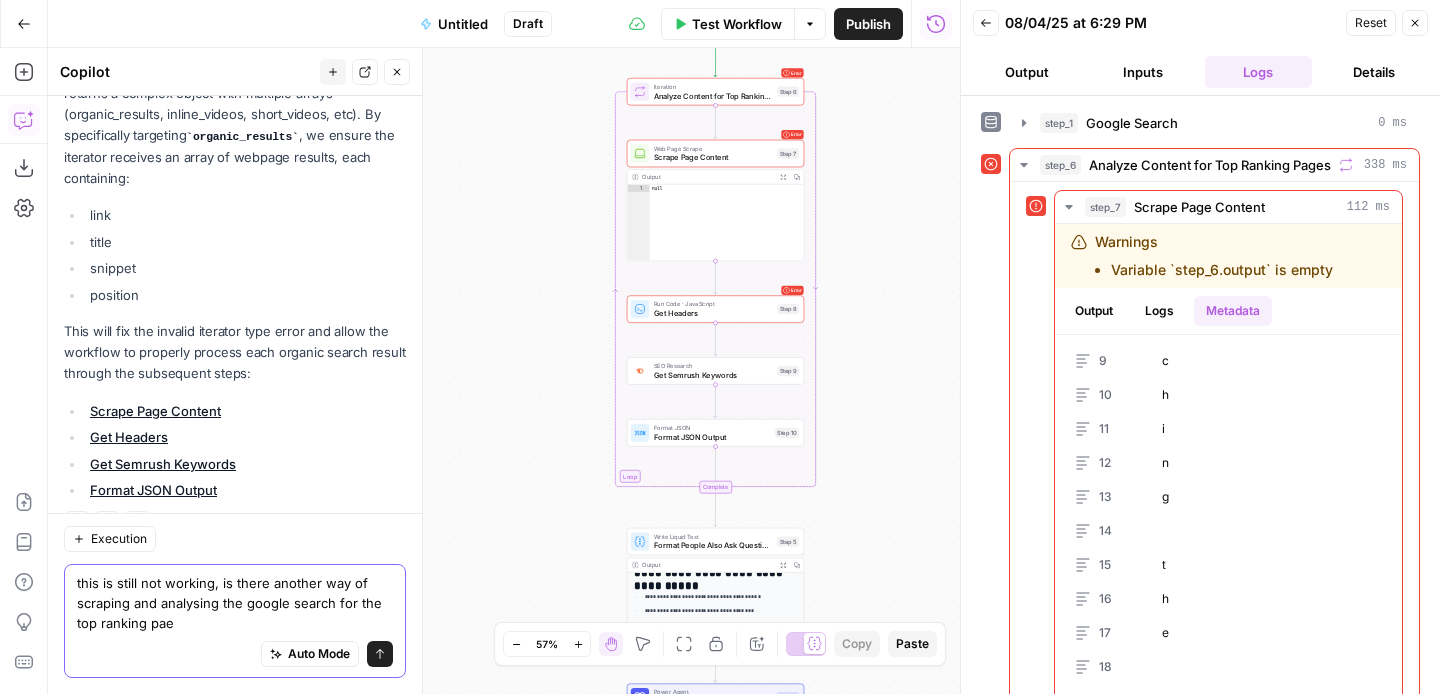 scroll, scrollTop: 3470, scrollLeft: 0, axis: vertical 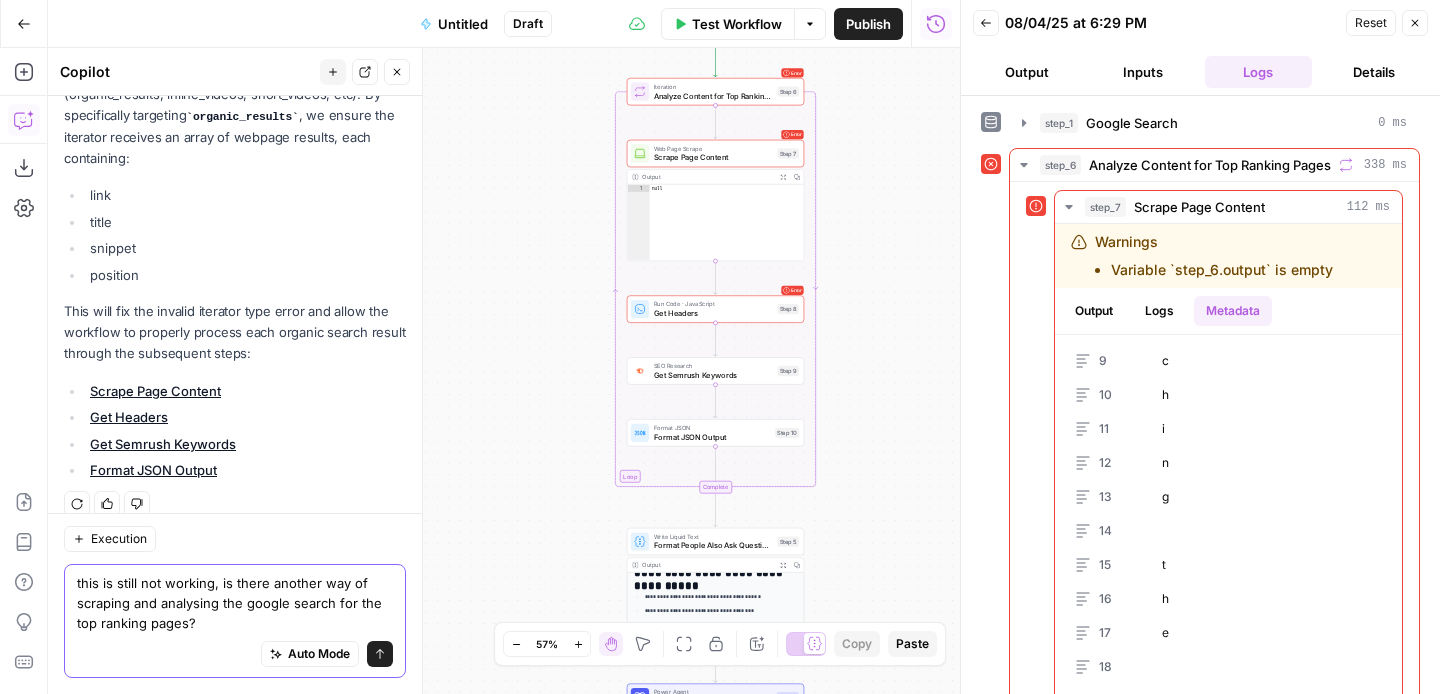 type on "this is still not working, is there another way of scraping and analysing the google search for the top ranking pages?" 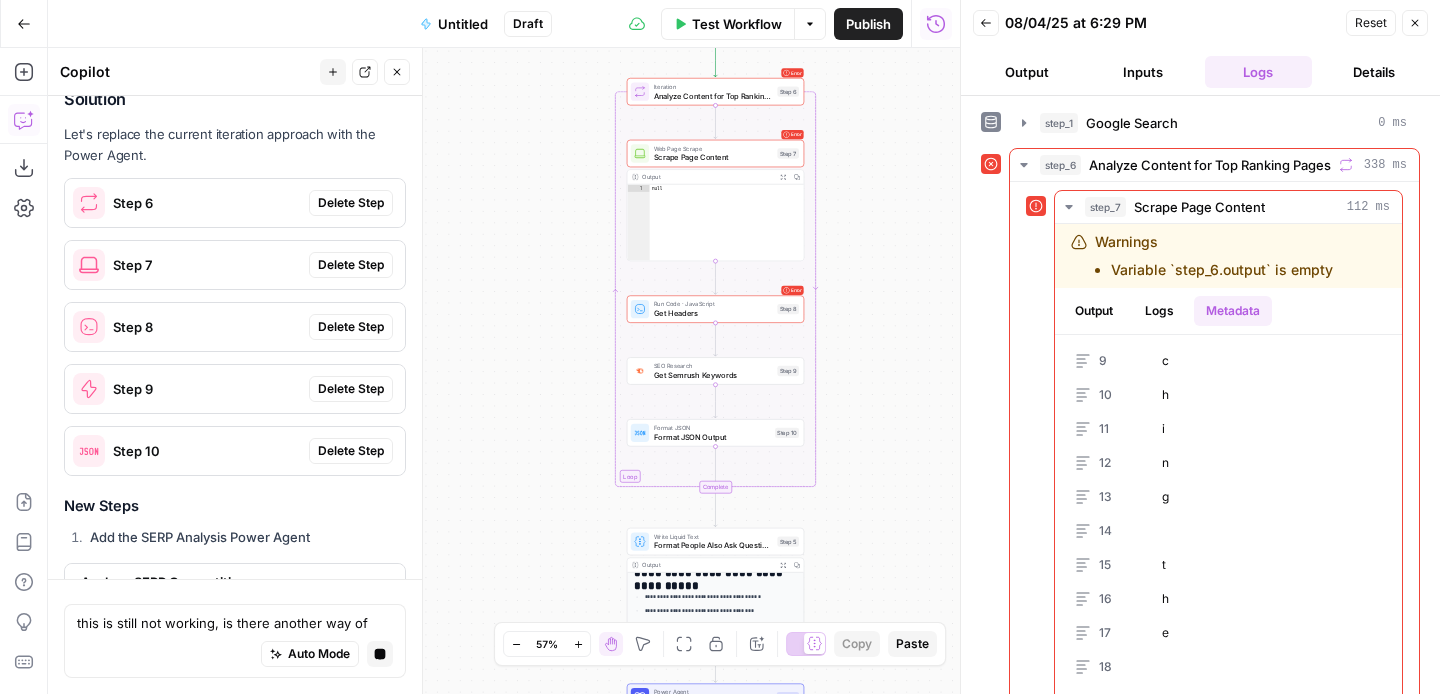 scroll, scrollTop: 4040, scrollLeft: 0, axis: vertical 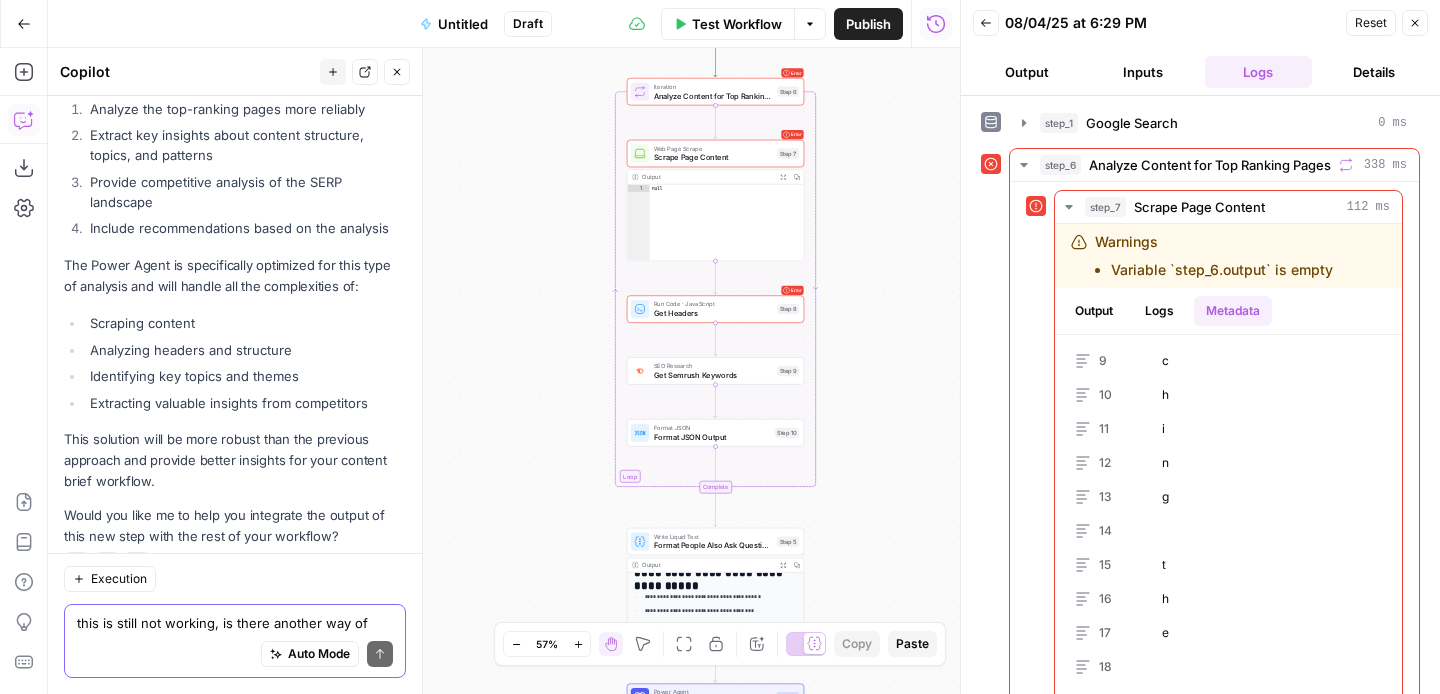 click on "this is still not working, is there another way of scraping and analysing the google search for the top ranking pages?" at bounding box center (235, 623) 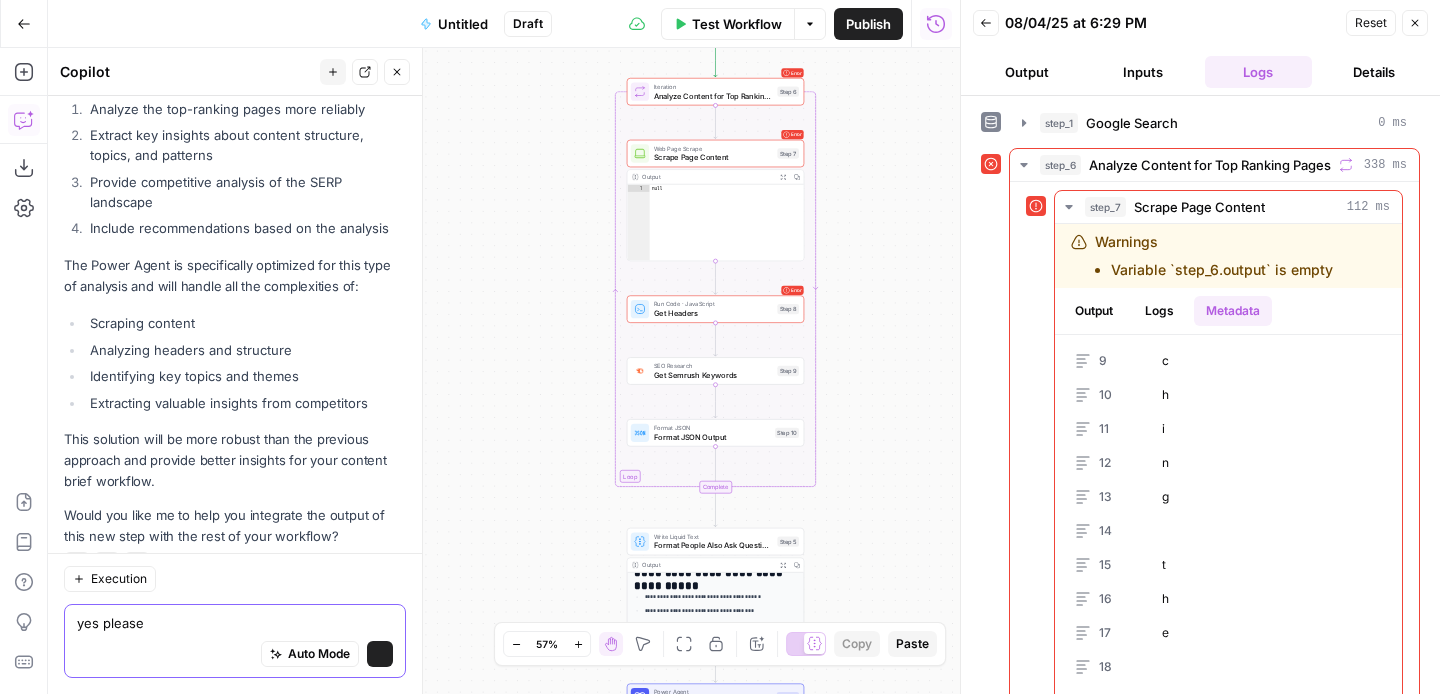 type on "yes please" 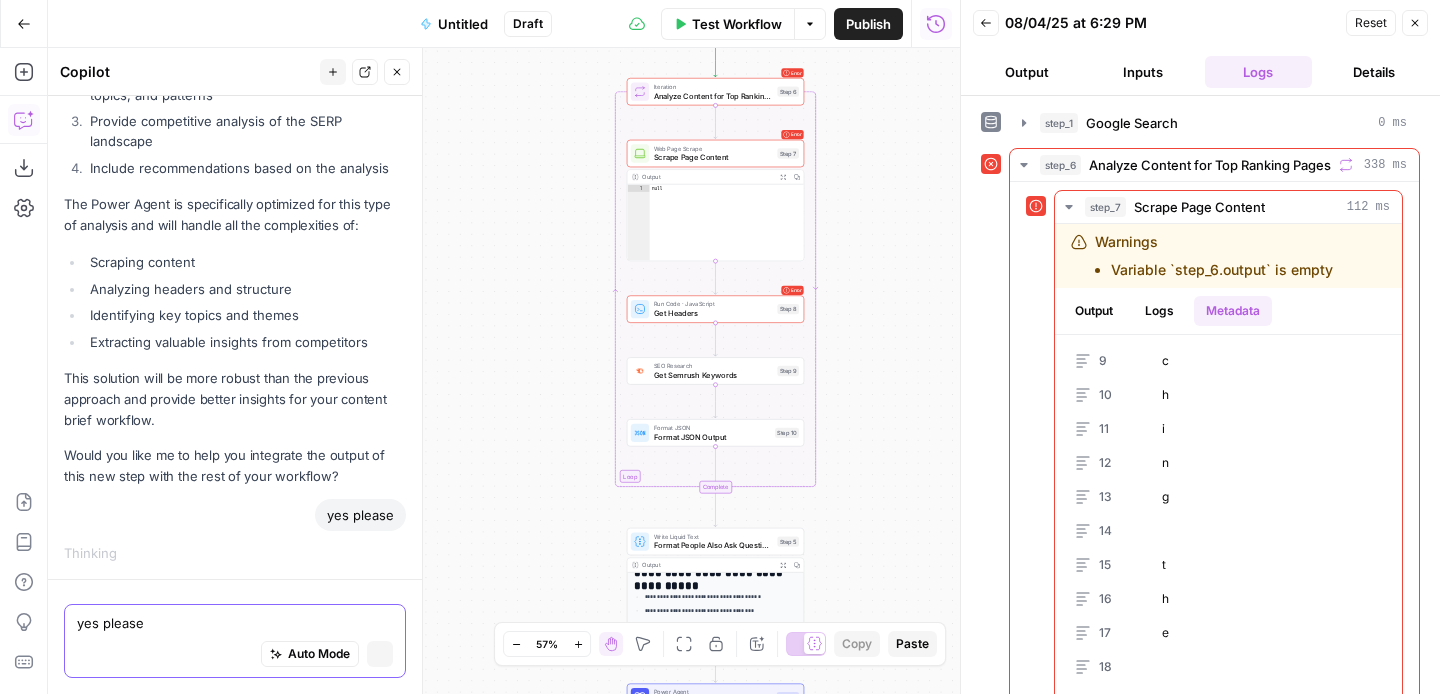 scroll, scrollTop: 4568, scrollLeft: 0, axis: vertical 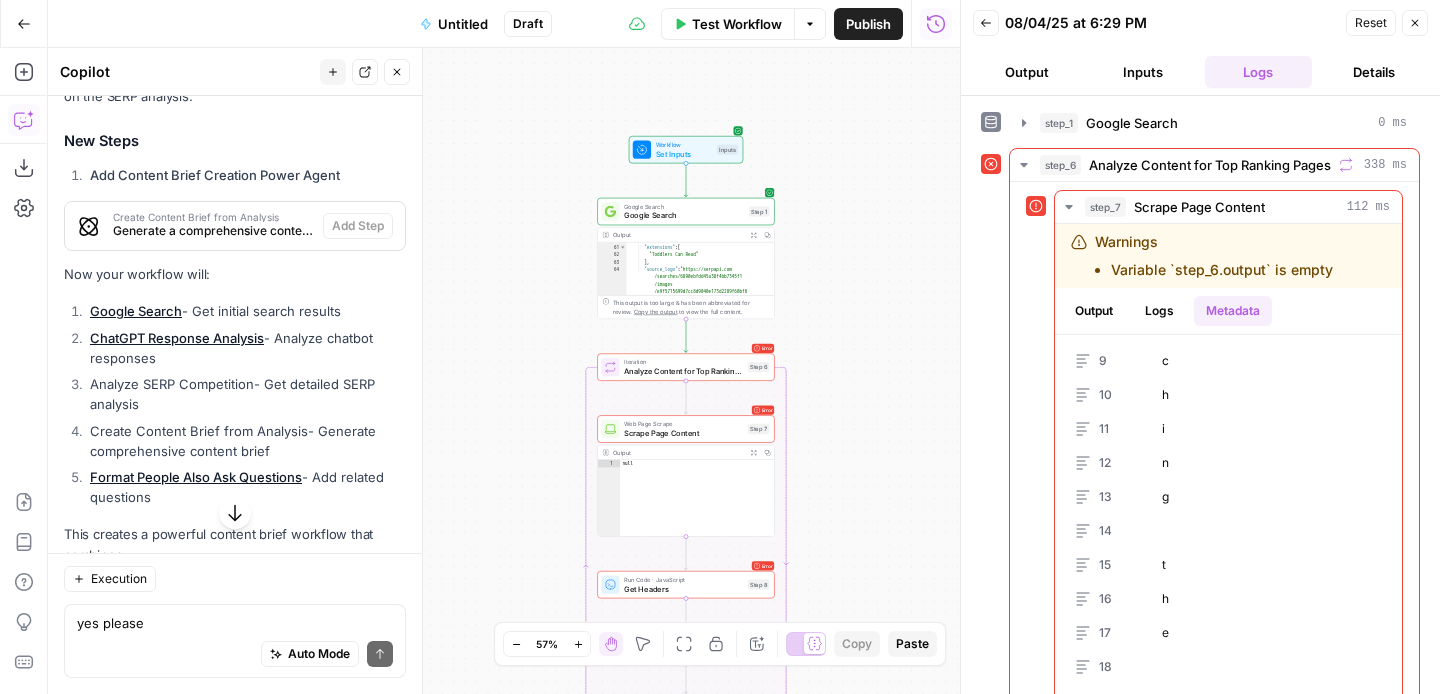 click on "Generate a comprehensive content brief using SERP analysis insights" at bounding box center [214, 231] 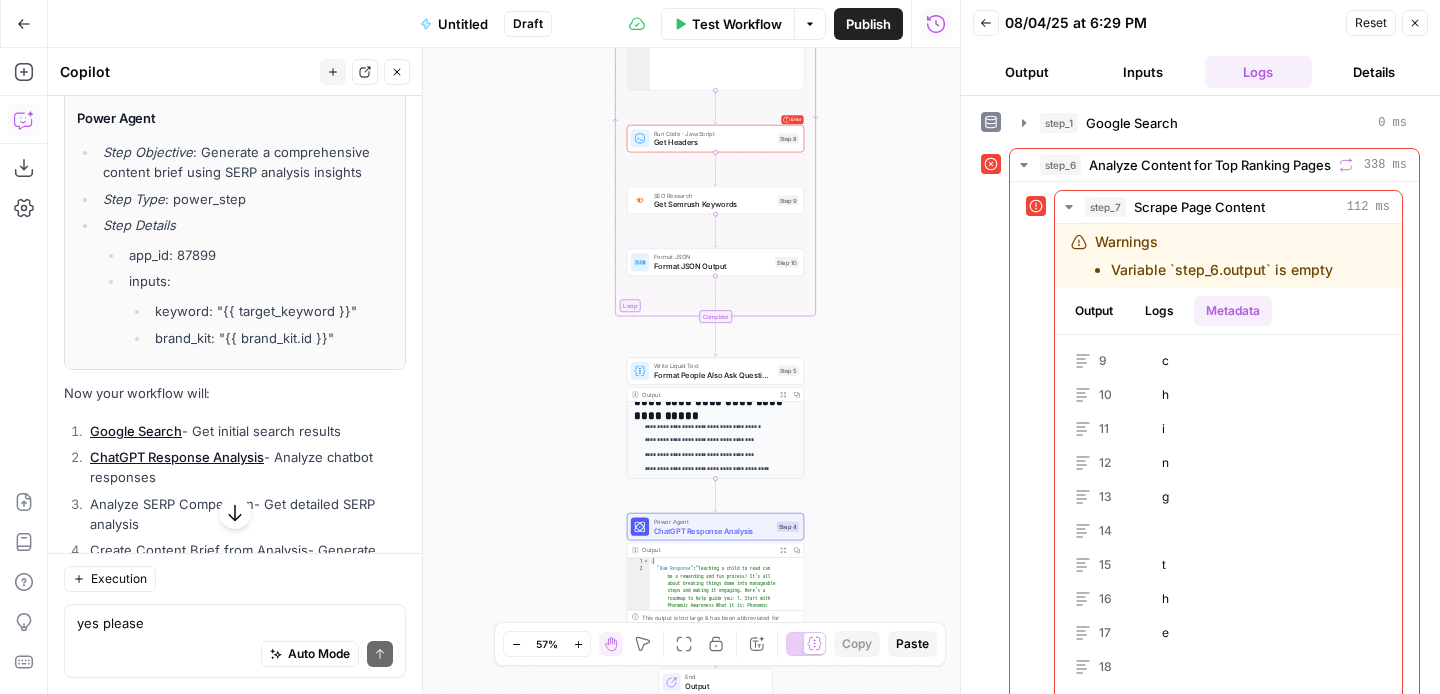 scroll, scrollTop: 5522, scrollLeft: 0, axis: vertical 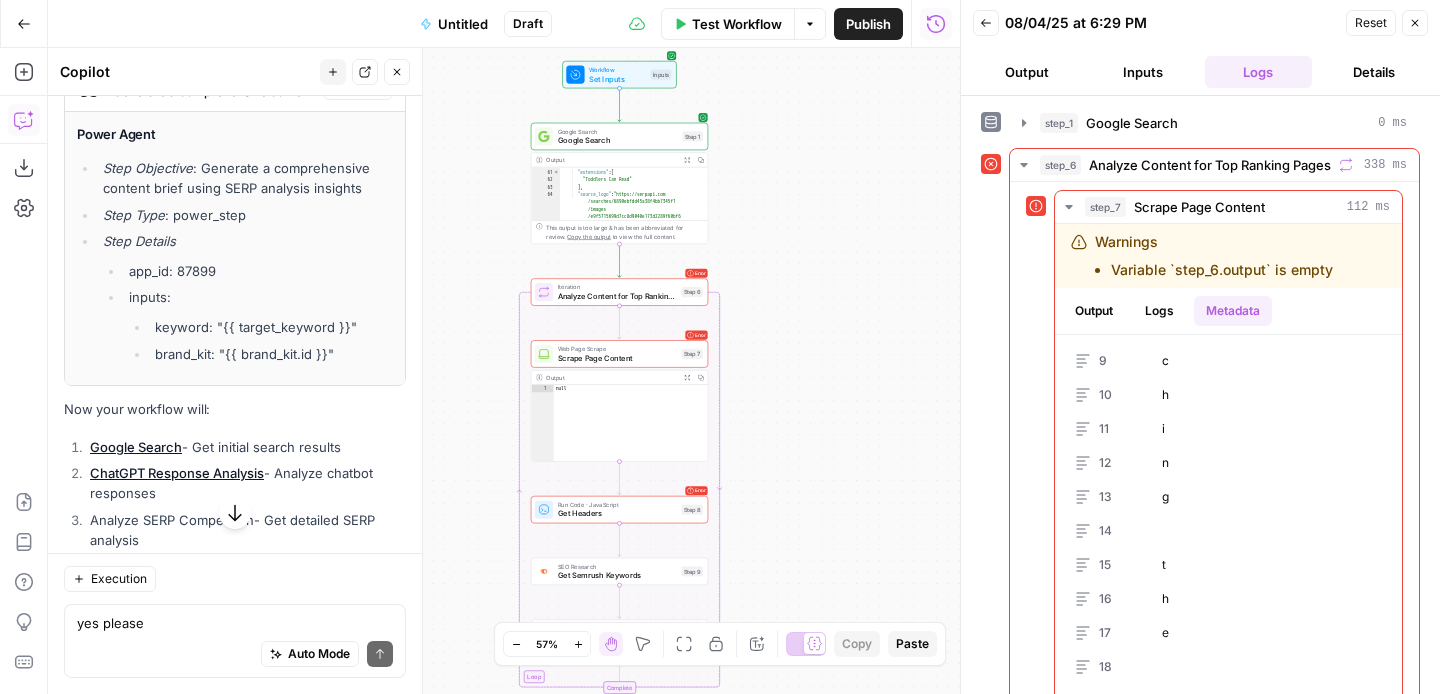 drag, startPoint x: 580, startPoint y: 162, endPoint x: 483, endPoint y: 532, distance: 382.5036 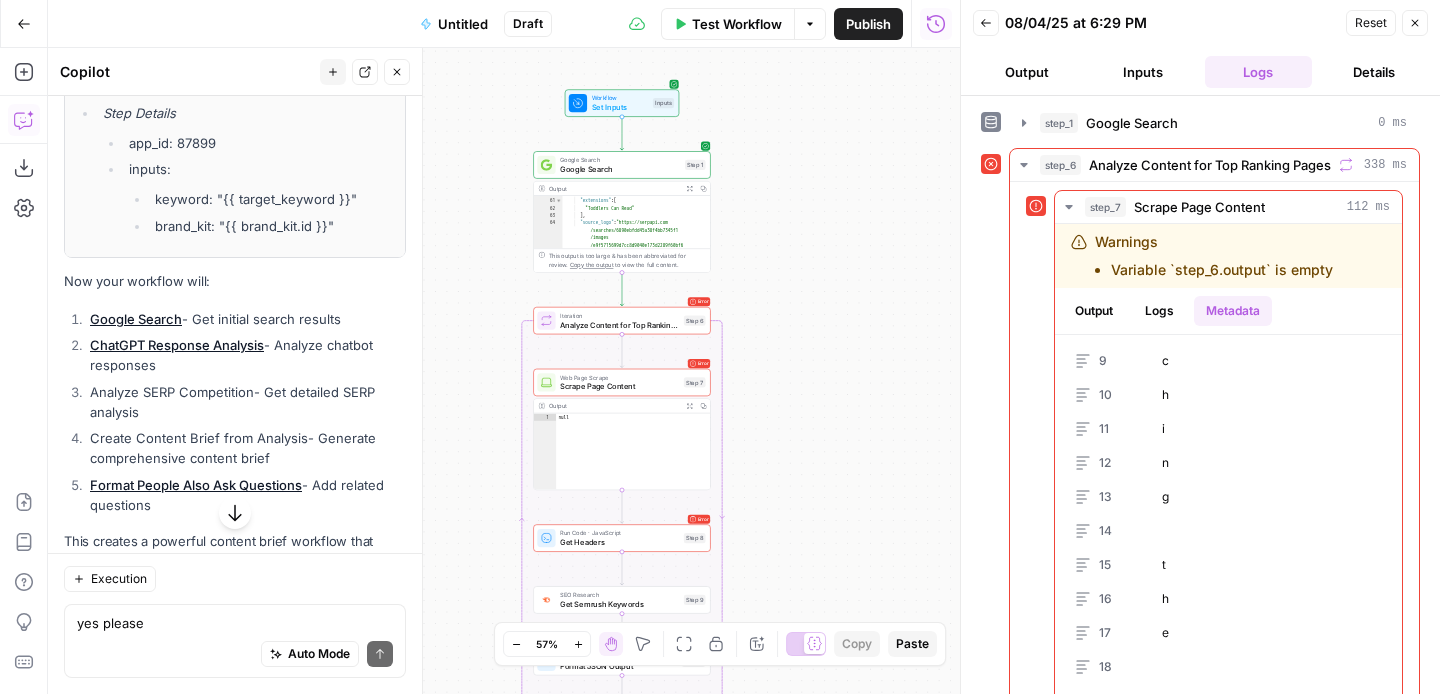 scroll, scrollTop: 6084, scrollLeft: 0, axis: vertical 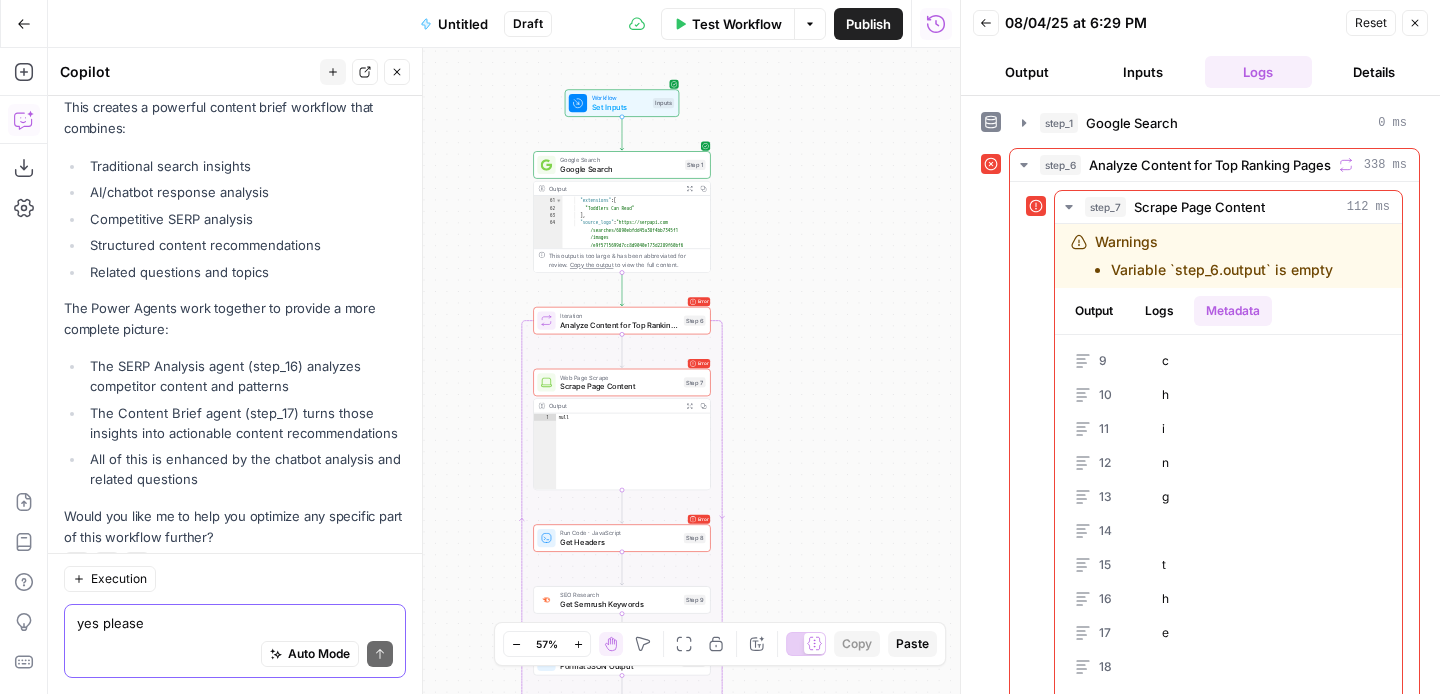 click on "yes please" at bounding box center (235, 623) 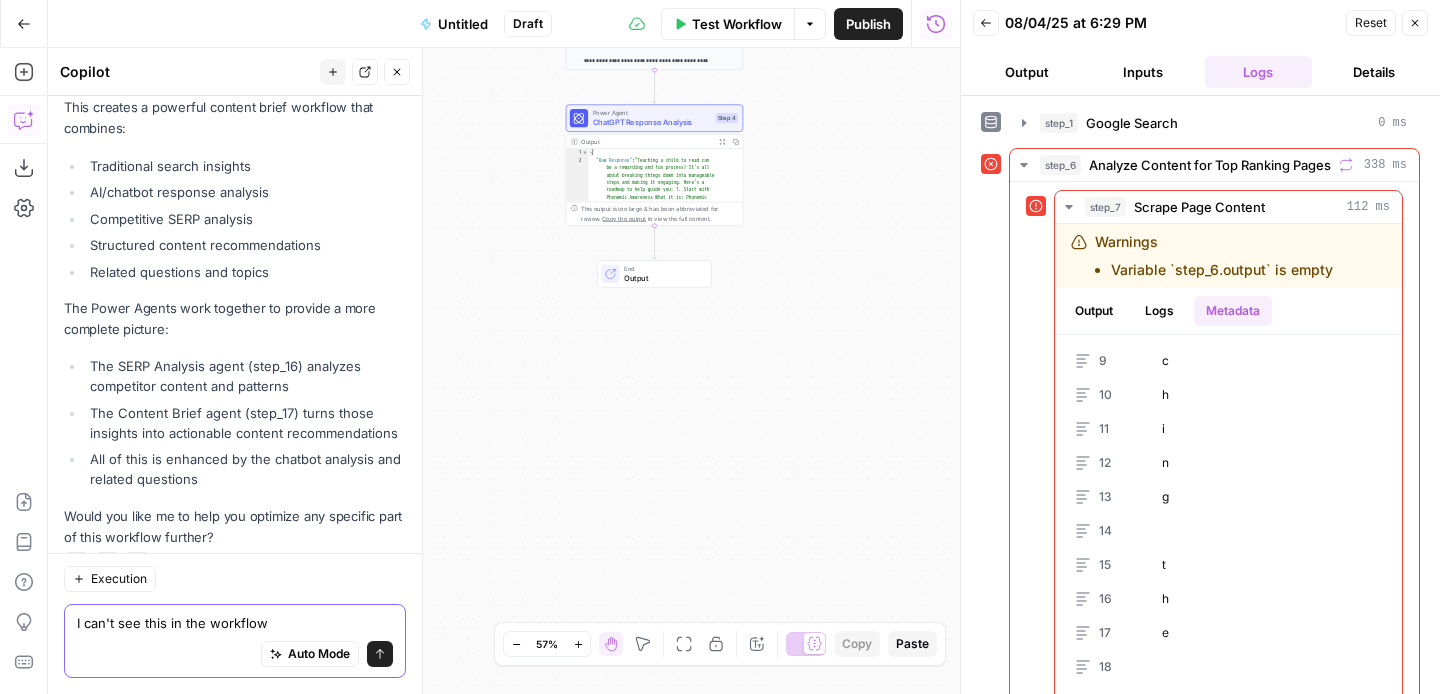 type on "I can't see this in the workflow?" 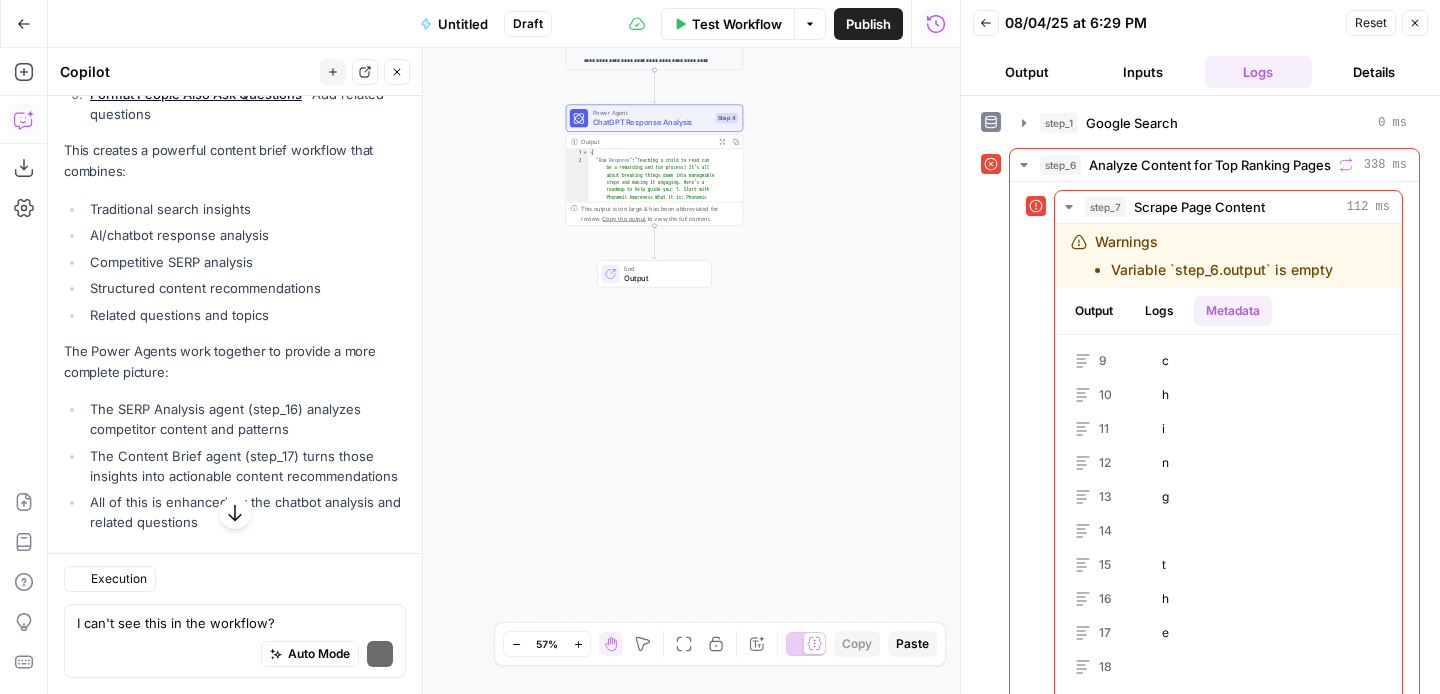 scroll, scrollTop: 6191, scrollLeft: 0, axis: vertical 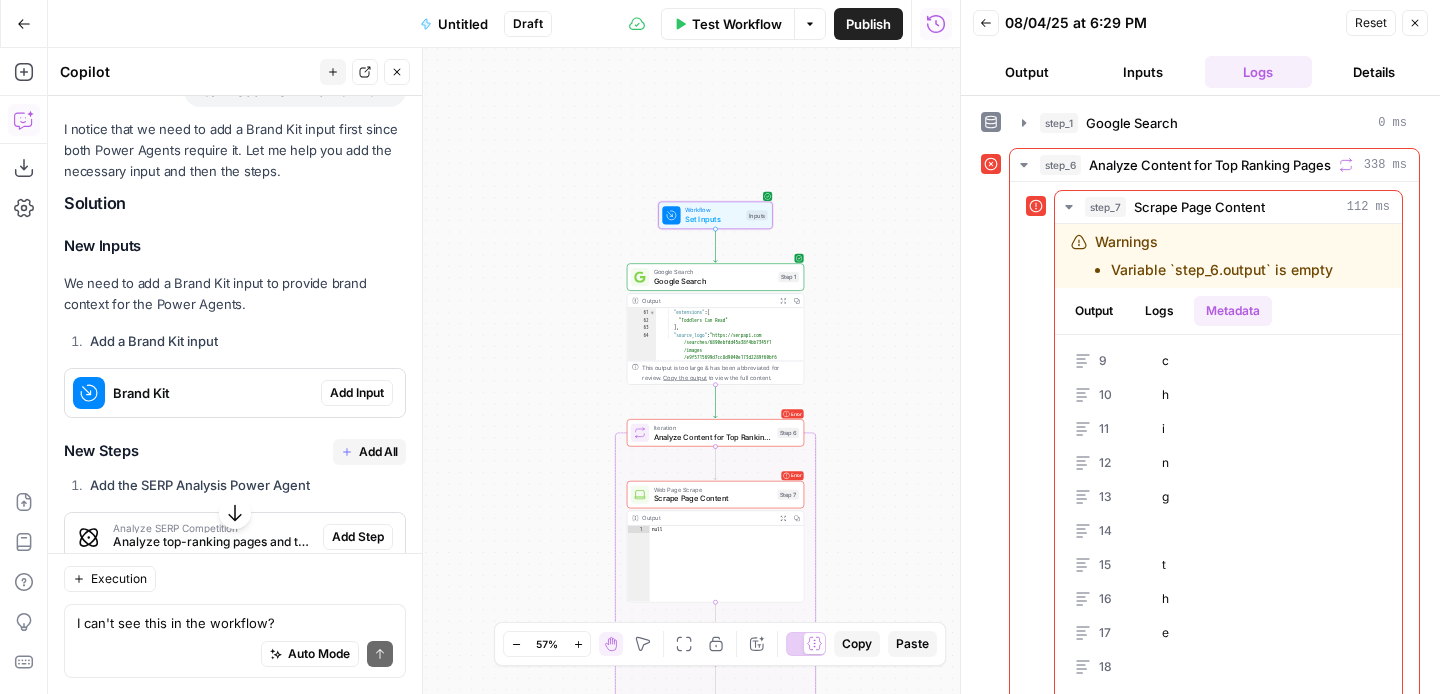 click on "Add Input" at bounding box center (357, 393) 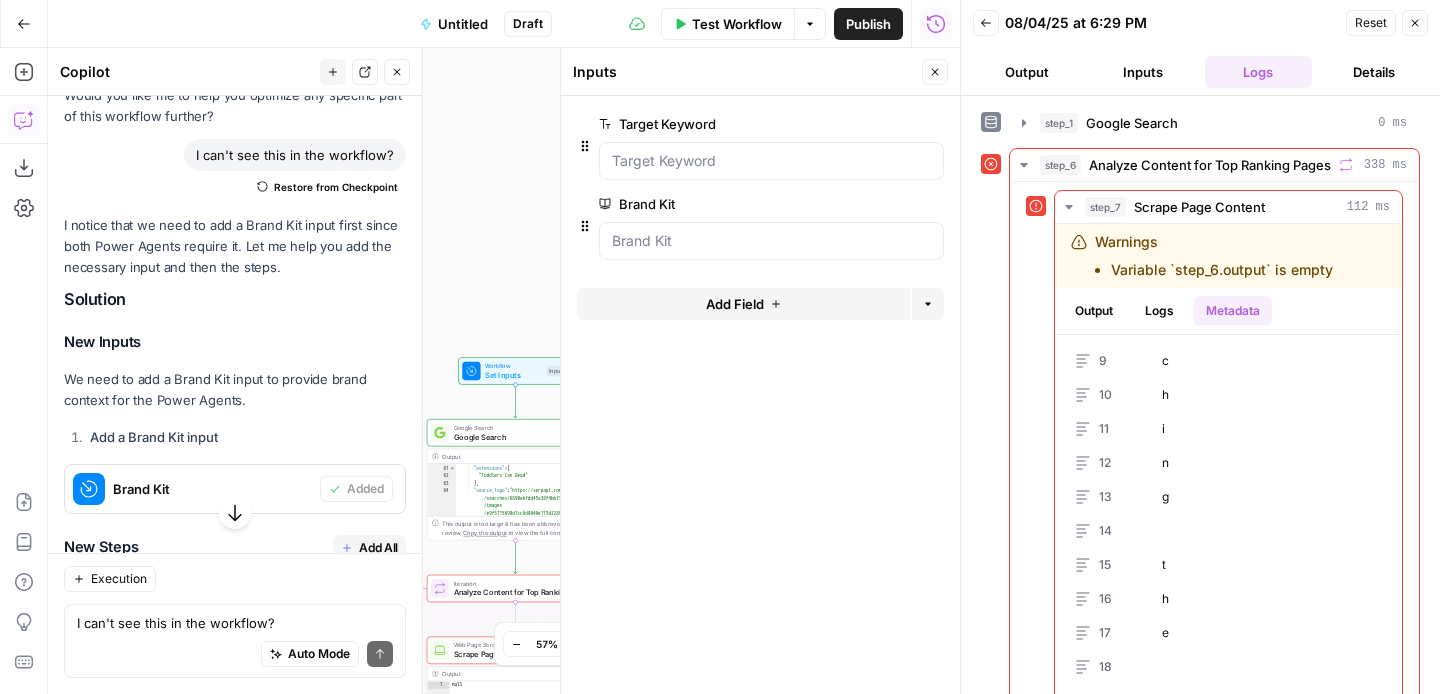 scroll, scrollTop: 6656, scrollLeft: 0, axis: vertical 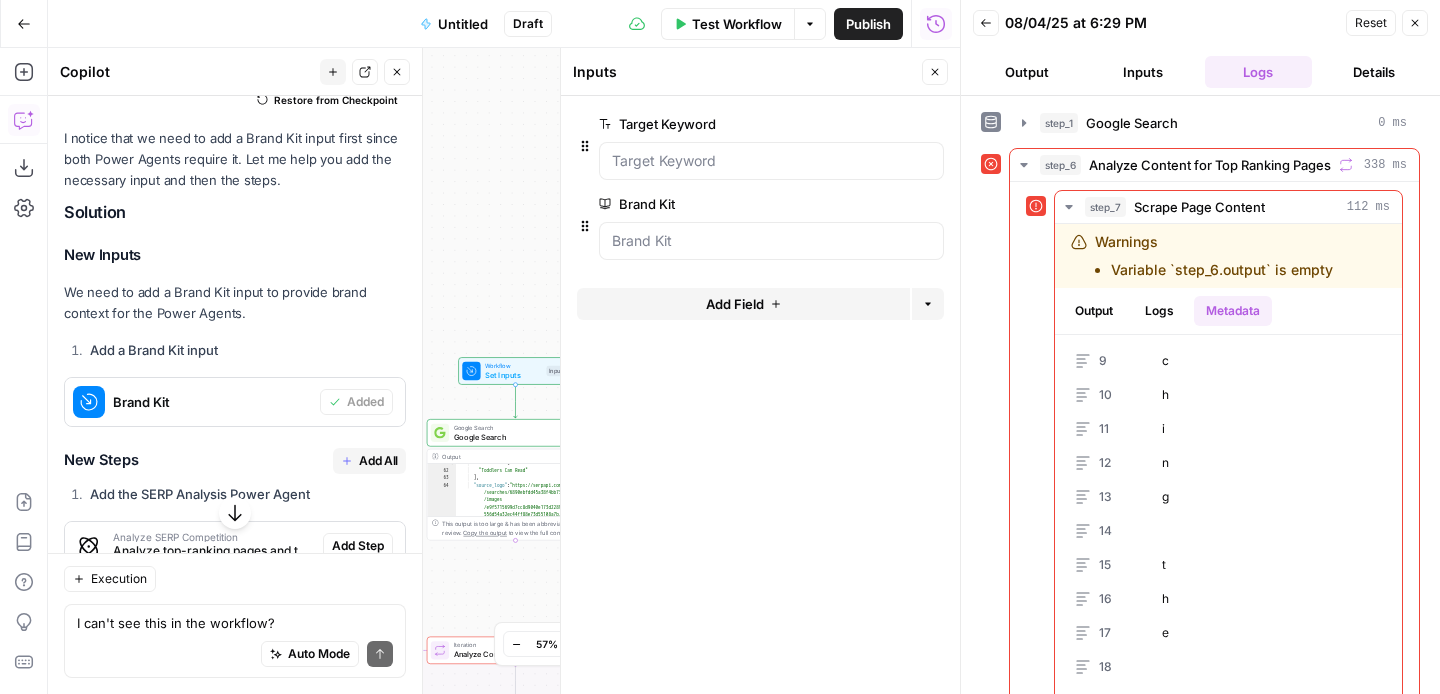 click on "Add Step" at bounding box center [358, 546] 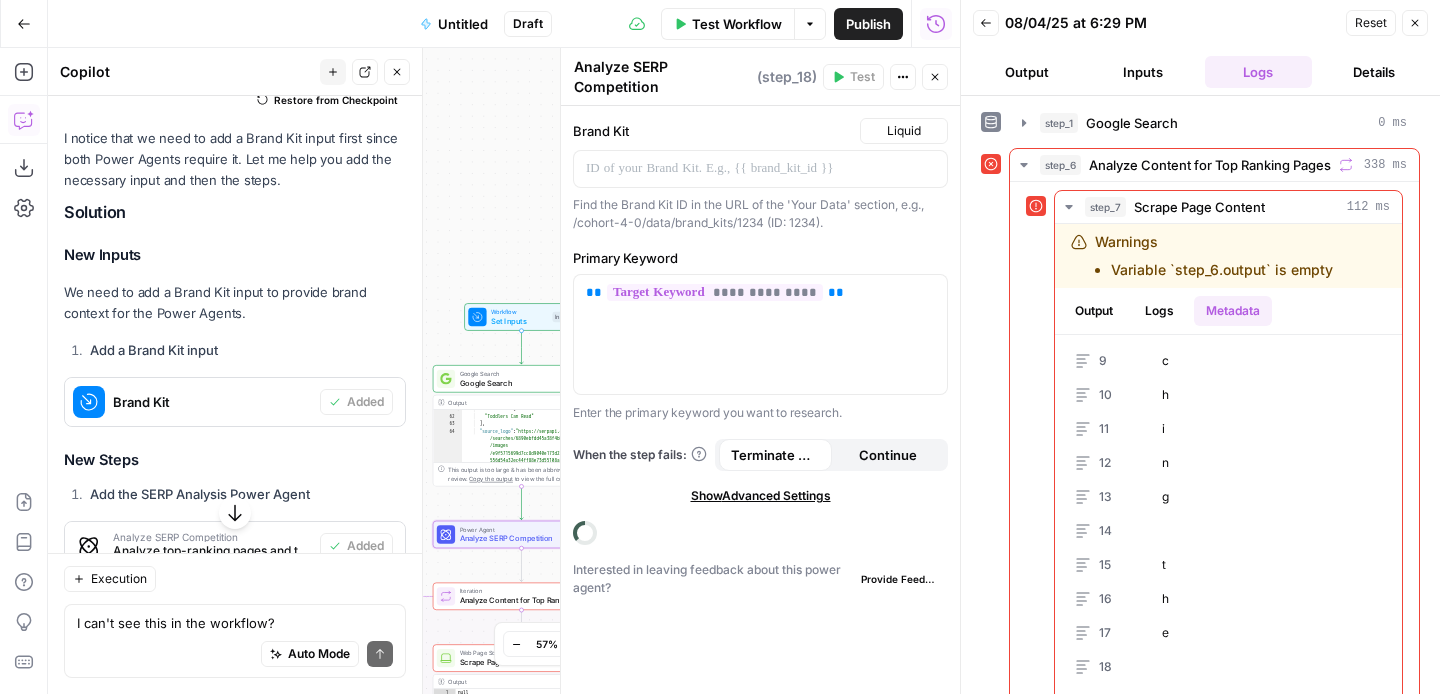 type on "Analyze SERP Competition" 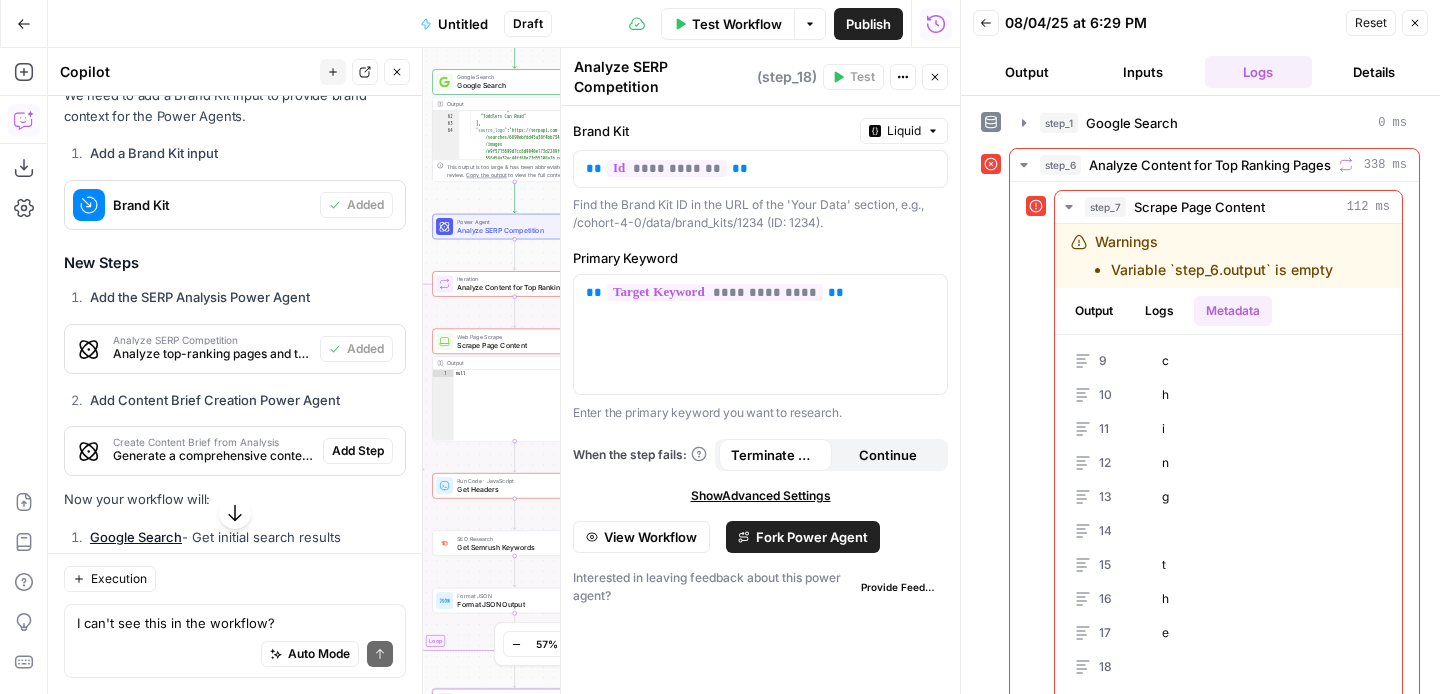 scroll, scrollTop: 7016, scrollLeft: 0, axis: vertical 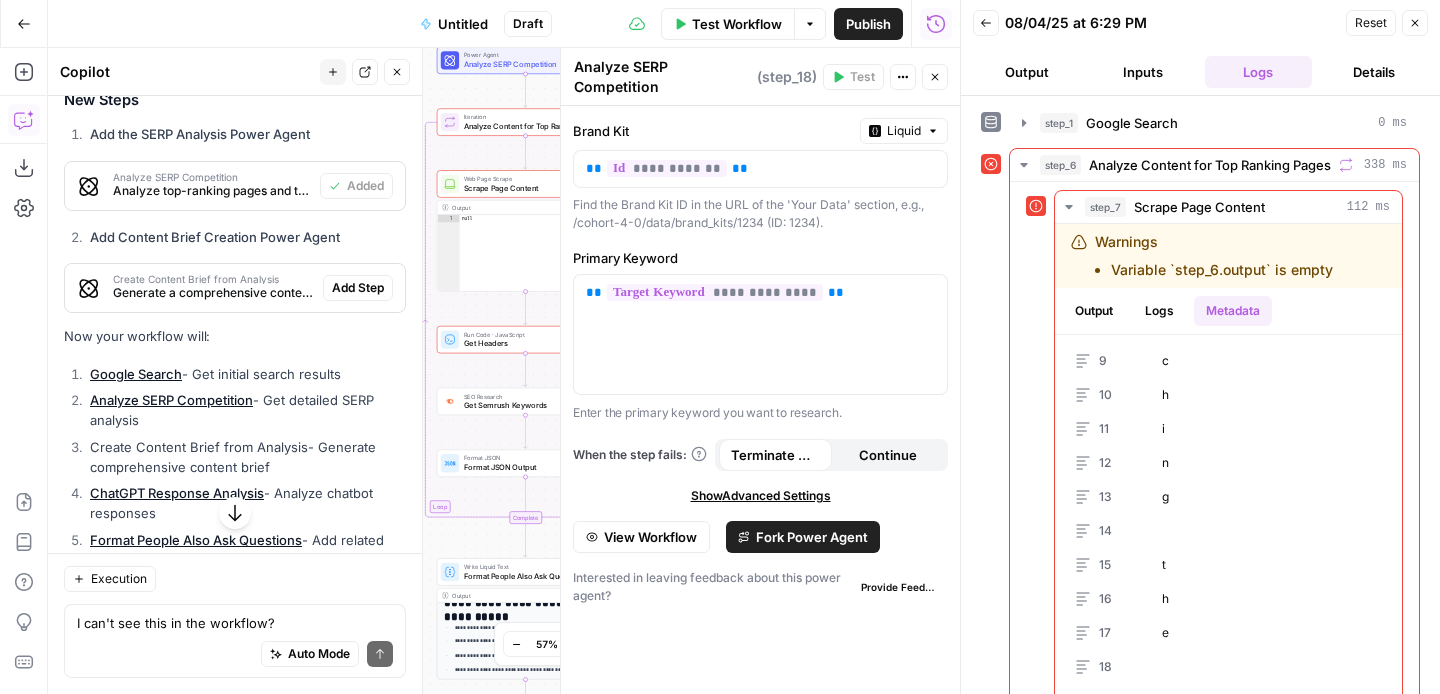 drag, startPoint x: 478, startPoint y: 337, endPoint x: 487, endPoint y: 543, distance: 206.1965 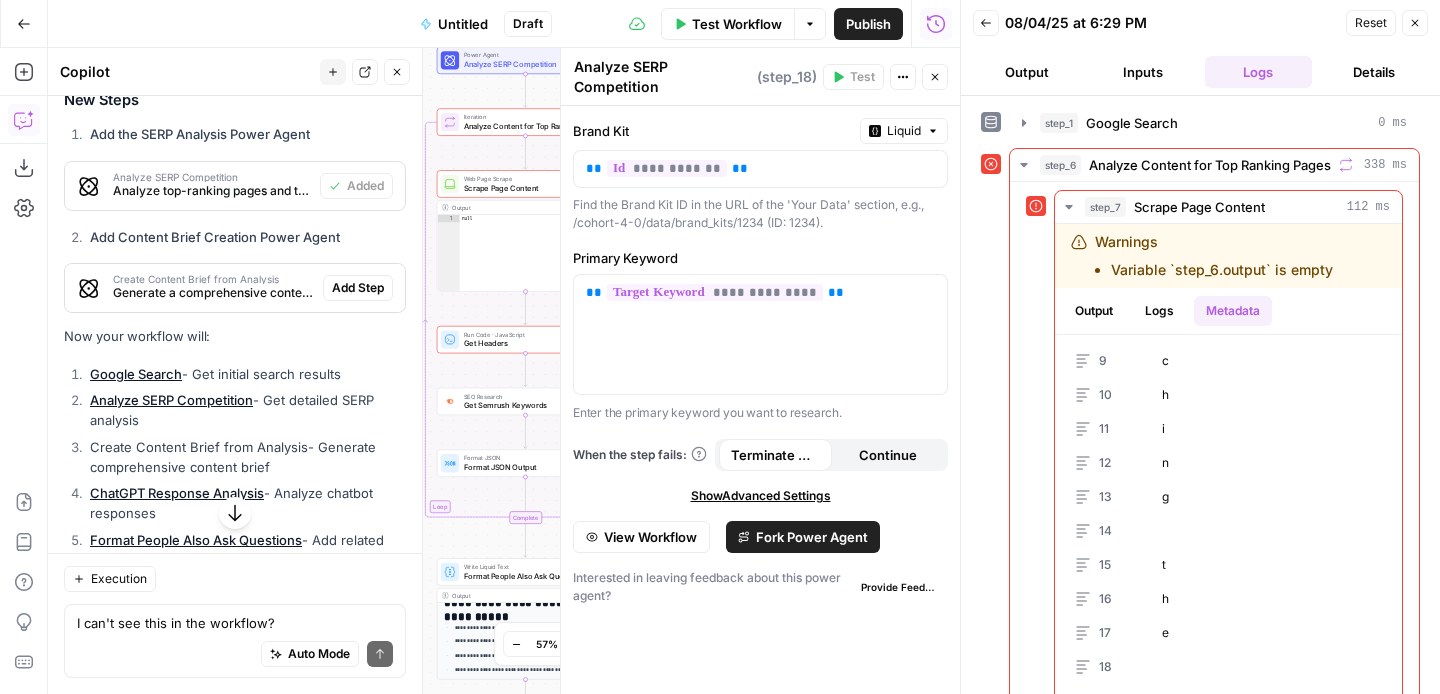 click on "Workflow Set Inputs Inputs Google Search Google Search Step 1 Output Expand Output Copy 61 62 63 64 65 66 "extensions" : [ "Toddlers Can Read" ] , "source_logo" : "https://serpapi.com /searches/[ID]/images /[HASH].png" , "clip" : "https://encrypted-vtbn0.gstatic .com/video?q=tbn :ANd9GcSWkpt7U3NoOWO3K -UfKXpTqC5vBx37LwgCtQ" , This output is too large & has been abbreviated for review. Copy the output to view the full content. Power Agent Analyze SERP Competition Step 18 Loop Error Iteration Analyze Content for Top Ranking Pages Step 6 Error Web Page Scrape Scrape Page Content Step 7 Output Expand Output Copy 1 null Error Run Code · JavaScript Get Headers Step 8 SEO Research Get Semrush Keywords Step 9 Format JSON Step 10 Copy" at bounding box center [504, 371] 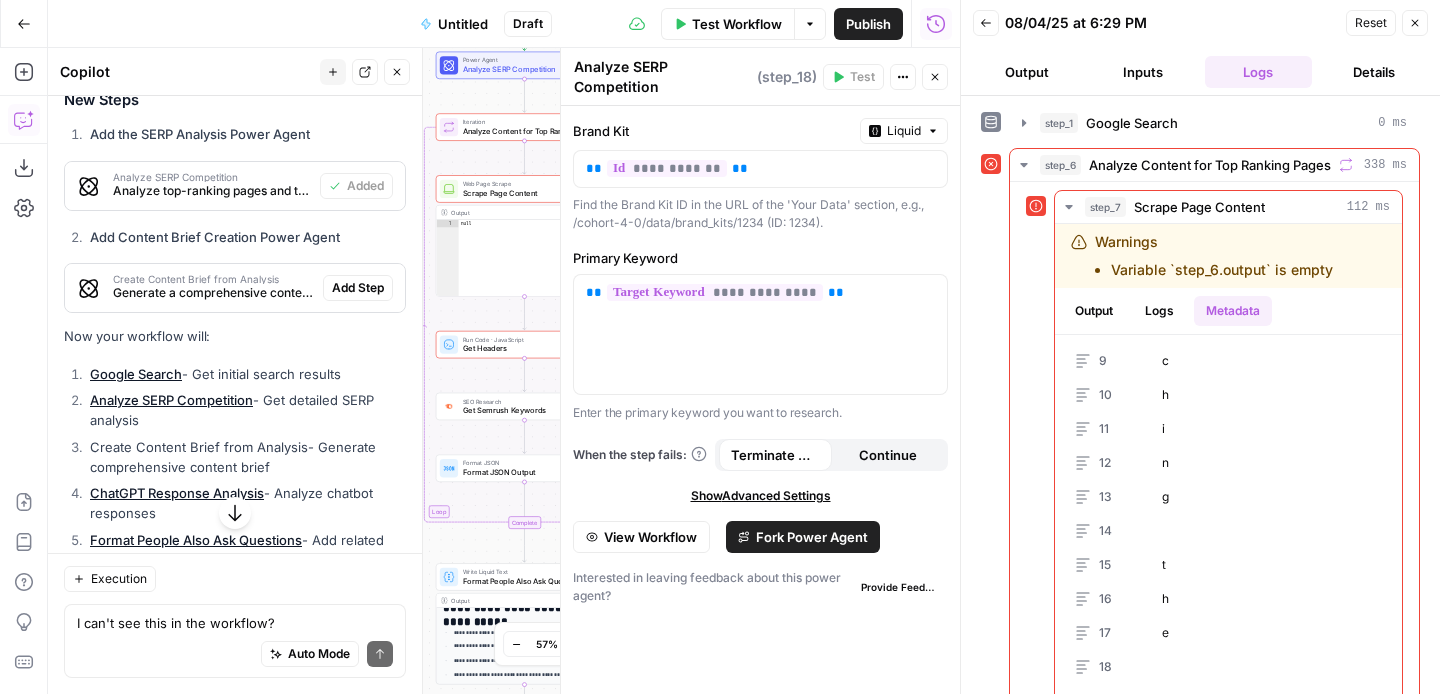 click on "Analyze SERP Competition Analyze SERP Competition  ( step_18 ) Test Actions Close" at bounding box center [760, 77] 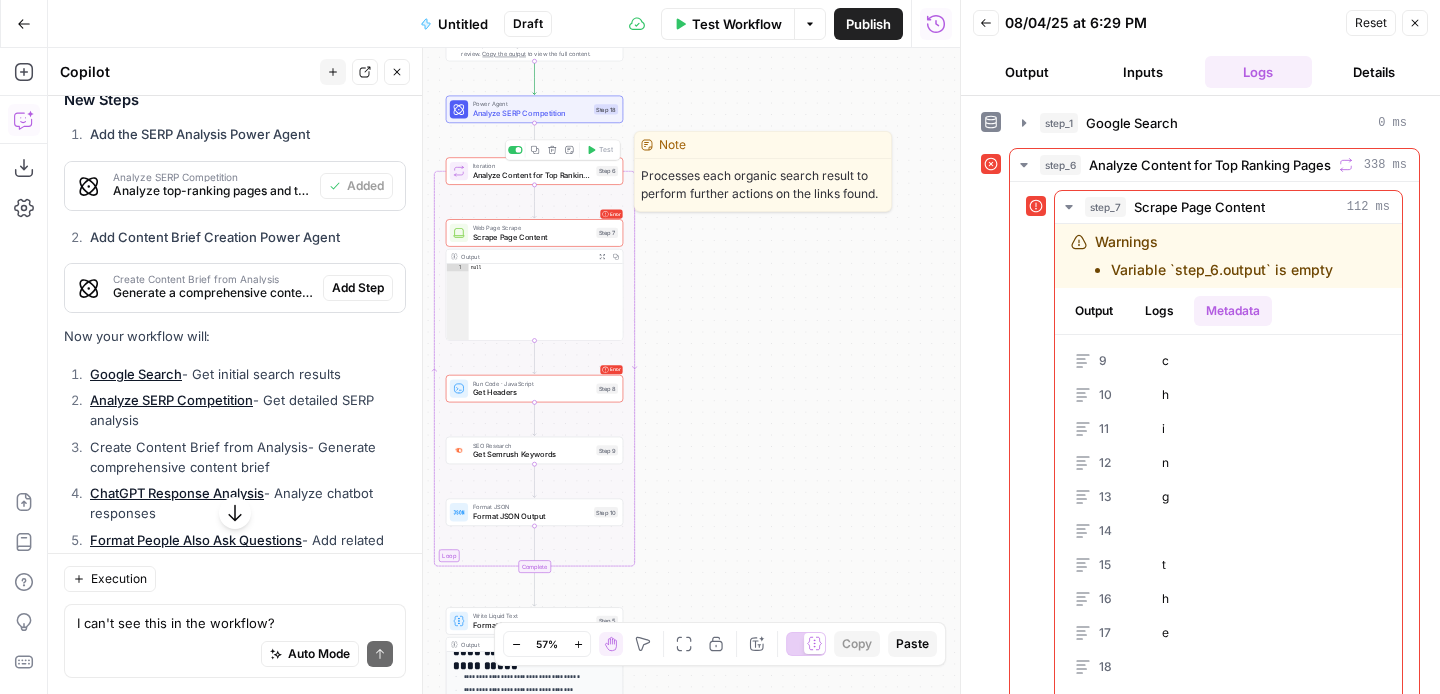 click on "Analyze Content for Top Ranking Pages" at bounding box center (532, 174) 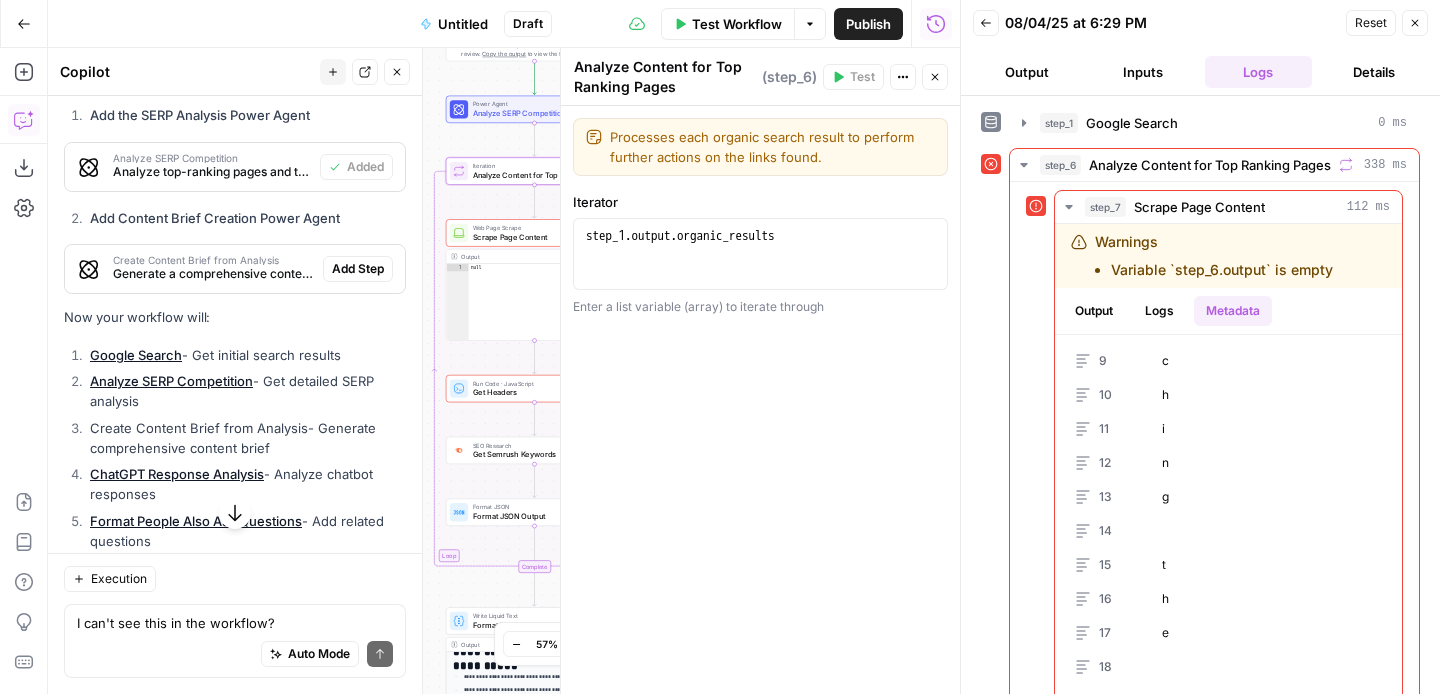 scroll, scrollTop: 7030, scrollLeft: 0, axis: vertical 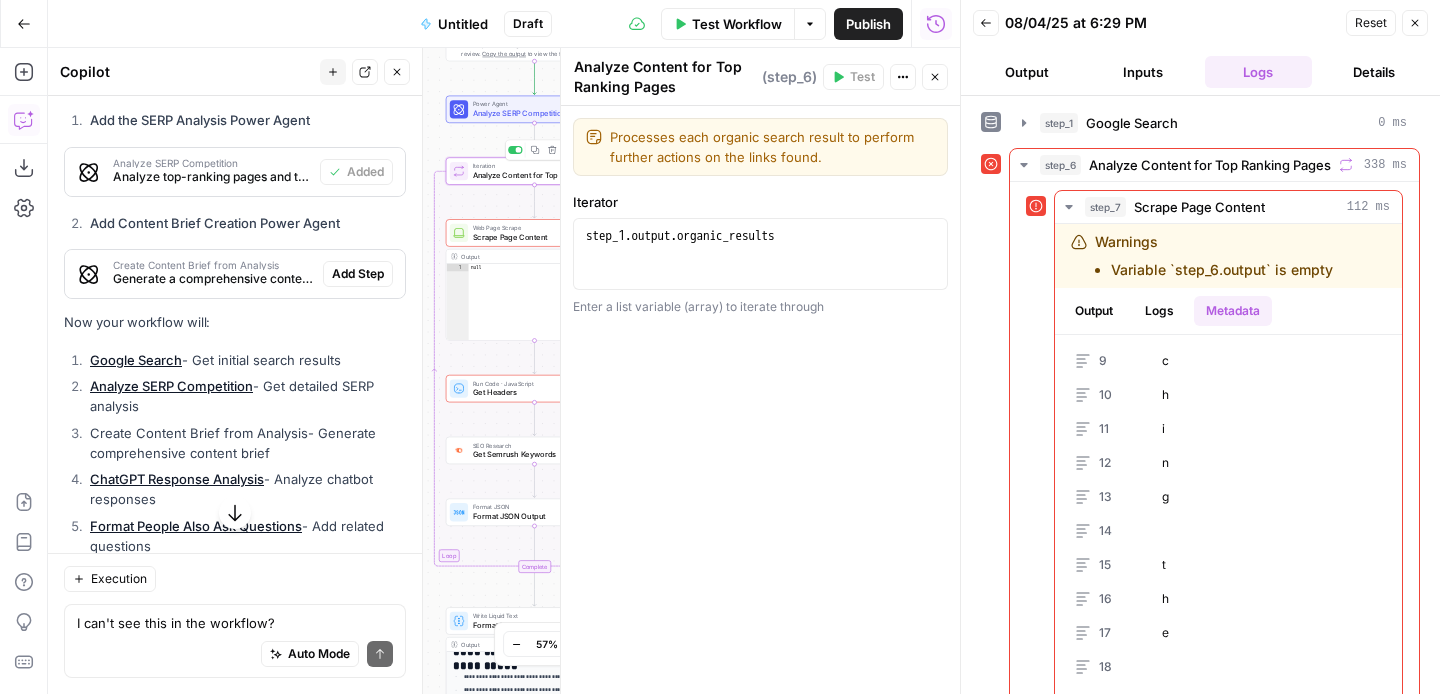 click on "Analyze Content for Top Ranking Pages" at bounding box center (532, 174) 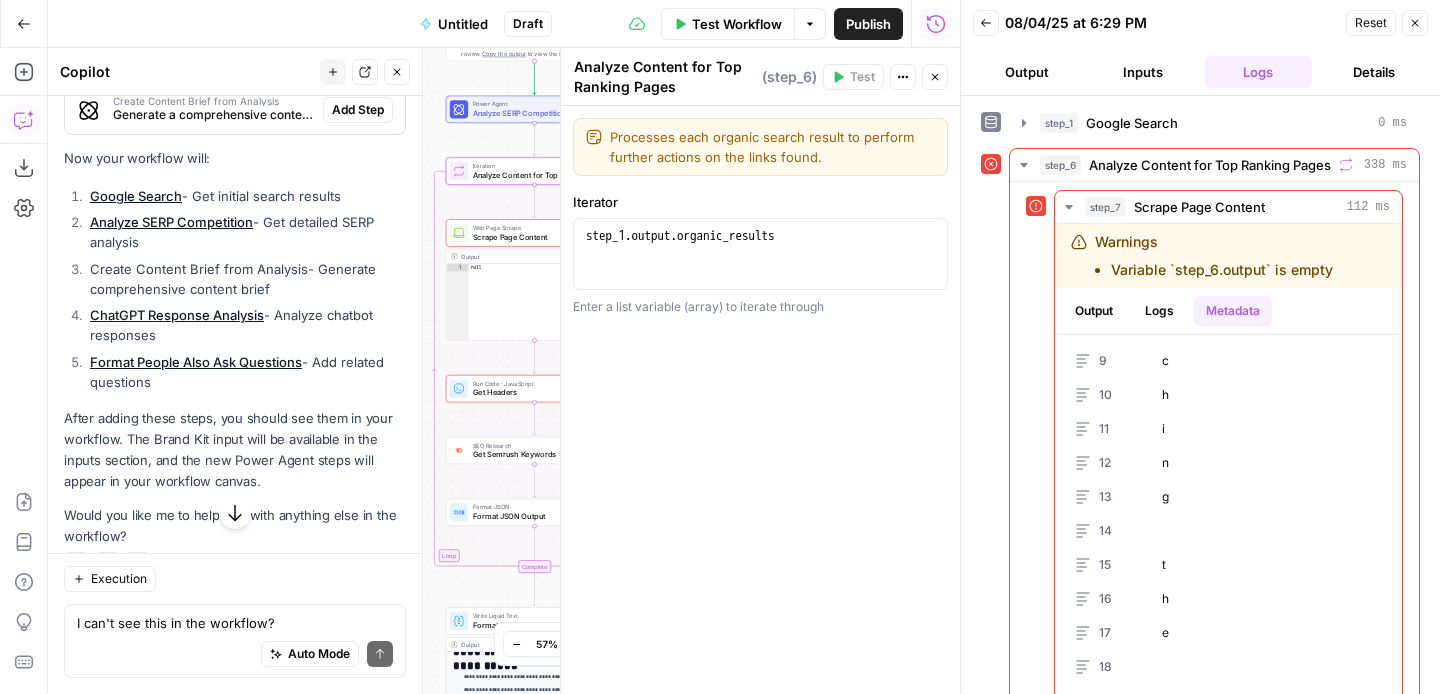 scroll, scrollTop: 7194, scrollLeft: 0, axis: vertical 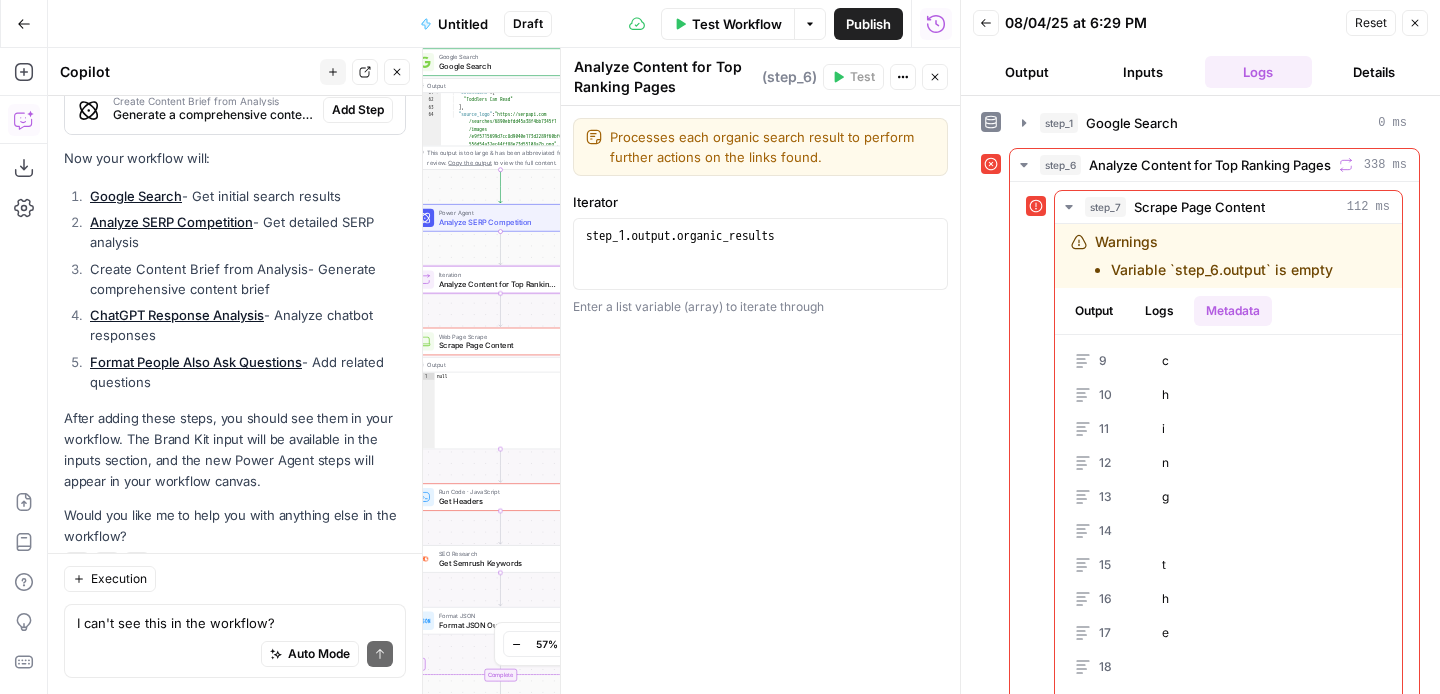 click on "Analyze Content for Top Ranking Pages" at bounding box center [498, 283] 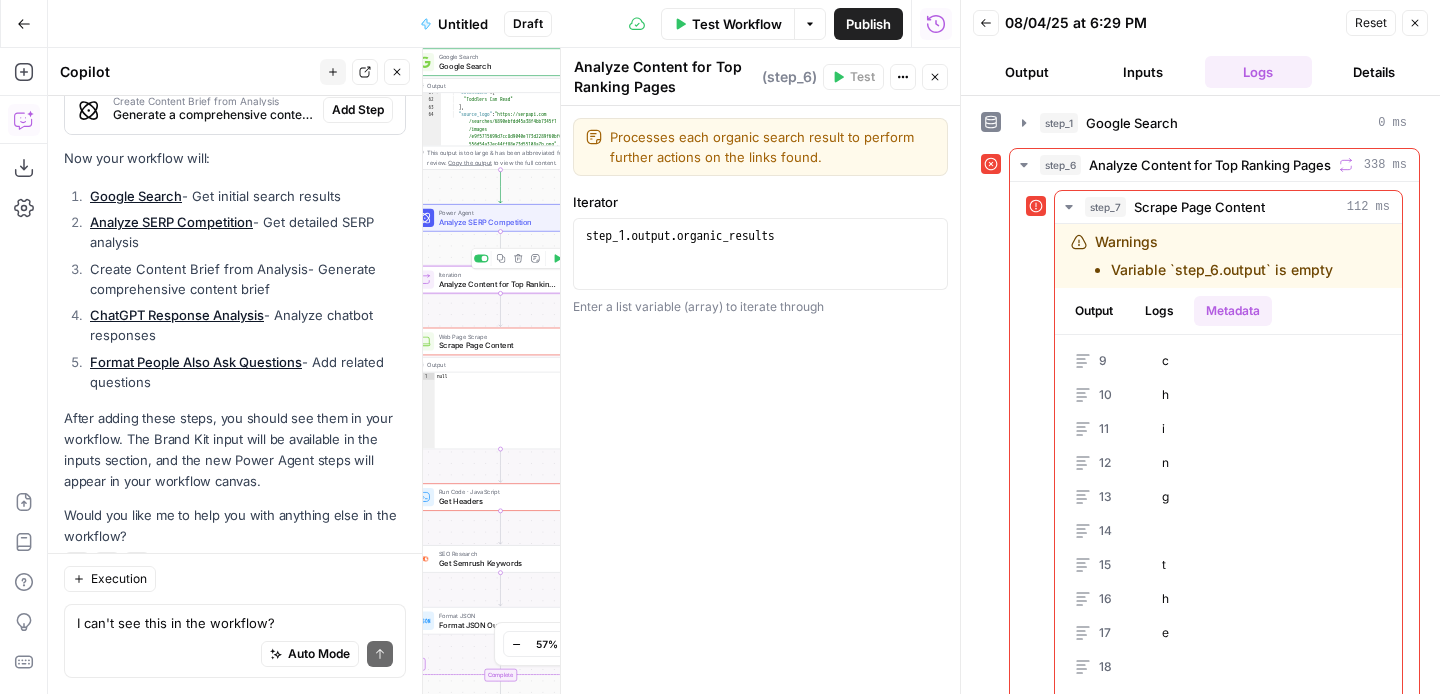click 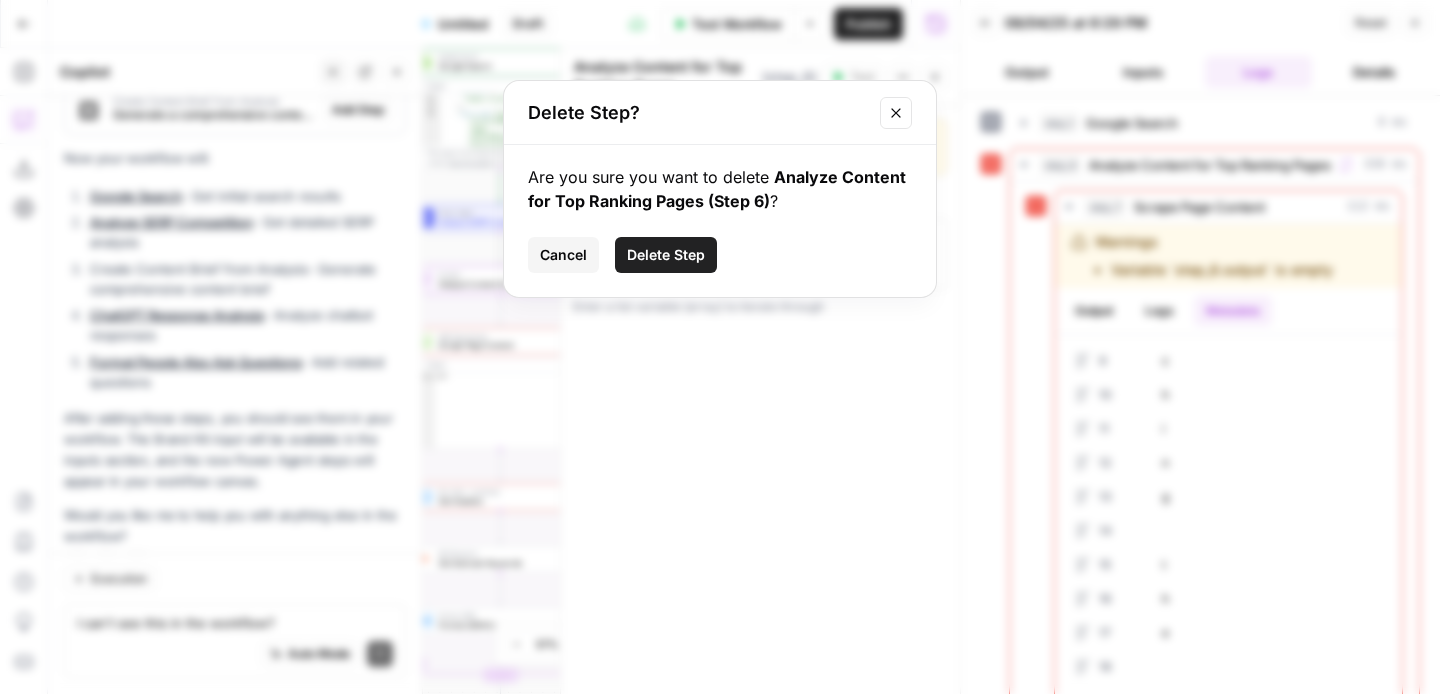 click on "Delete Step" at bounding box center (666, 255) 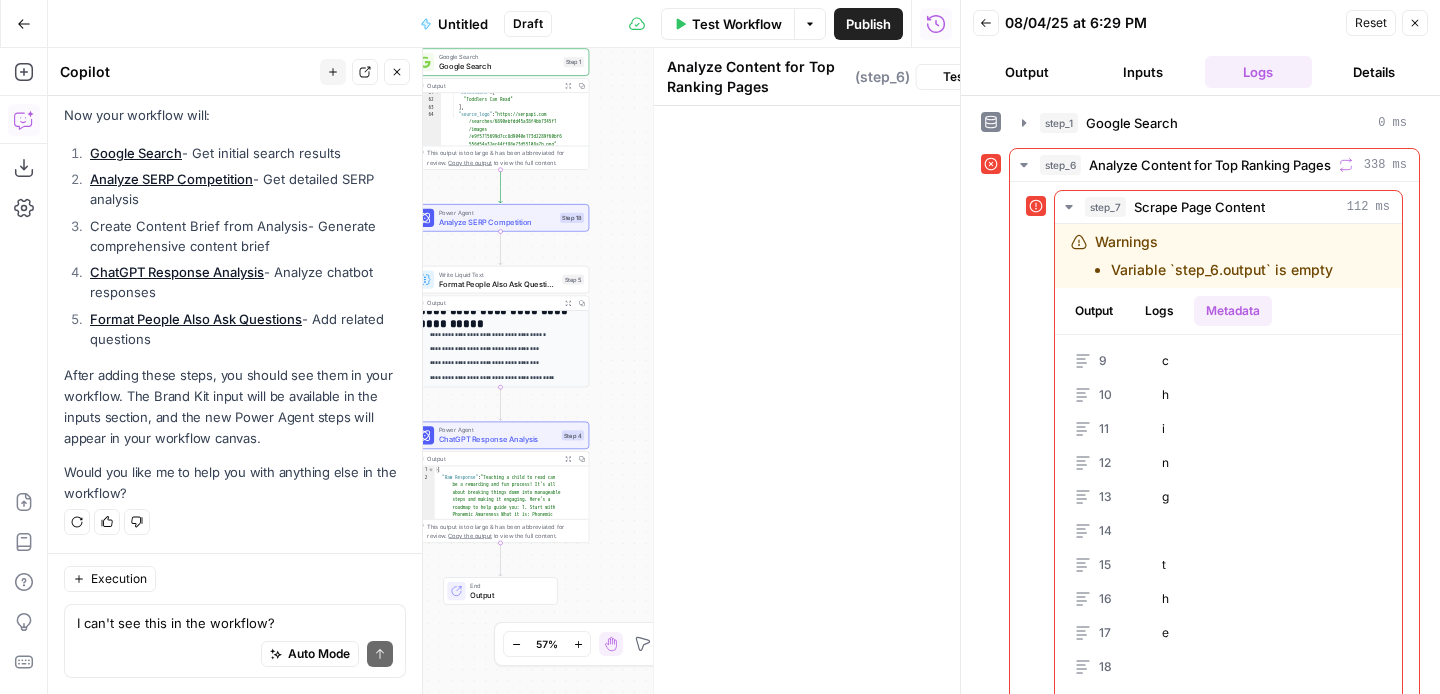 scroll, scrollTop: 7078, scrollLeft: 0, axis: vertical 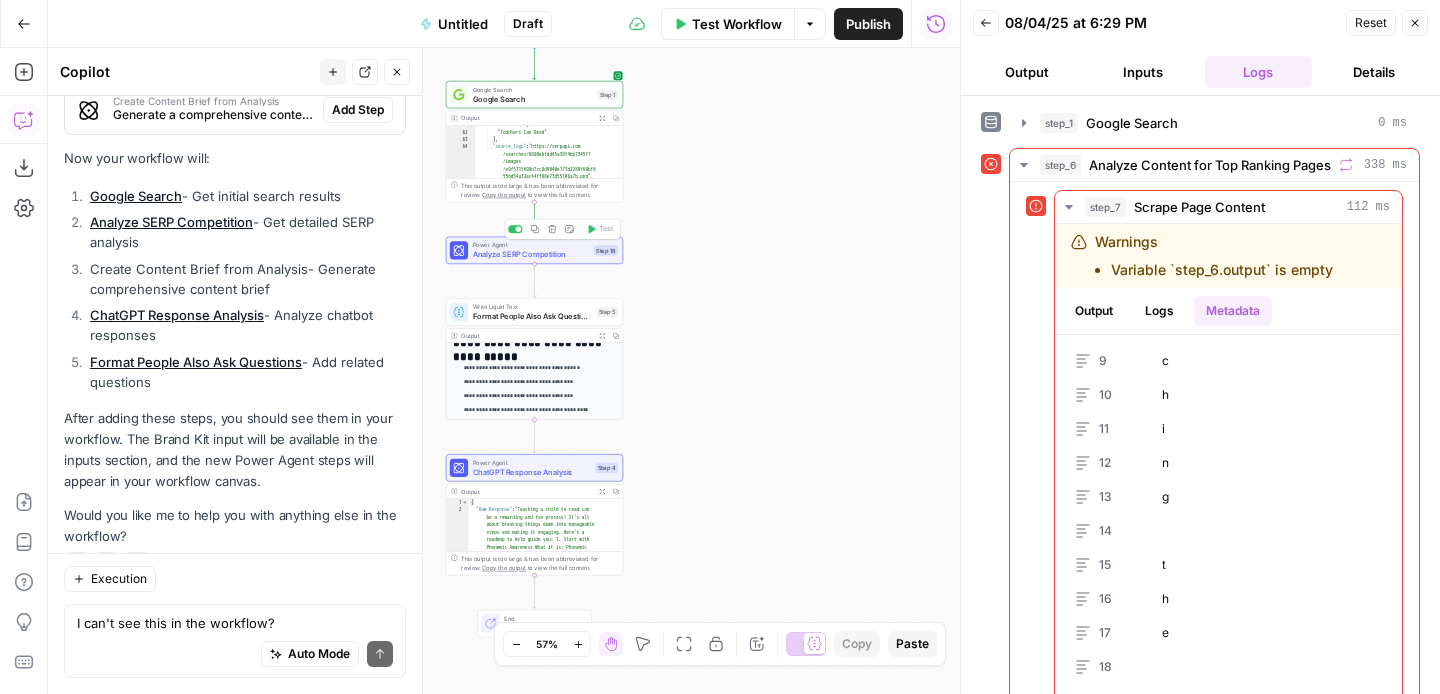 click on "Analyze SERP Competition" at bounding box center (531, 254) 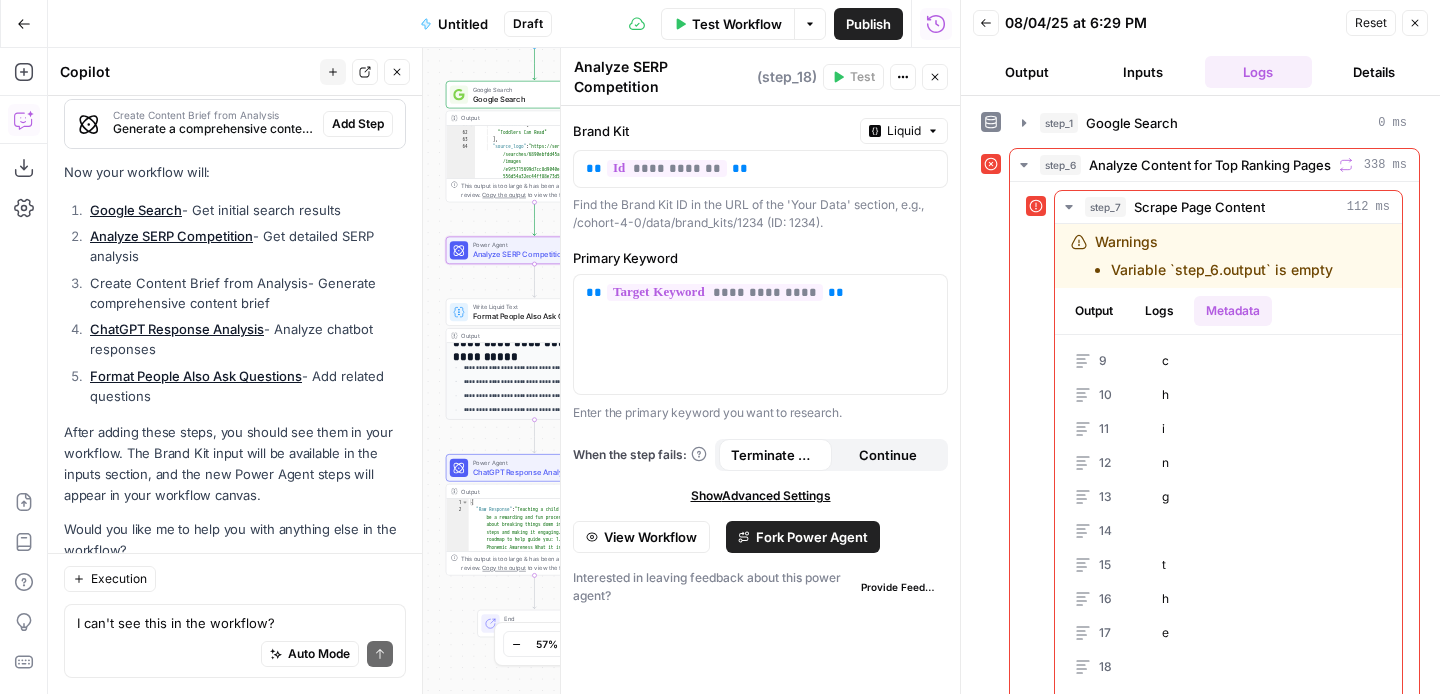 scroll, scrollTop: 7044, scrollLeft: 0, axis: vertical 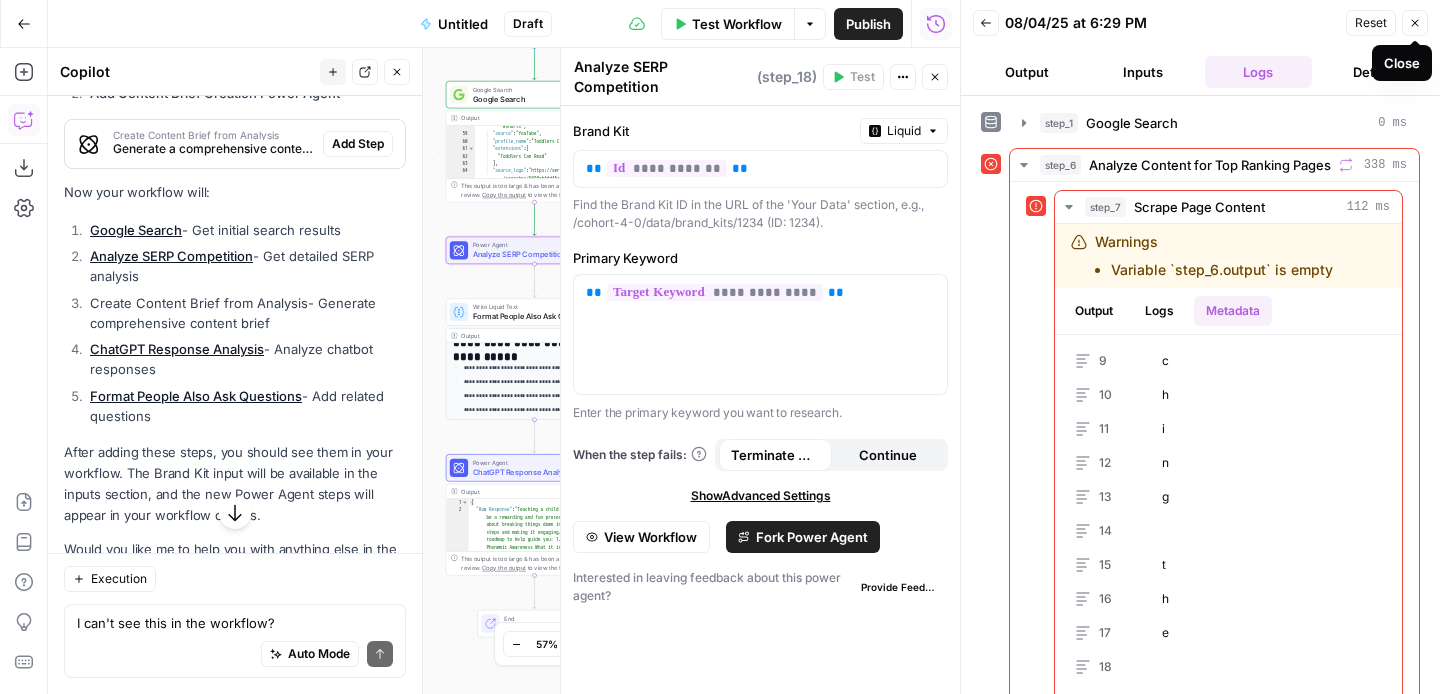 click 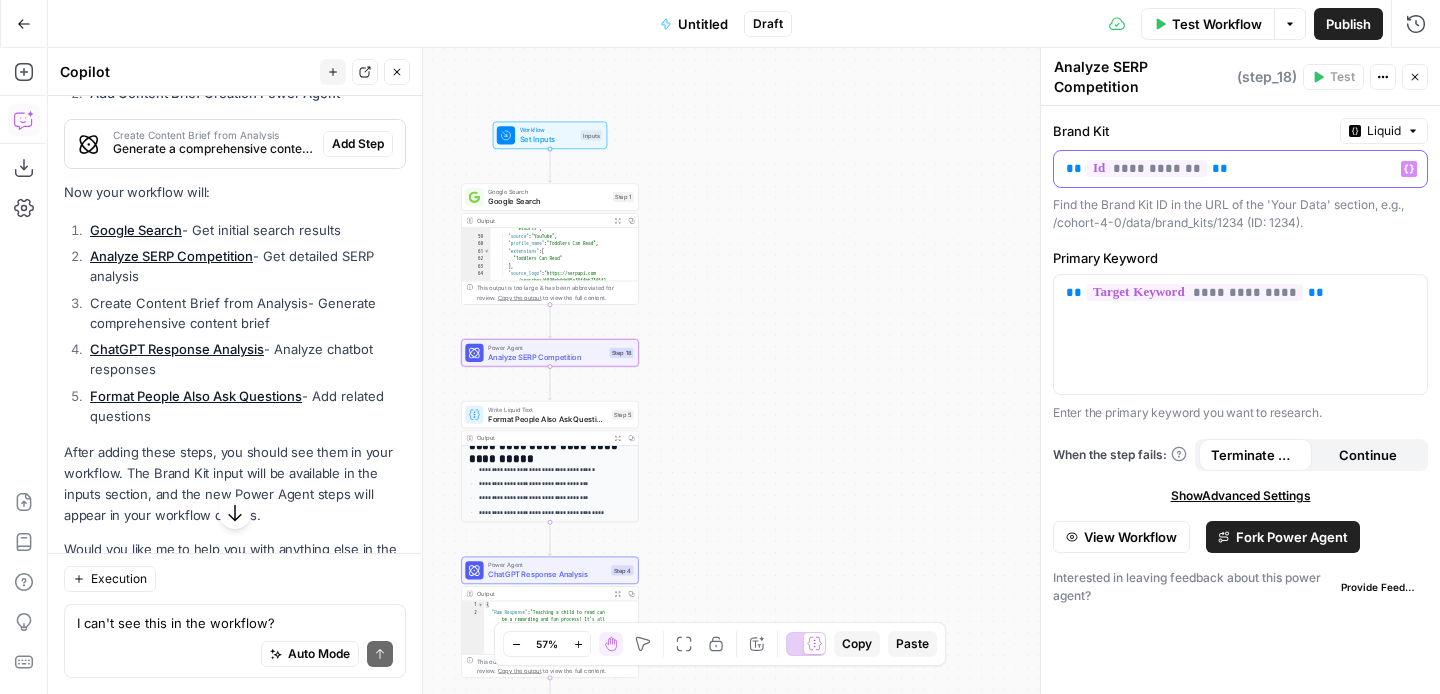 click on "**********" at bounding box center (1240, 169) 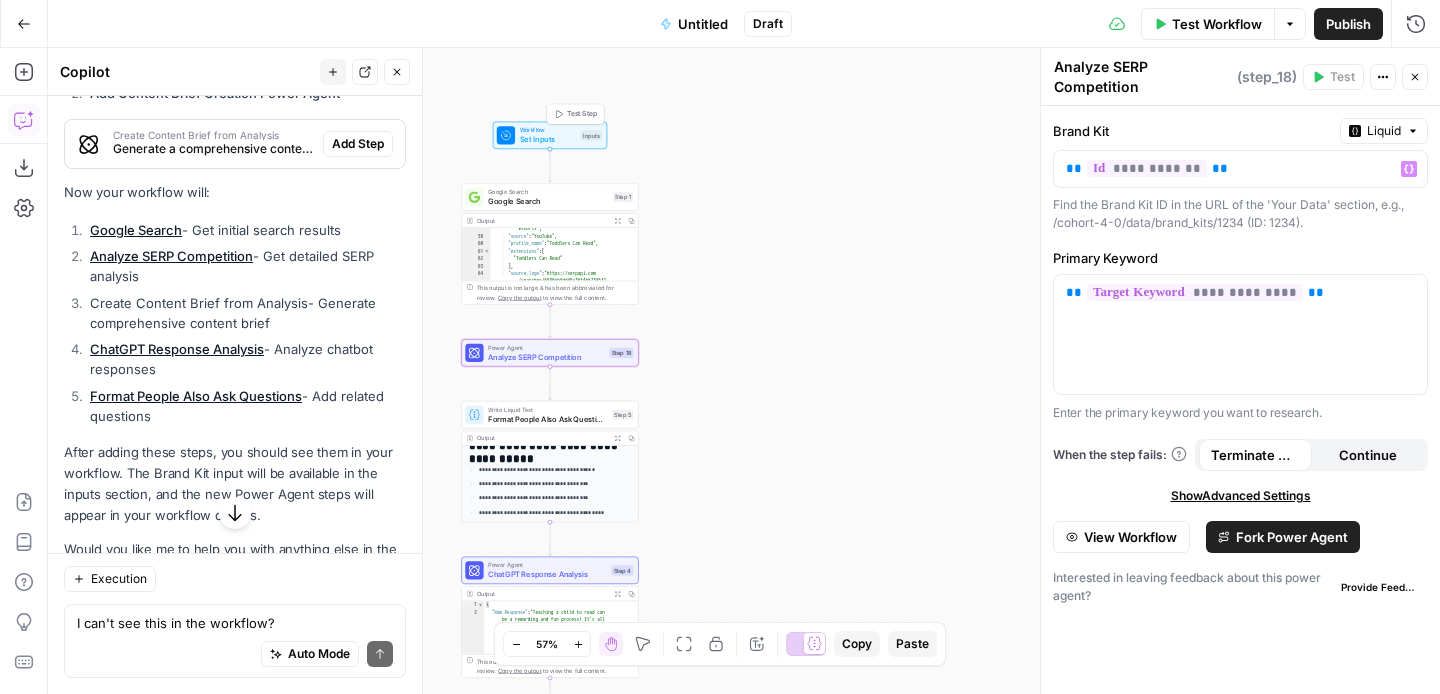 click on "Set Inputs" at bounding box center [548, 139] 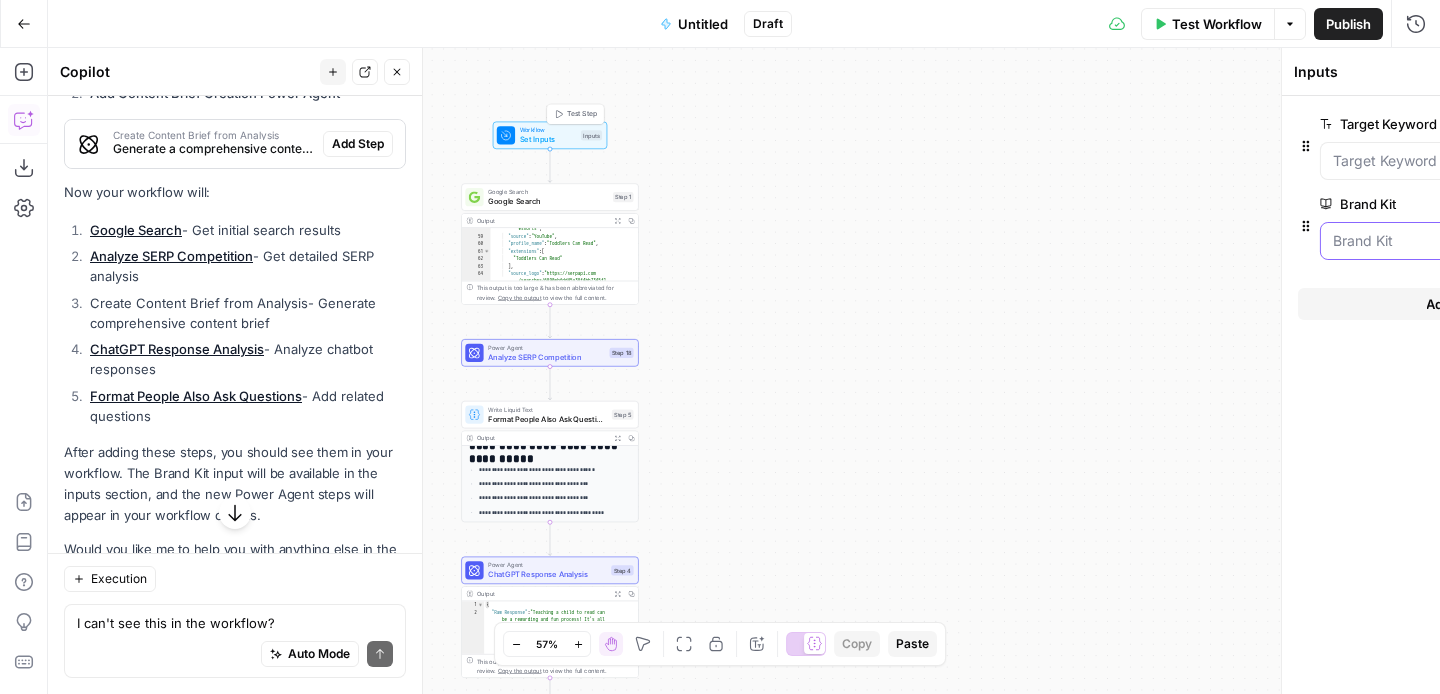 click on "Brand Kit" at bounding box center (1492, 241) 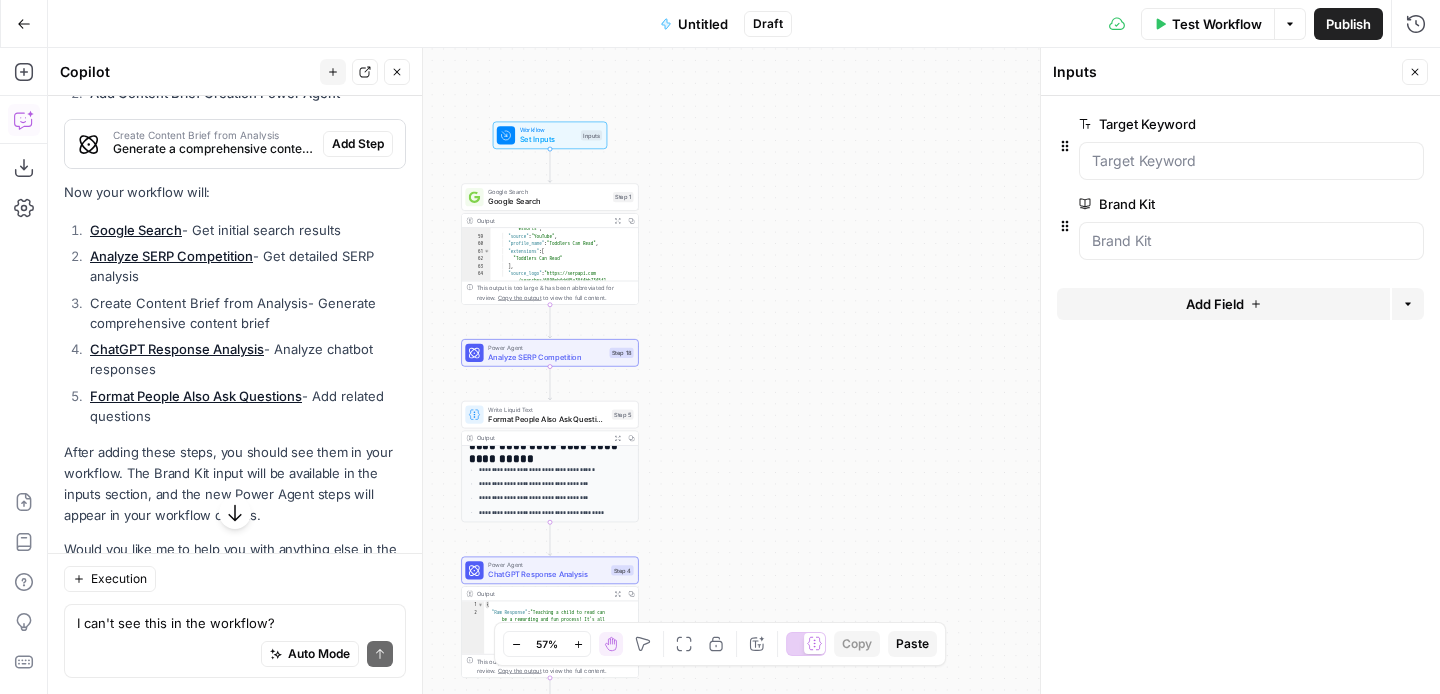 click on "Test Workflow" at bounding box center (1217, 24) 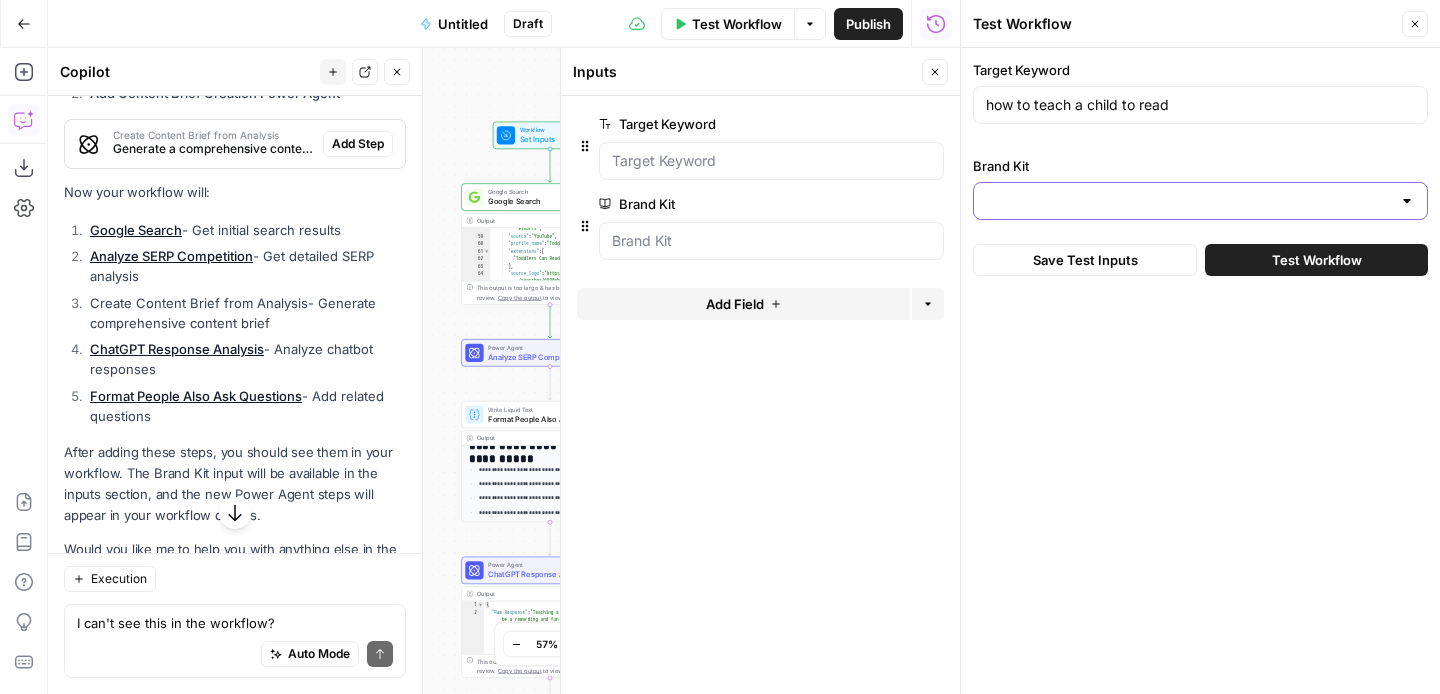 click on "Brand Kit" at bounding box center (1188, 201) 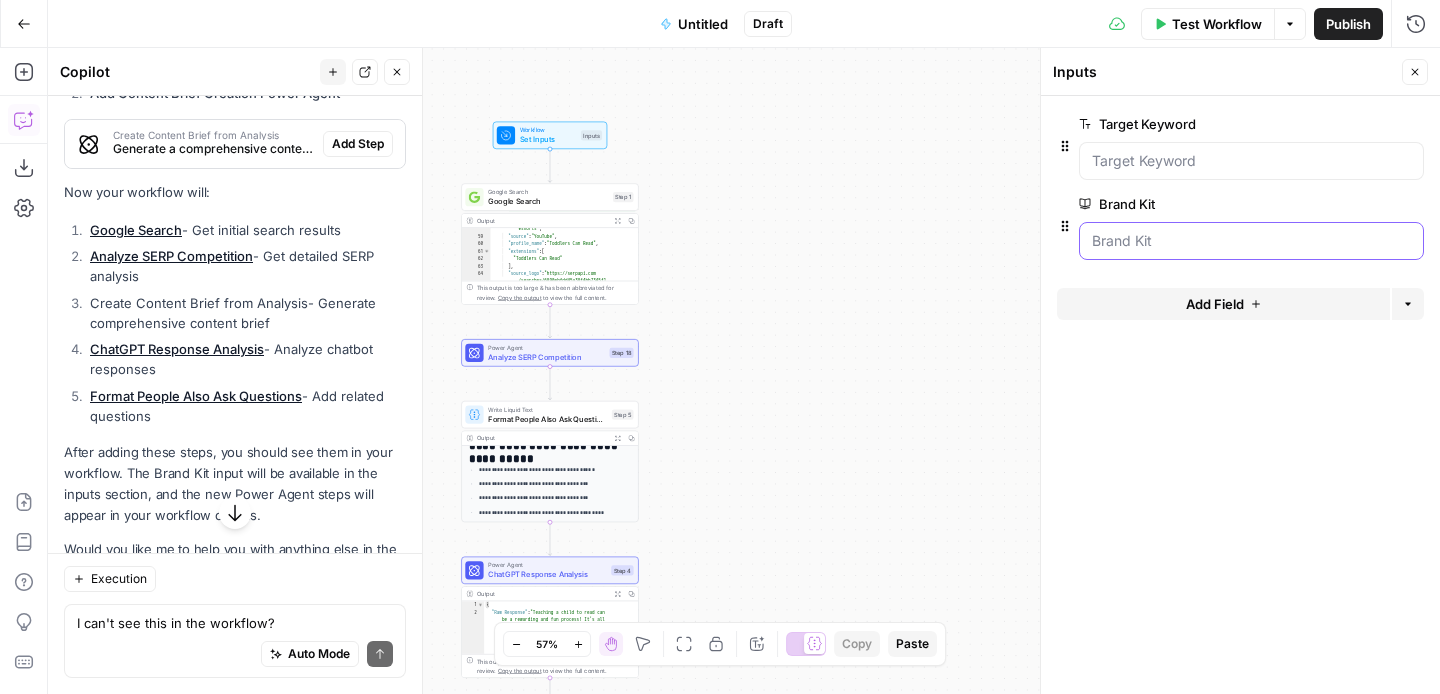 click on "Brand Kit" at bounding box center [1251, 241] 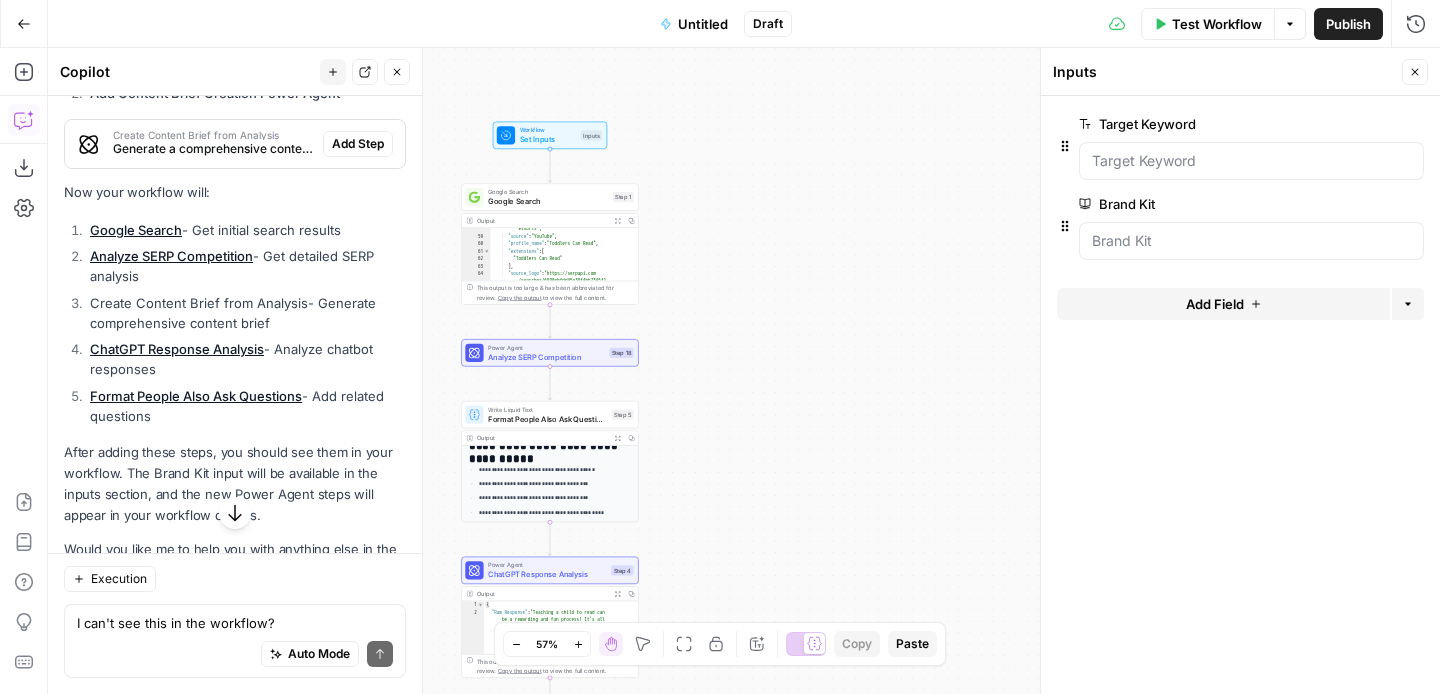 click on "Test Workflow" at bounding box center [1217, 24] 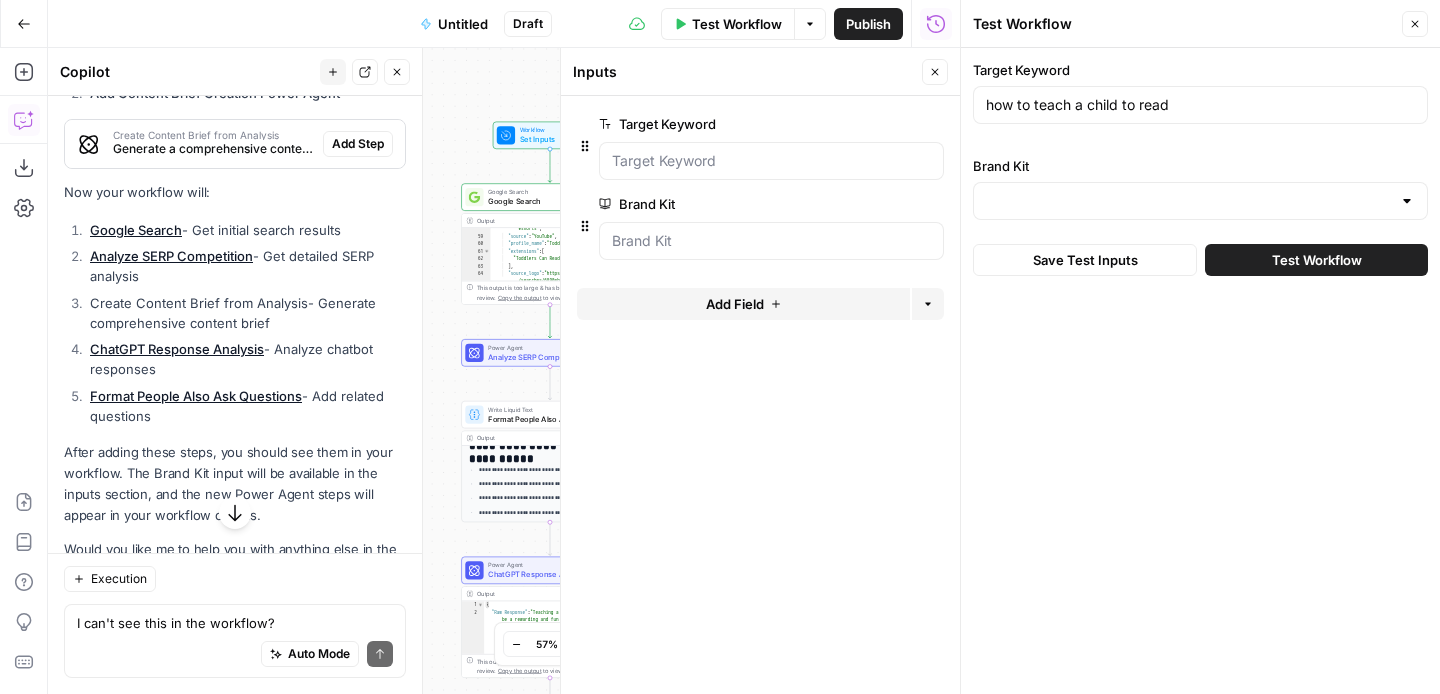 click at bounding box center [1200, 201] 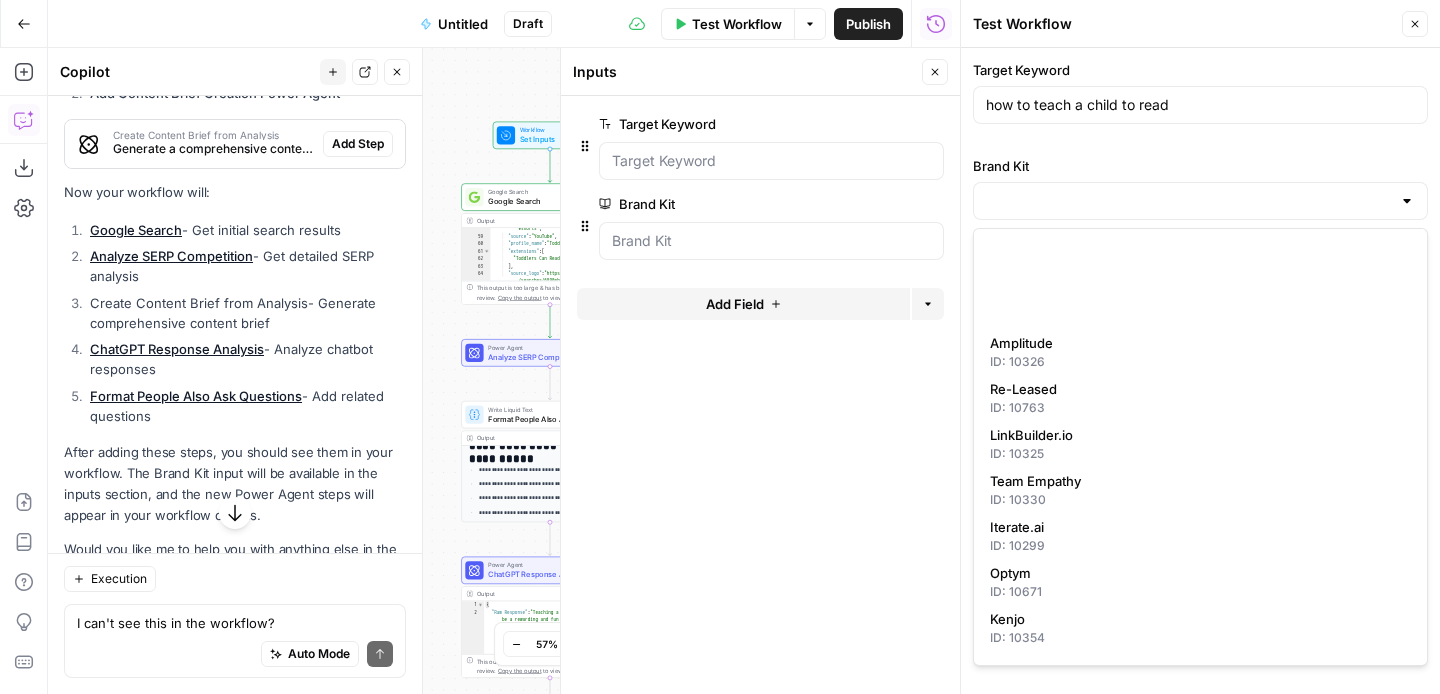 scroll, scrollTop: 984, scrollLeft: 0, axis: vertical 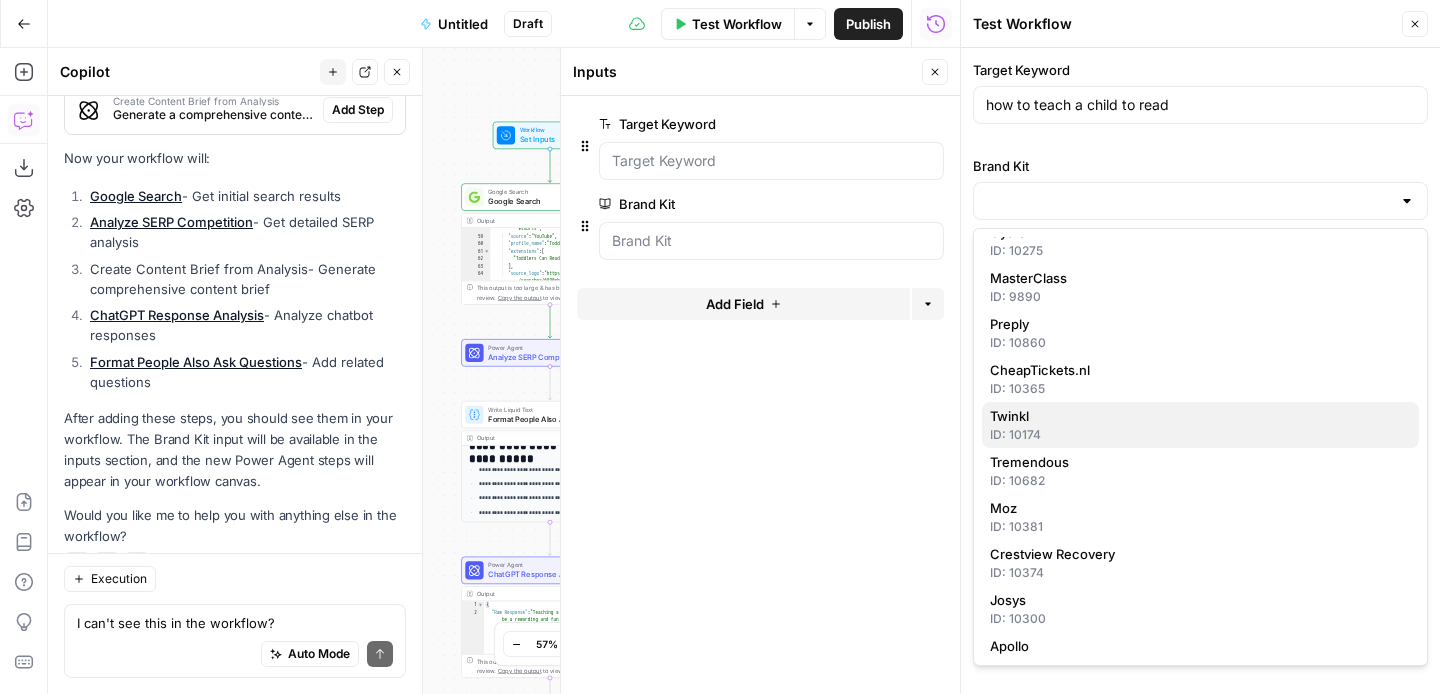 click on "Twinkl" at bounding box center [1196, 416] 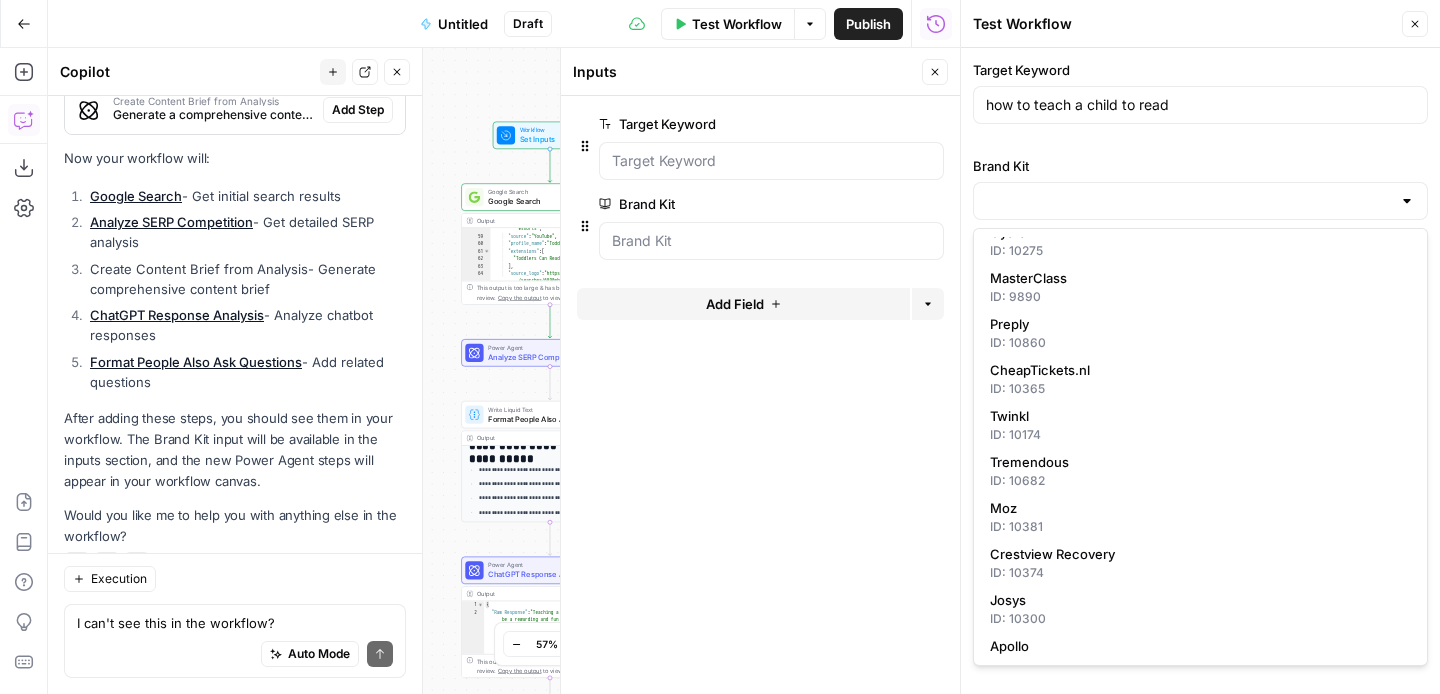 type on "Twinkl" 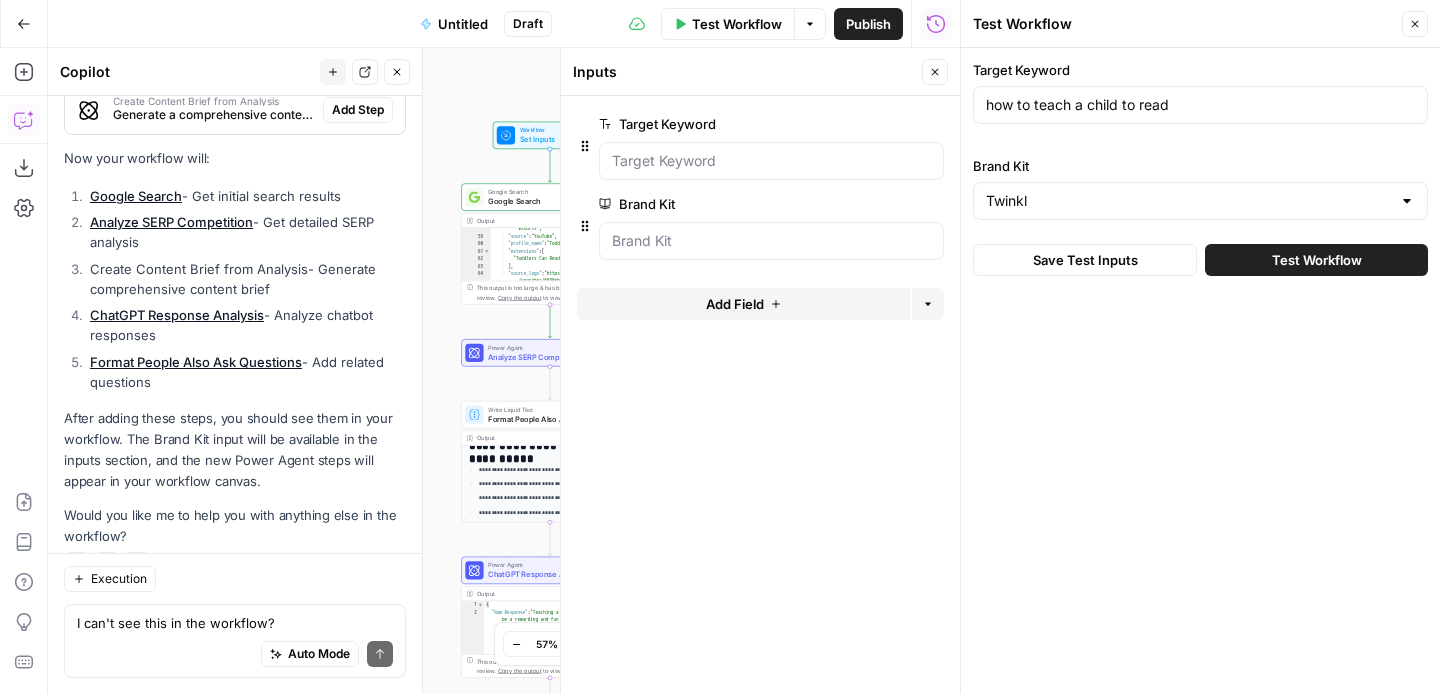 click on "Test Workflow" at bounding box center [1317, 260] 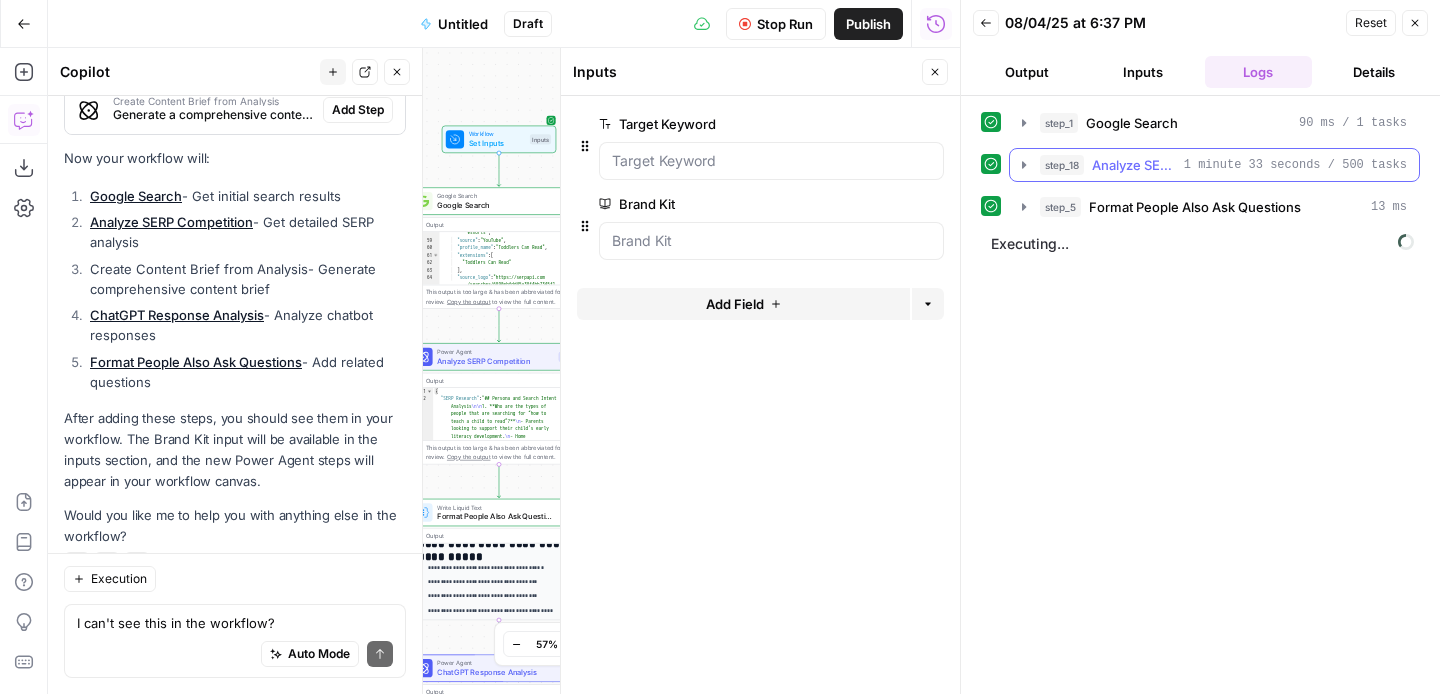 click 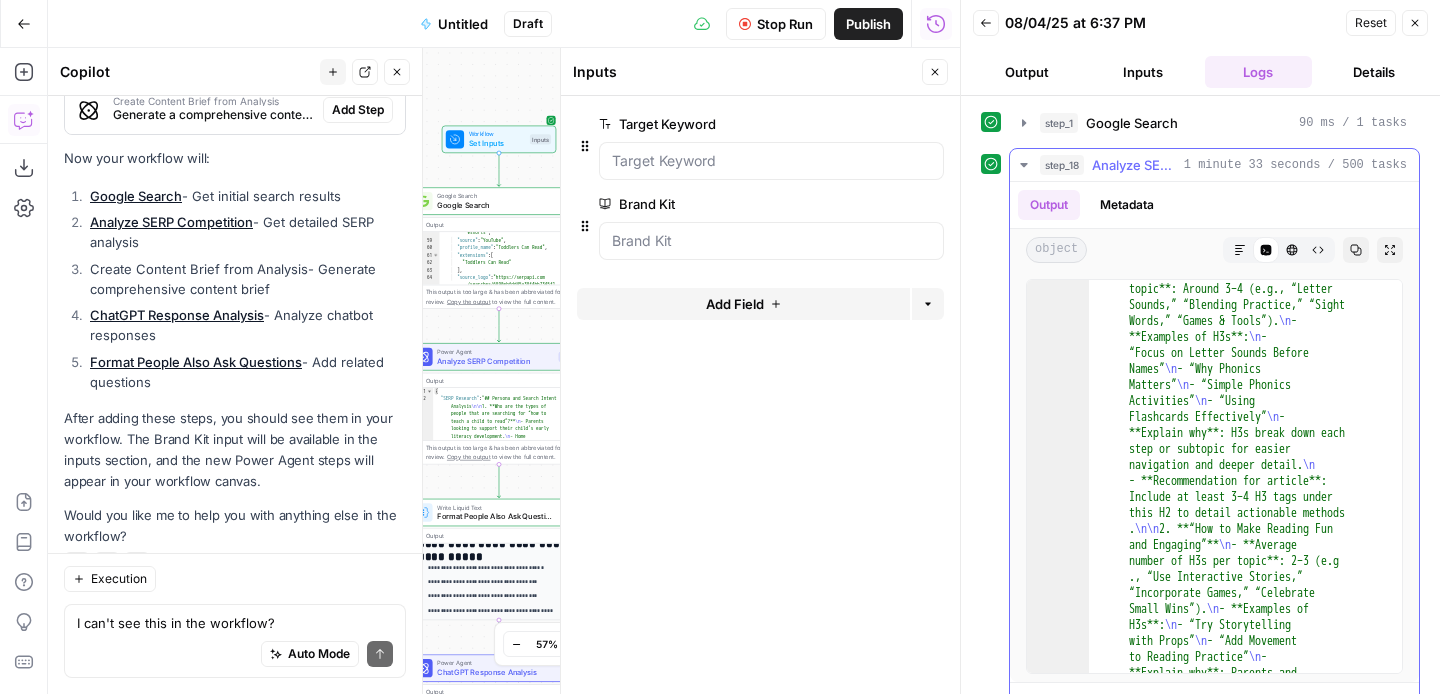 scroll, scrollTop: 1169, scrollLeft: 0, axis: vertical 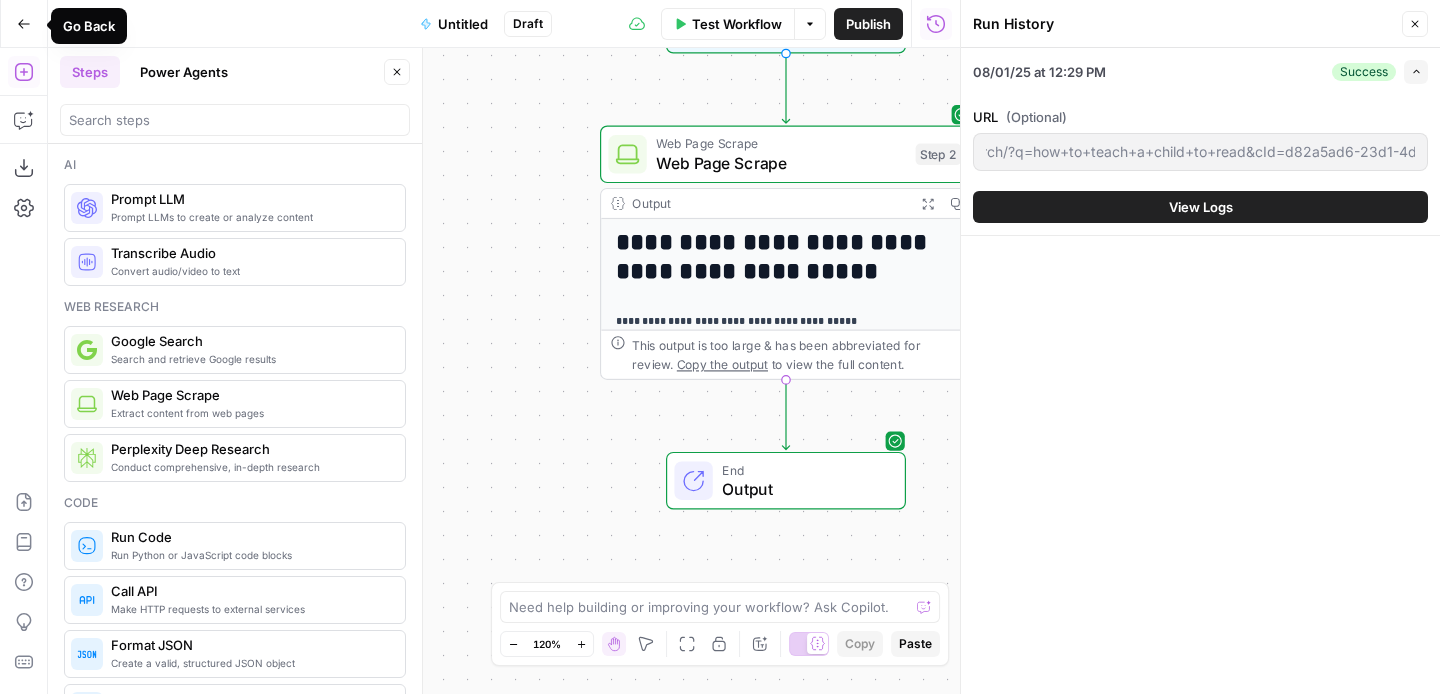 click 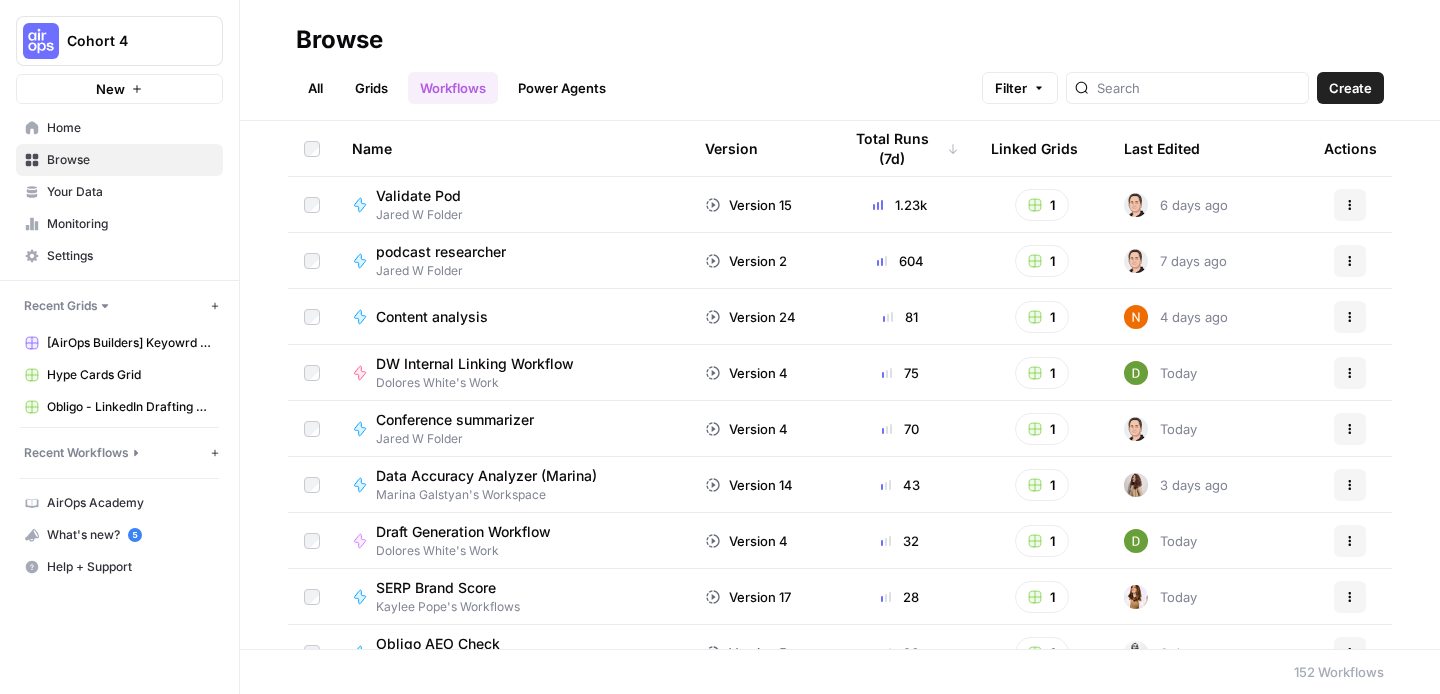 click on "Browse" at bounding box center (130, 160) 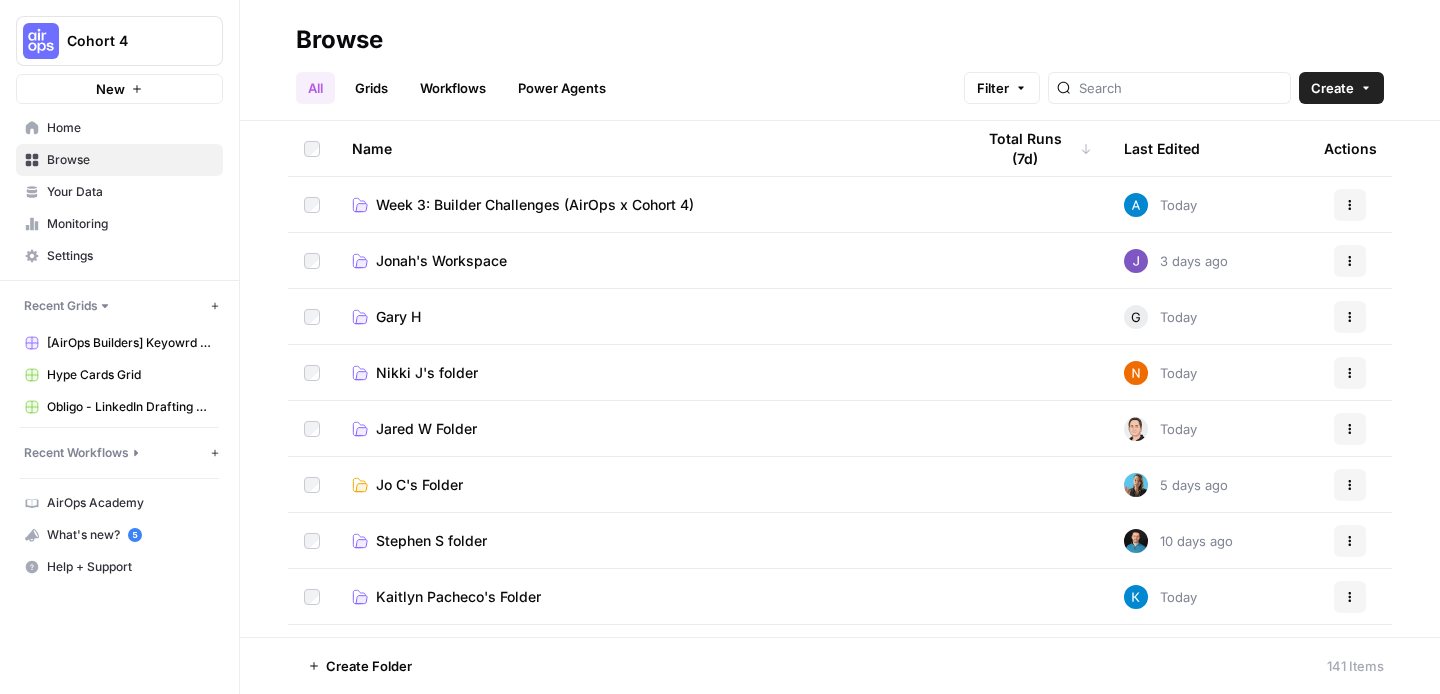 click on "Week 3: Builder Challenges (AirOps x Cohort 4)" at bounding box center [535, 205] 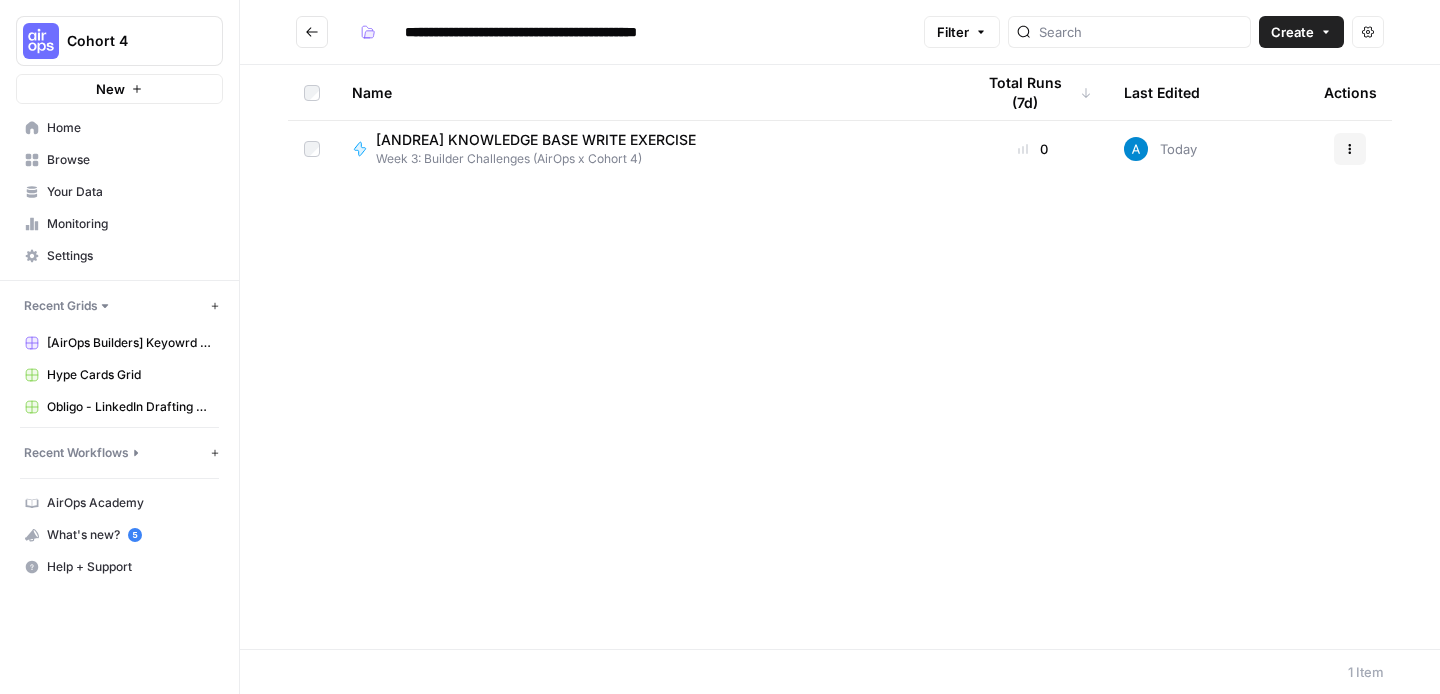 click on "Create" at bounding box center (1301, 32) 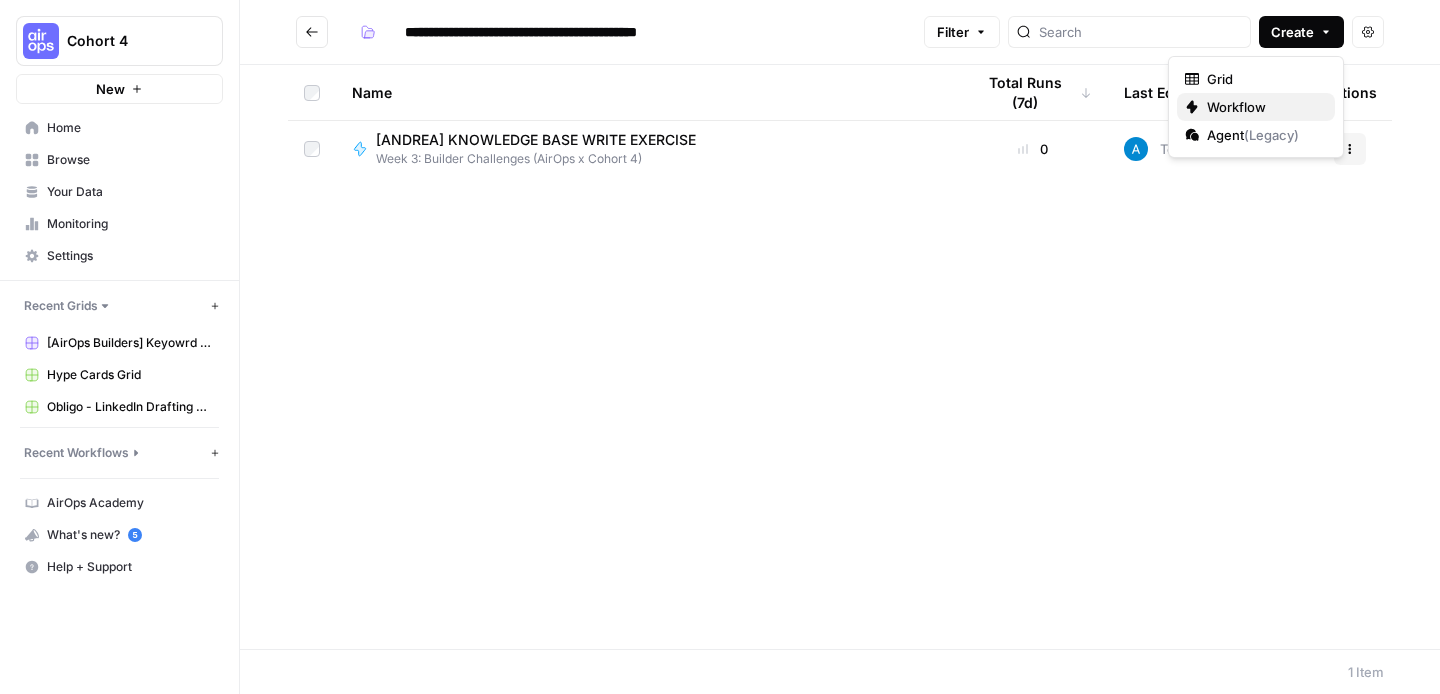 click on "Workflow" at bounding box center (1263, 107) 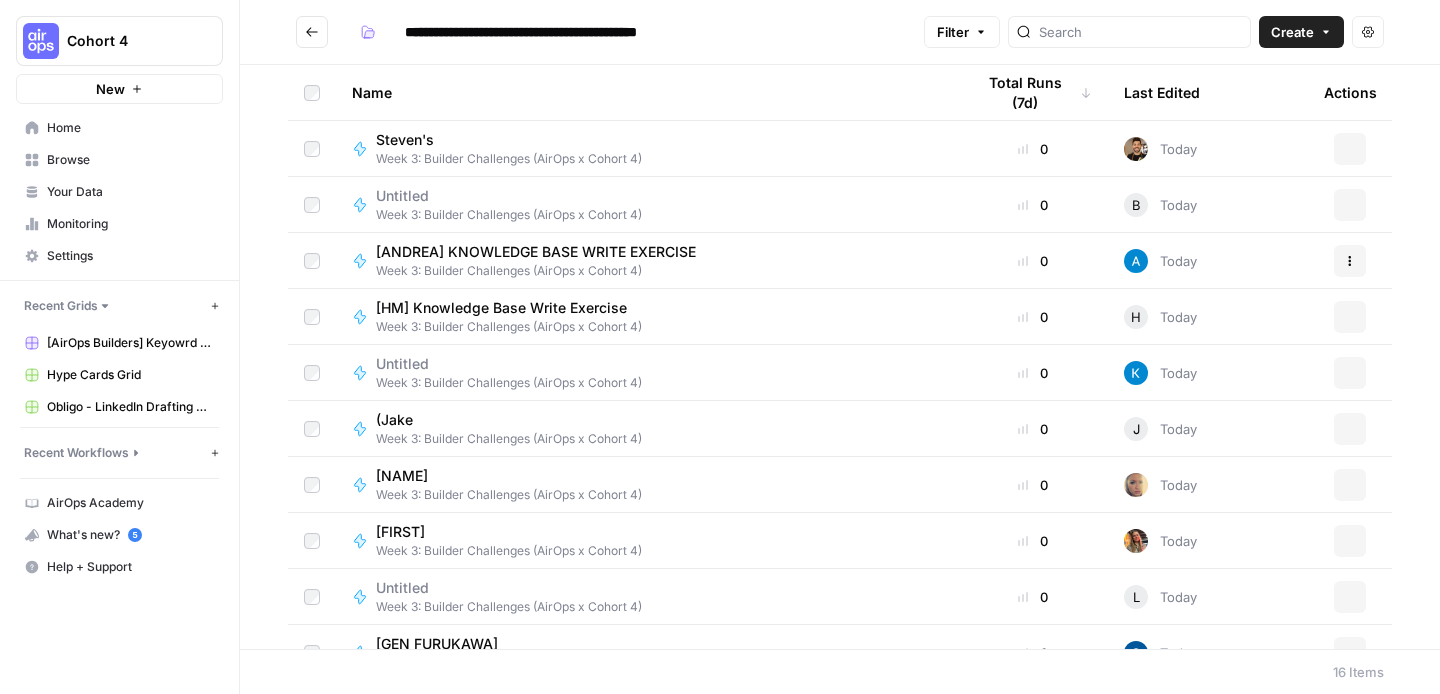 type on "**********" 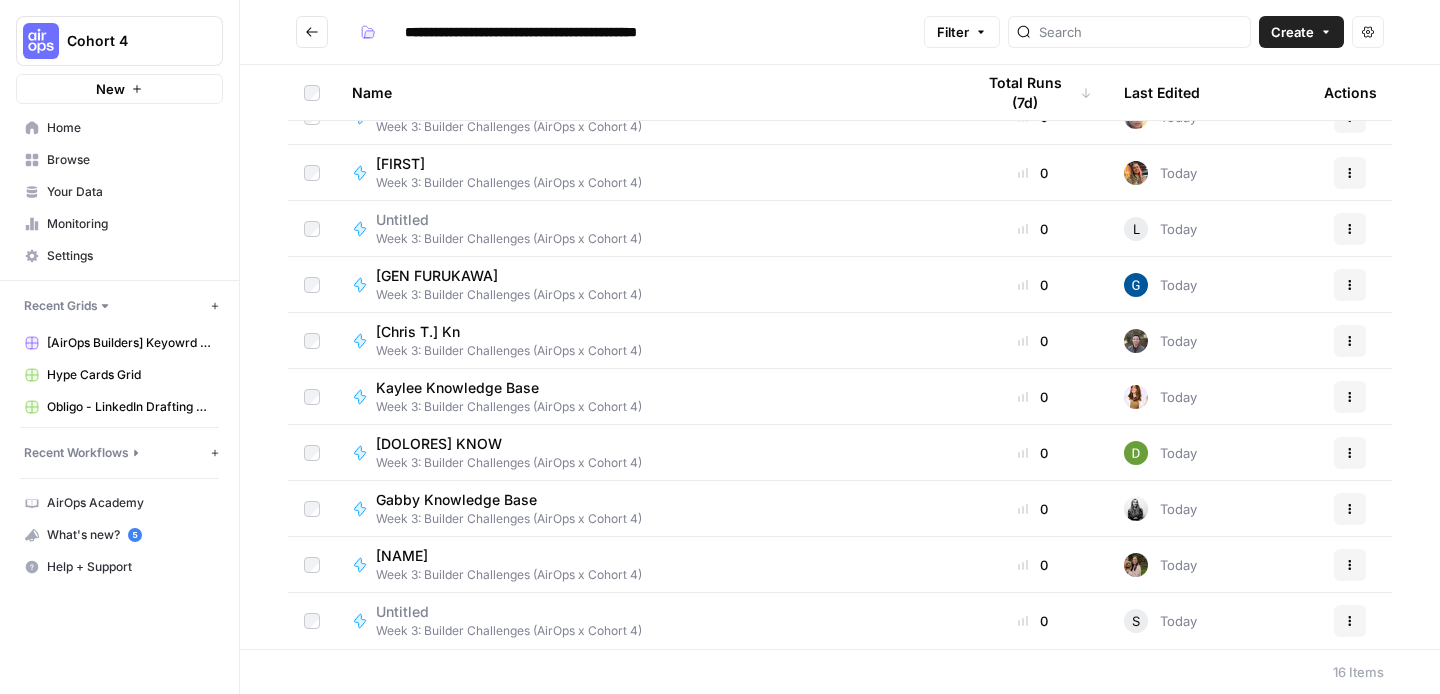 scroll, scrollTop: 0, scrollLeft: 0, axis: both 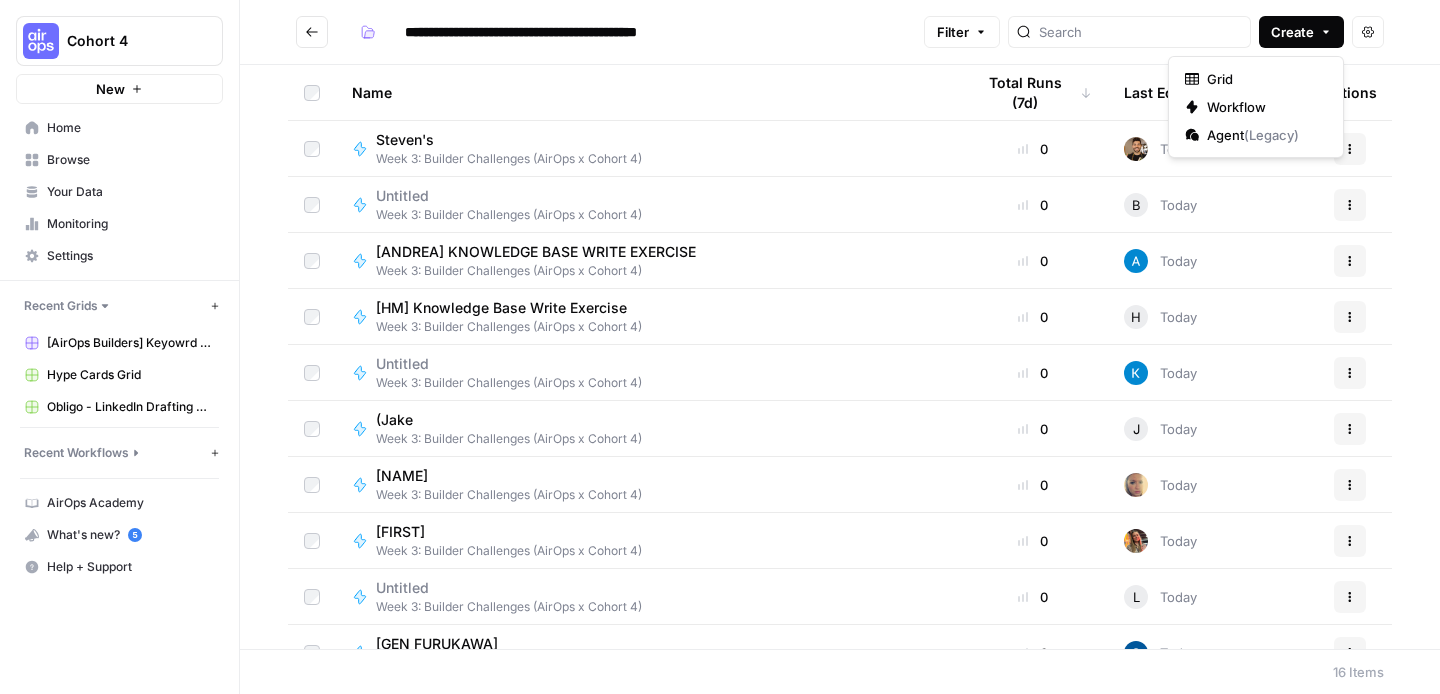 click 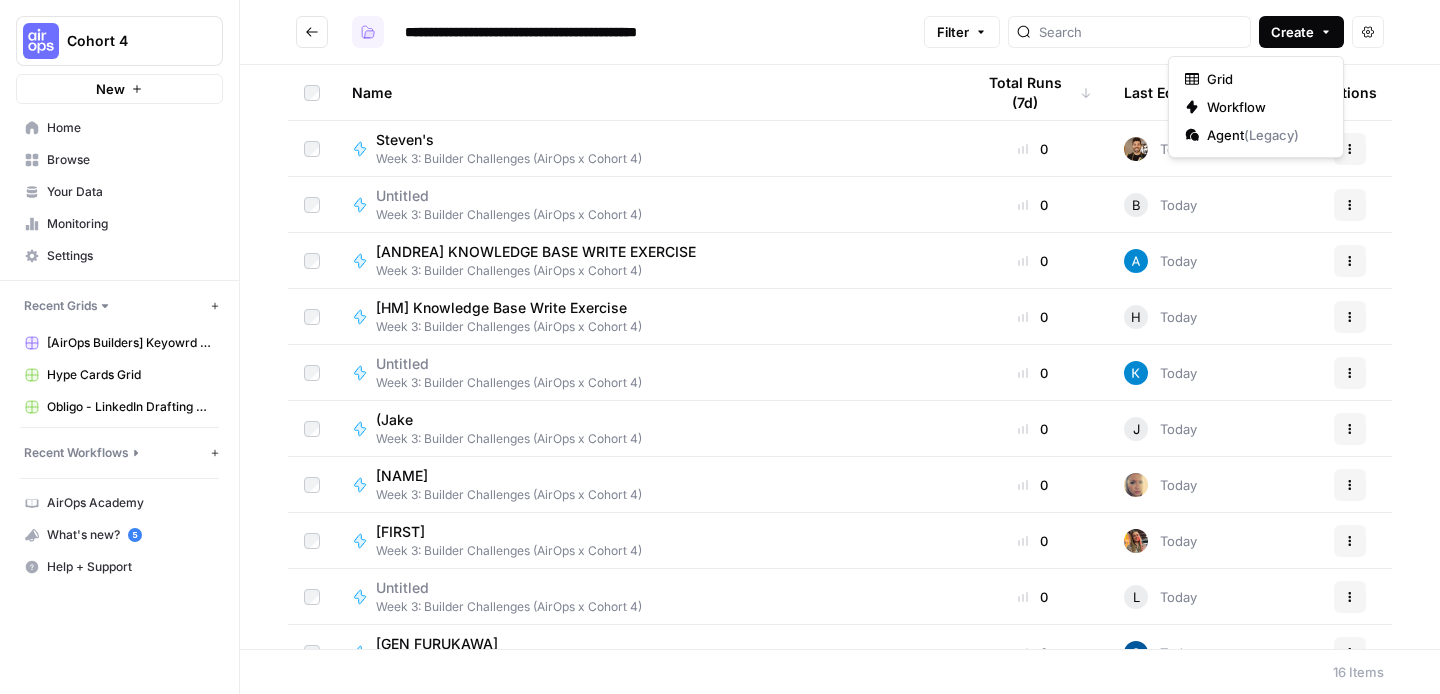 click 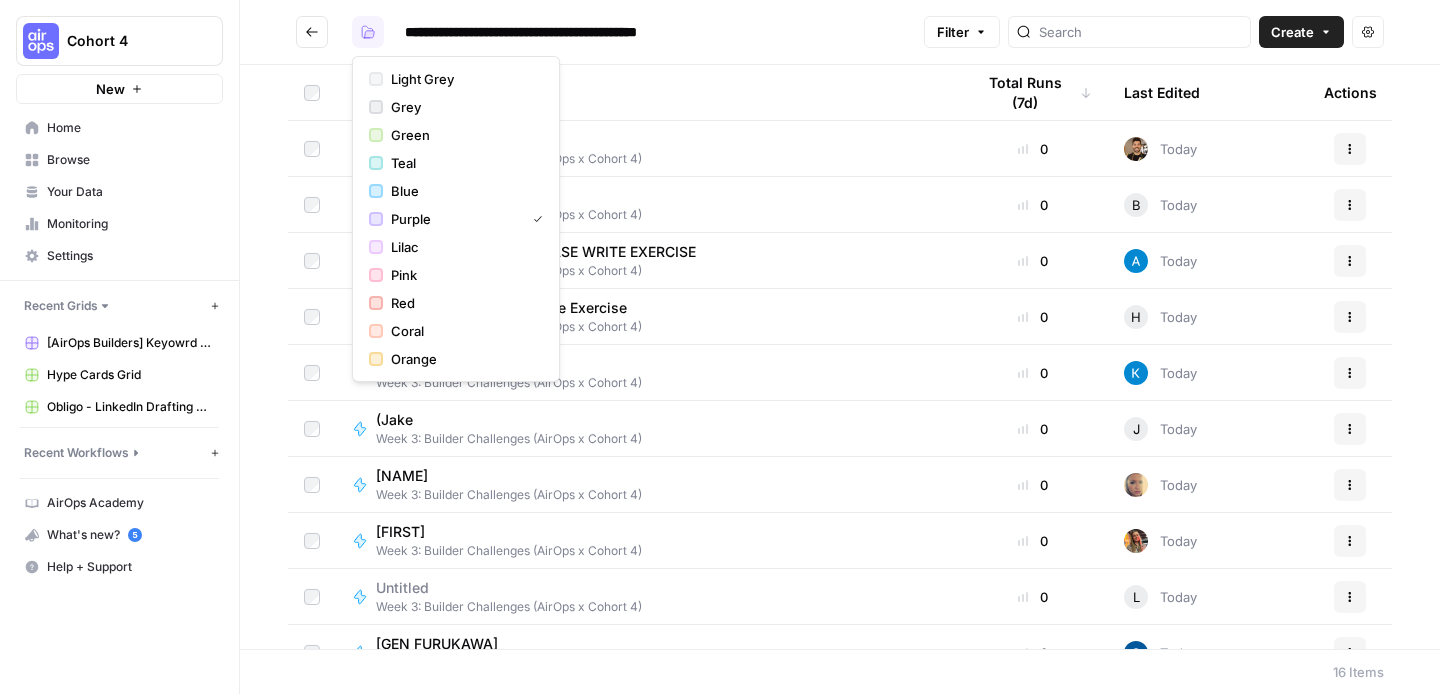 click 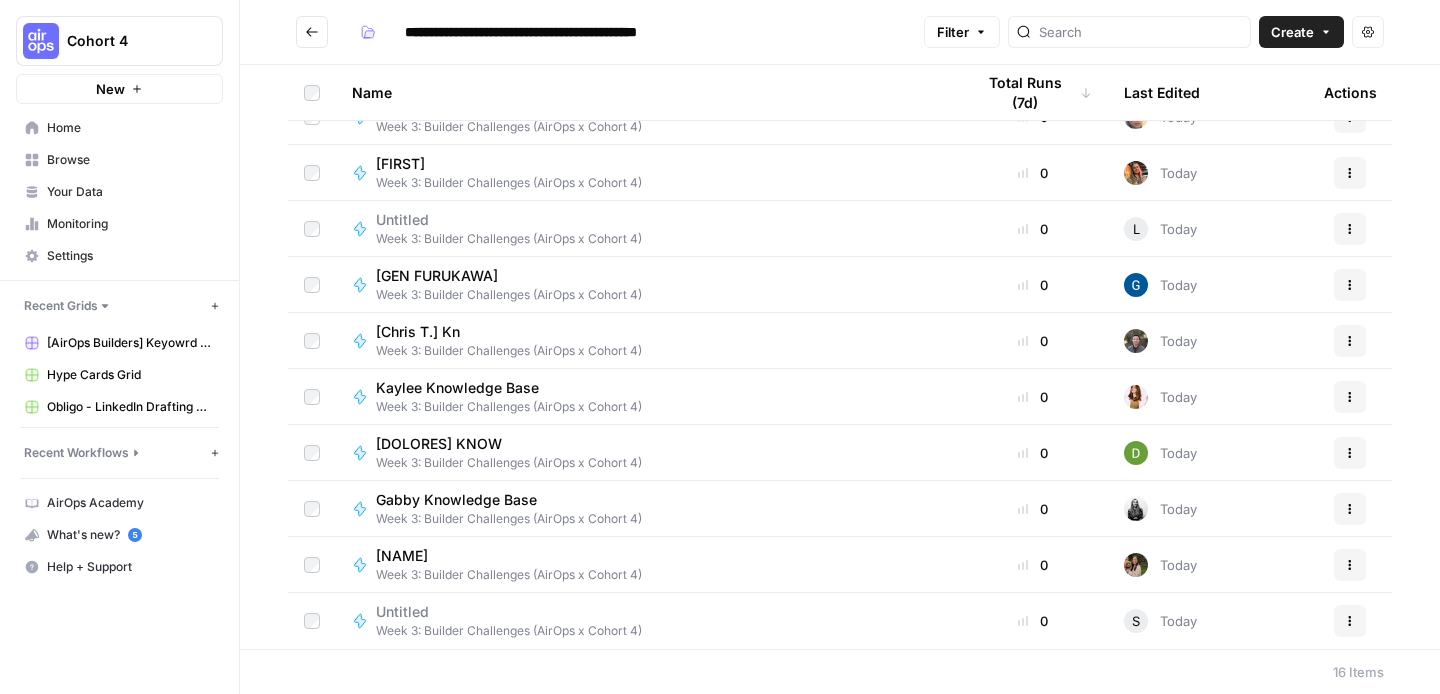 scroll, scrollTop: 0, scrollLeft: 0, axis: both 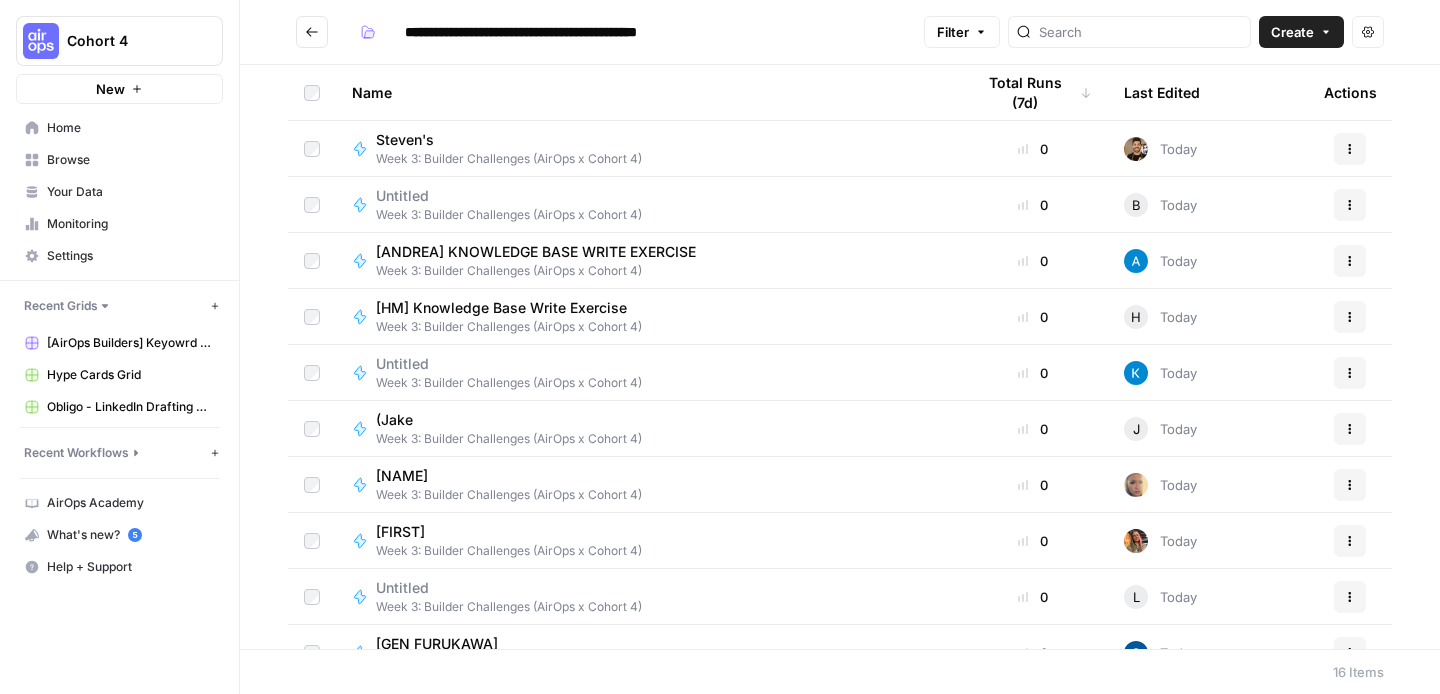click on "Create" at bounding box center [1292, 32] 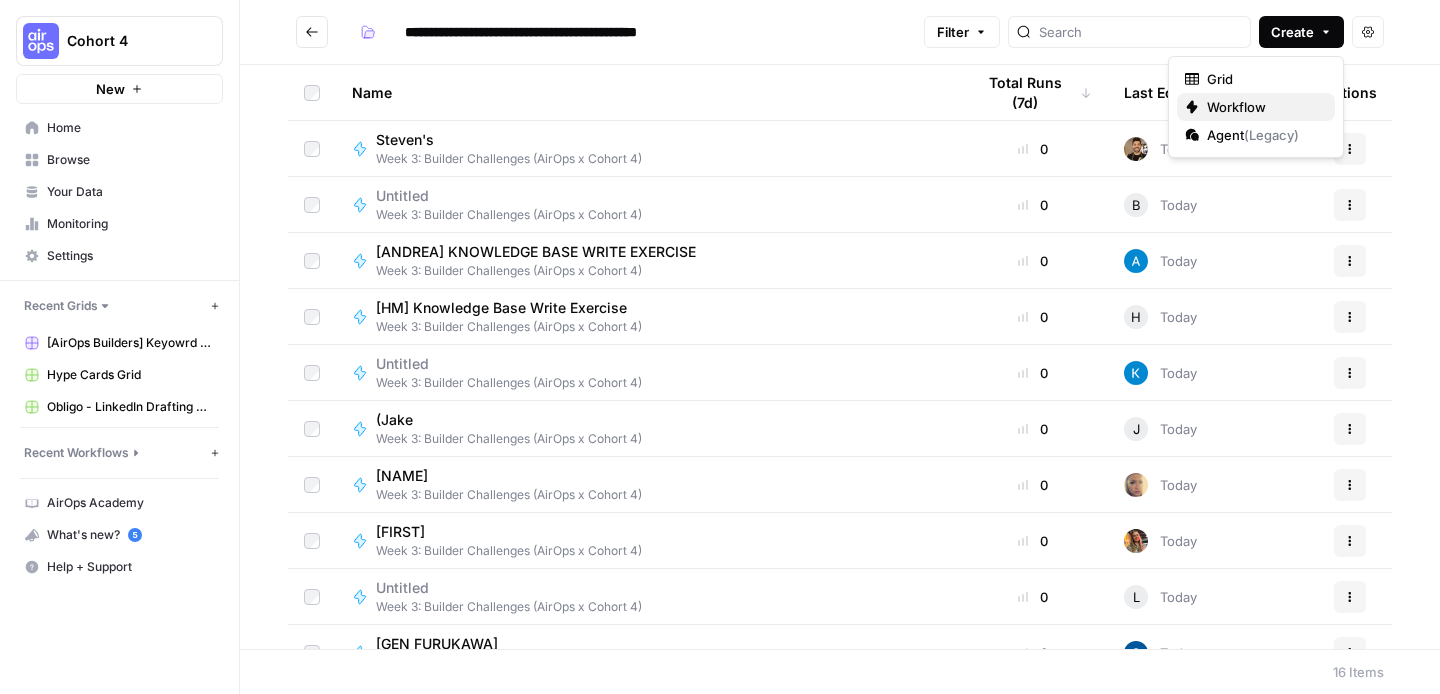 click on "Workflow" at bounding box center (1263, 107) 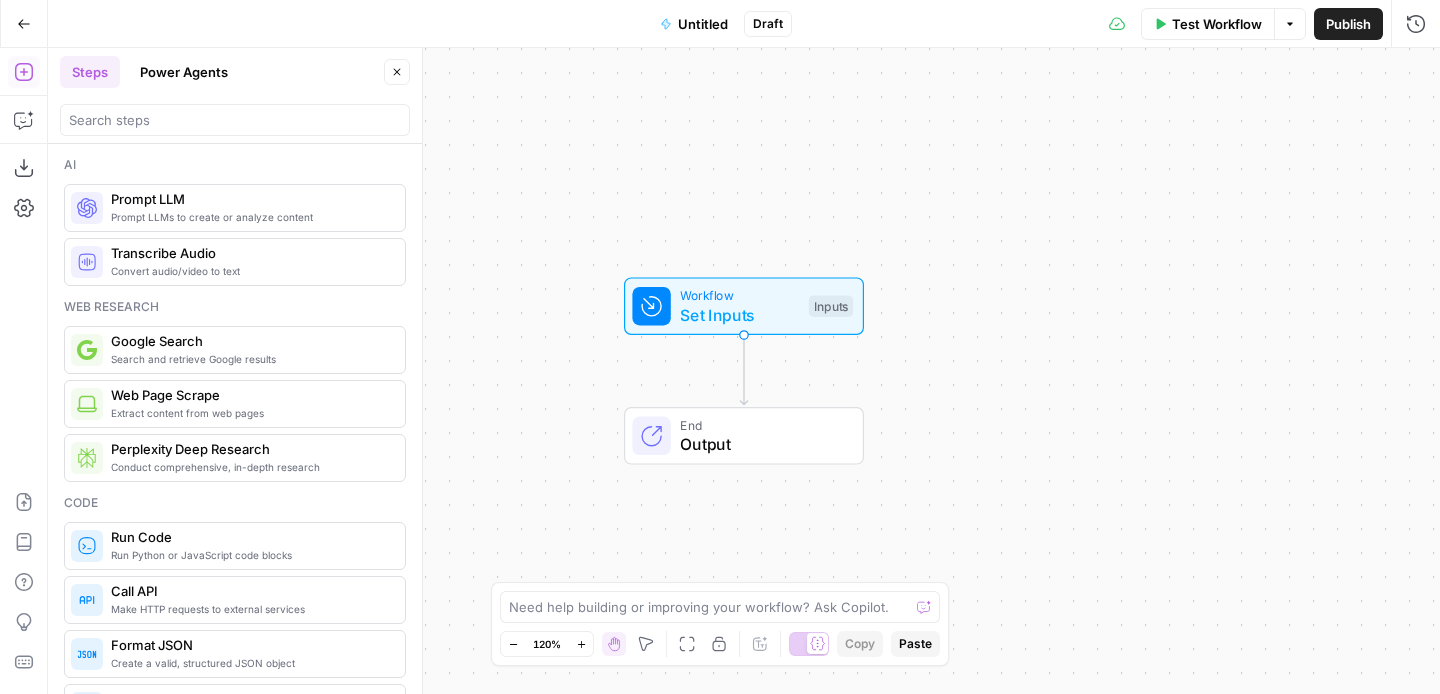 click on "Untitled" at bounding box center [694, 24] 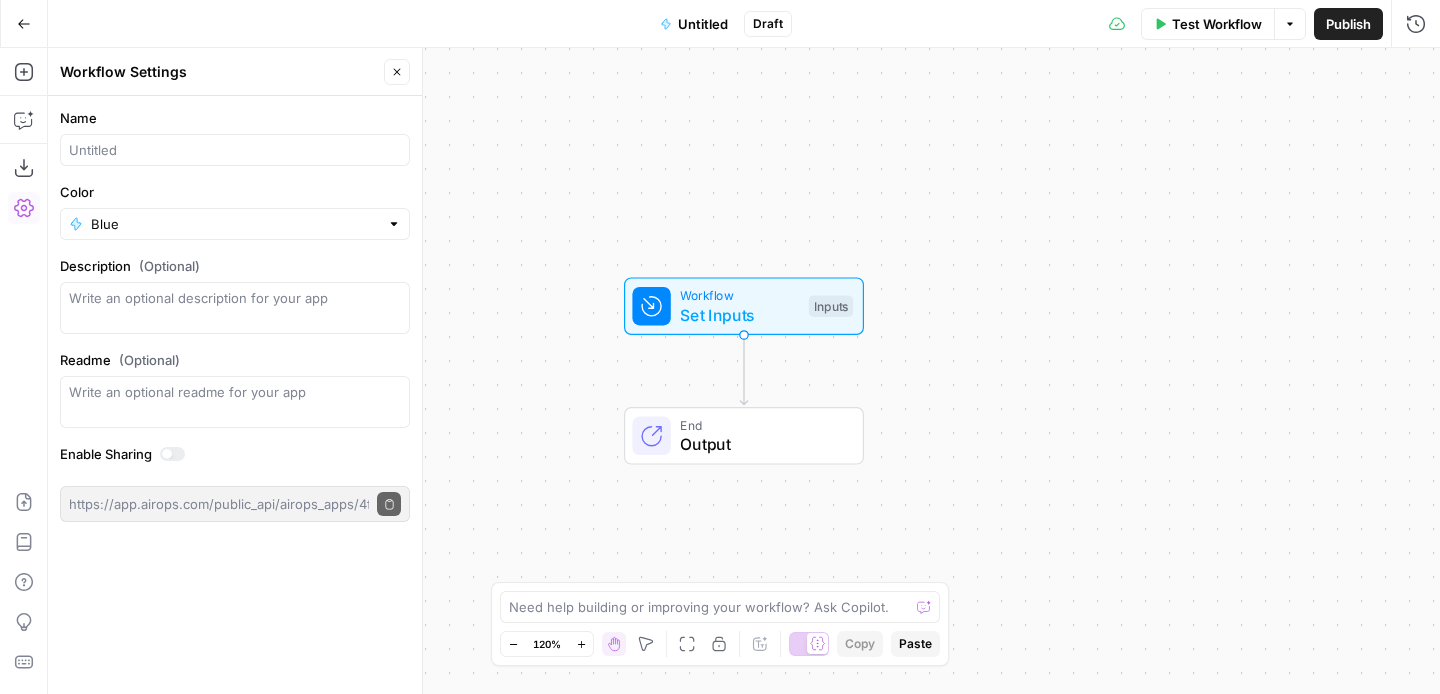 click on "Untitled" at bounding box center (703, 24) 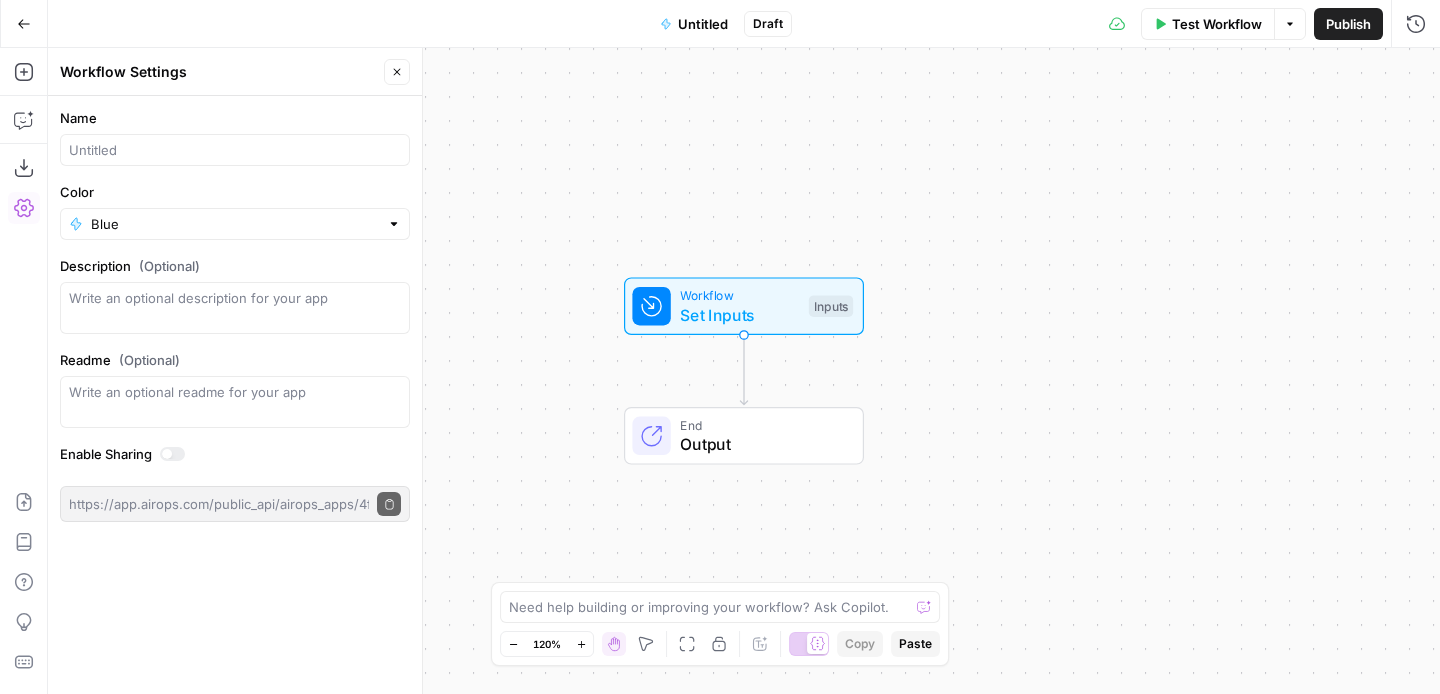 click on "Untitled" at bounding box center (703, 24) 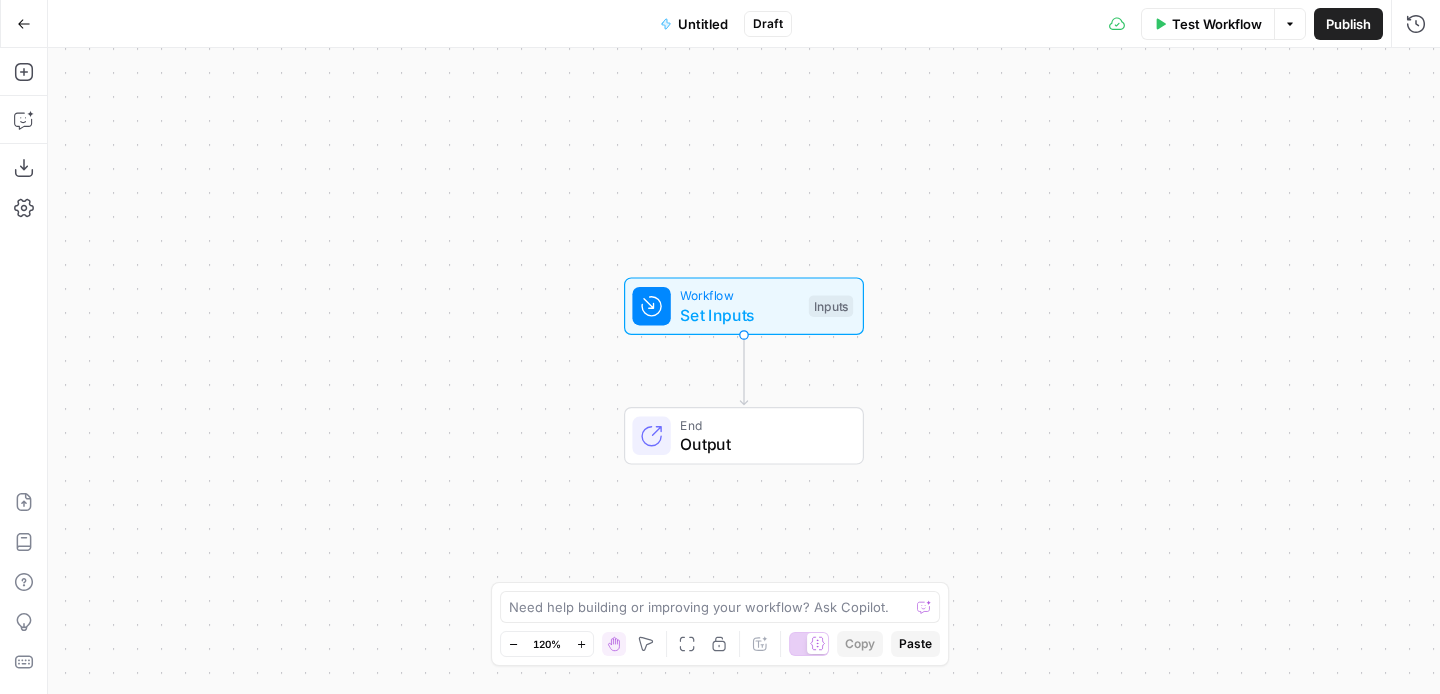 click on "Untitled" at bounding box center [703, 24] 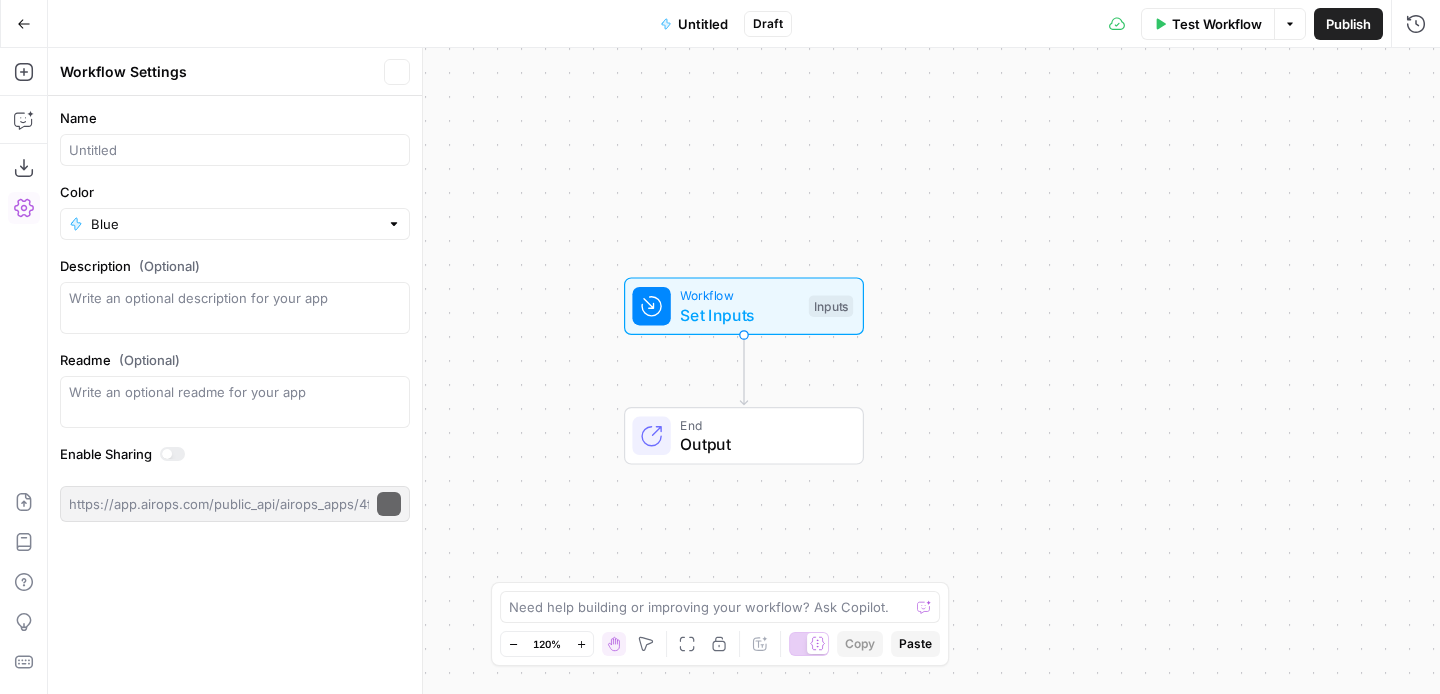 click on "Untitled" at bounding box center [703, 24] 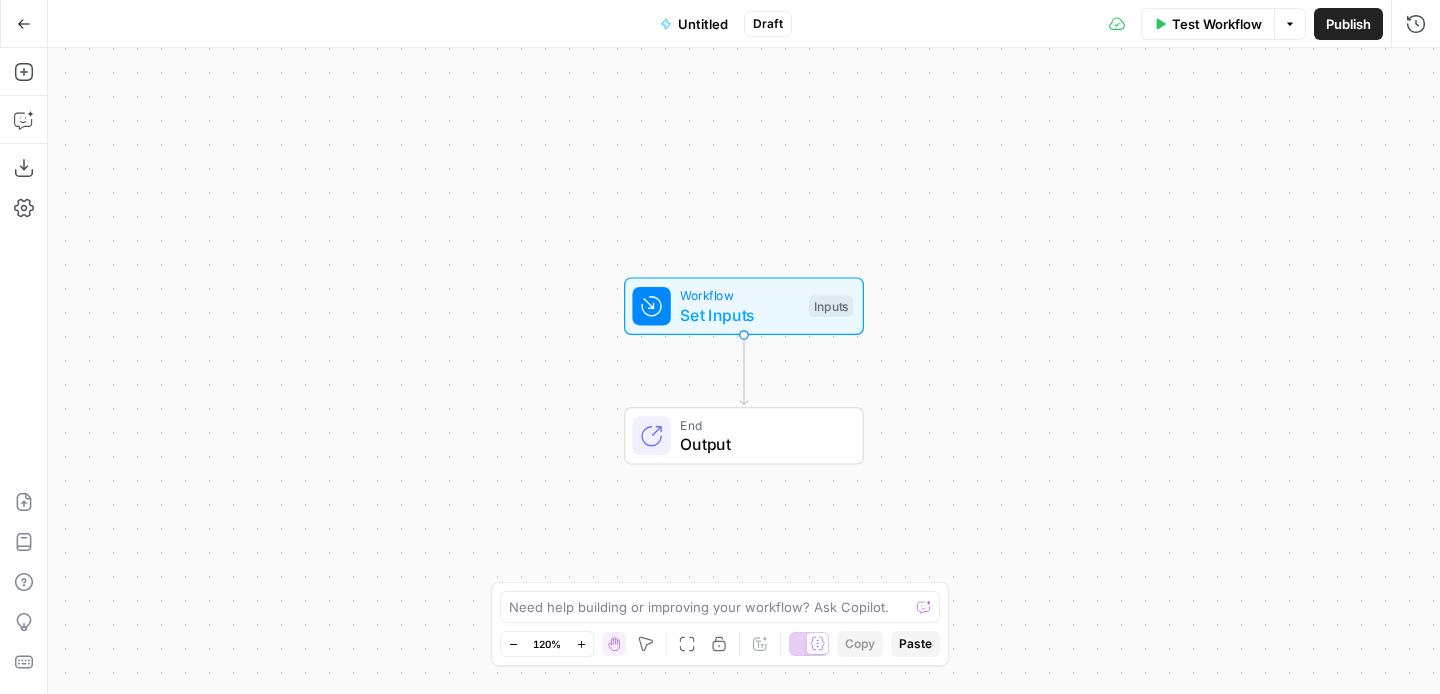 click on "Untitled" at bounding box center [703, 24] 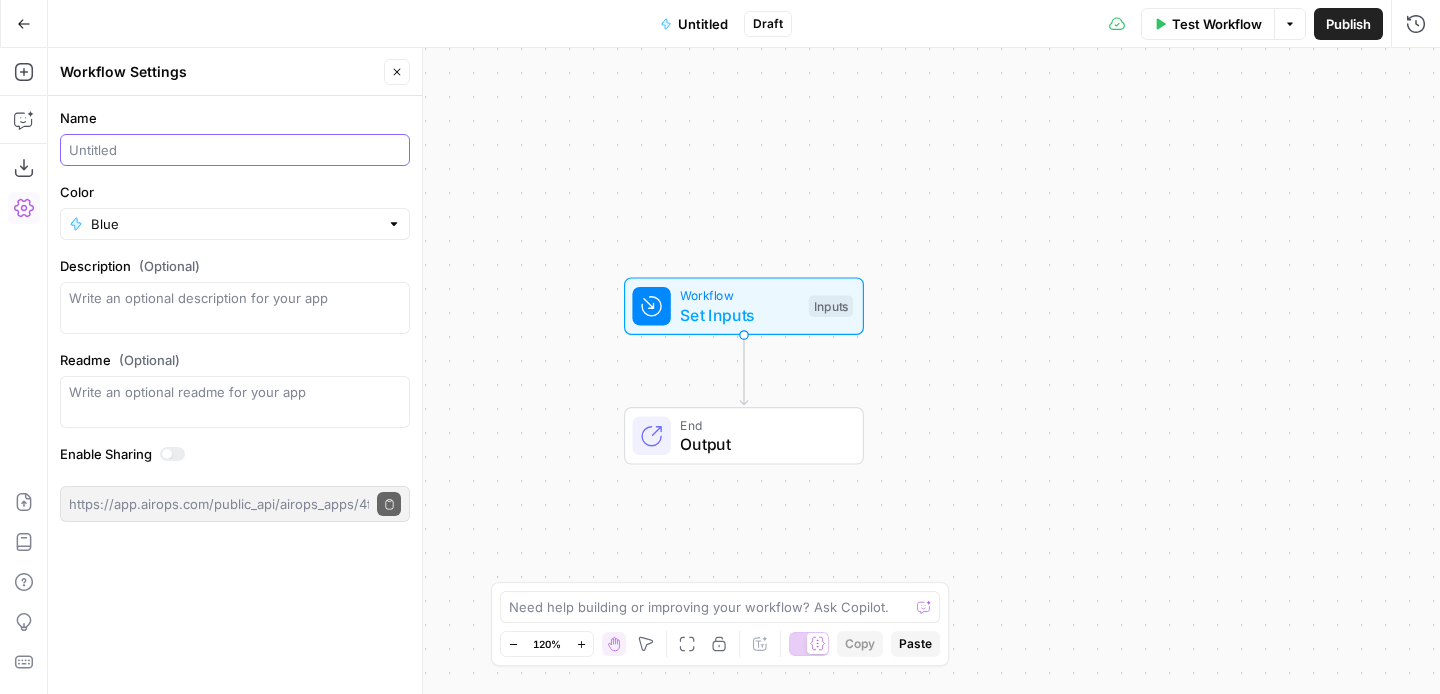 click on "Name" at bounding box center (235, 150) 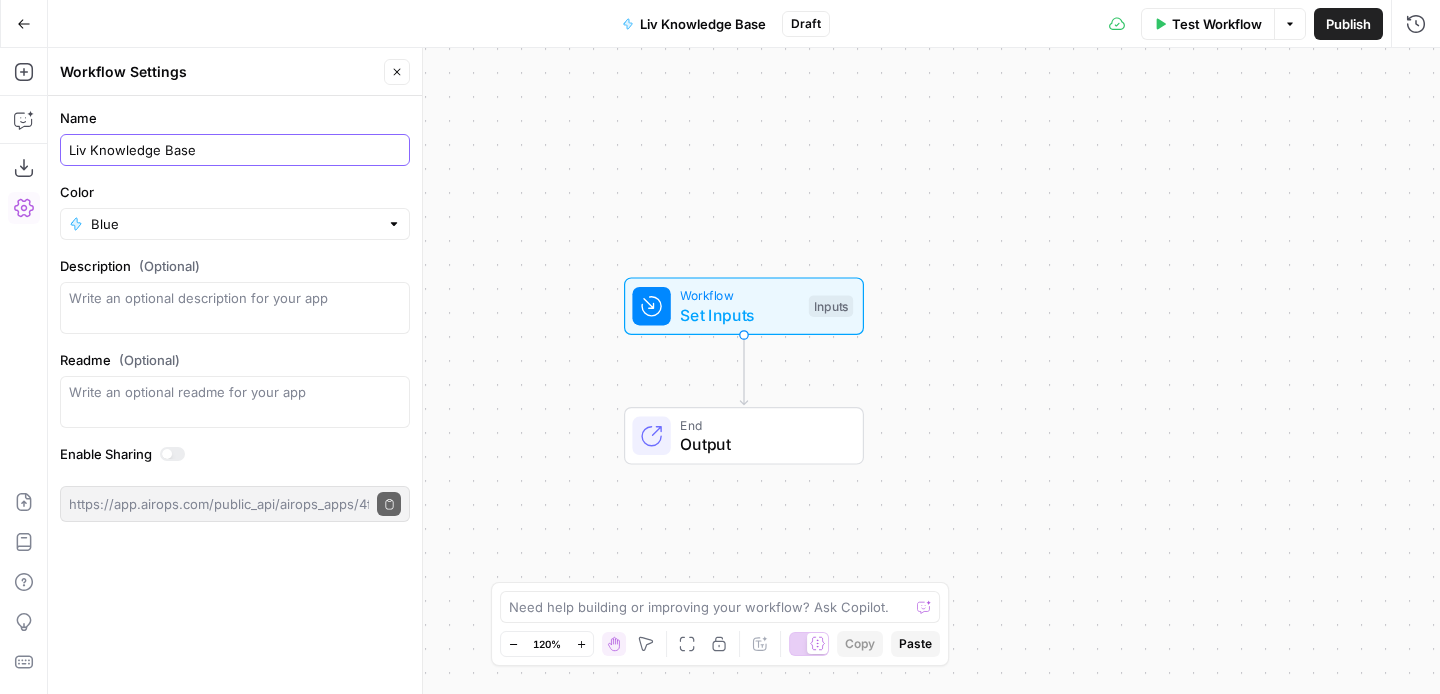 type on "Liv Knowledge Base" 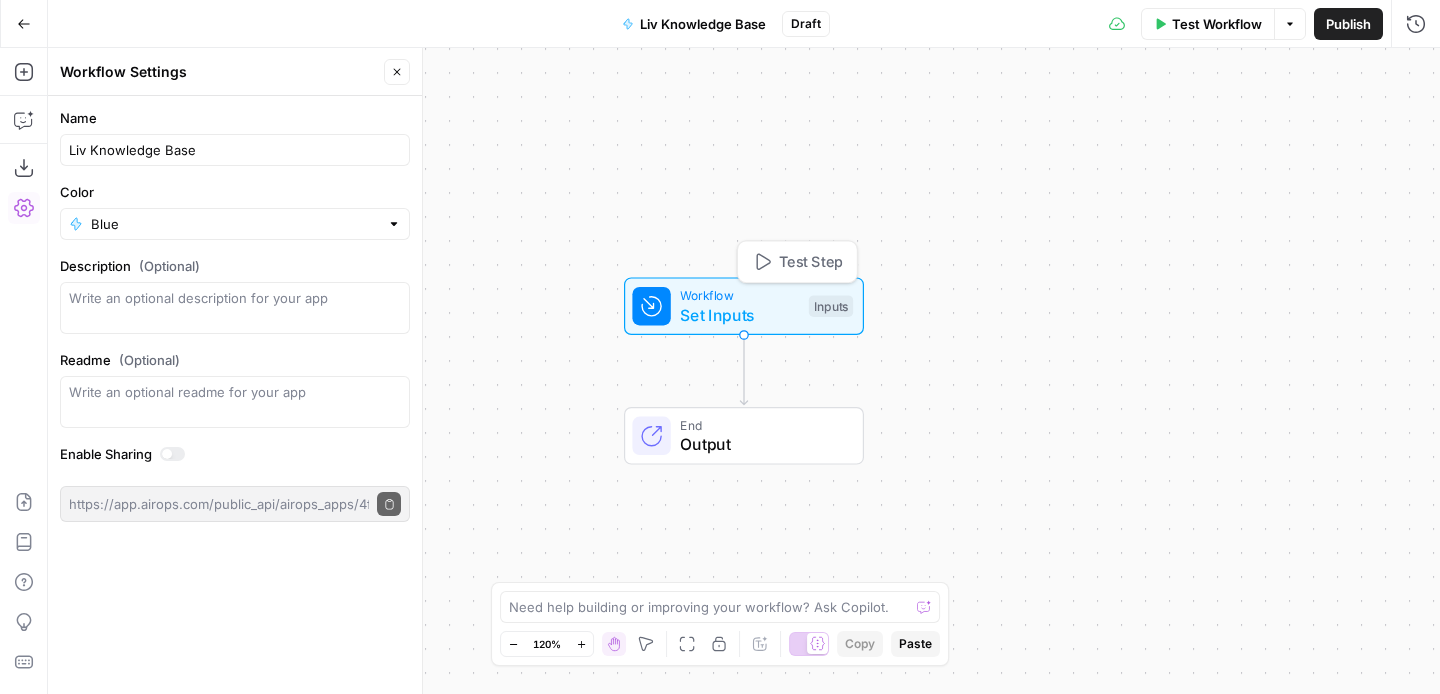 click on "Inputs" at bounding box center (831, 306) 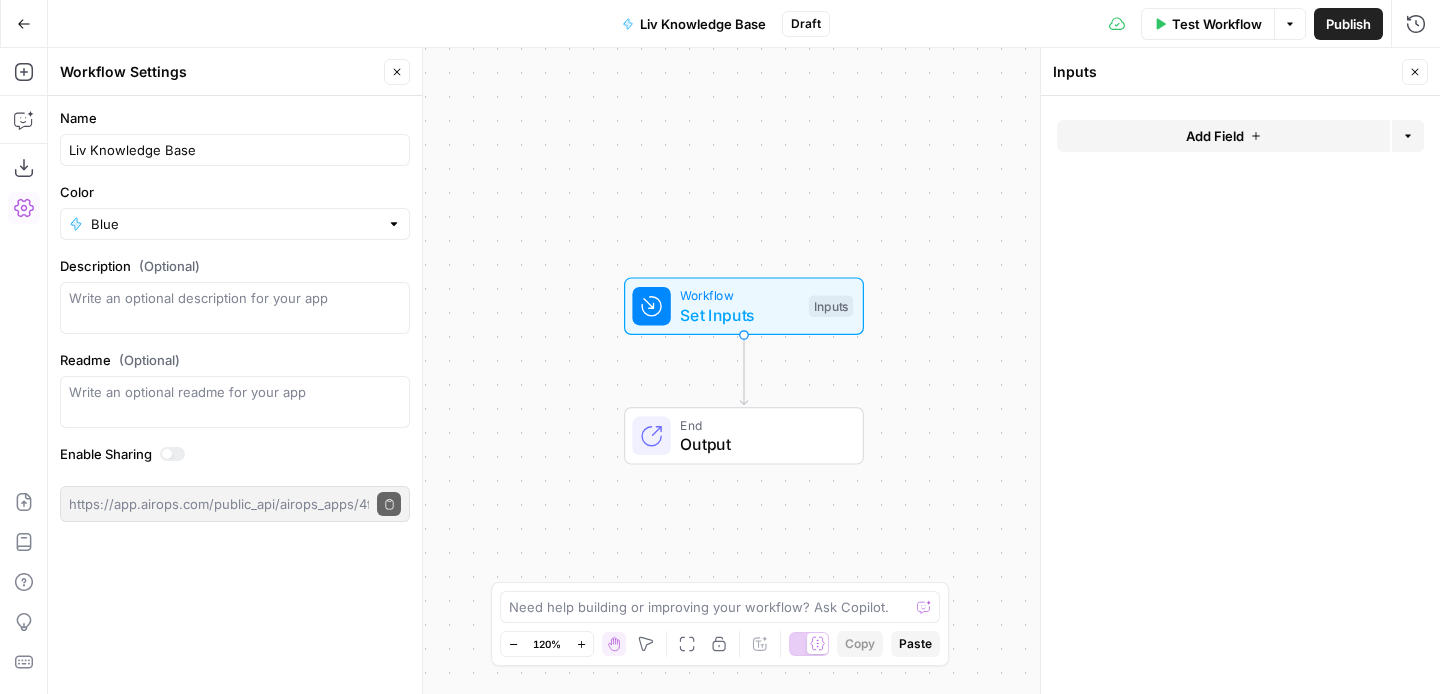 click on "Add Field" at bounding box center (1215, 136) 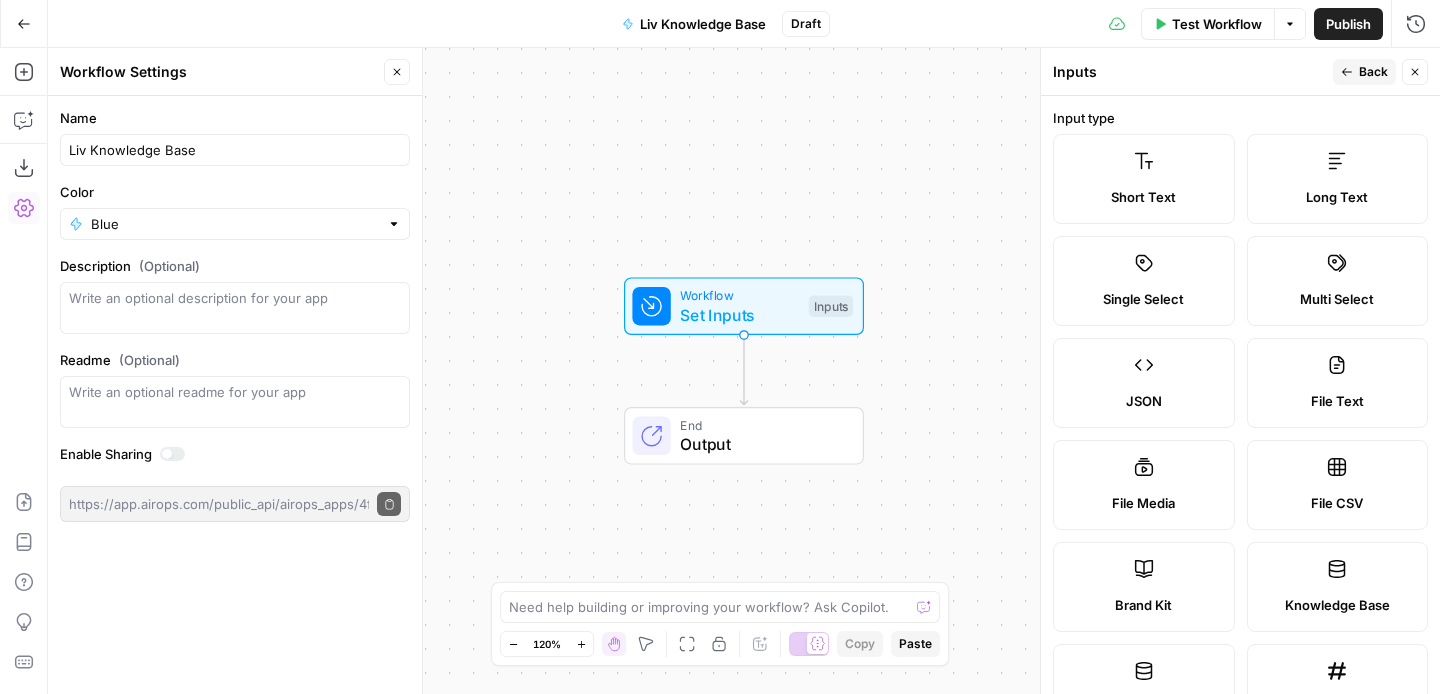 click on "Short Text" at bounding box center [1144, 179] 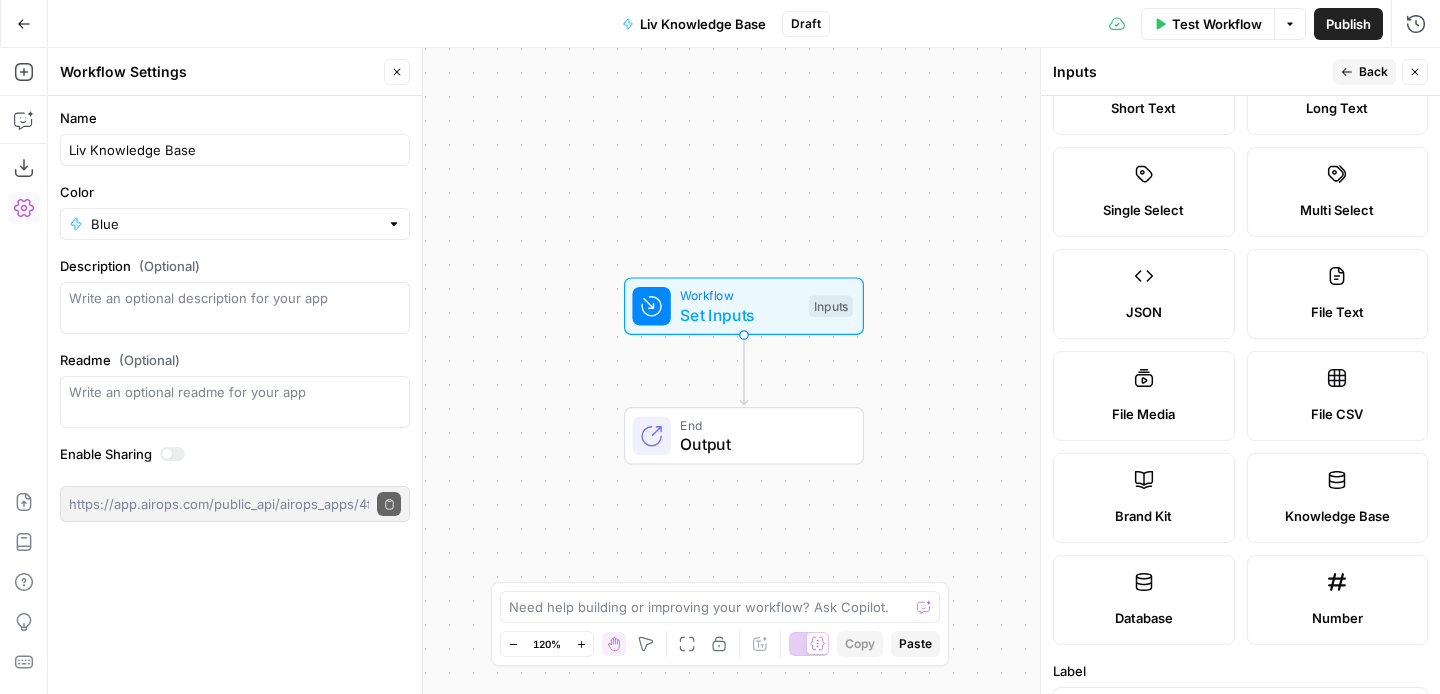 click on "Brand Kit" at bounding box center [1144, 498] 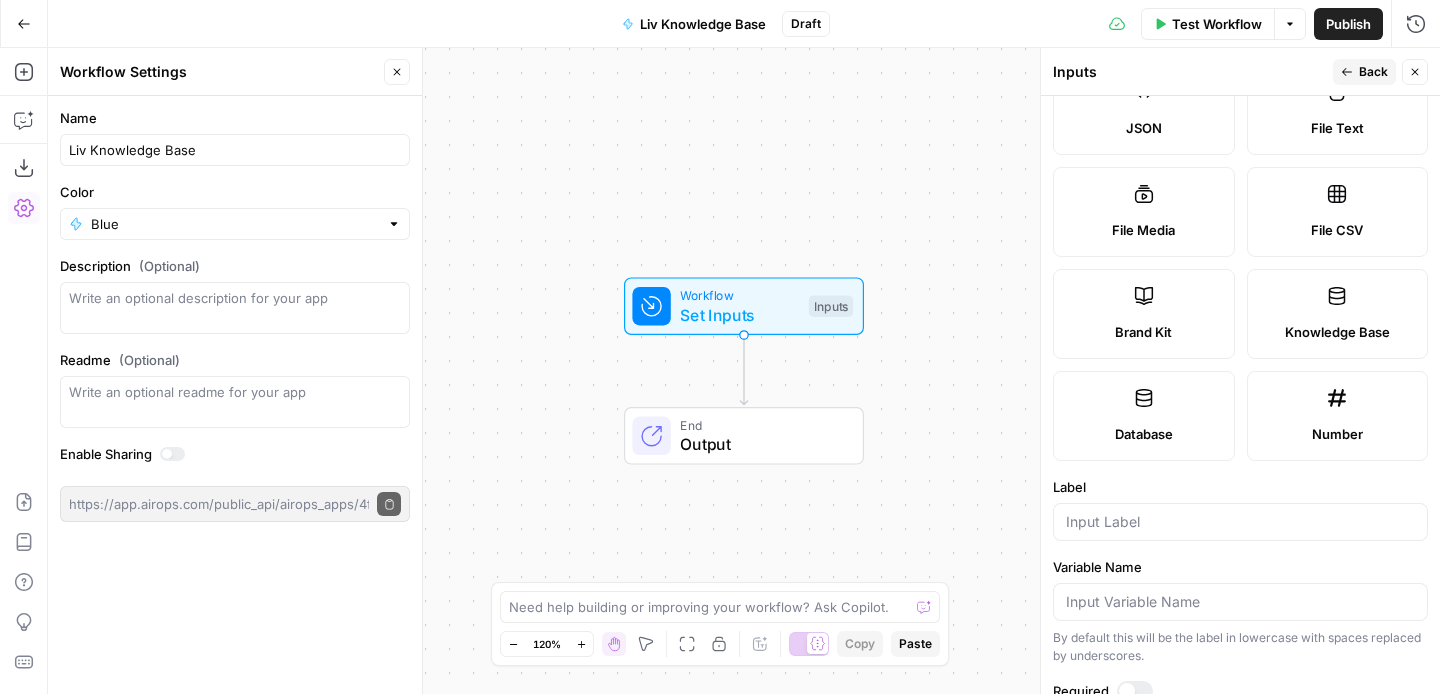 scroll, scrollTop: 404, scrollLeft: 0, axis: vertical 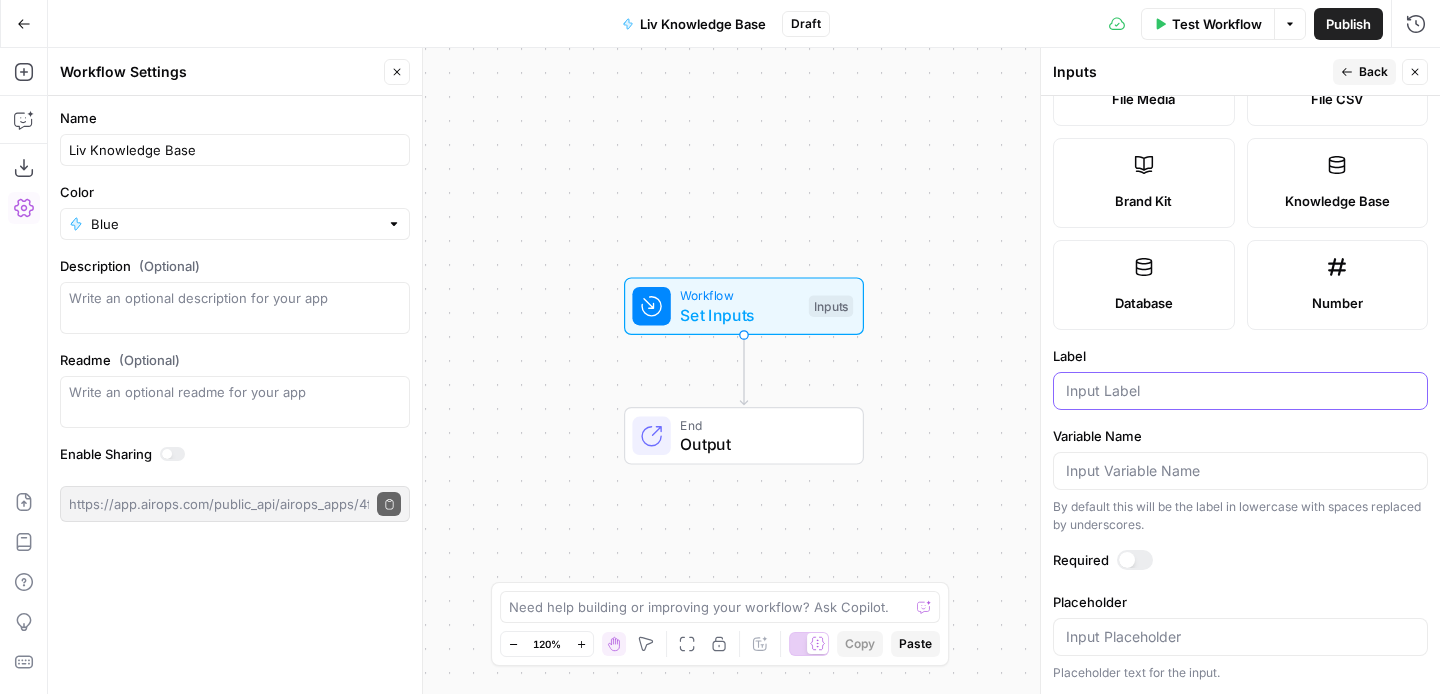 click on "Label" at bounding box center (1240, 391) 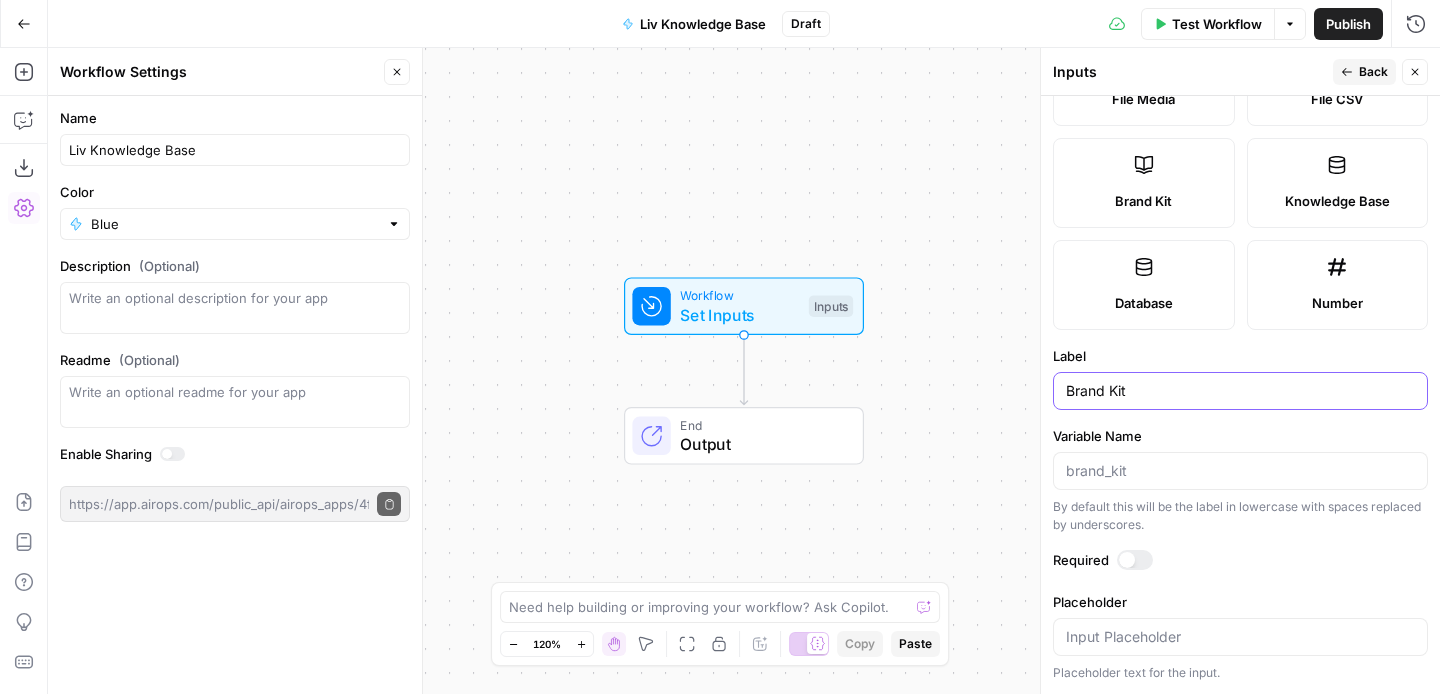 type on "Brand Kit" 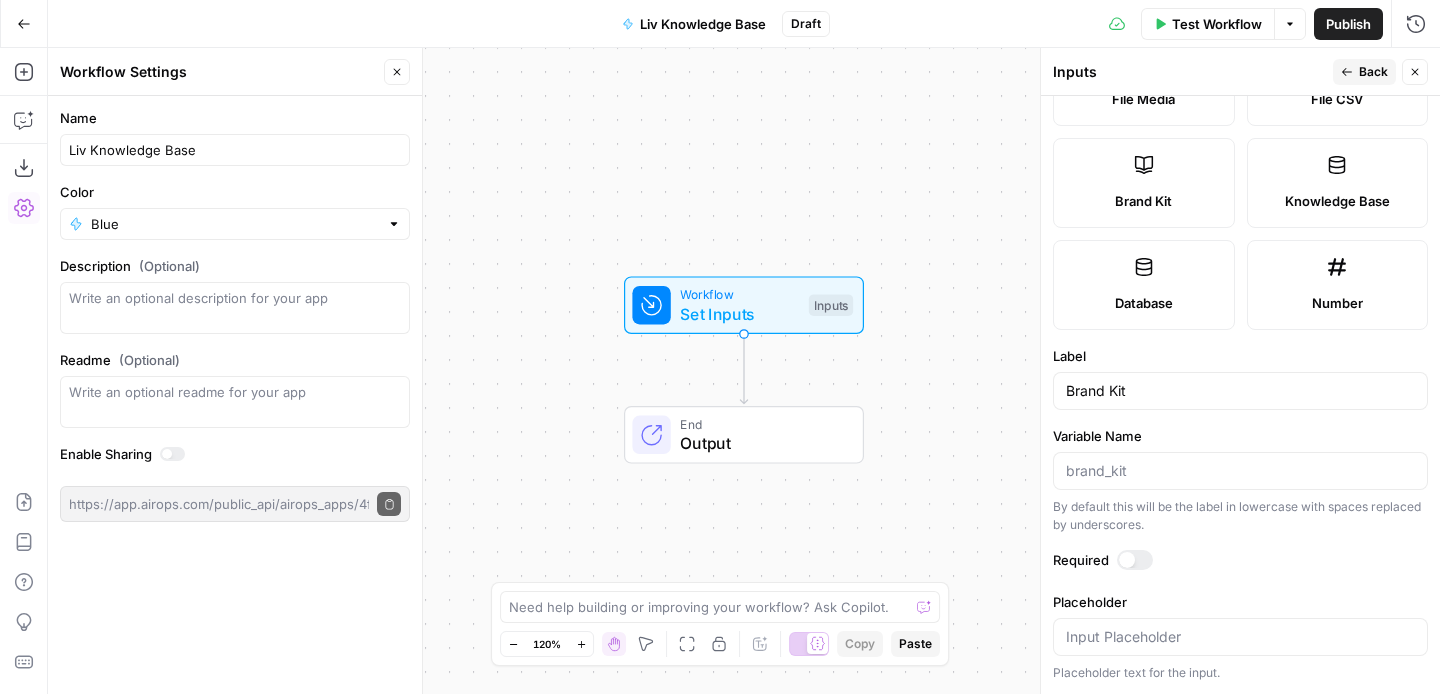 click on "Workflow Set Inputs Inputs End Output" at bounding box center (744, 371) 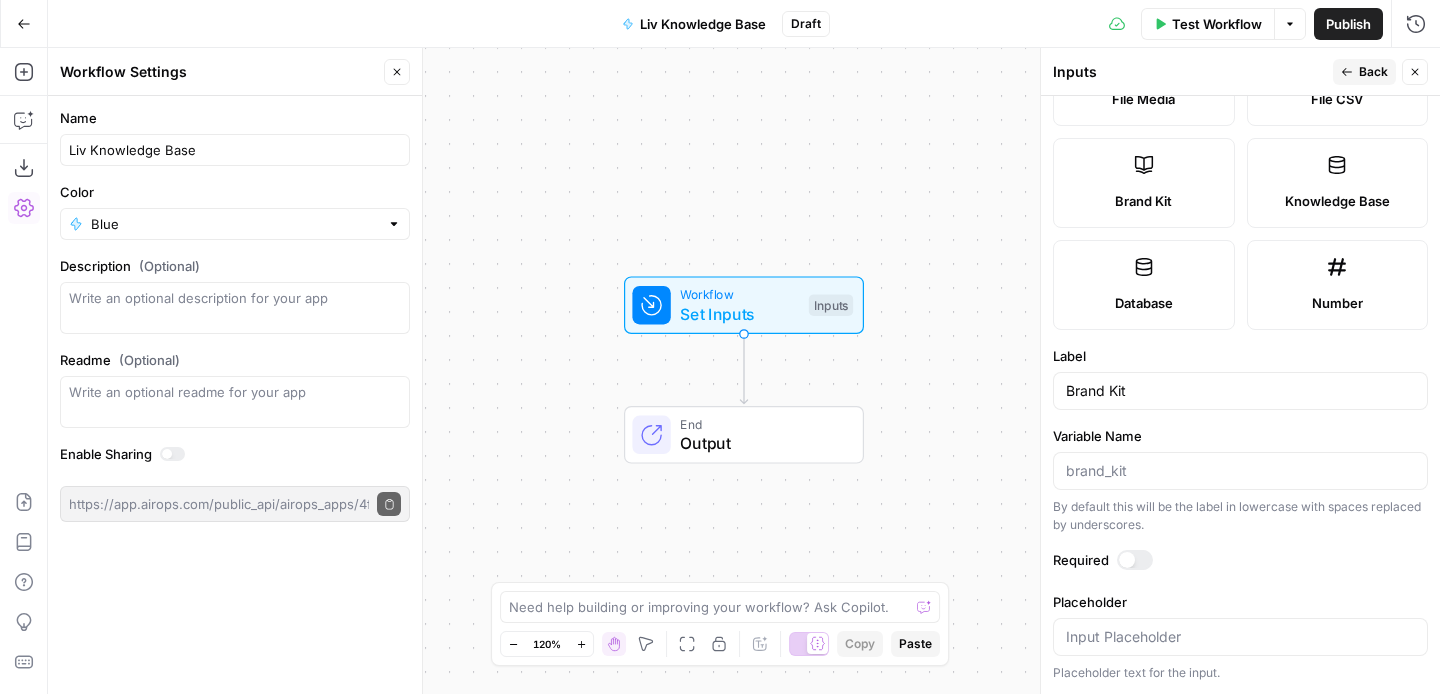 click on "Set Inputs" at bounding box center [739, 314] 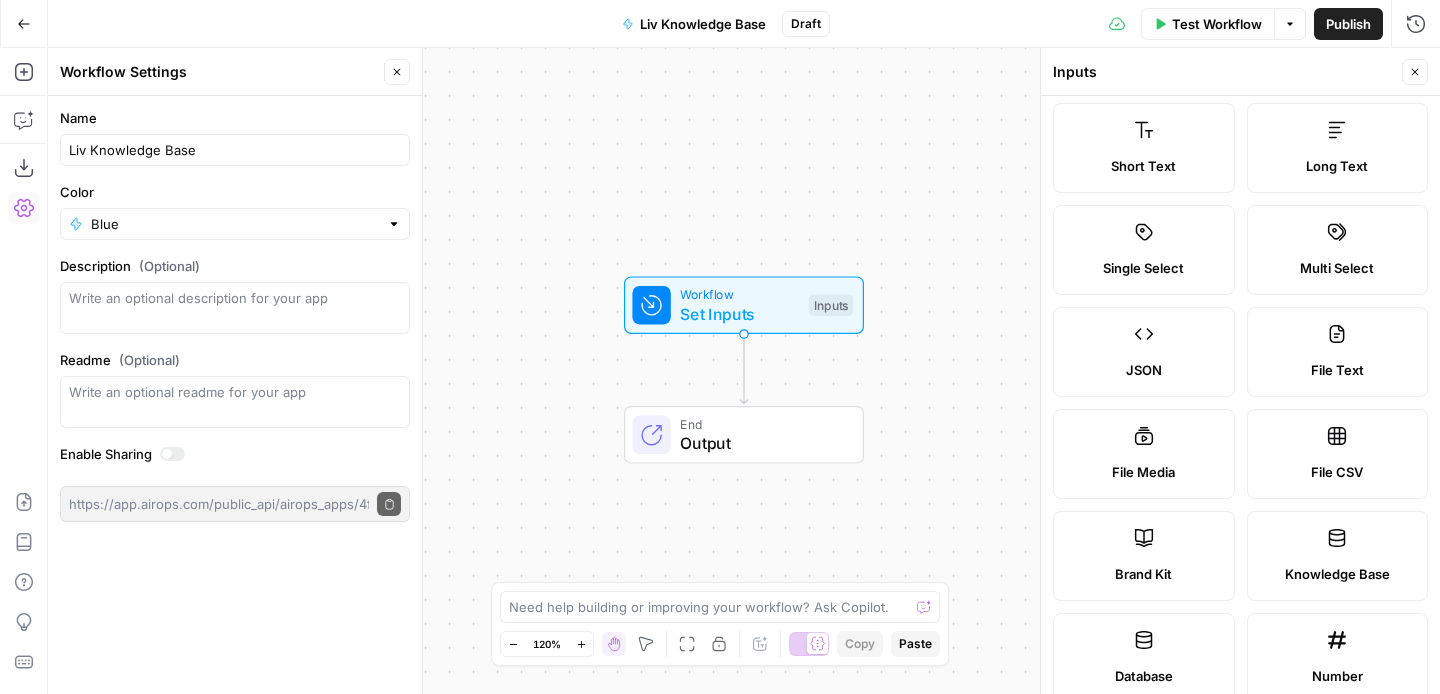 scroll, scrollTop: 3, scrollLeft: 0, axis: vertical 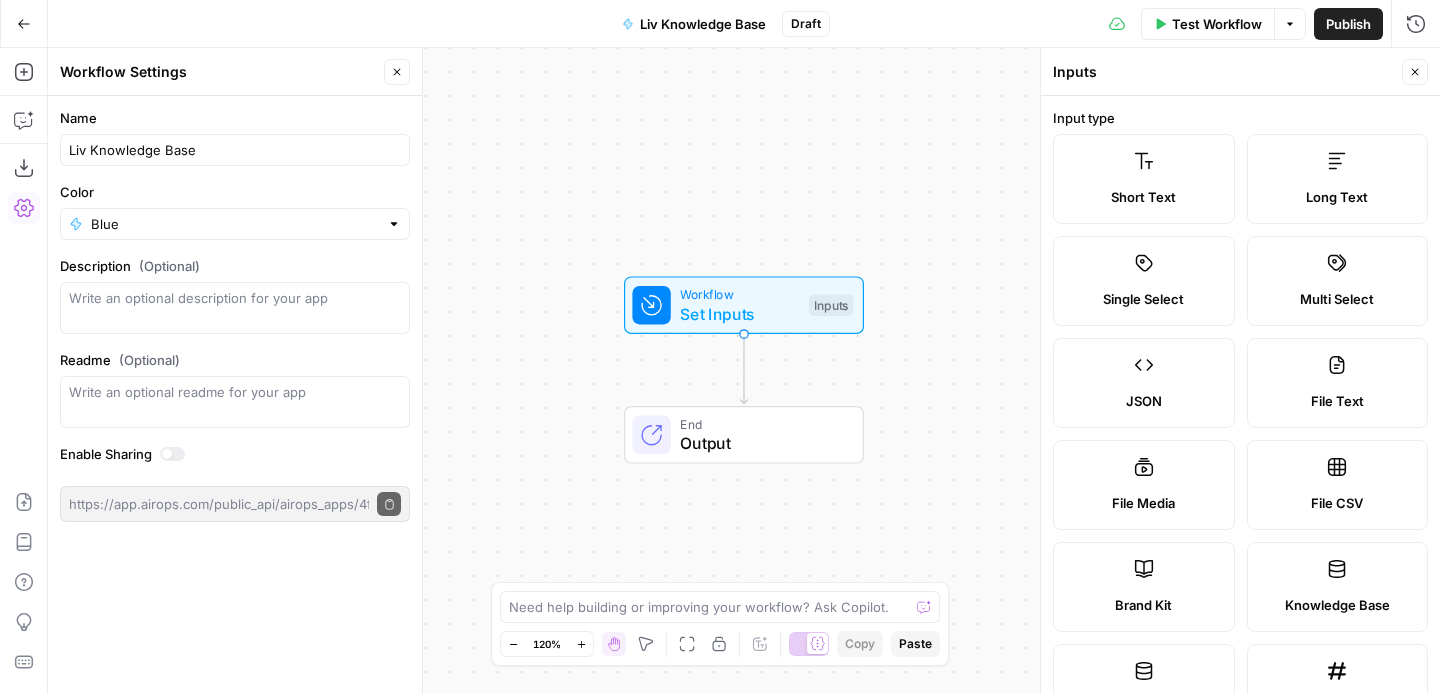 click on "Short Text" at bounding box center [1143, 197] 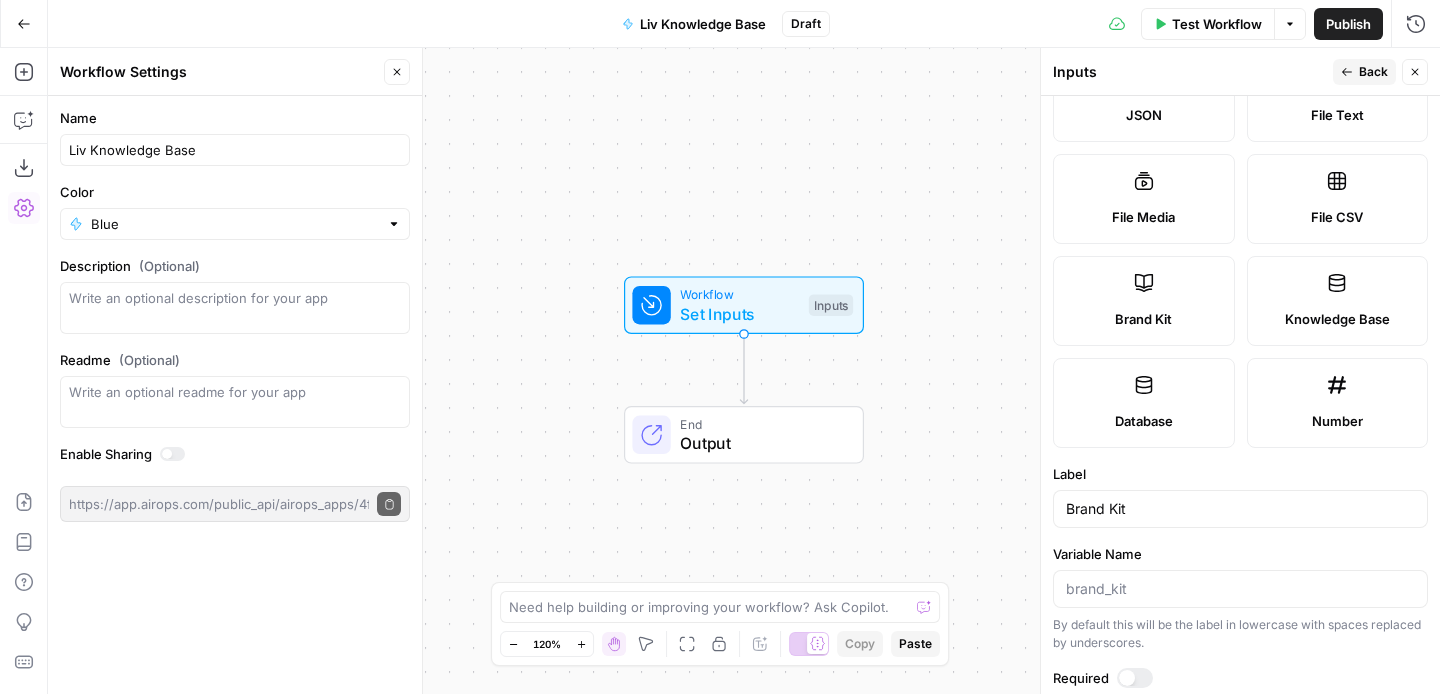 scroll, scrollTop: 0, scrollLeft: 0, axis: both 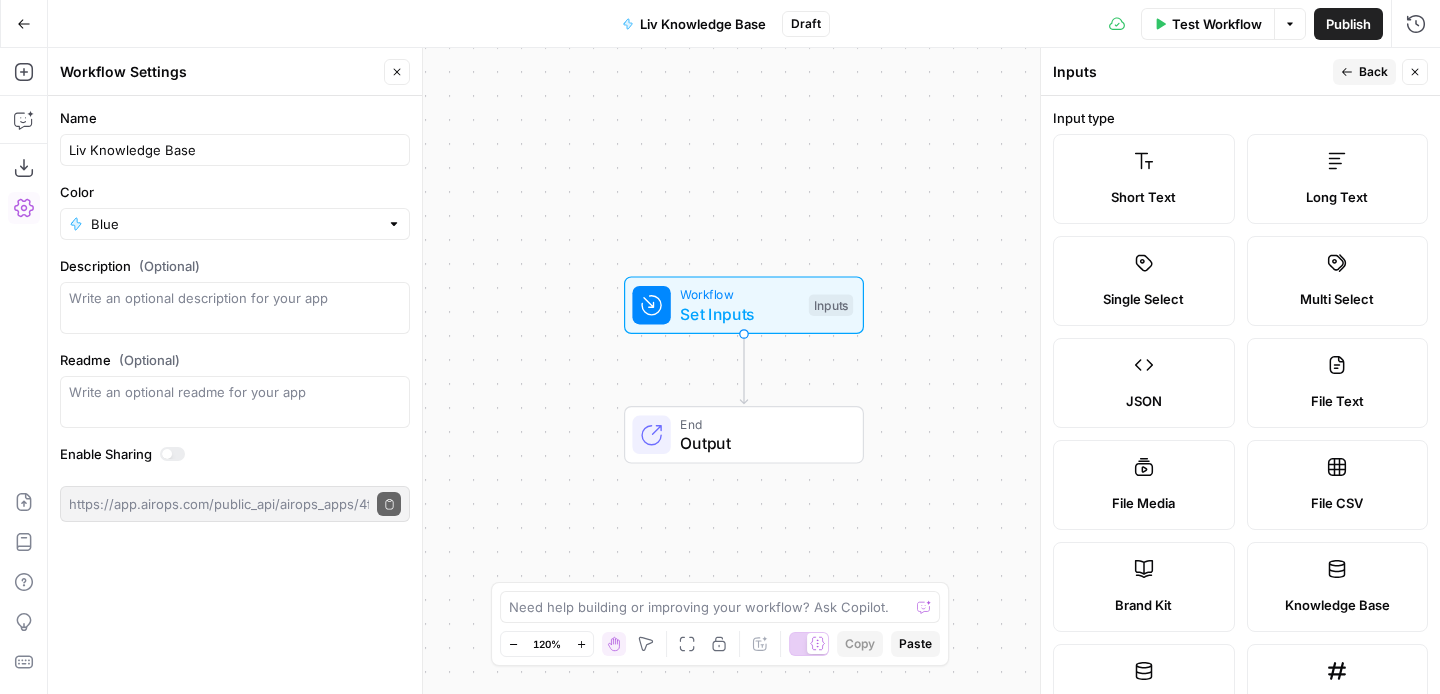 click on "Short Text" at bounding box center [1143, 197] 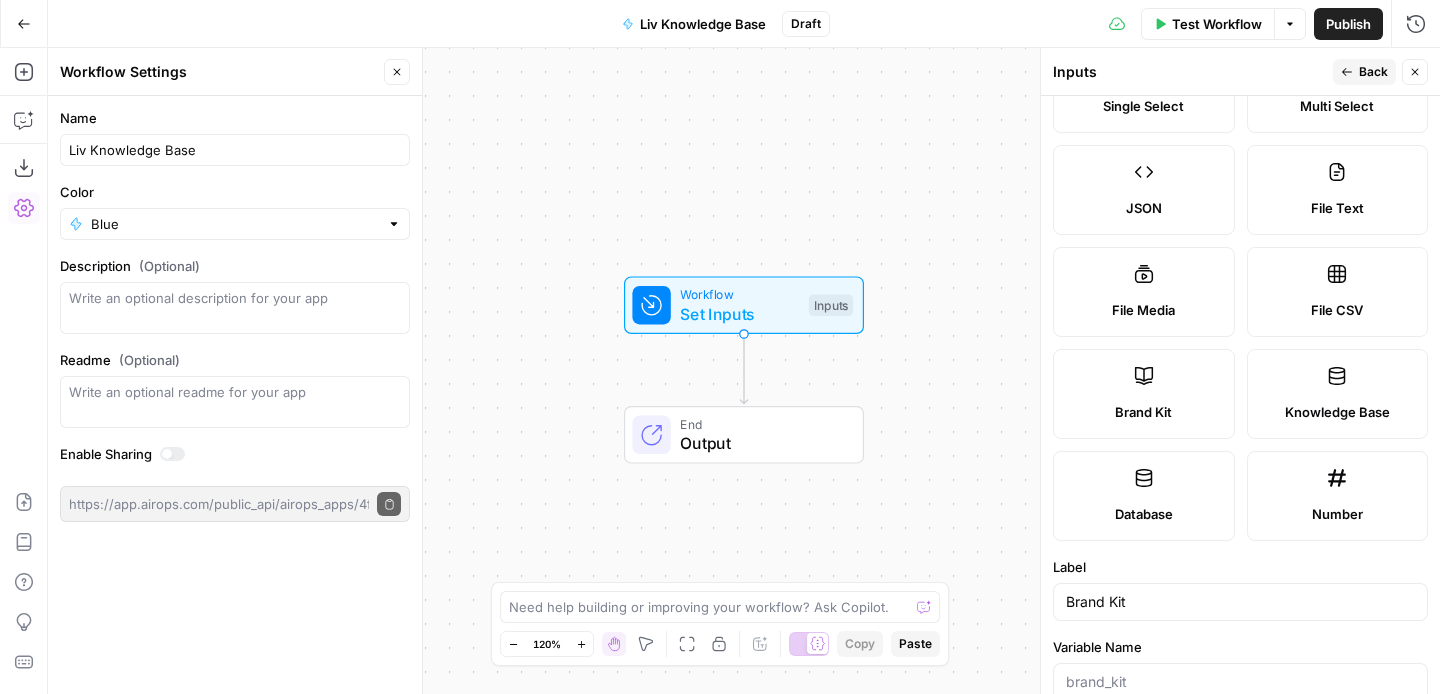 scroll, scrollTop: 209, scrollLeft: 0, axis: vertical 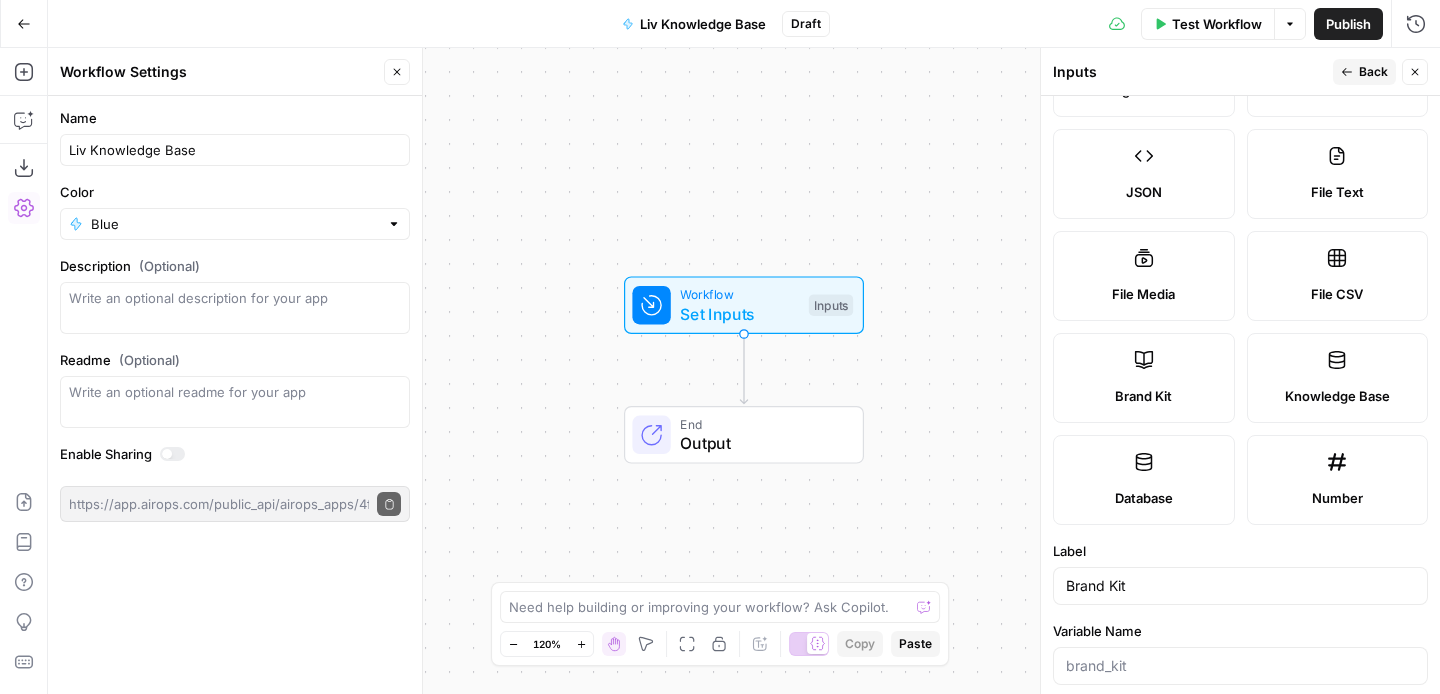 click on "Back" at bounding box center [1373, 72] 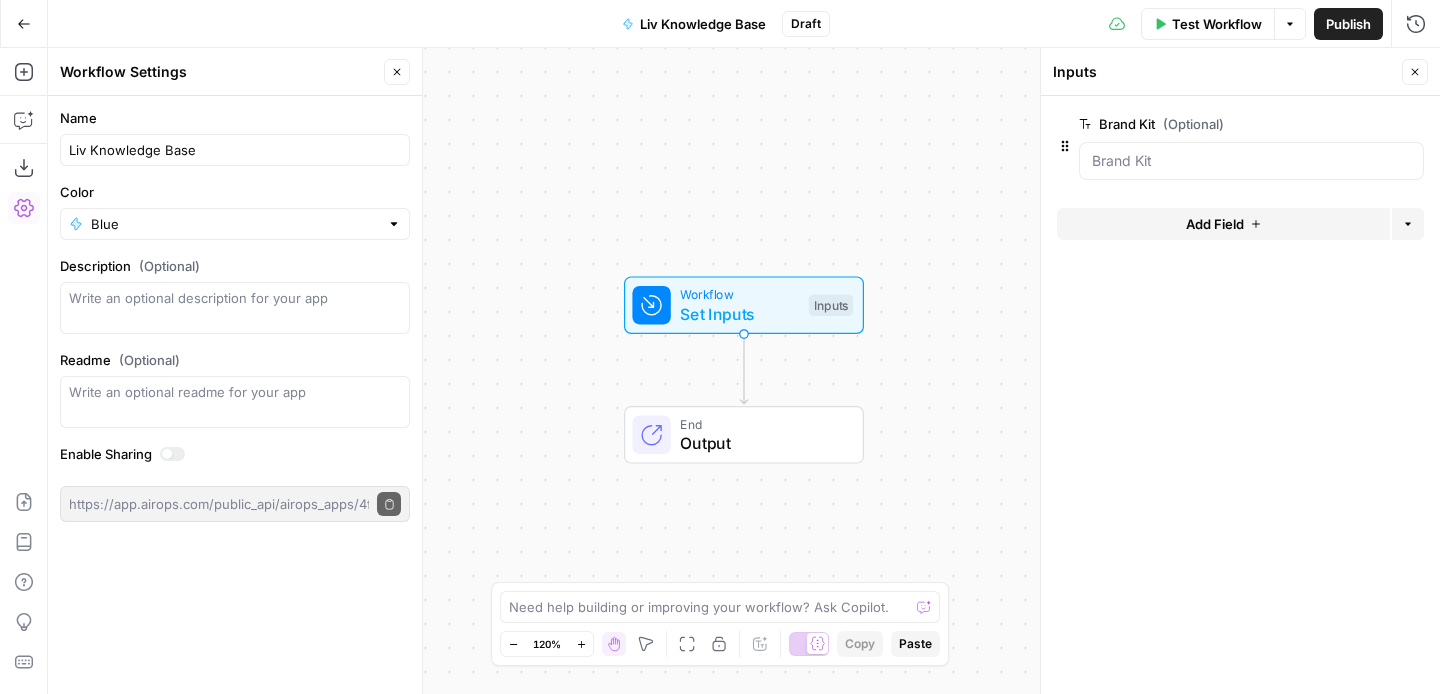 click on "Add Field" at bounding box center [1215, 224] 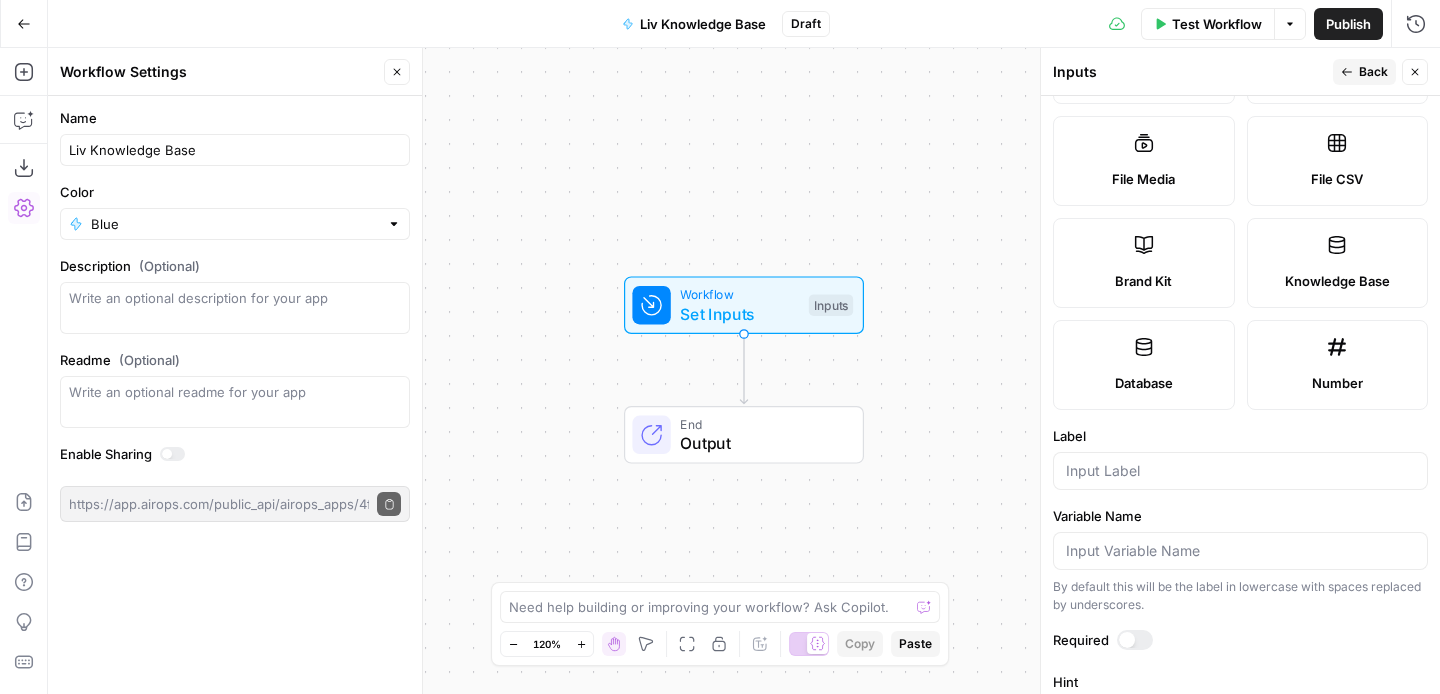scroll, scrollTop: 345, scrollLeft: 0, axis: vertical 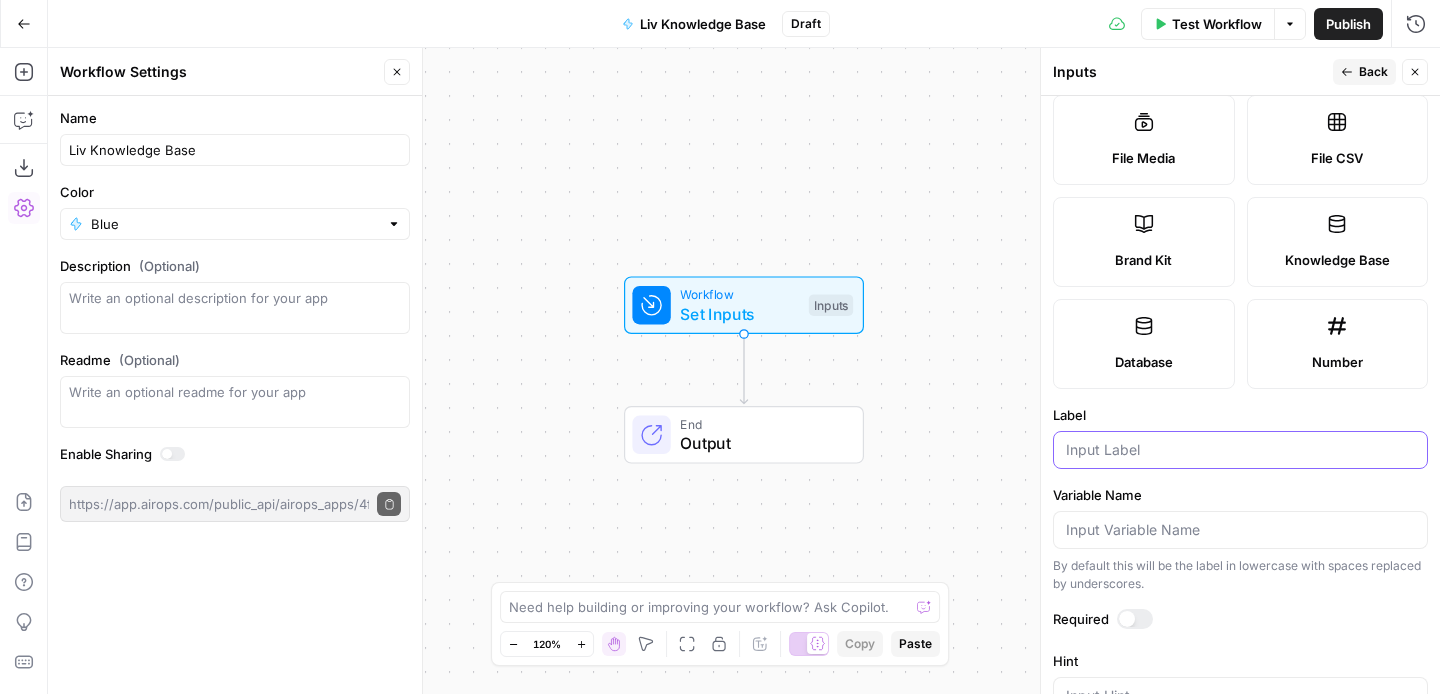 click on "Label" at bounding box center (1240, 450) 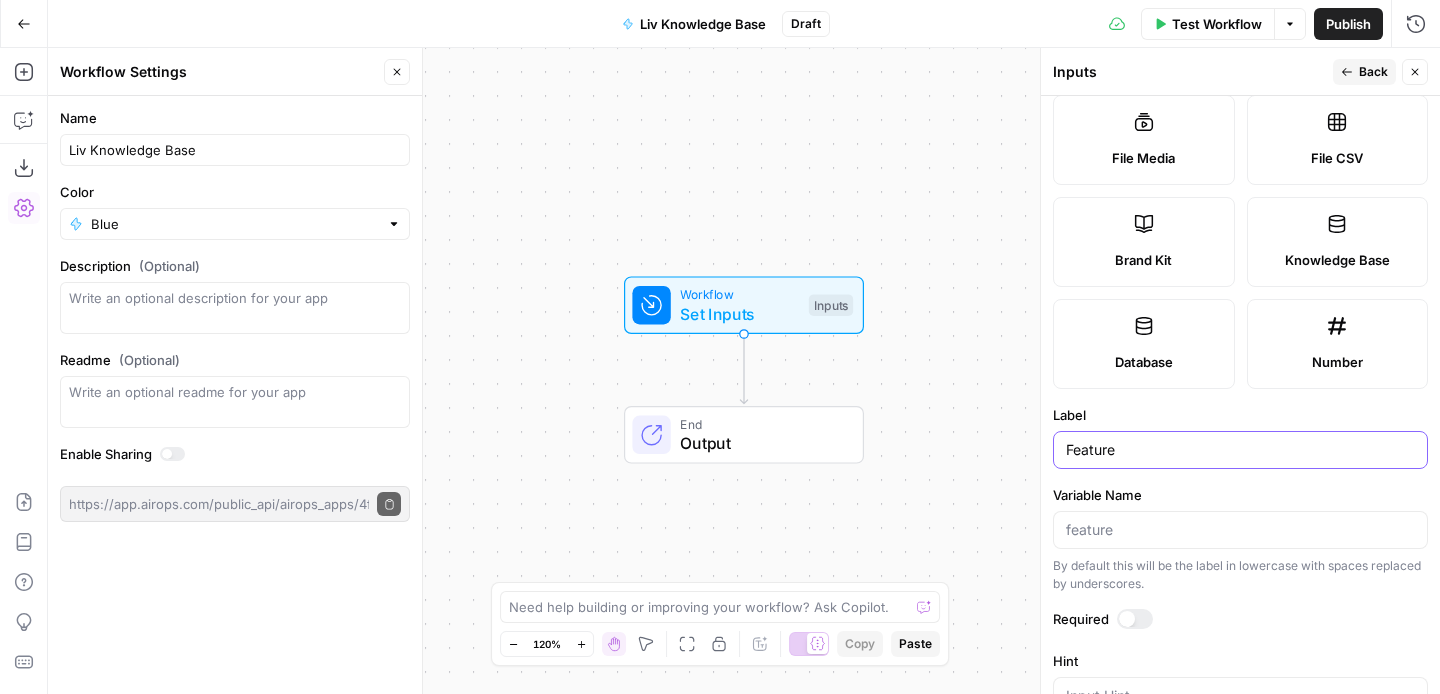 type on "Feature" 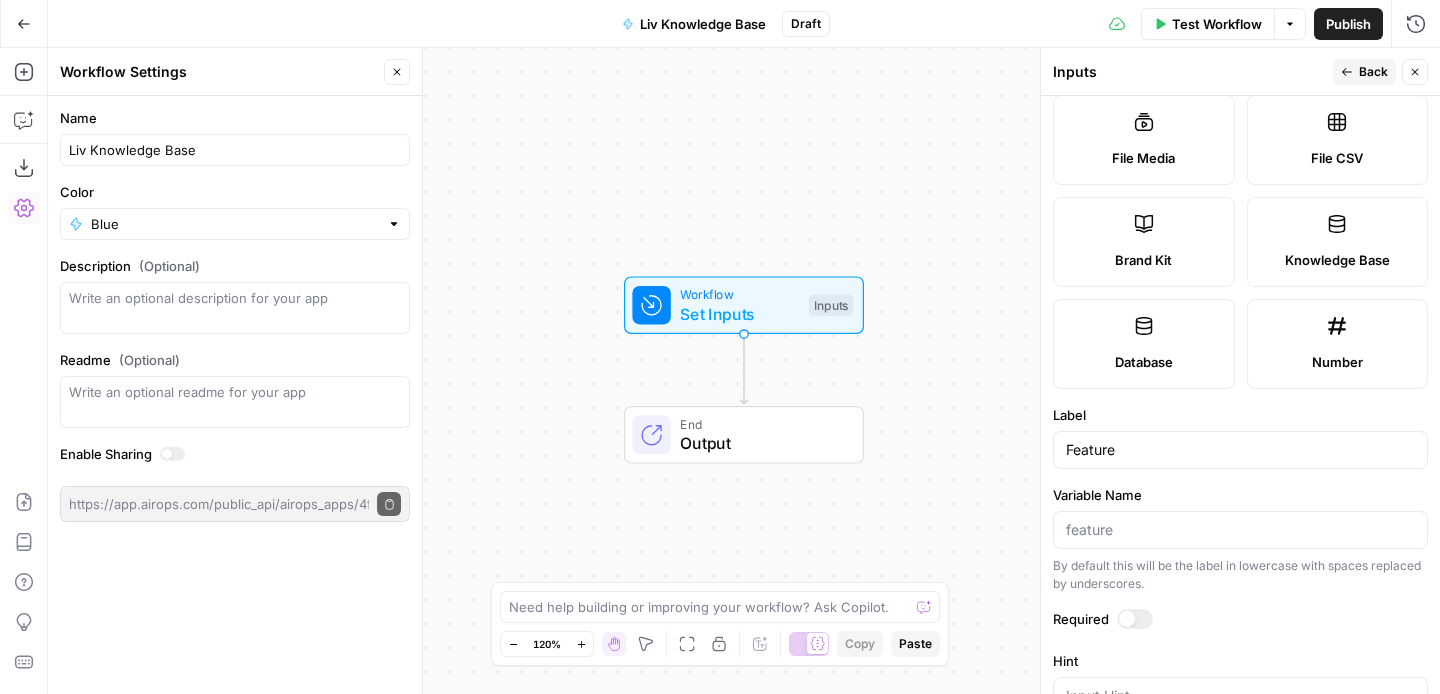 click on "Workflow Set Inputs Inputs End Output" at bounding box center [744, 371] 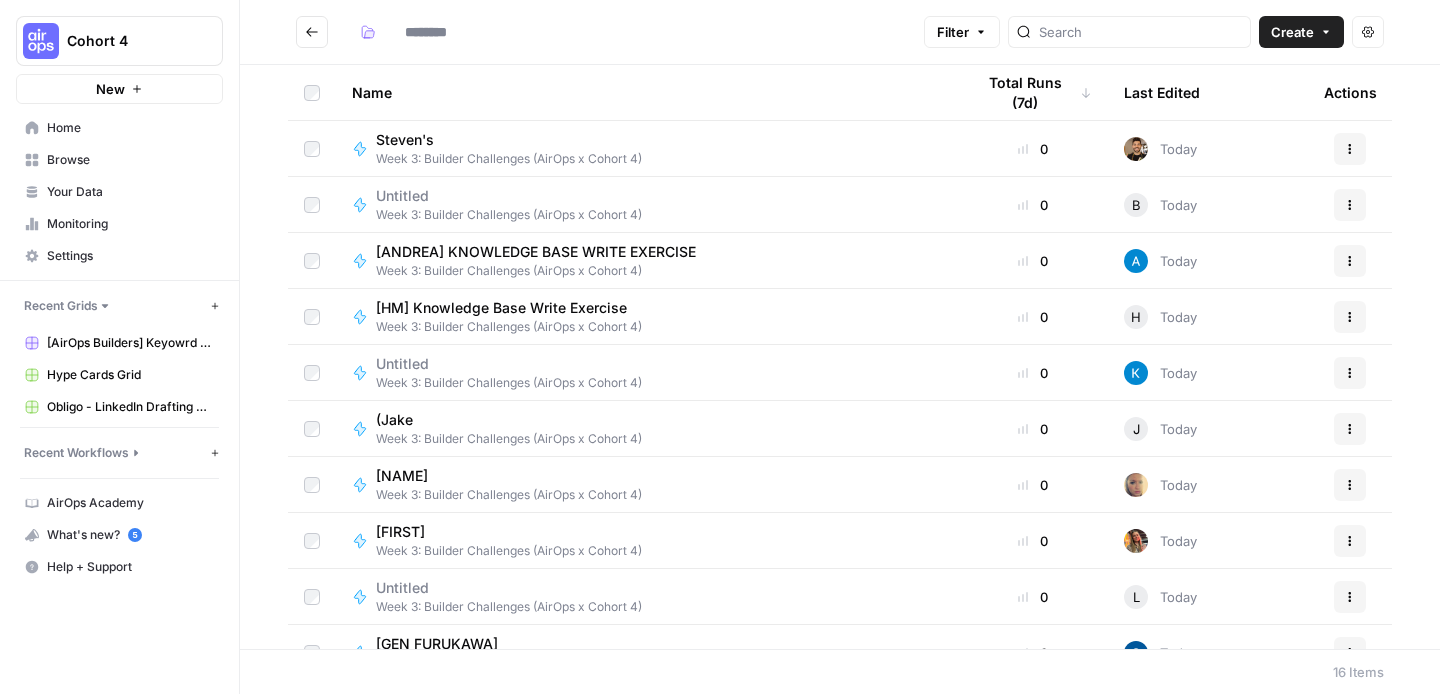 type on "**********" 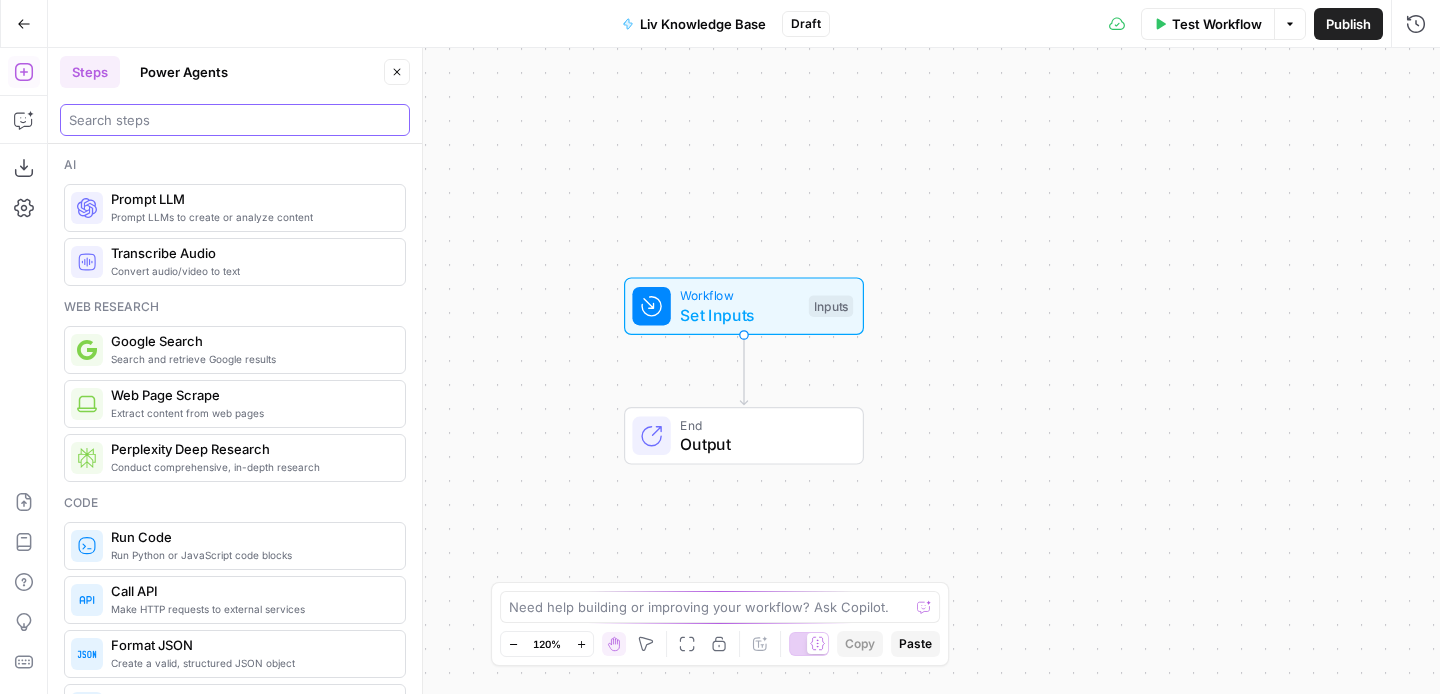 click at bounding box center (235, 120) 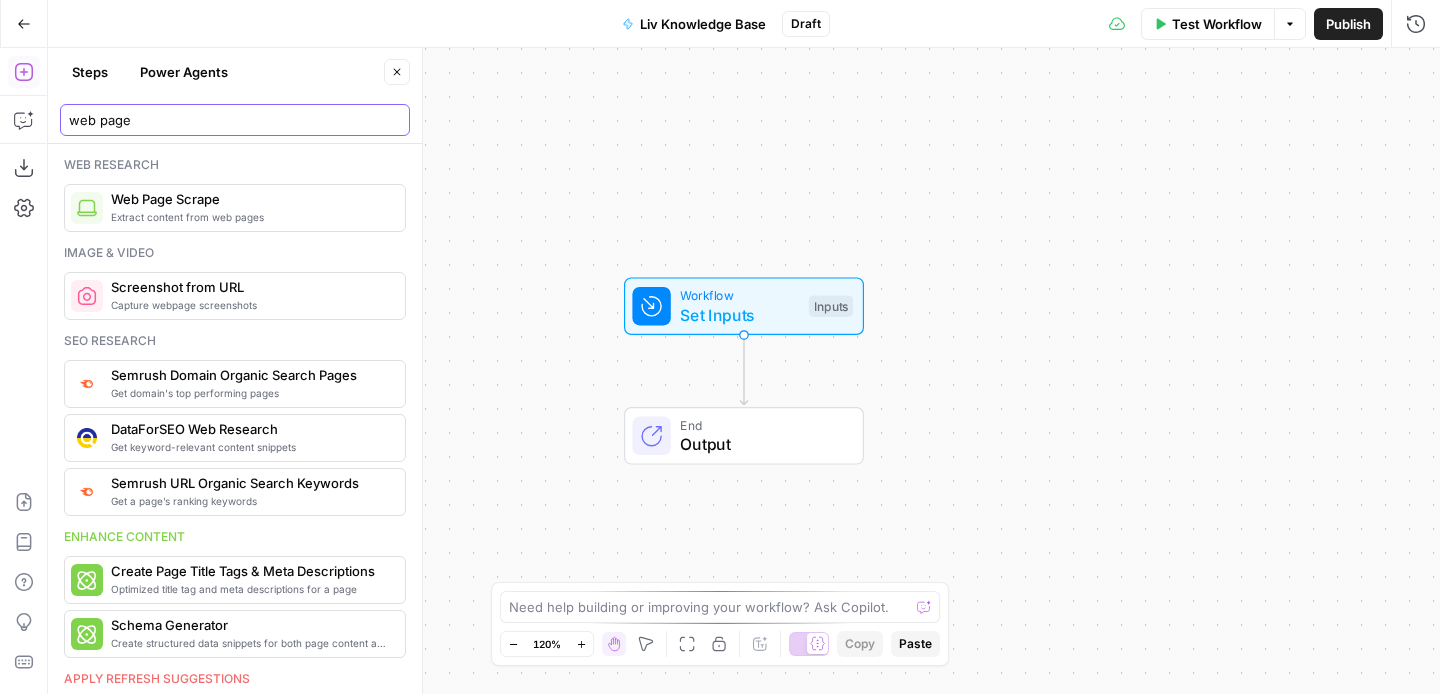 type on "web page" 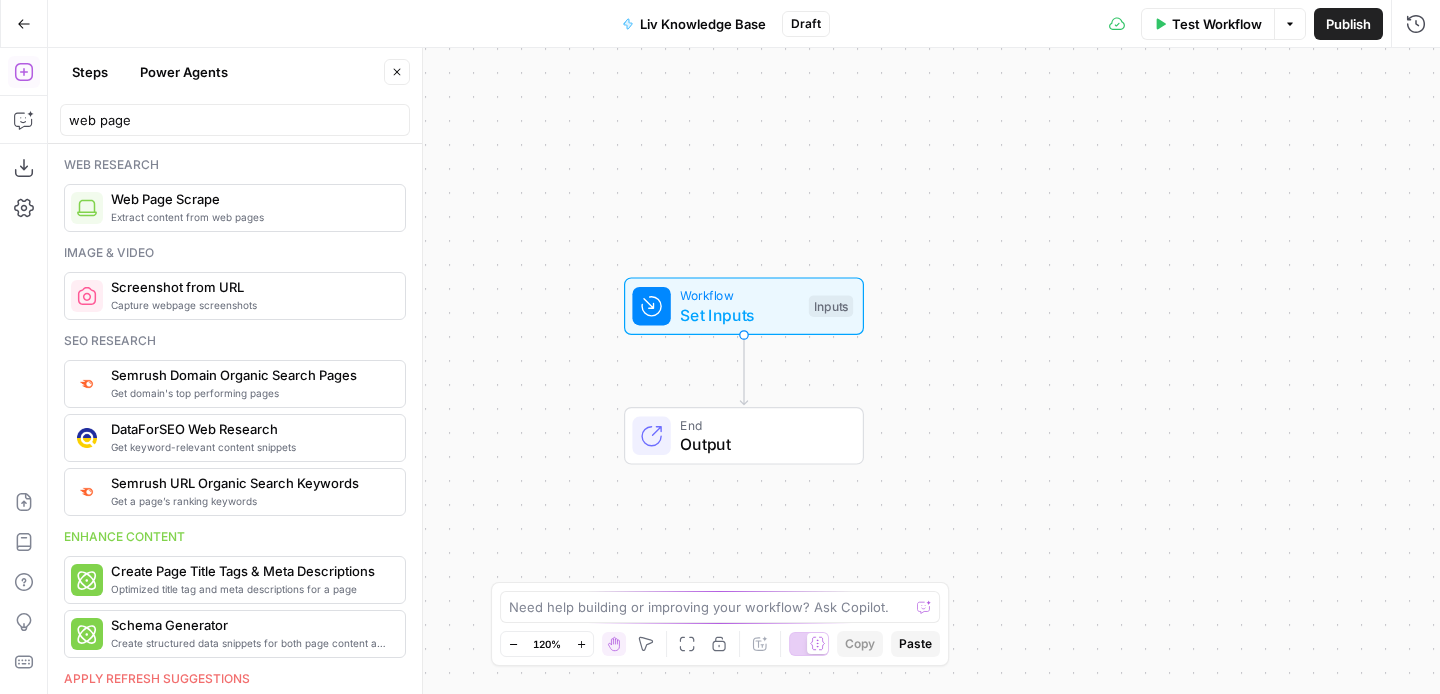 click on "Extract content from web pages Web Page Scrape" at bounding box center (235, 208) 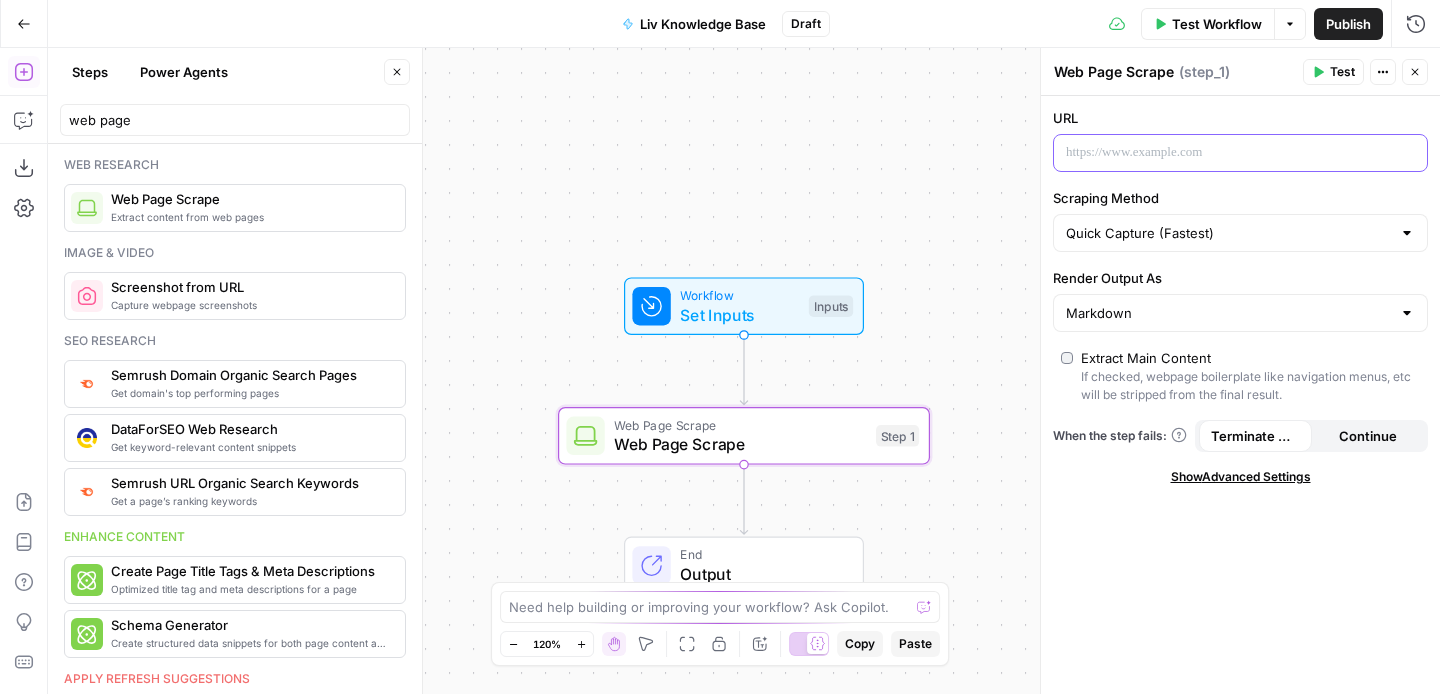 click at bounding box center [1224, 153] 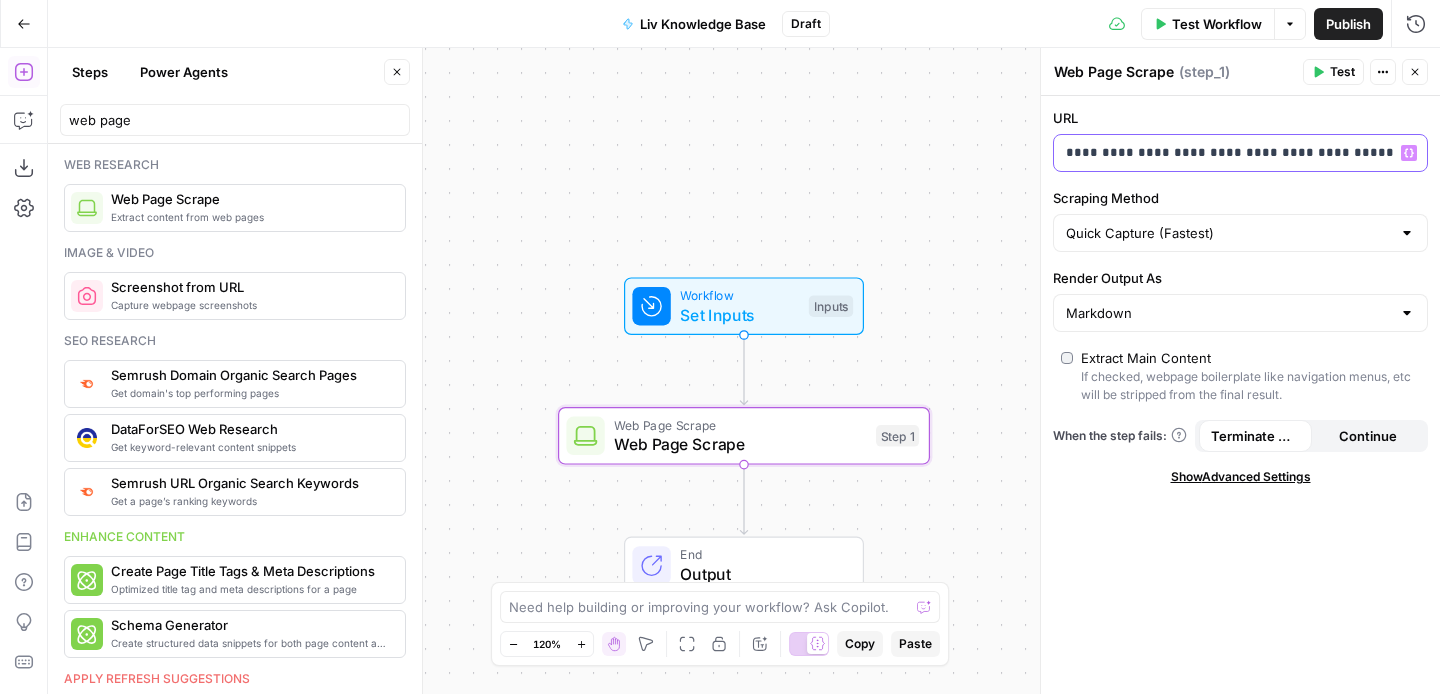 click on "**********" at bounding box center (1224, 153) 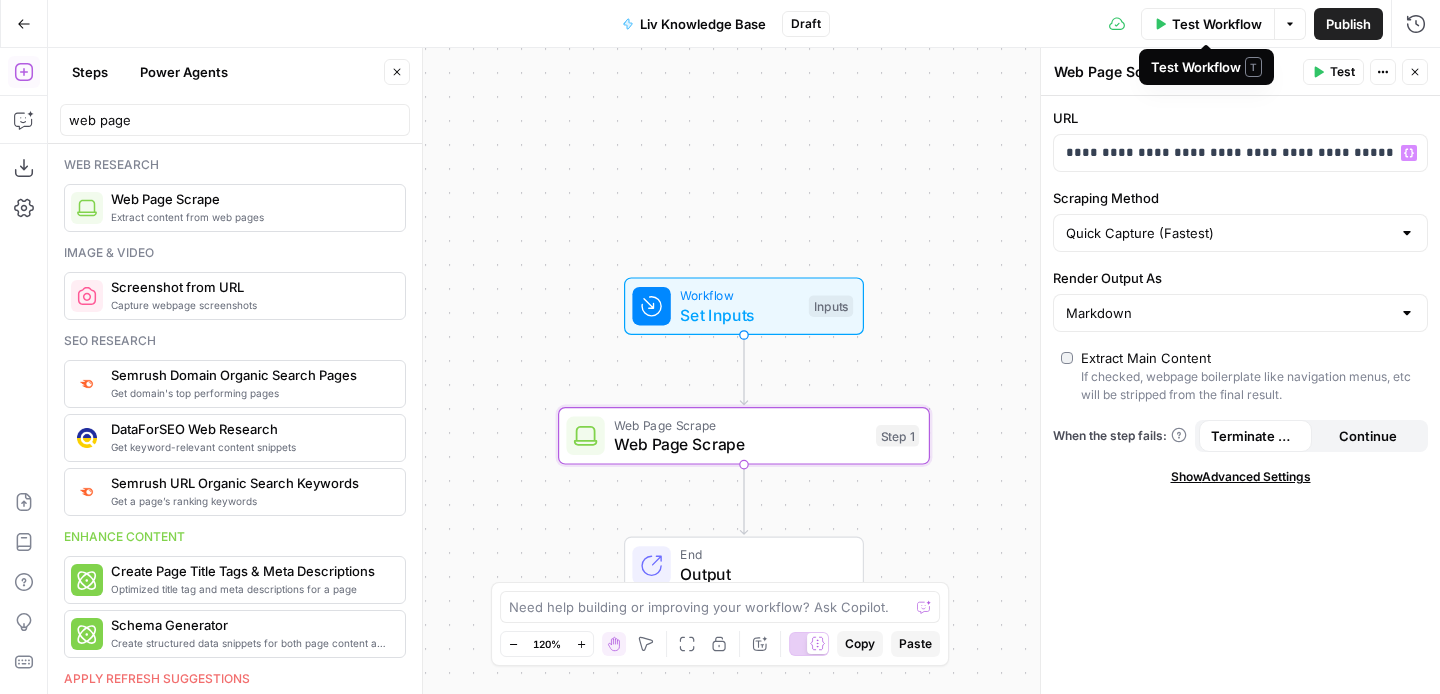 click on "Test Workflow" at bounding box center [1217, 24] 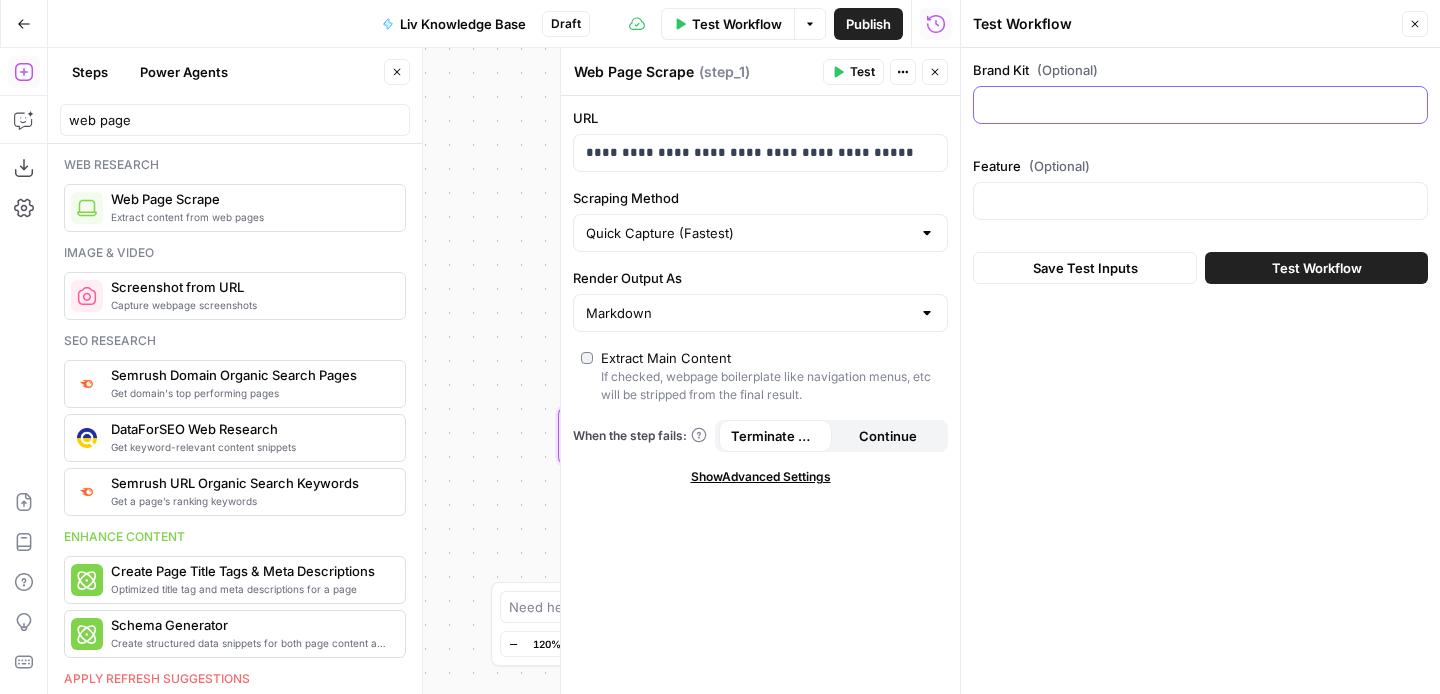click on "Brand Kit   (Optional)" at bounding box center [1200, 105] 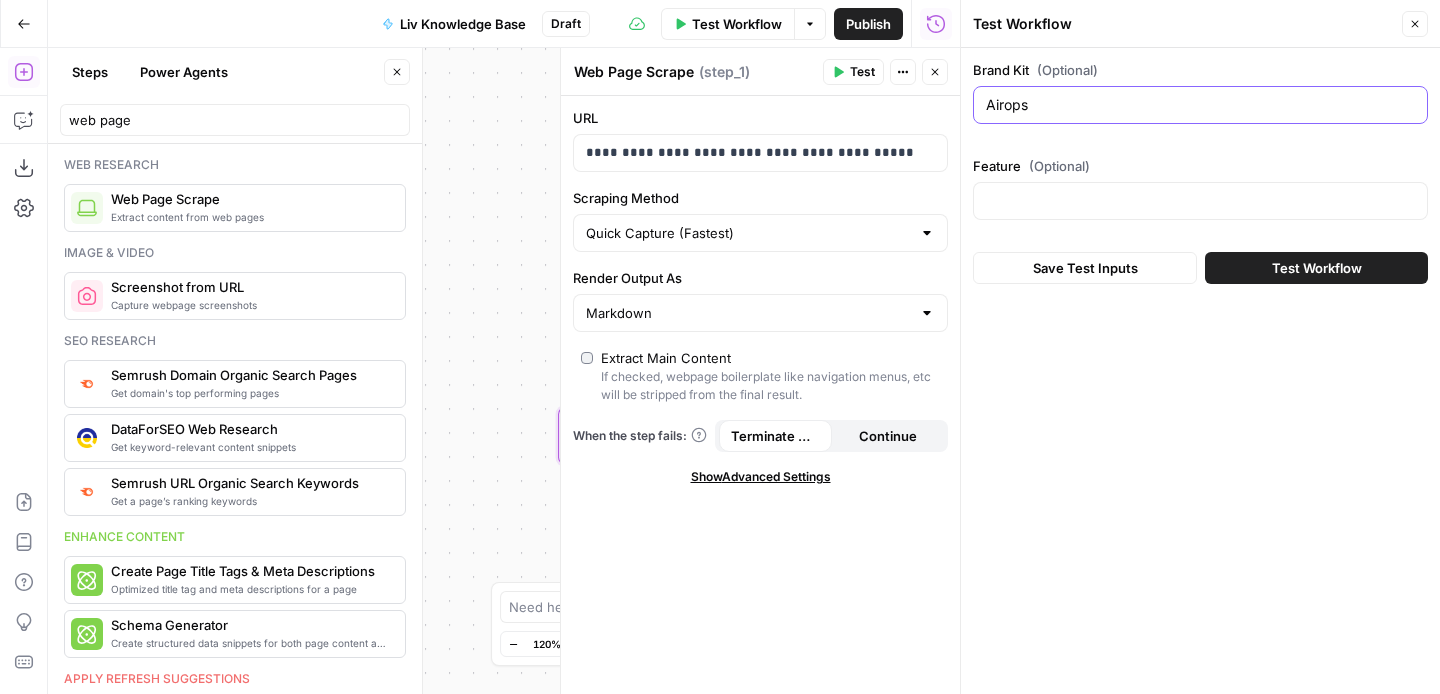 type on "Airops" 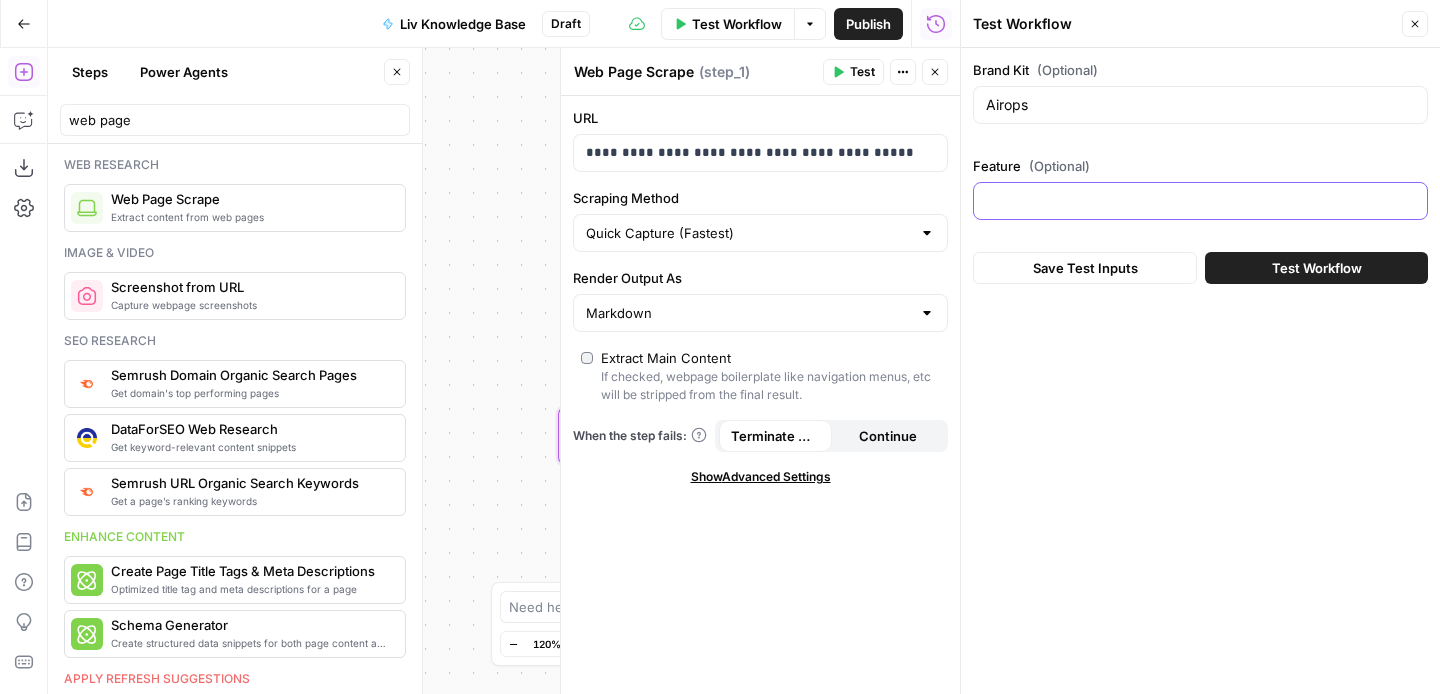 click on "Feature   (Optional)" at bounding box center (1200, 201) 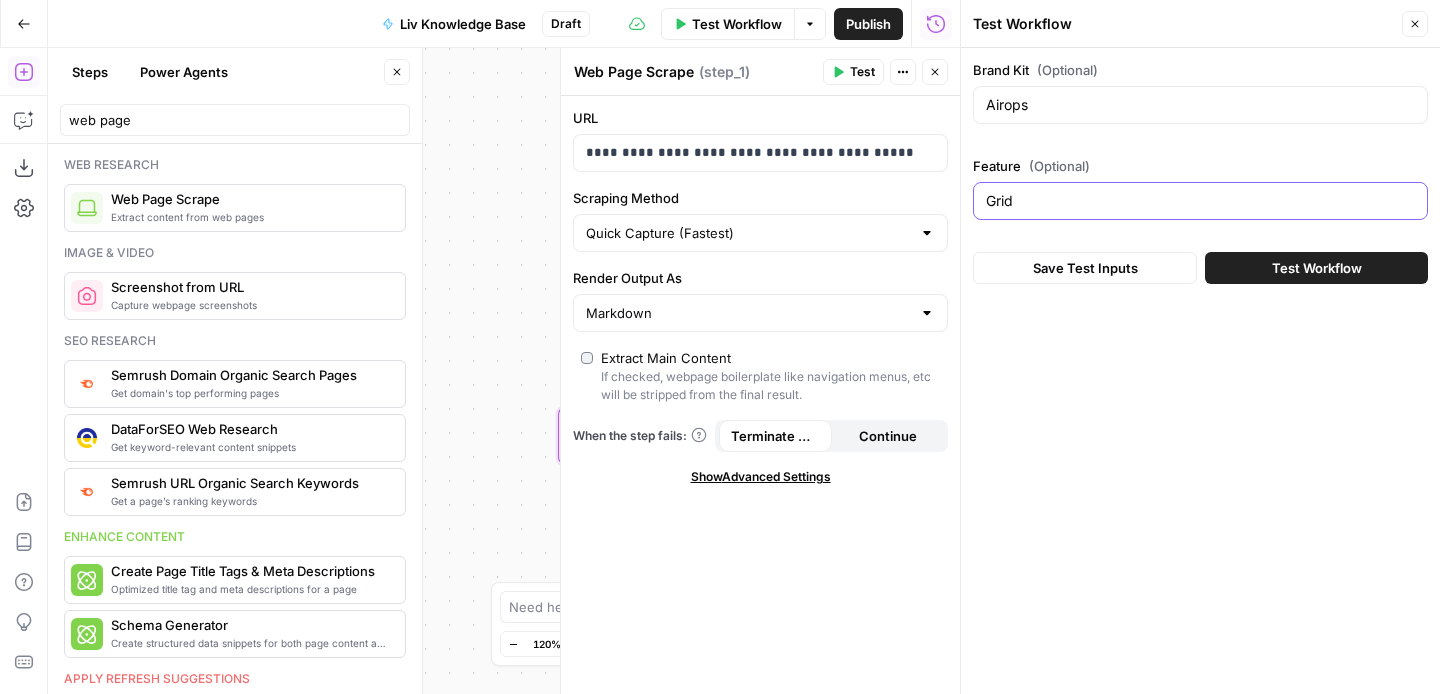 type on "Grid" 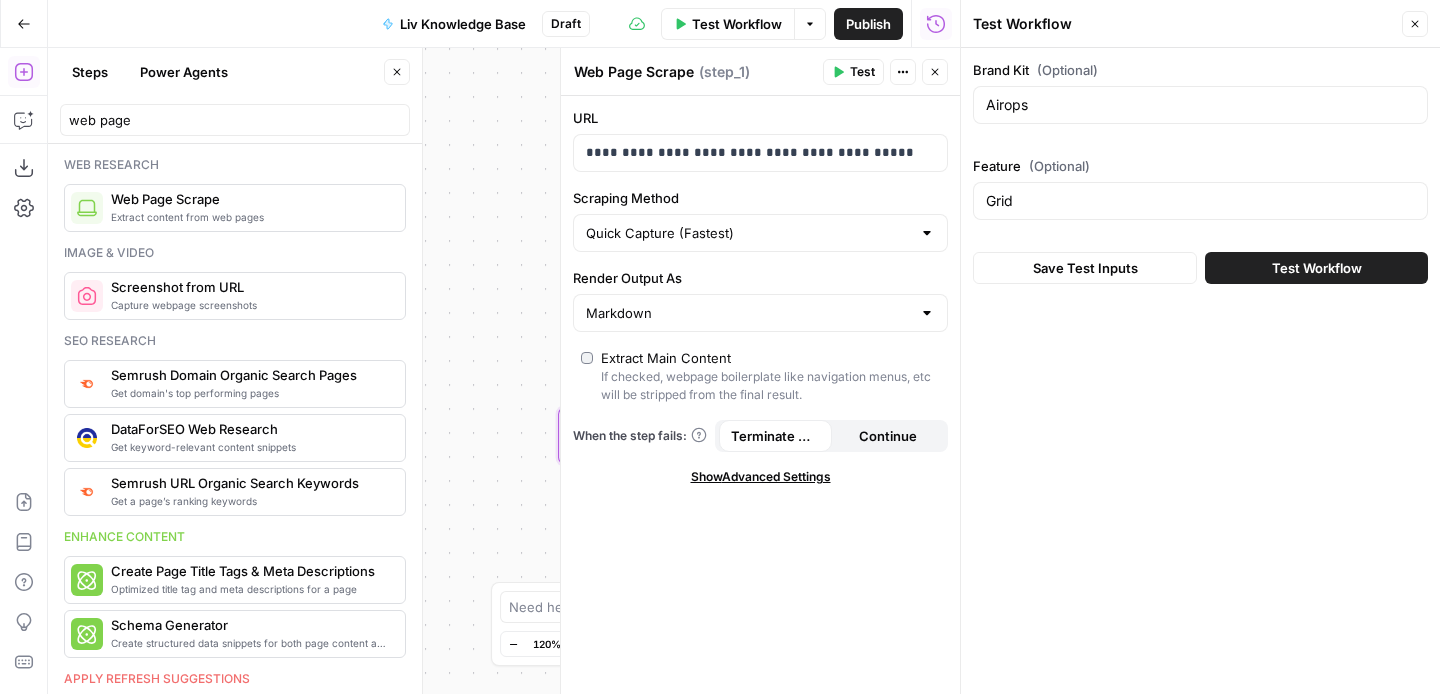 click on "Test Workflow" at bounding box center [1317, 268] 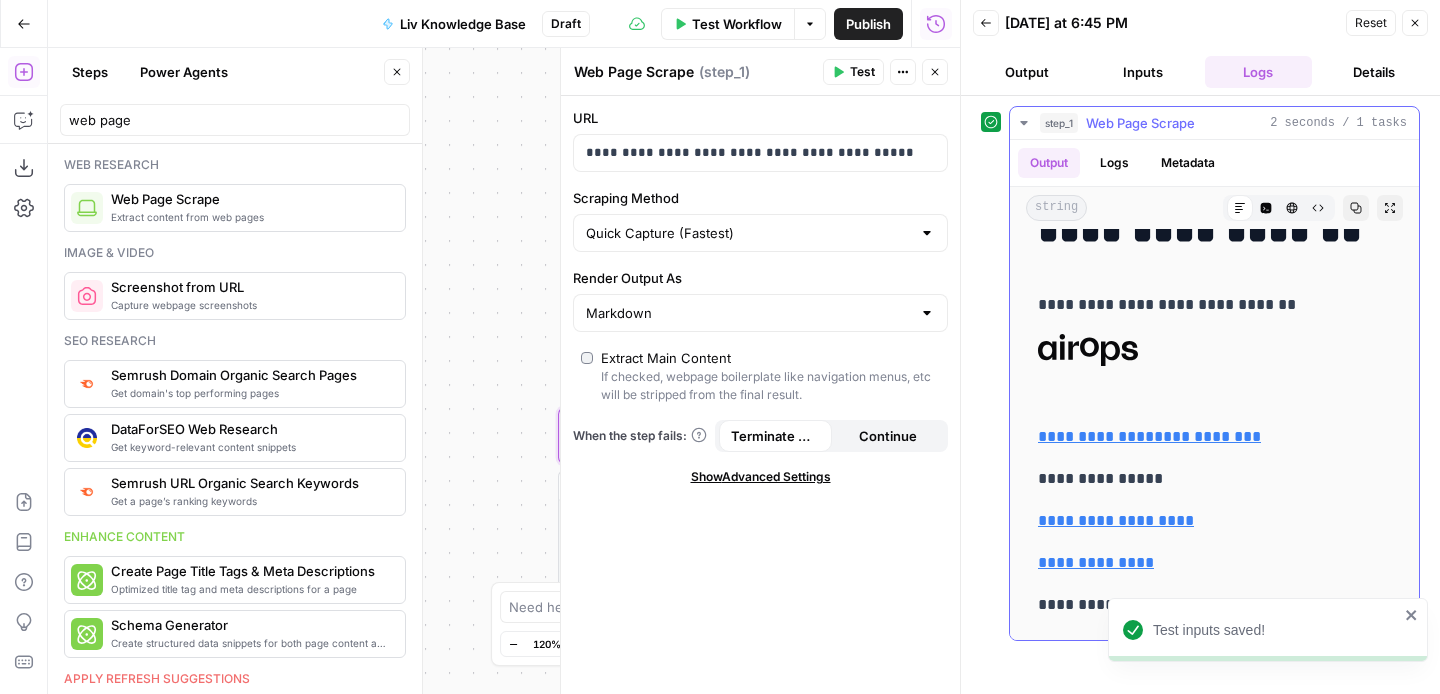 scroll, scrollTop: 211, scrollLeft: 0, axis: vertical 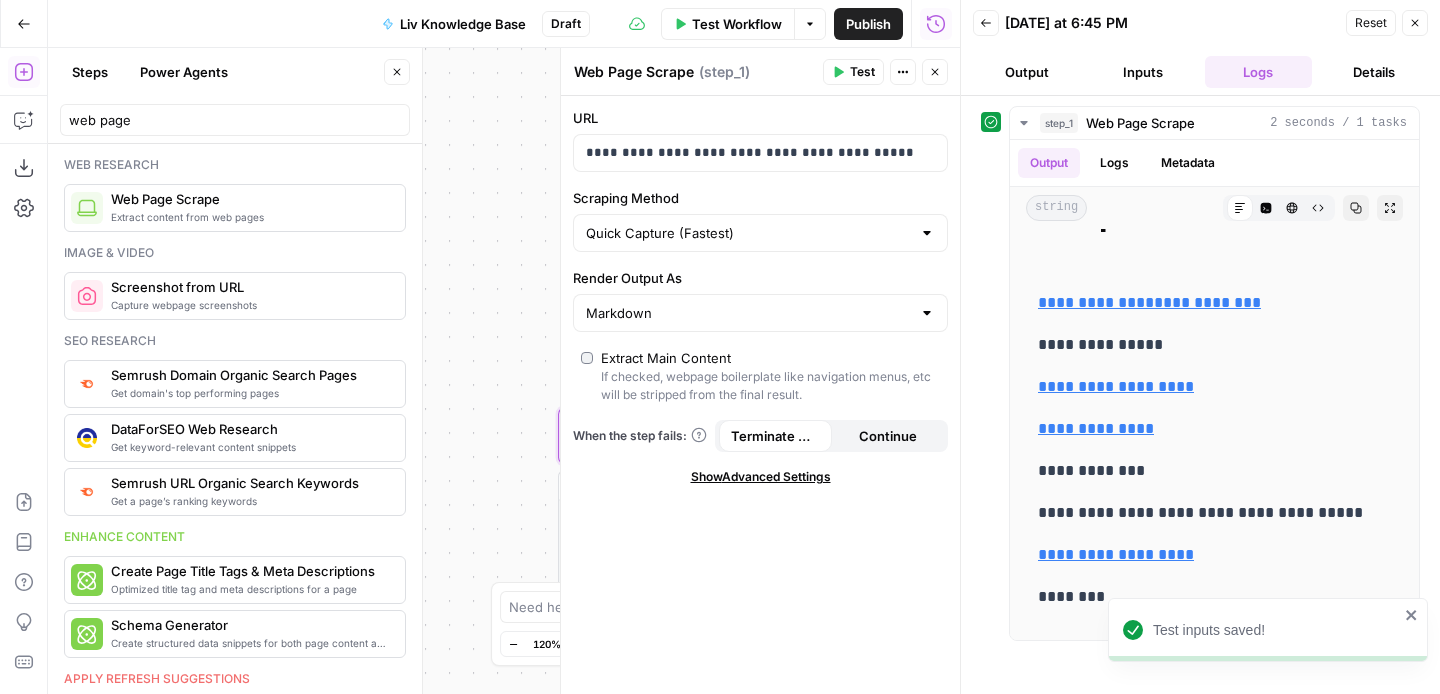 click 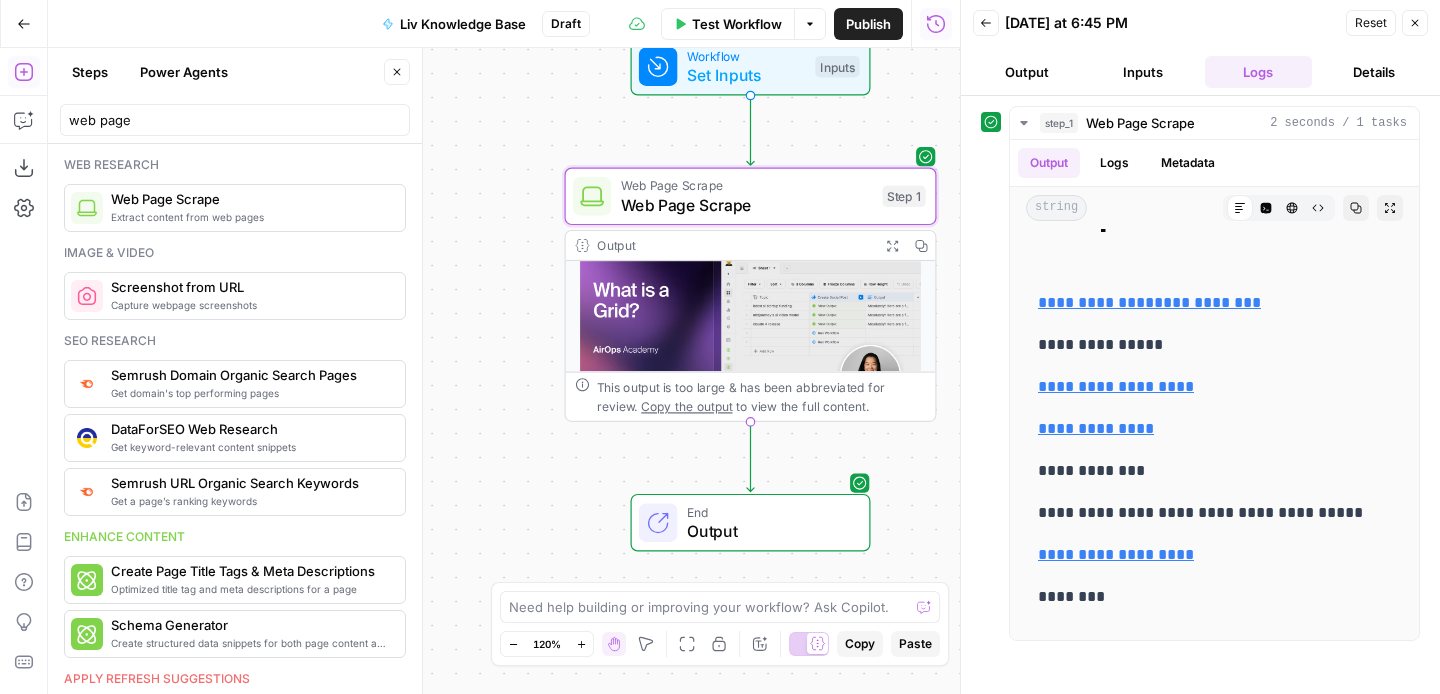 scroll, scrollTop: 517, scrollLeft: 0, axis: vertical 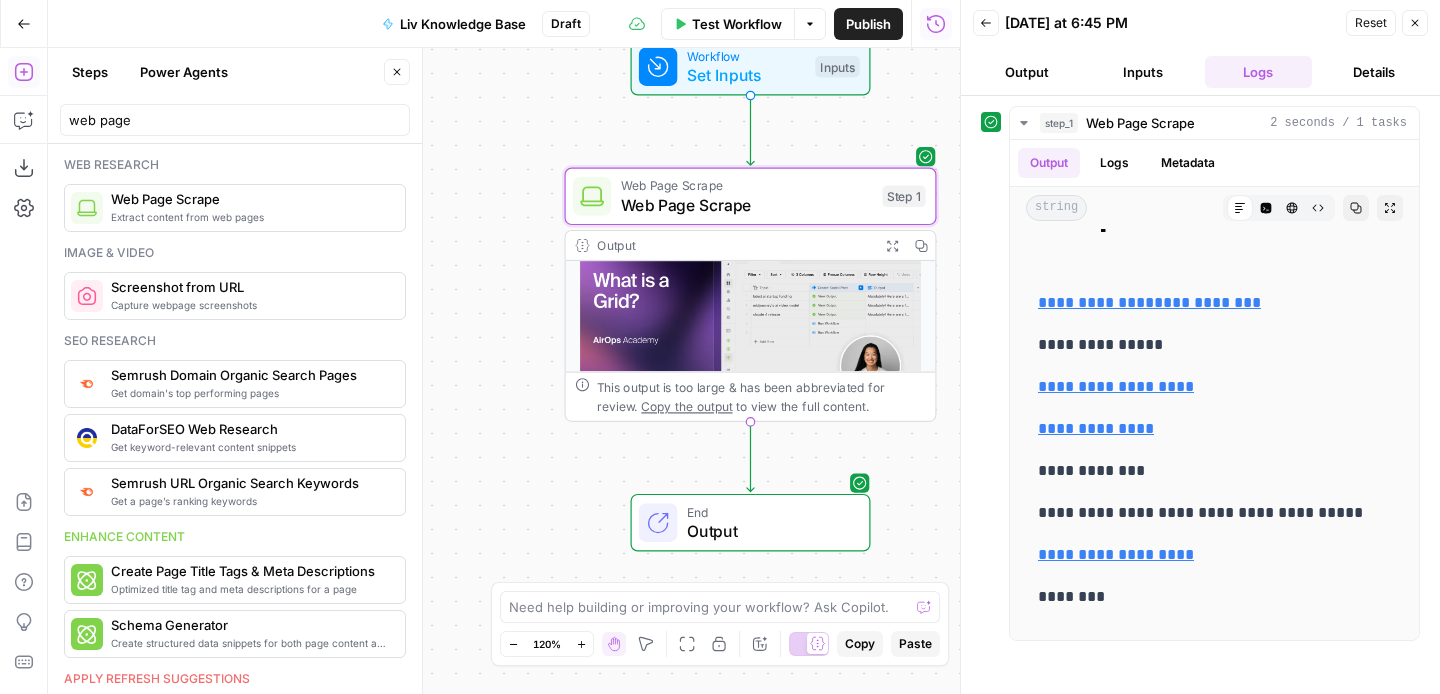 click on "Workflow Set Inputs Inputs Test Step" at bounding box center (749, 66) 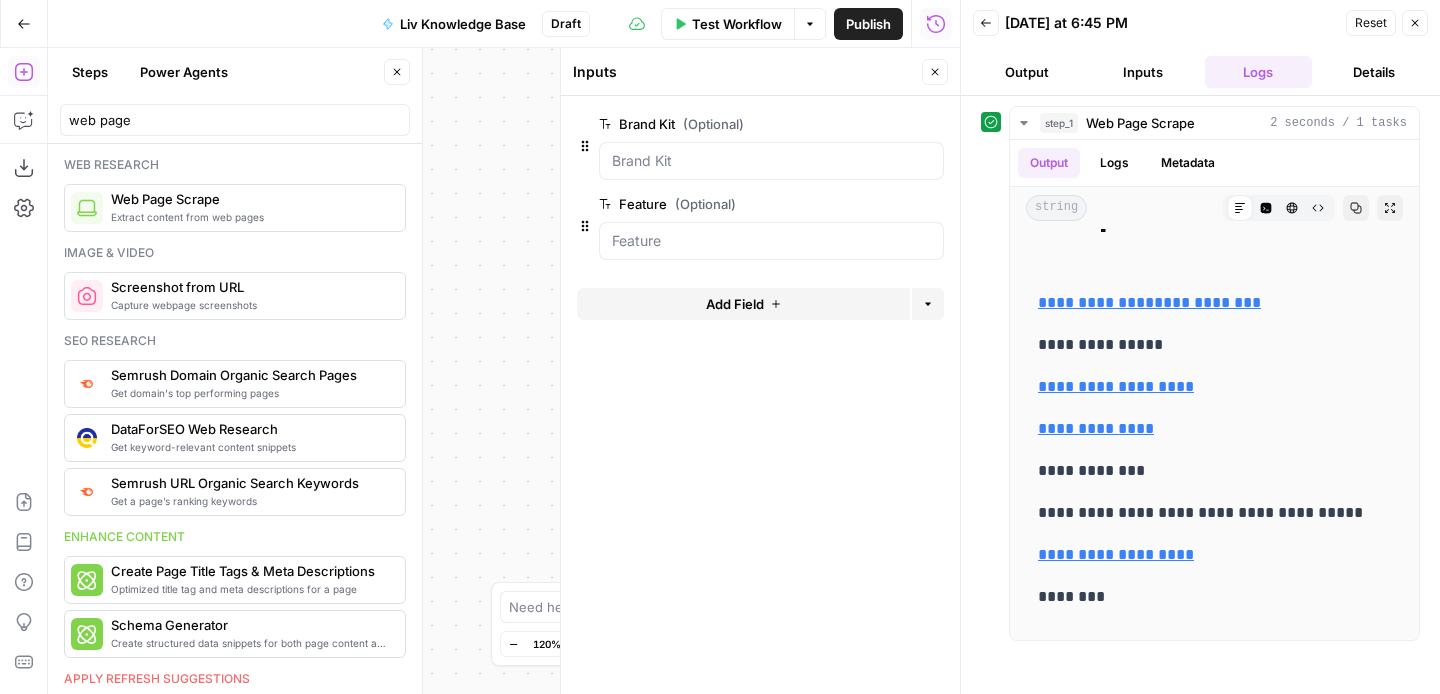 click on "Add Field" at bounding box center (735, 304) 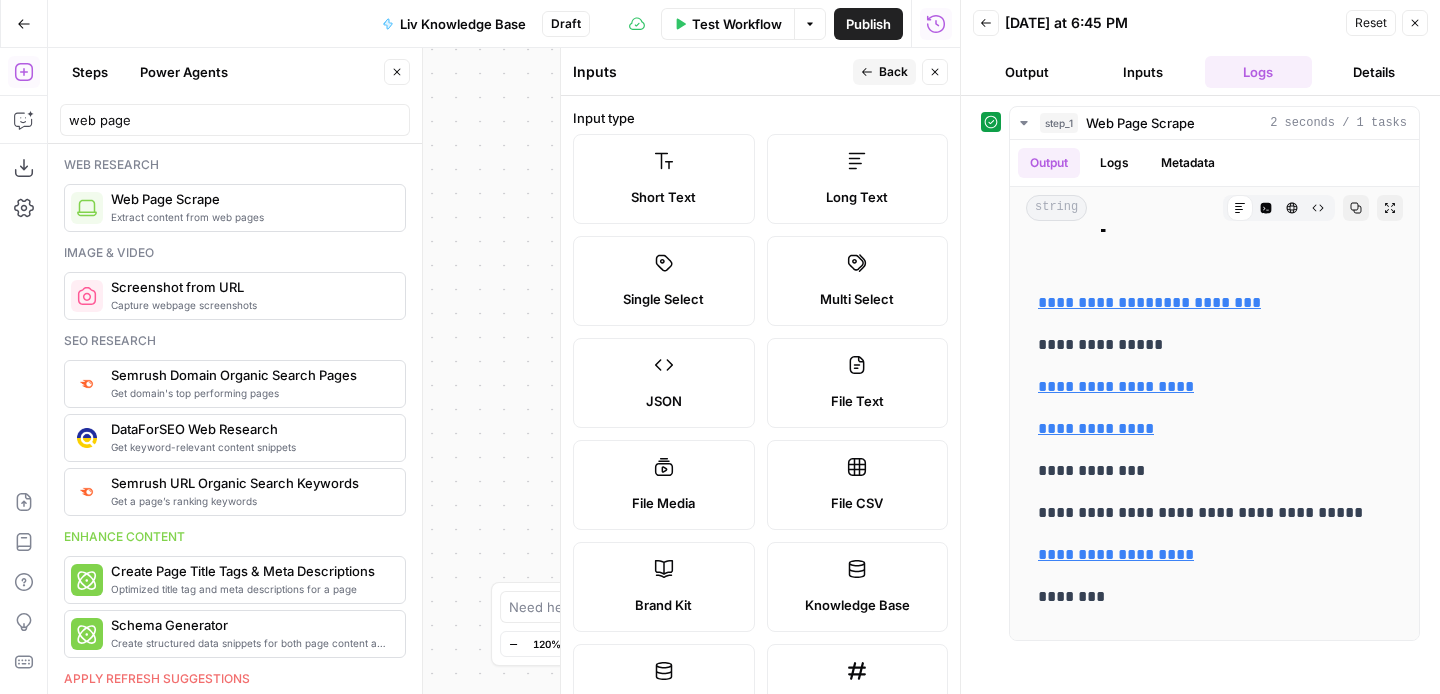 click on "Short Text" at bounding box center [664, 179] 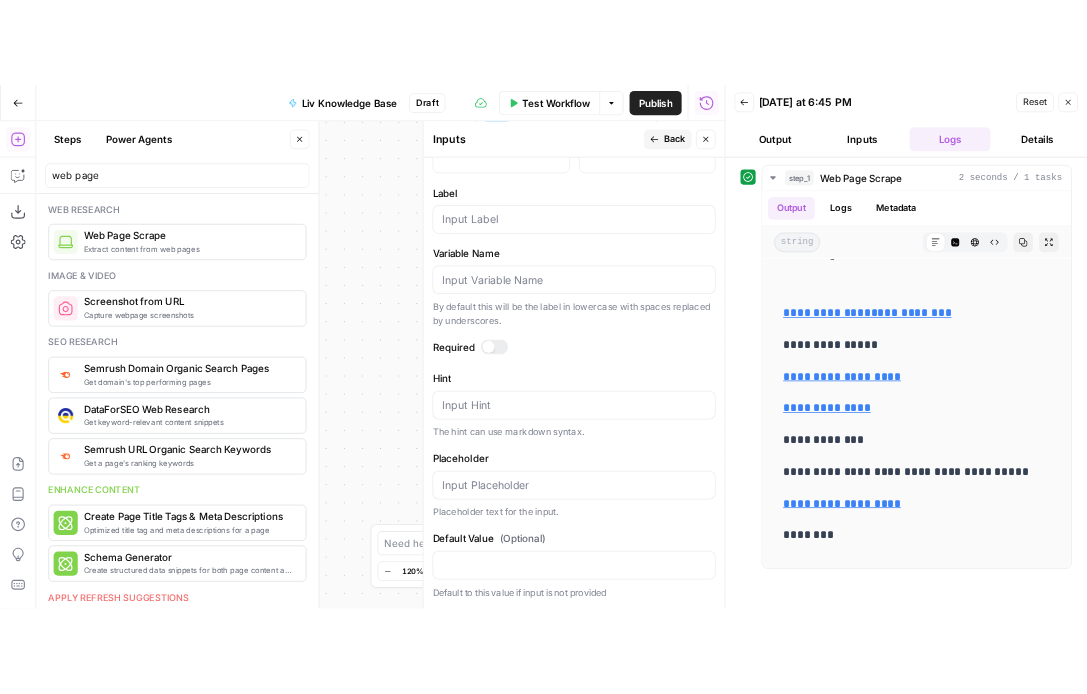 scroll, scrollTop: 538, scrollLeft: 0, axis: vertical 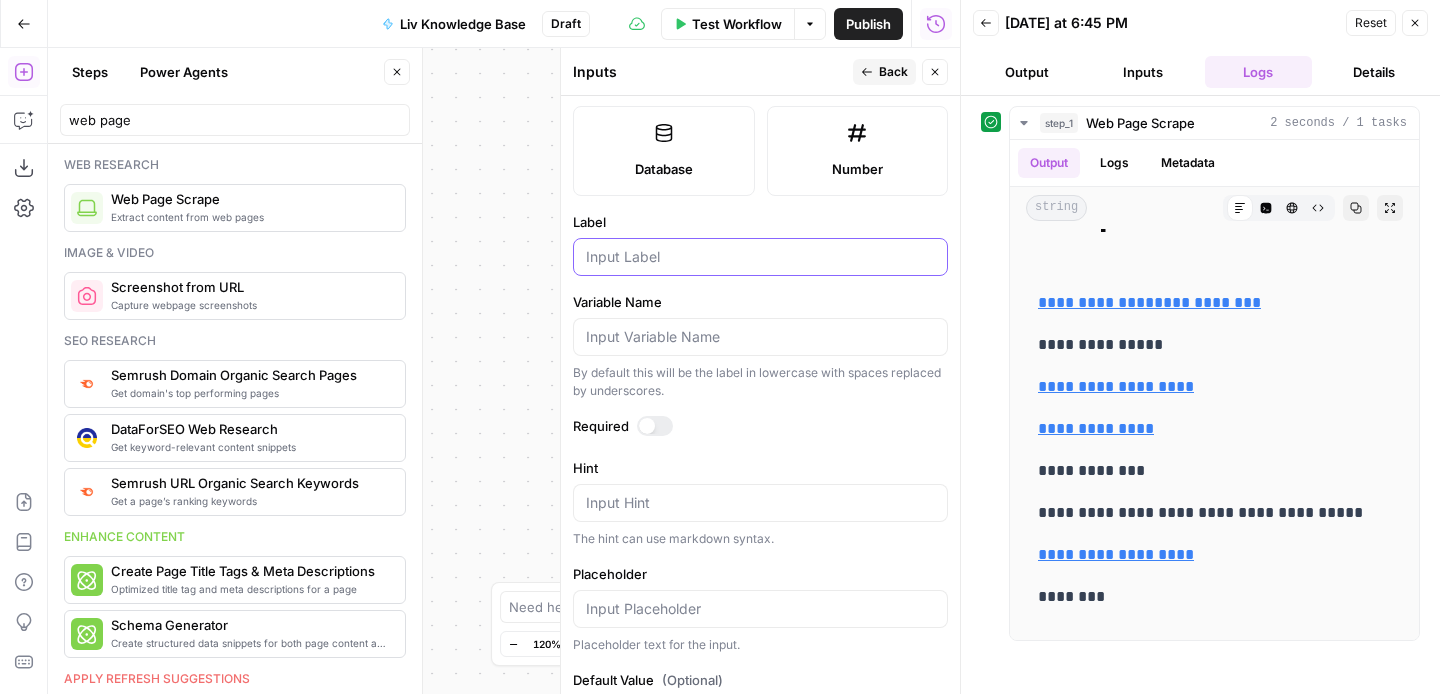 click on "Label" at bounding box center [760, 257] 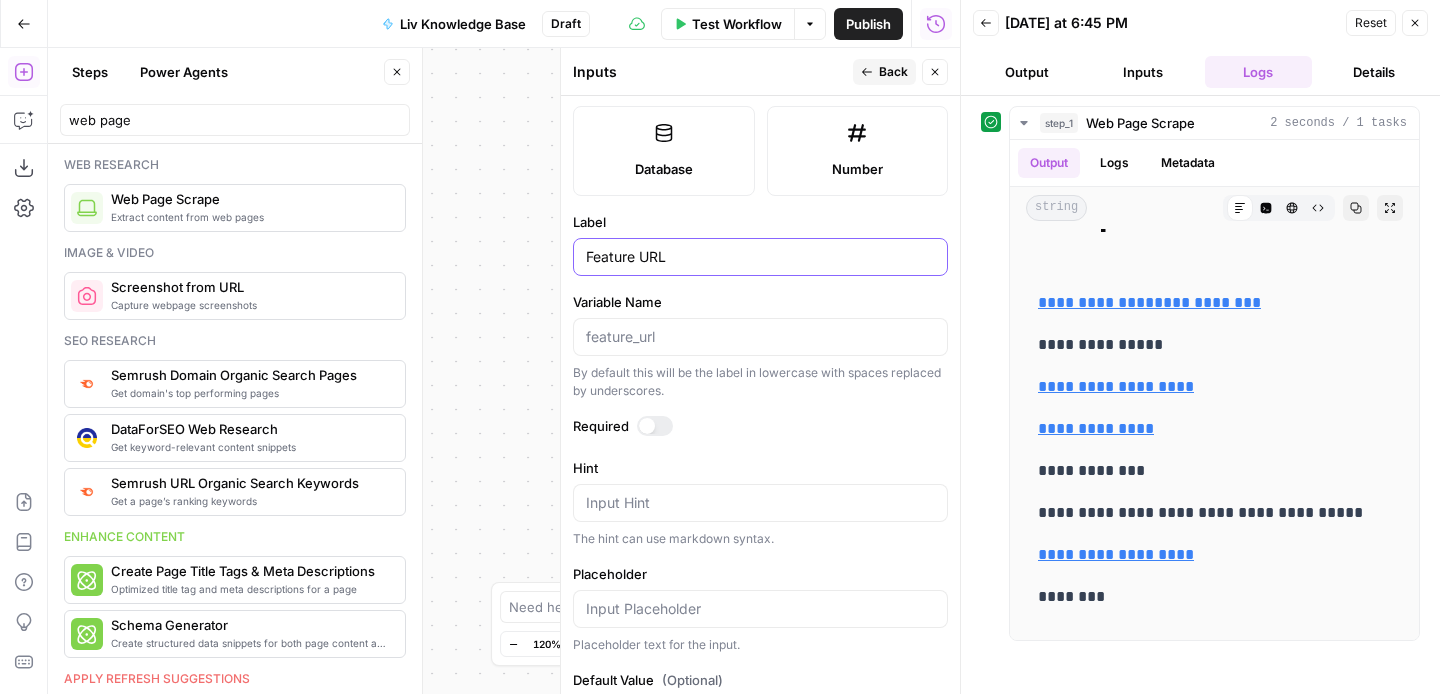 type on "Feature URL" 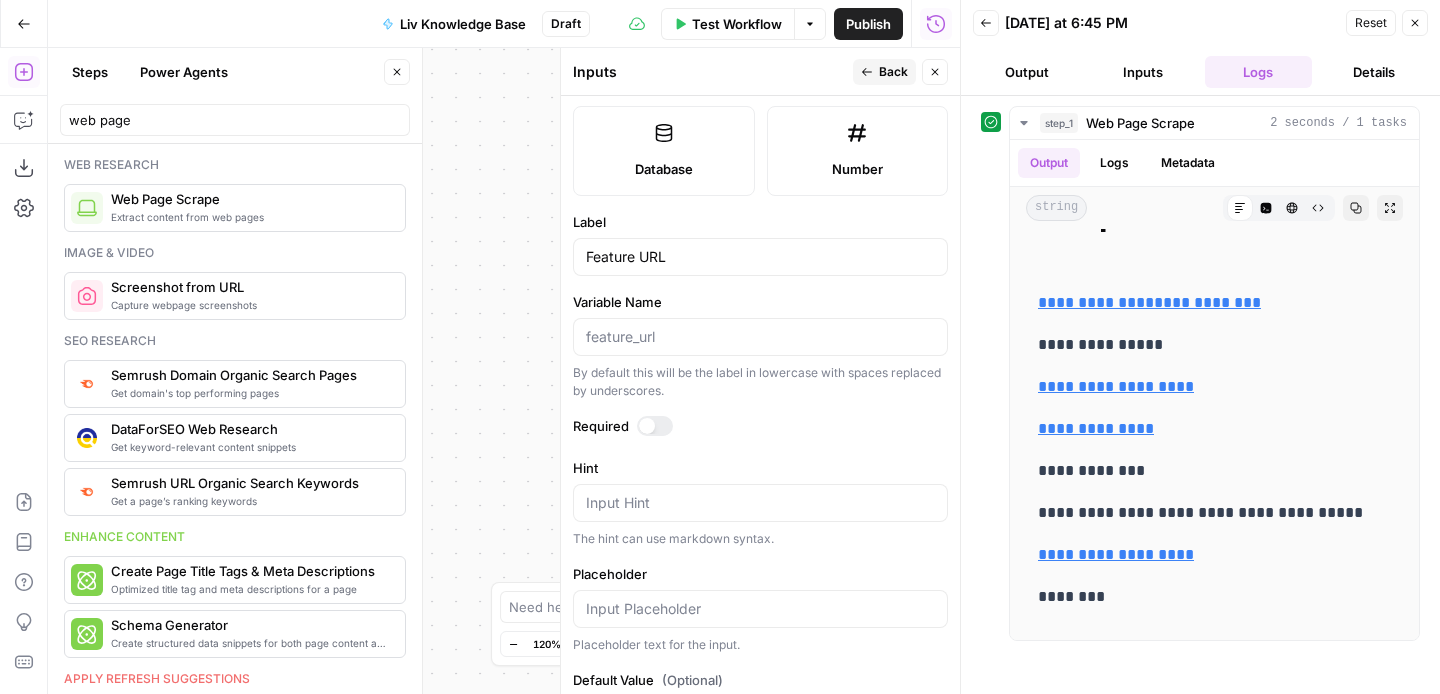 click on "**********" at bounding box center [504, 371] 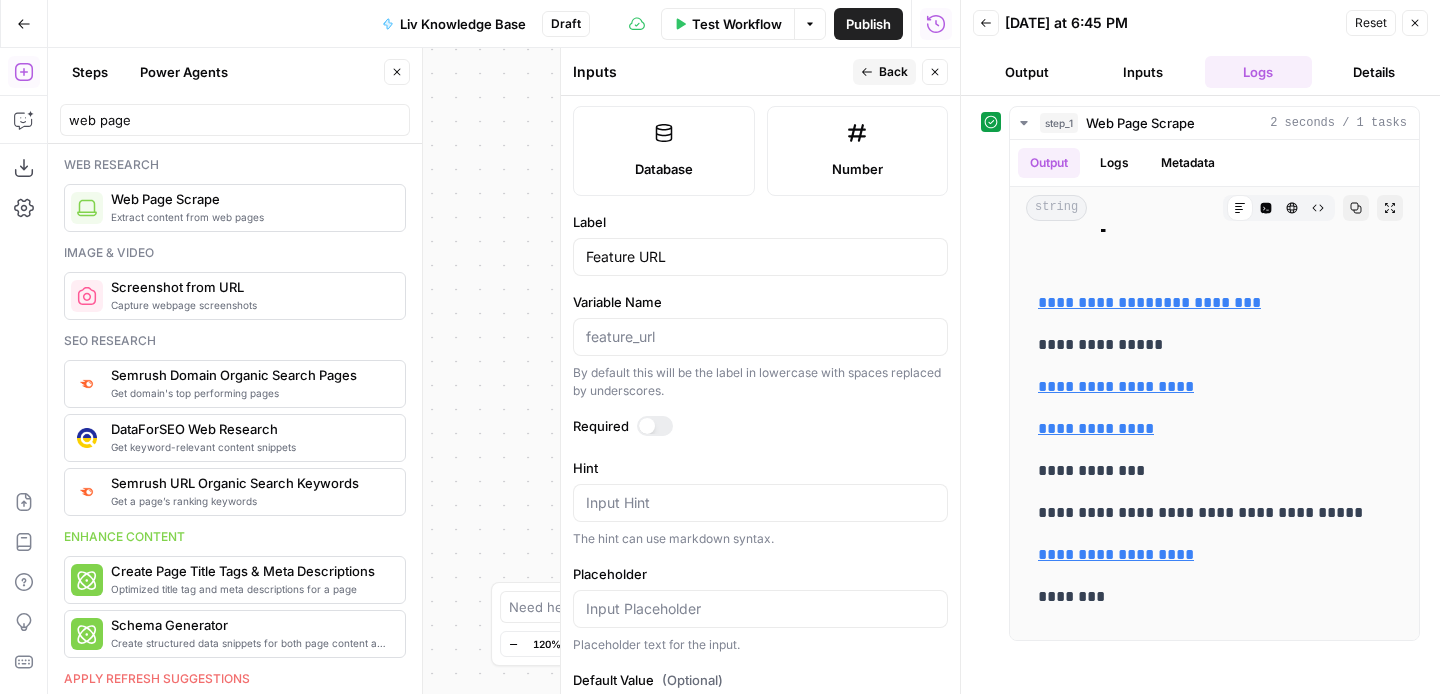 click 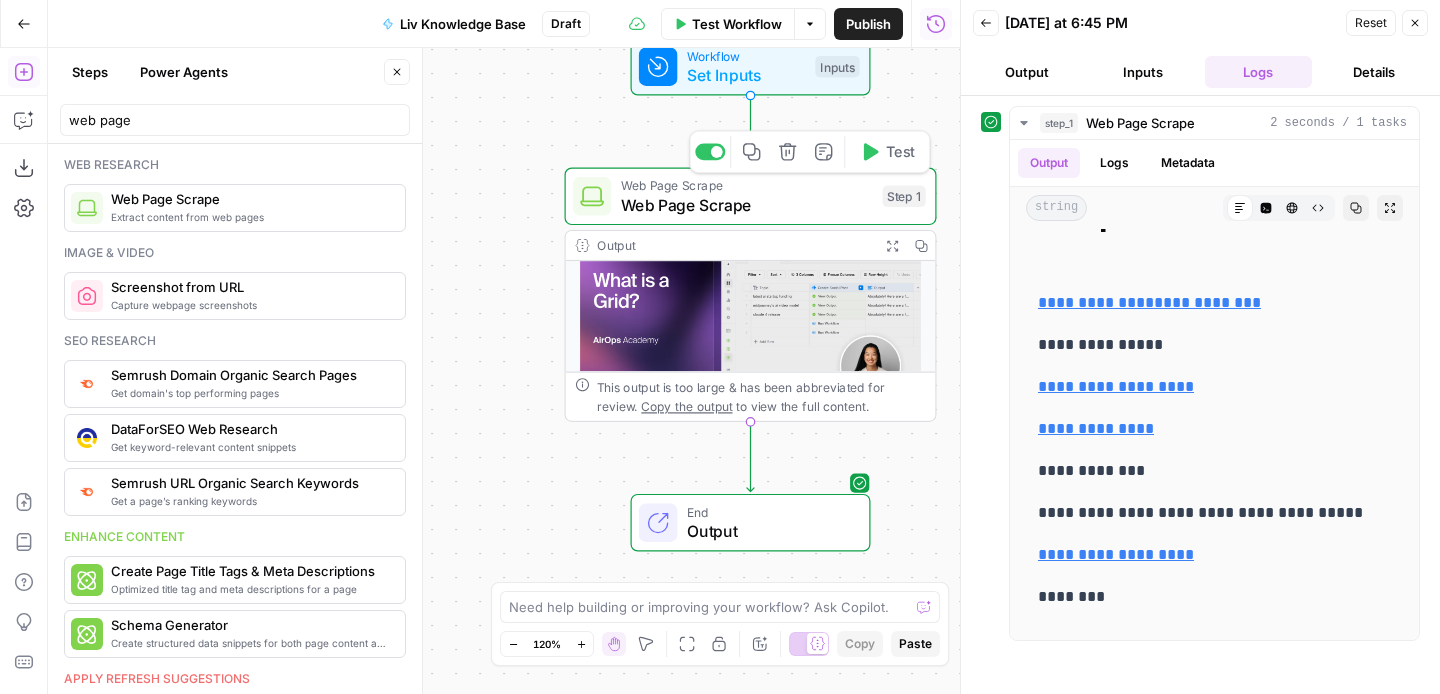 click on "Web Page Scrape" at bounding box center (747, 205) 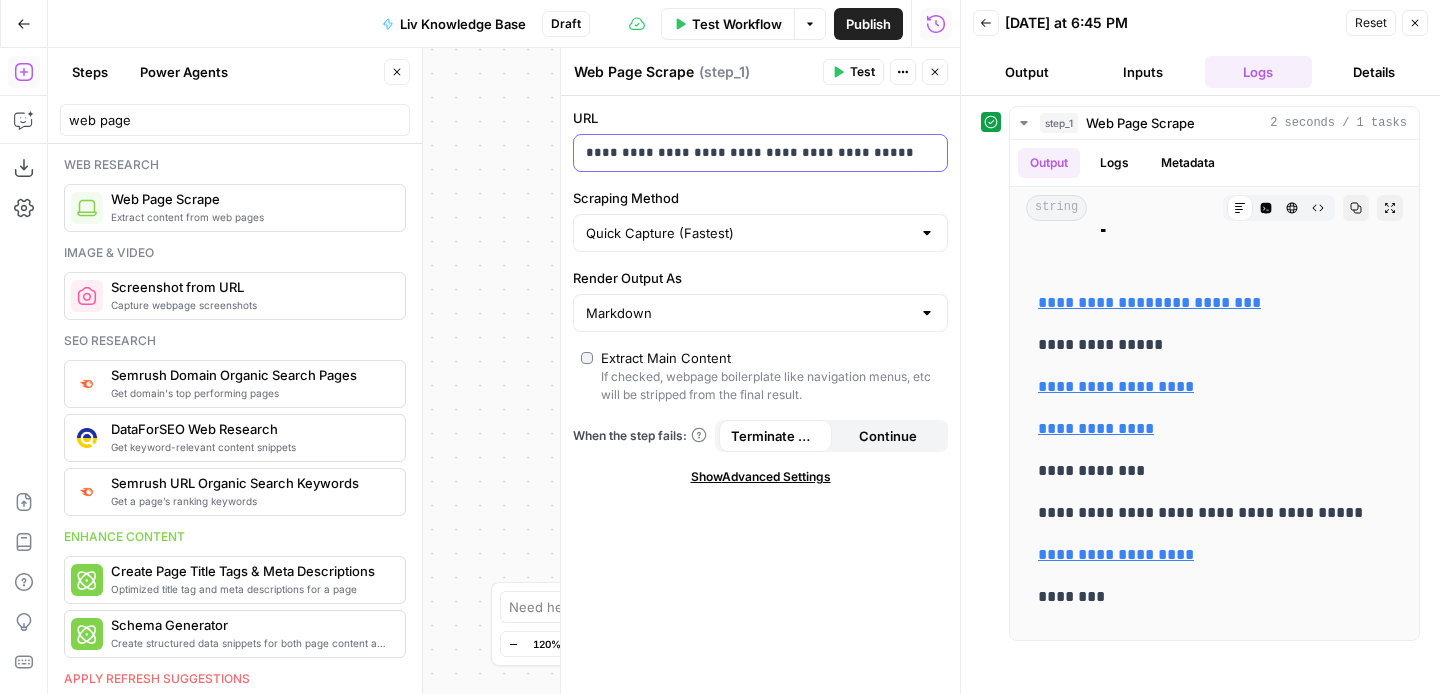 click on "**********" at bounding box center (760, 153) 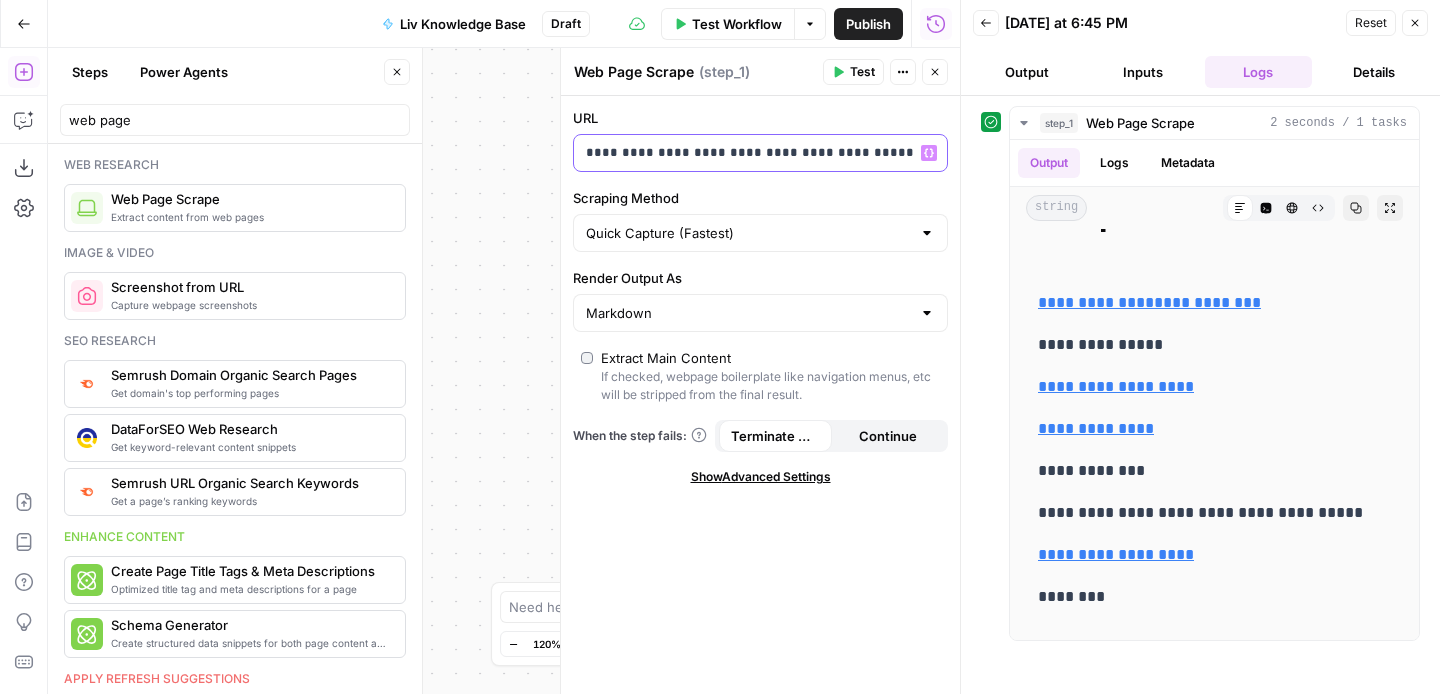 click on "**********" at bounding box center (744, 153) 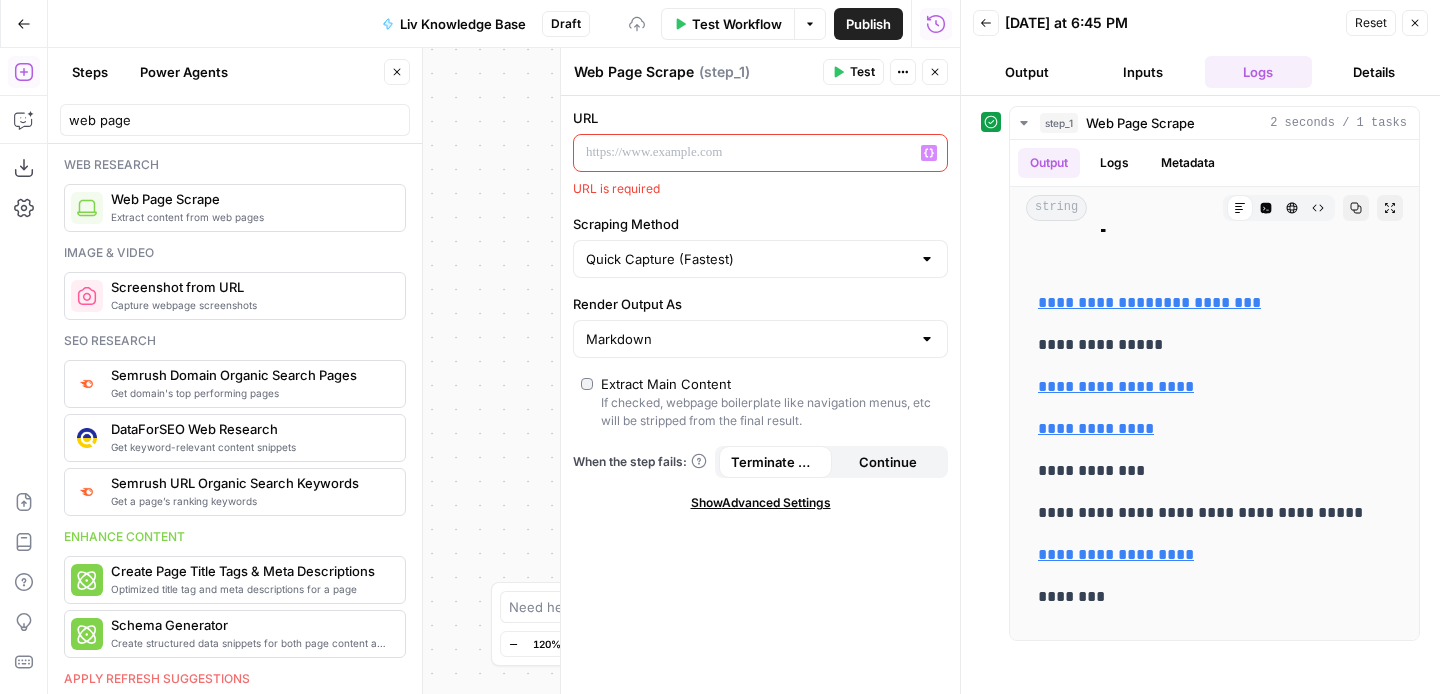 click on "Variables Menu" at bounding box center [929, 153] 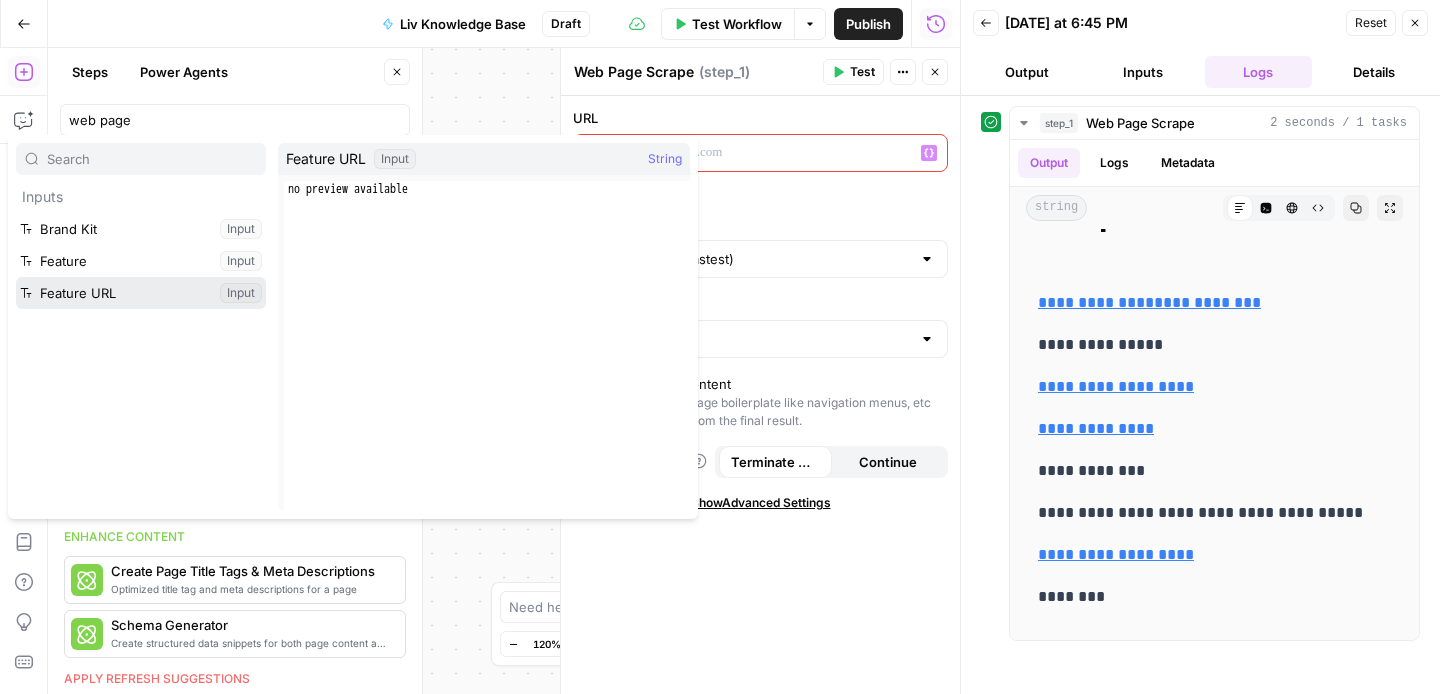 click at bounding box center (141, 293) 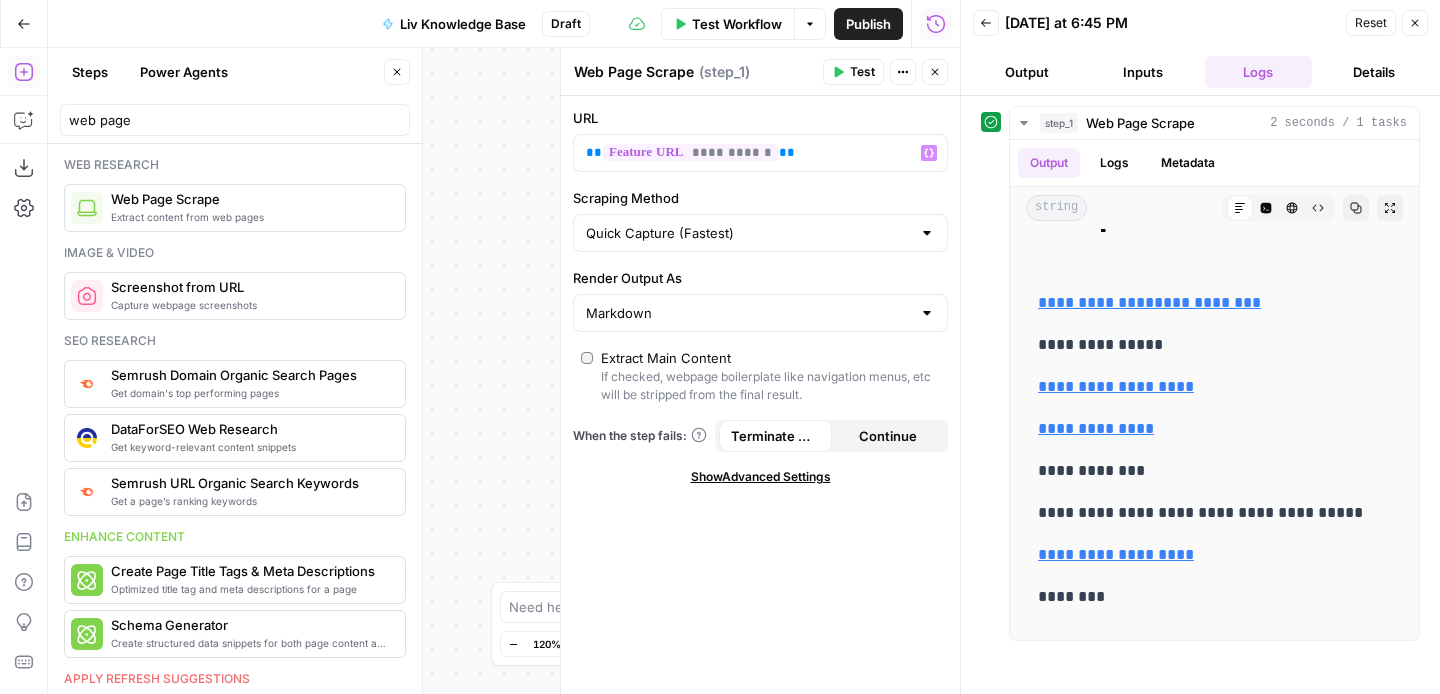 click on "**********" at bounding box center (504, 371) 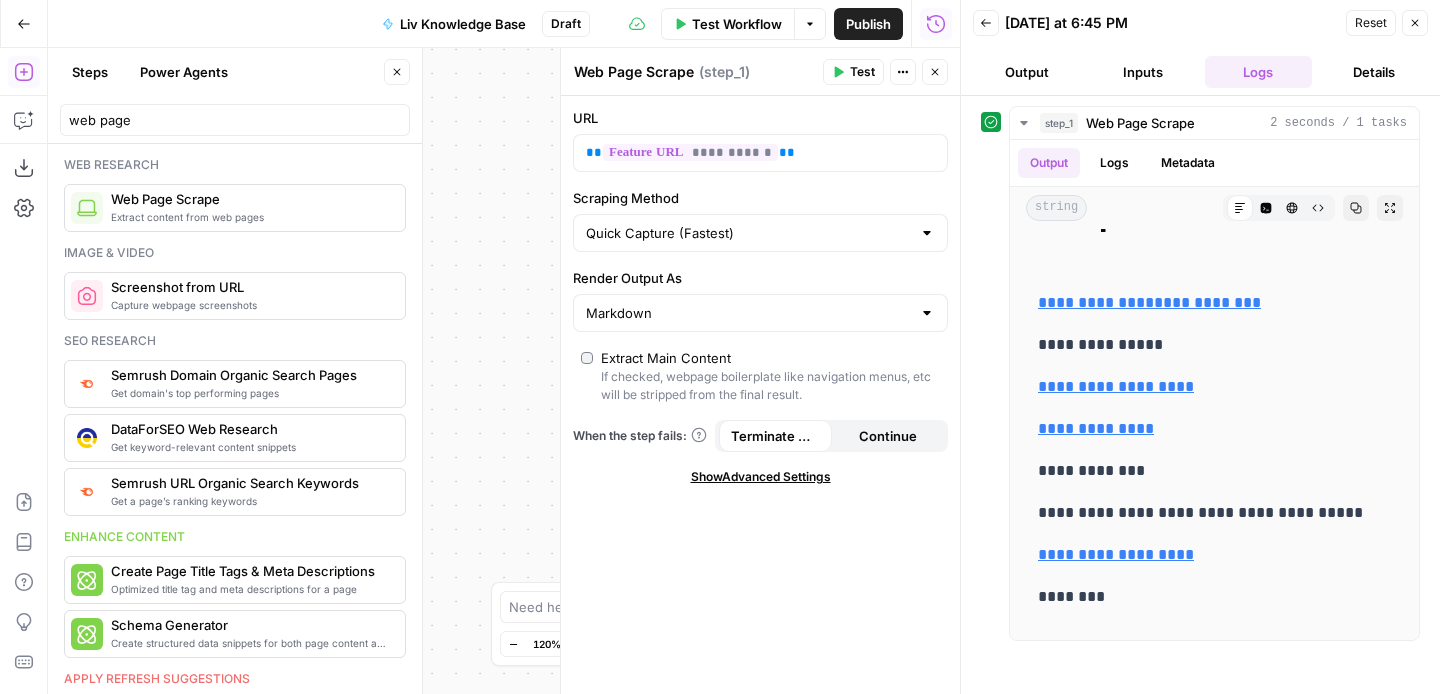 click on "Test" at bounding box center (862, 72) 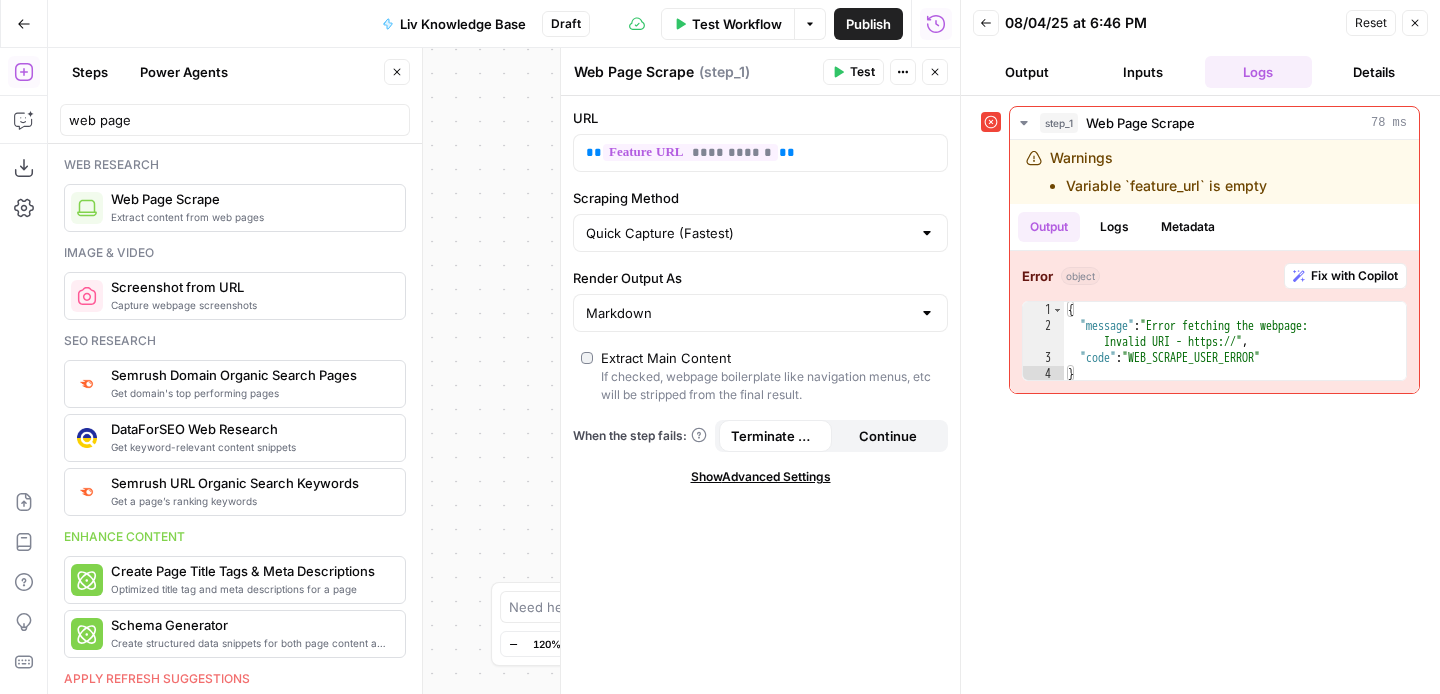 click on "Test Workflow" at bounding box center (737, 24) 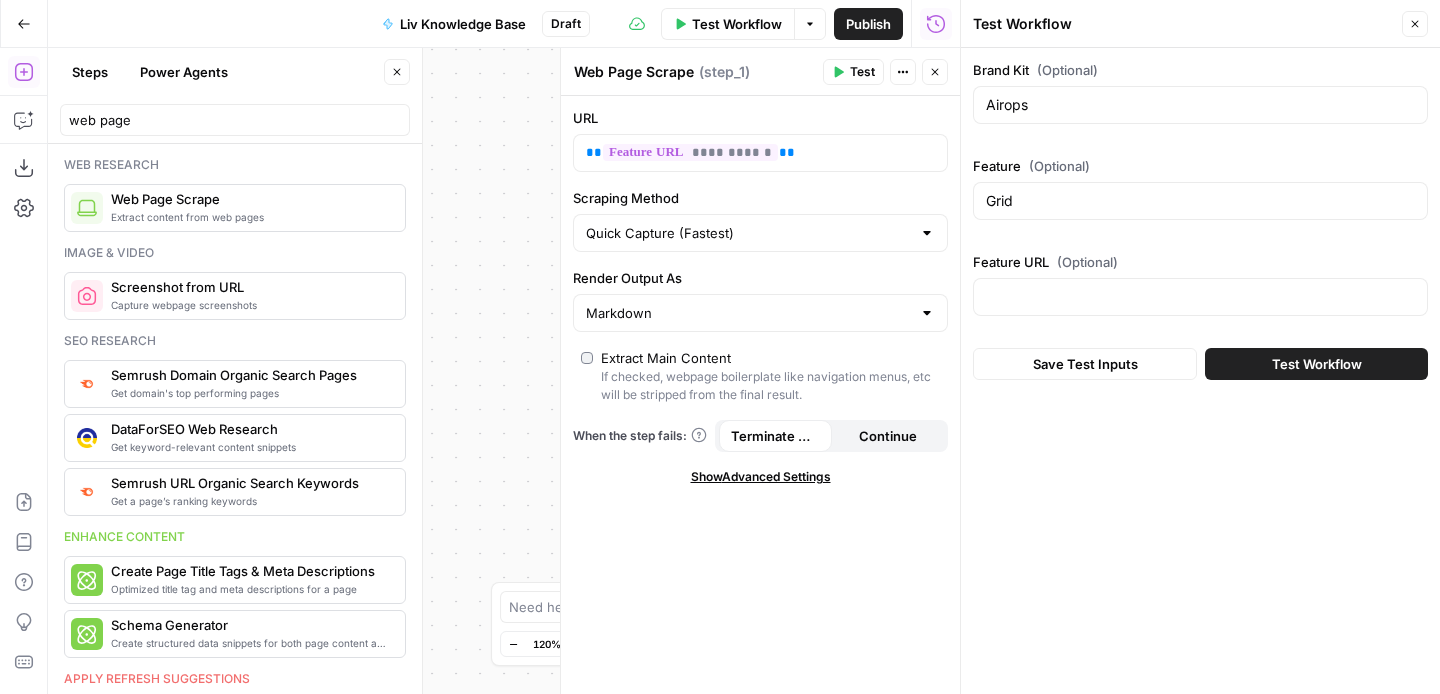 click at bounding box center [1200, 297] 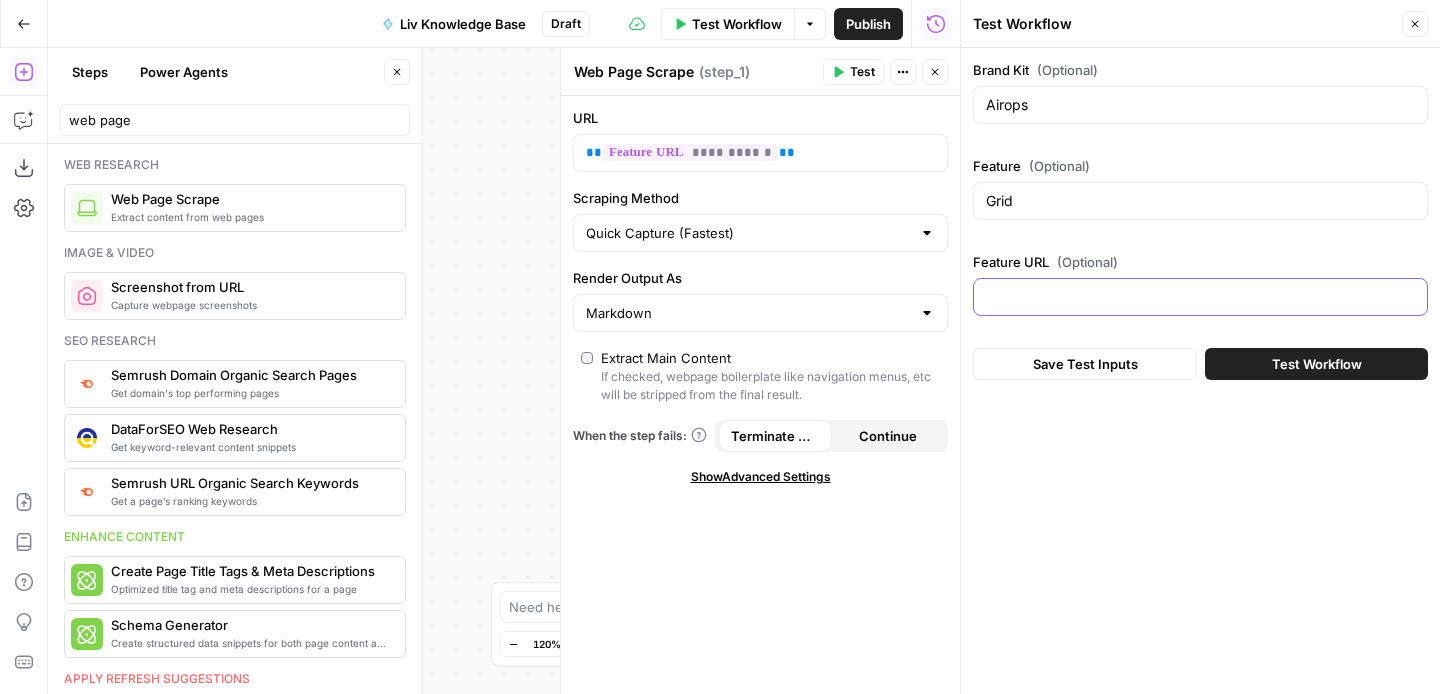 paste on "https://www.airops.com/academy/what-is-a-grid" 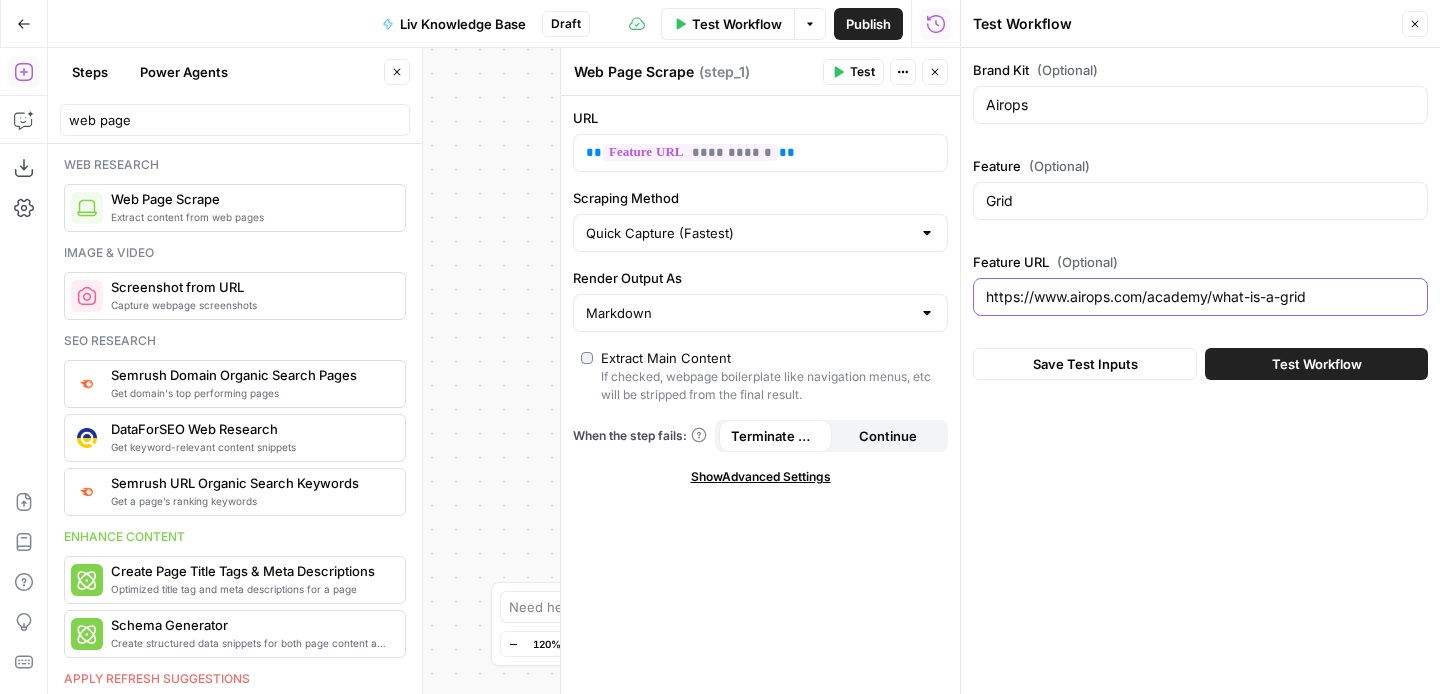 type on "https://www.airops.com/academy/what-is-a-grid" 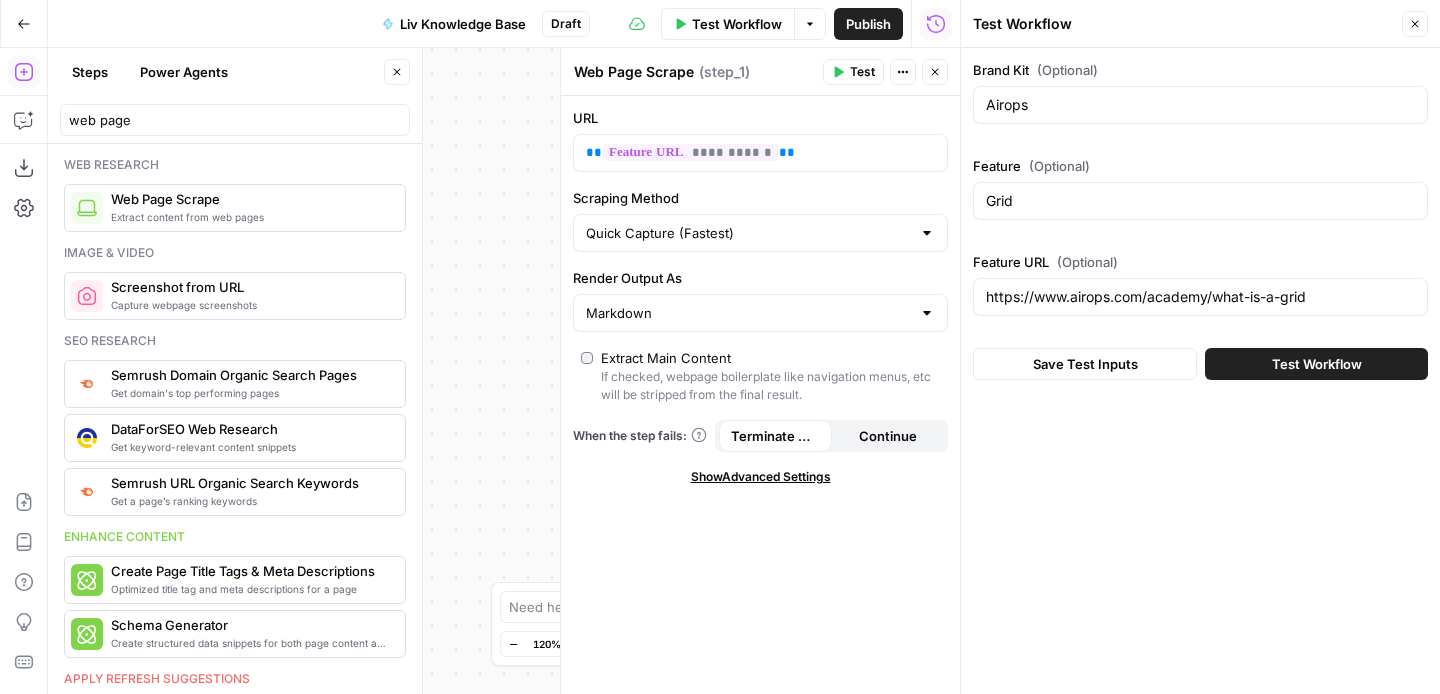 click on "Test Workflow" at bounding box center [1316, 364] 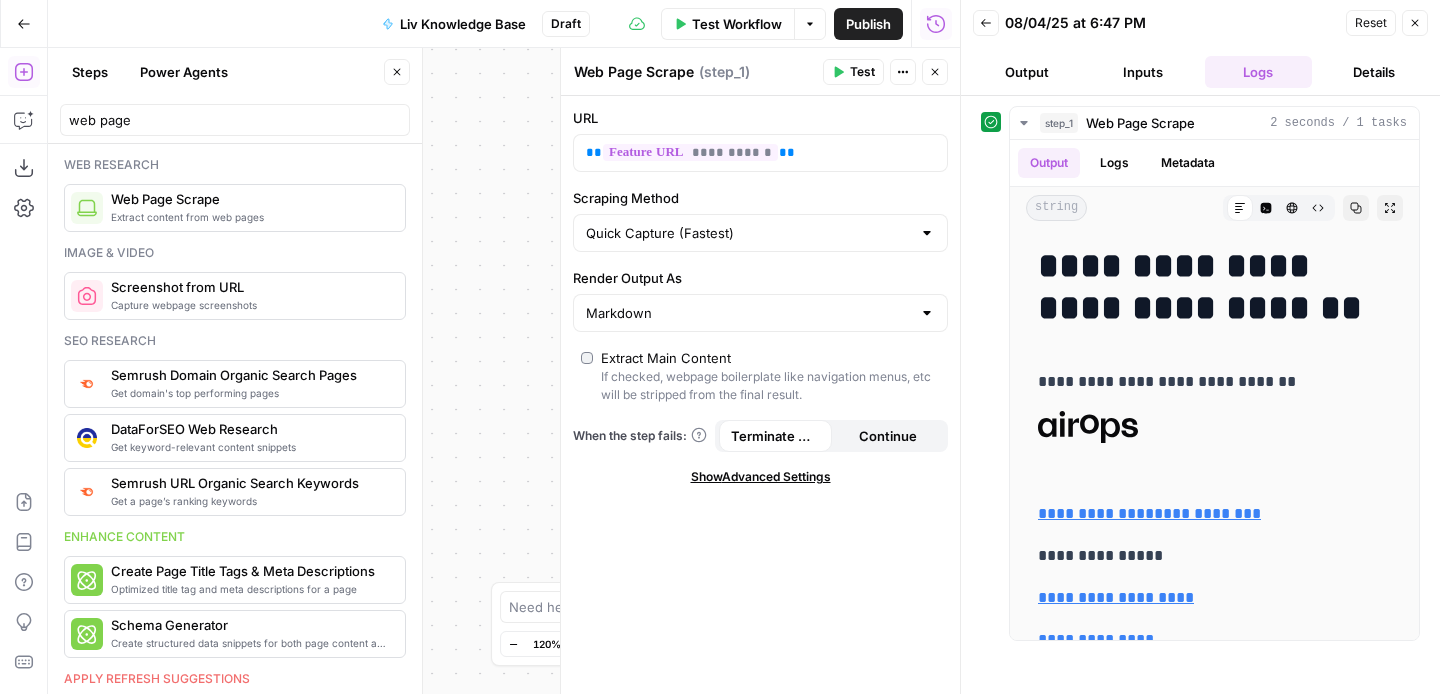click on "Close" at bounding box center (935, 72) 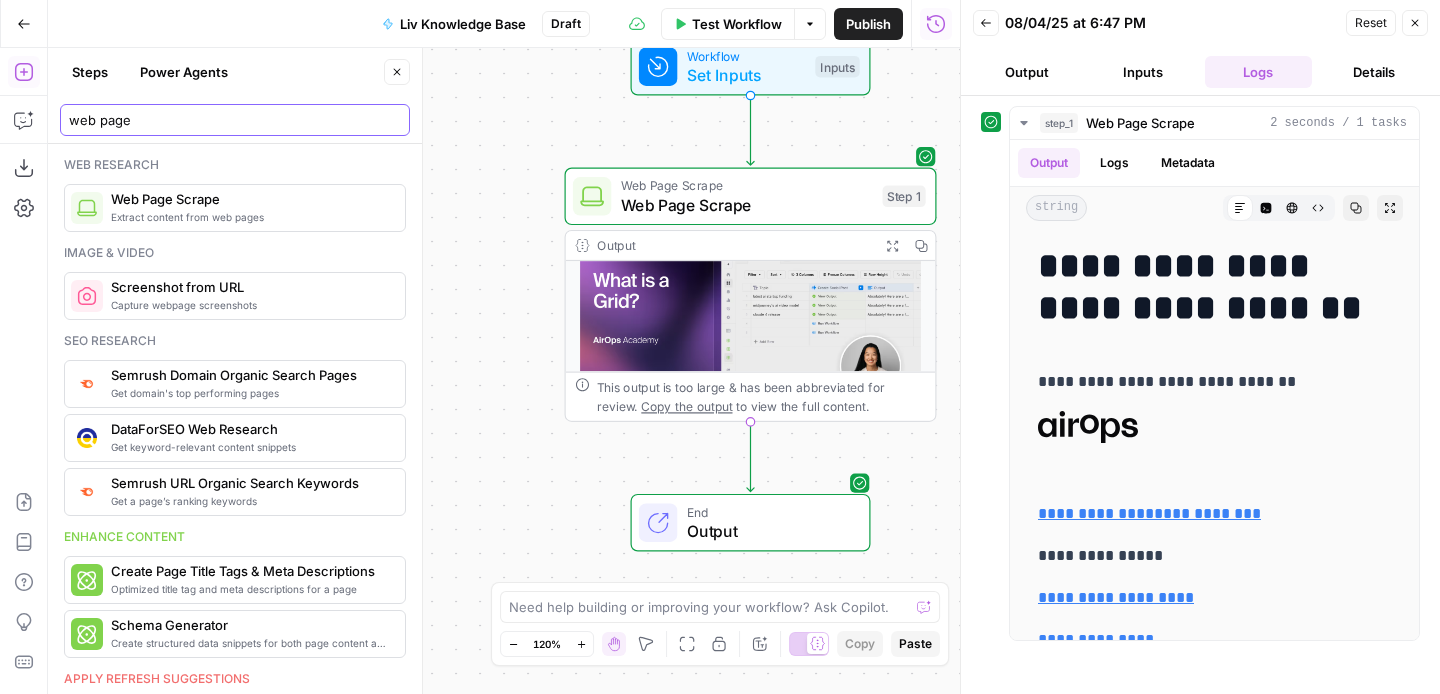 click on "web page" at bounding box center (235, 120) 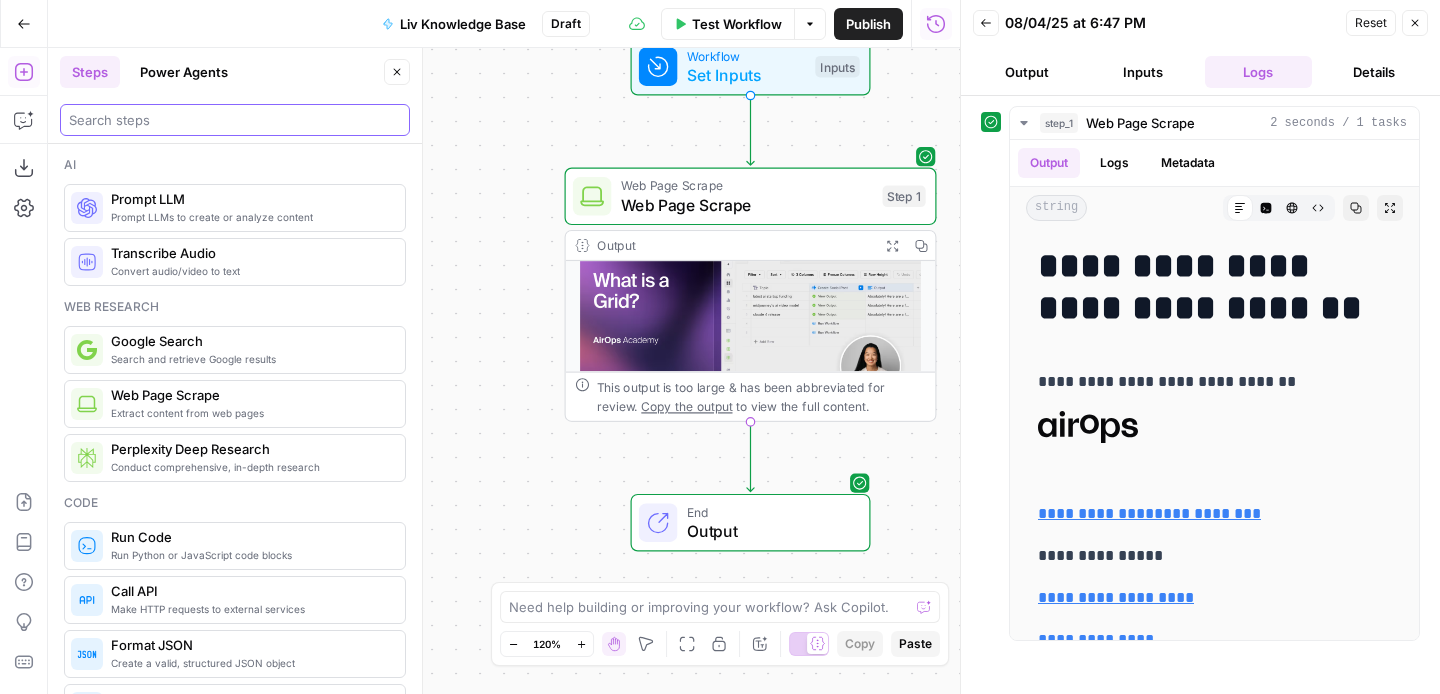 type 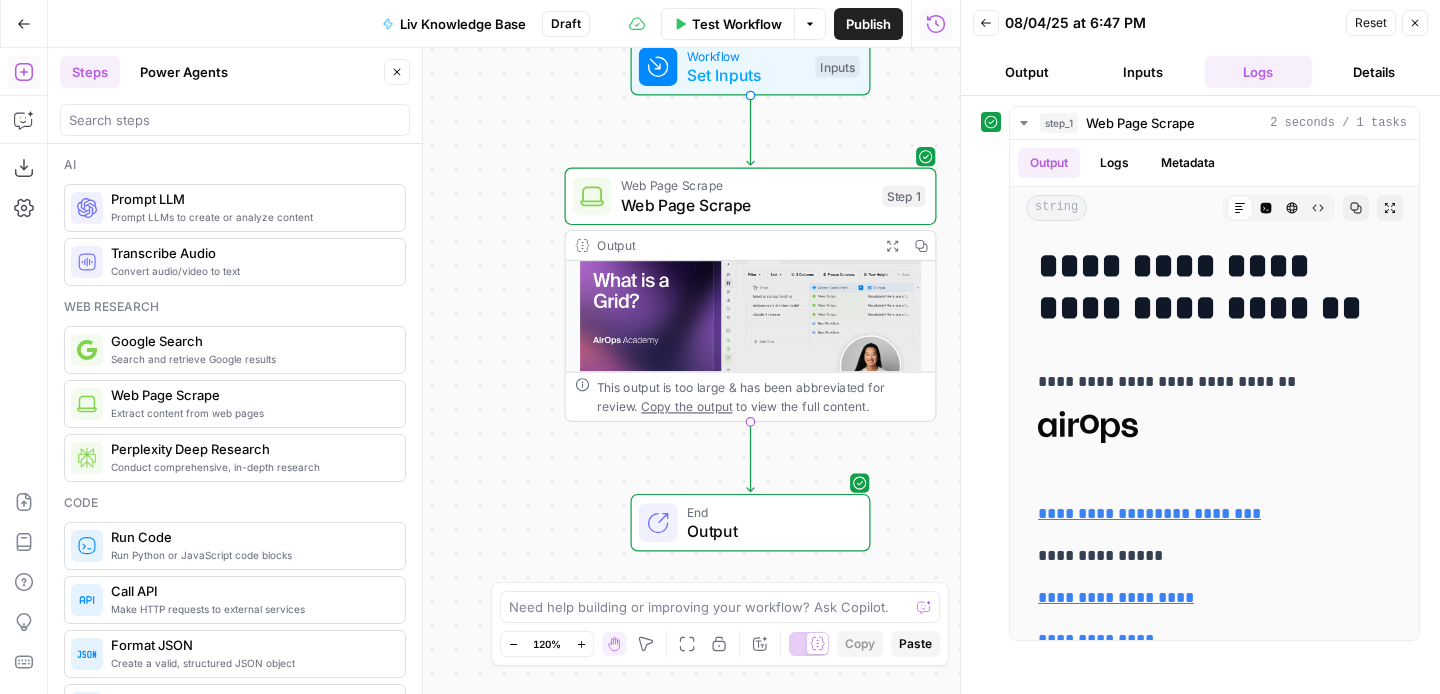 click on "Prompt LLMs to create or analyze content" at bounding box center [250, 217] 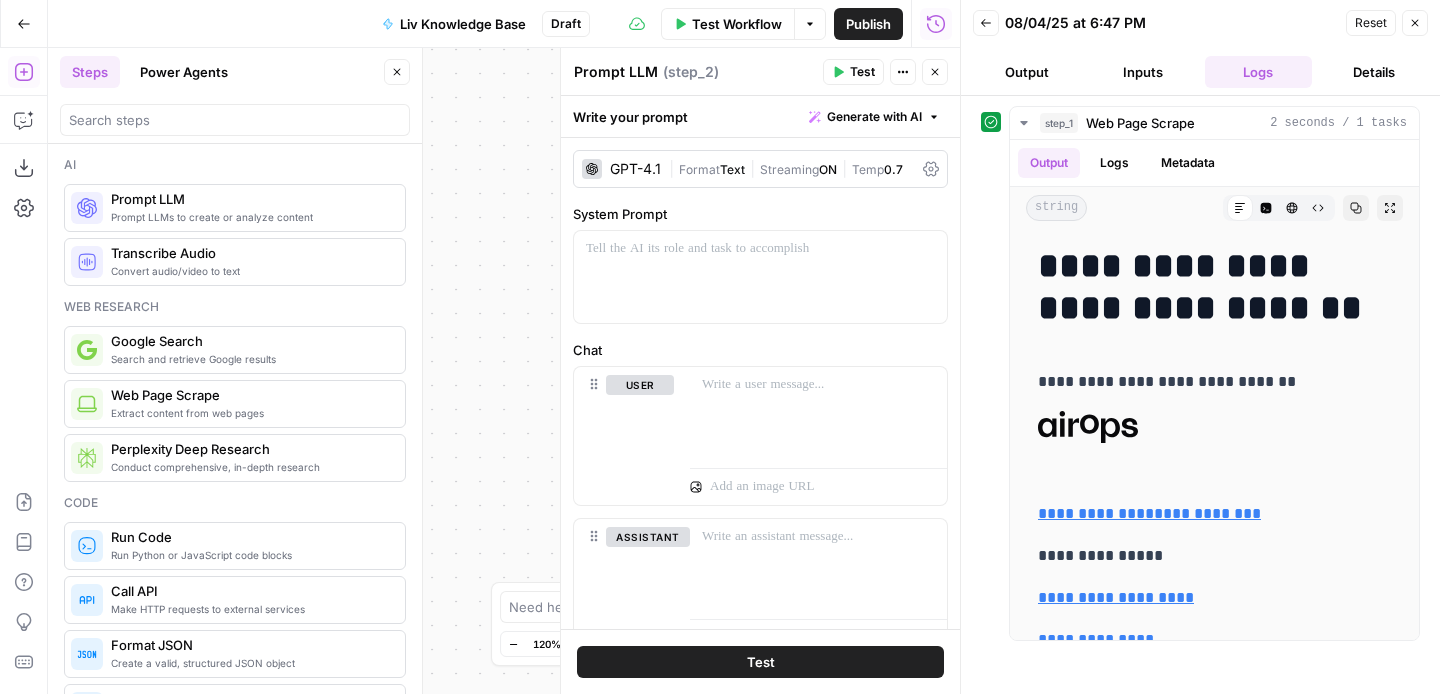 drag, startPoint x: 1434, startPoint y: 254, endPoint x: 914, endPoint y: 267, distance: 520.1625 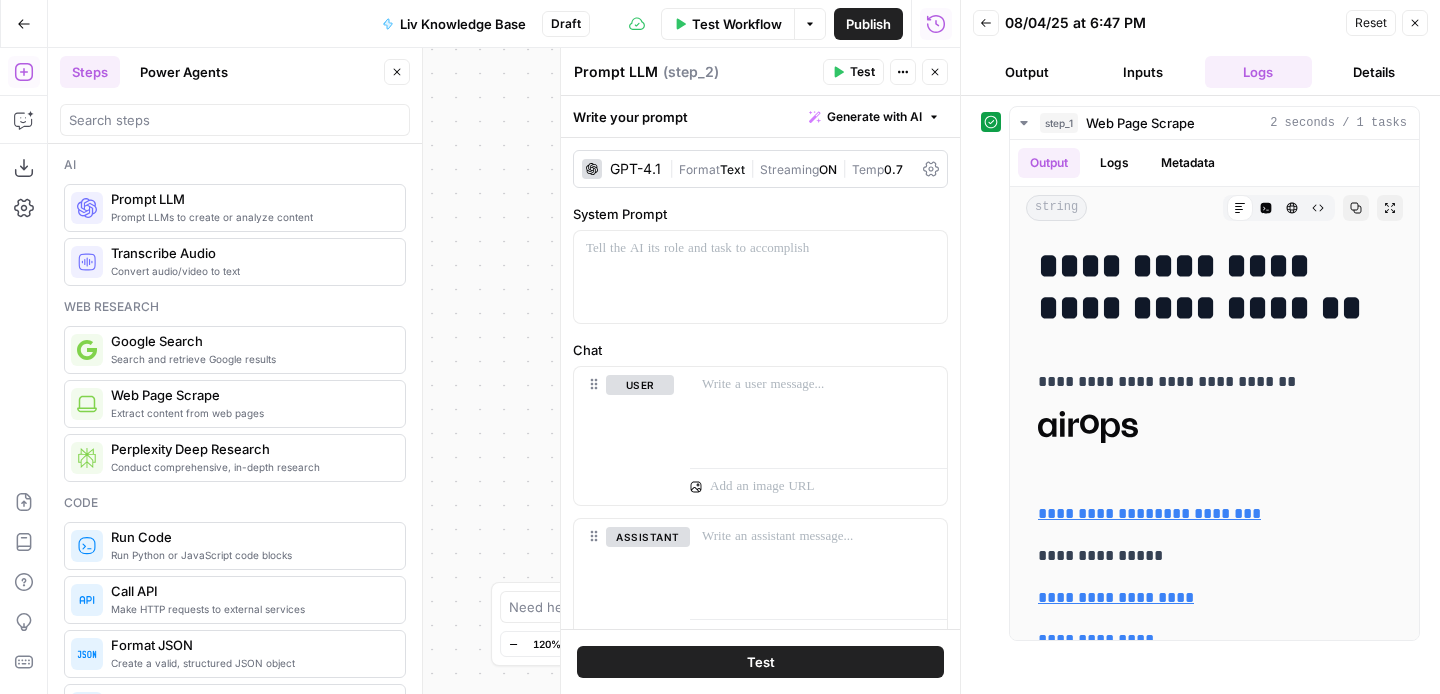 click on "**********" at bounding box center [720, 347] 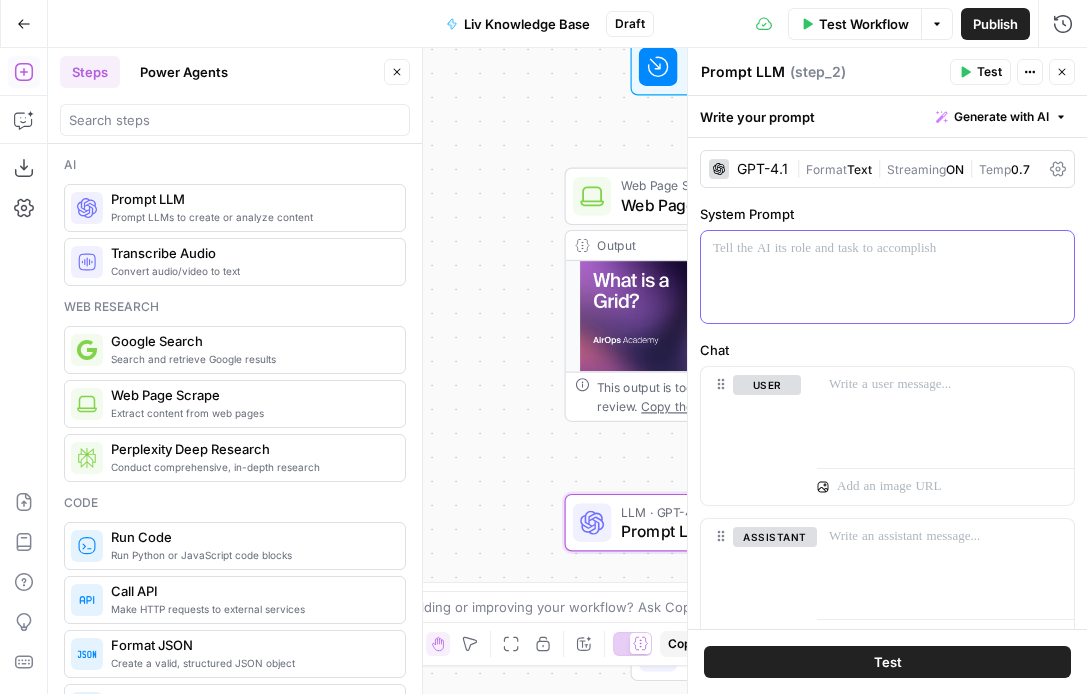 click at bounding box center [887, 249] 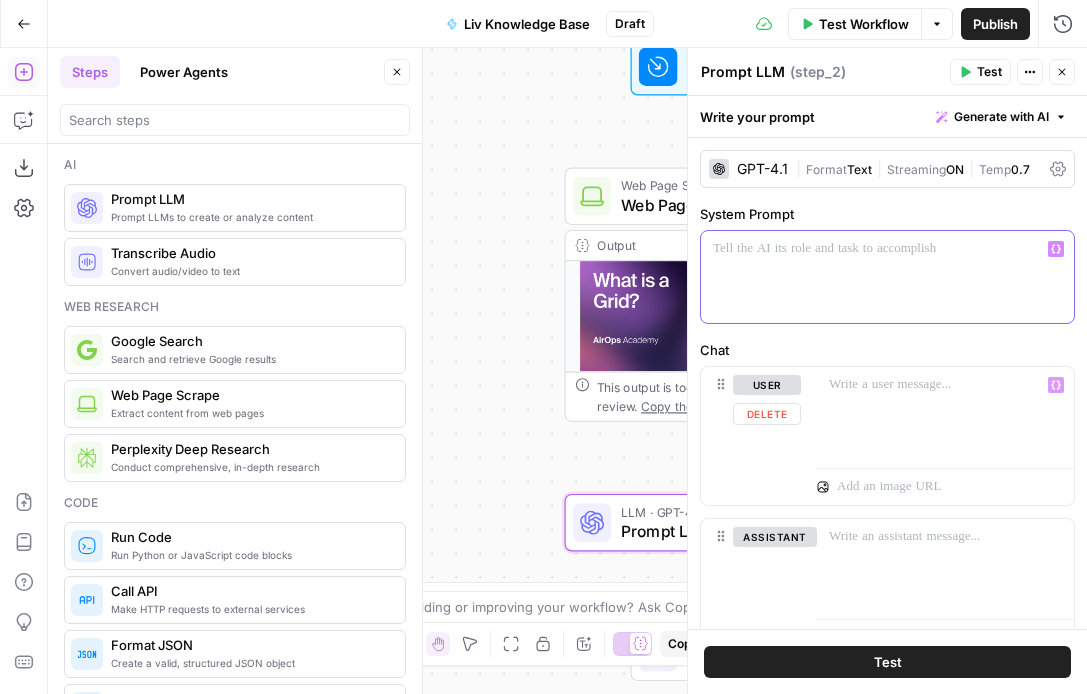 click at bounding box center [887, 277] 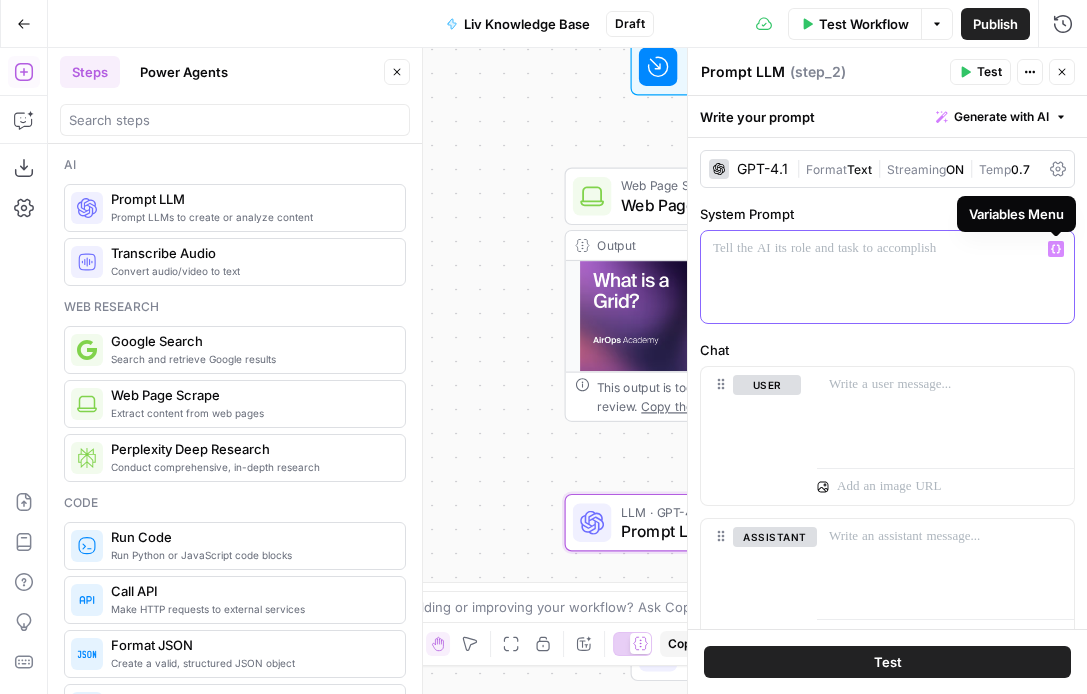 click 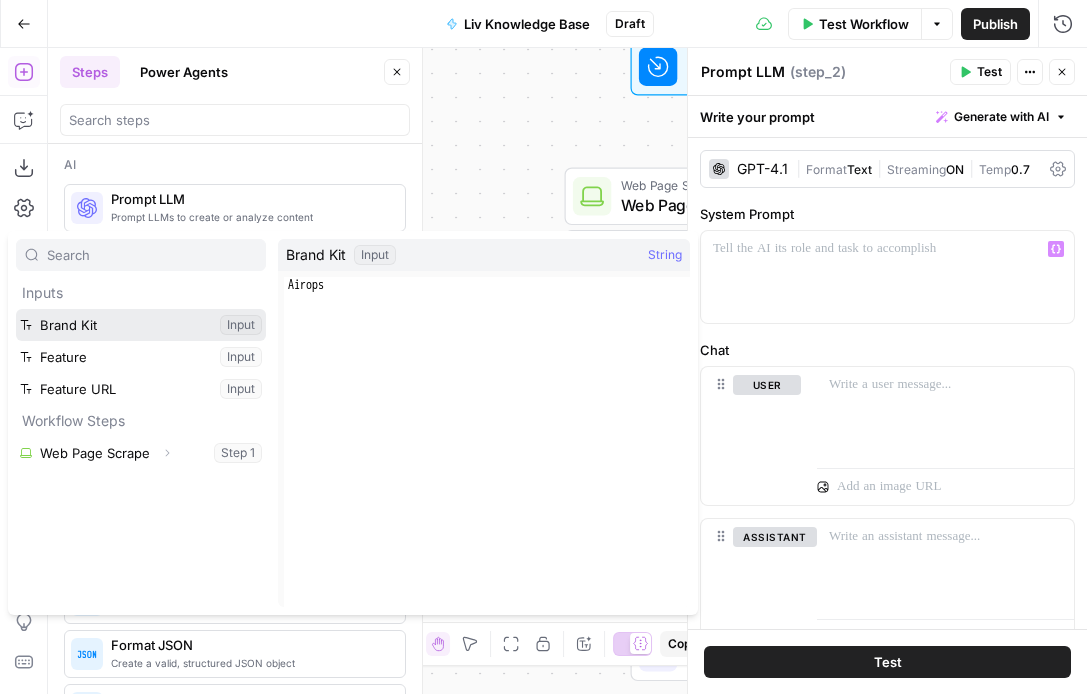 click at bounding box center [141, 325] 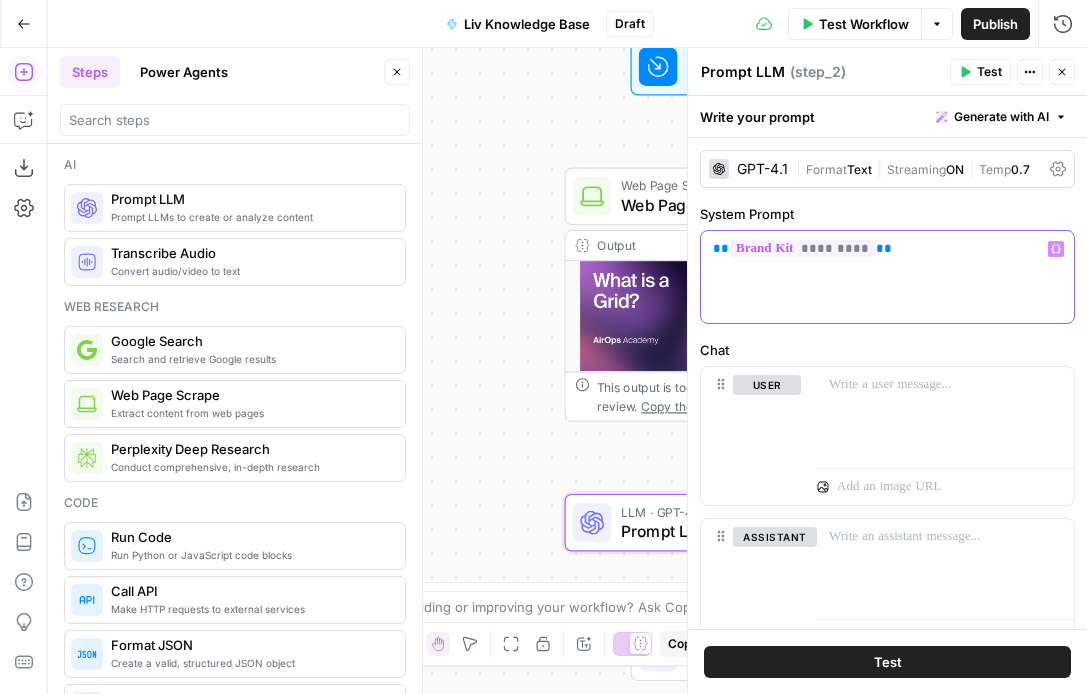 click on "*********" at bounding box center [802, 248] 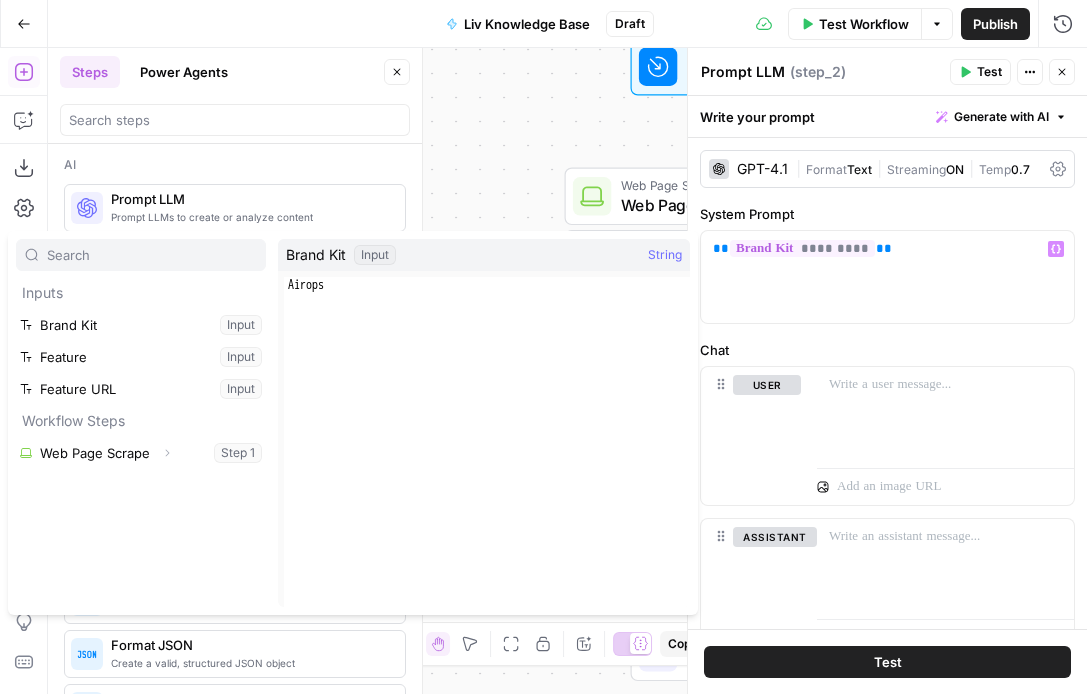 type on "******" 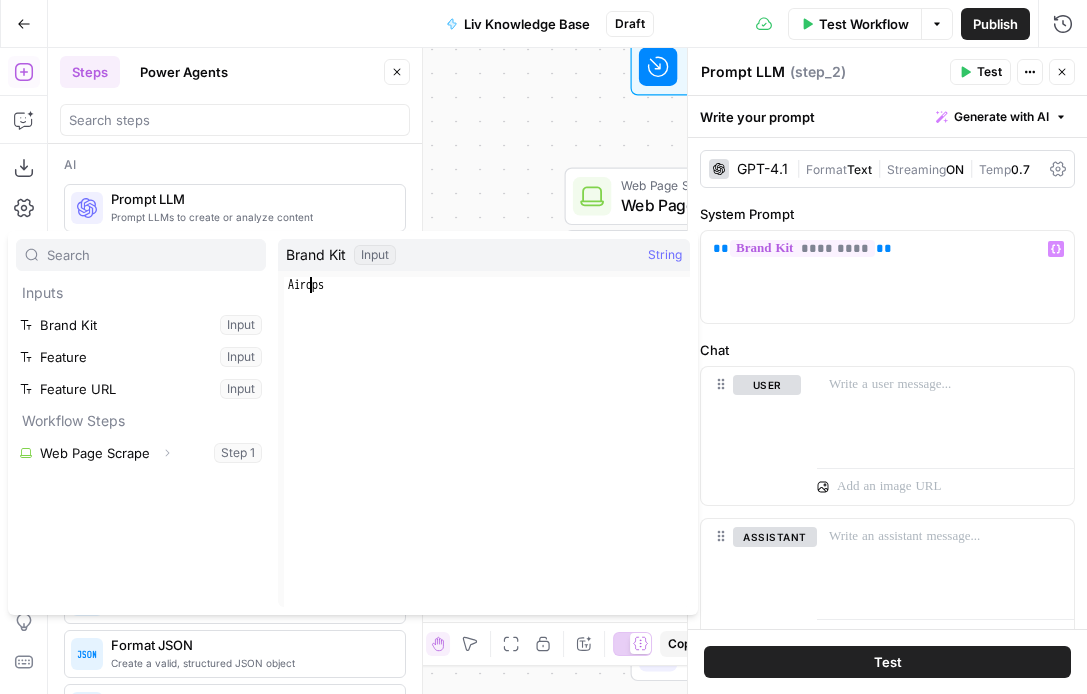 click on "Airops" at bounding box center [487, 458] 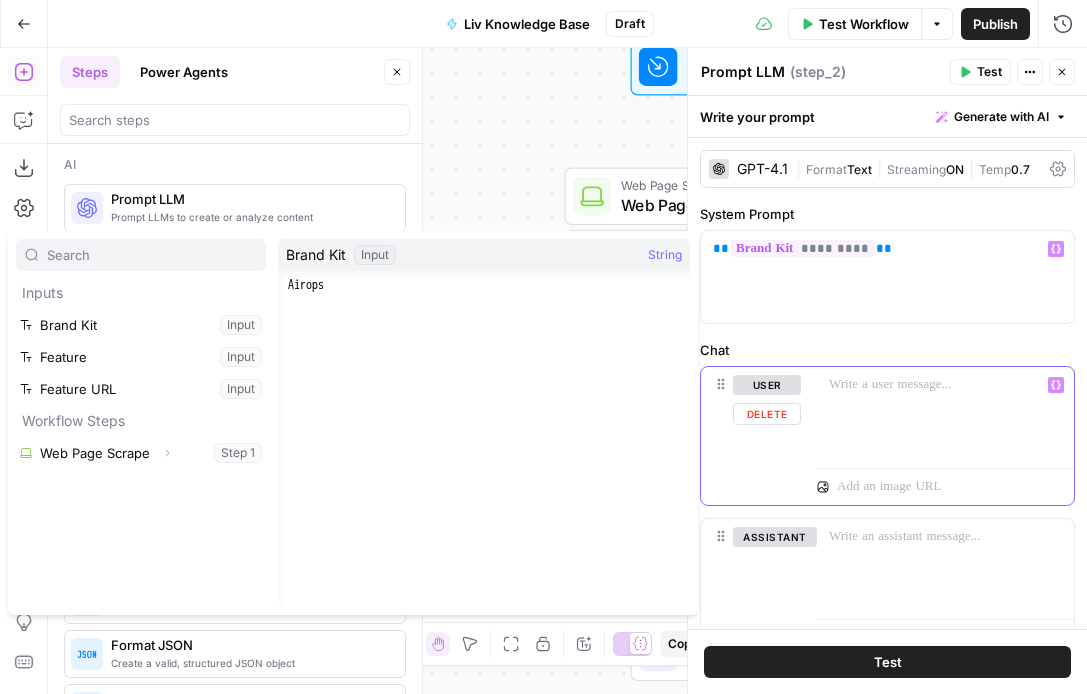 click at bounding box center [945, 413] 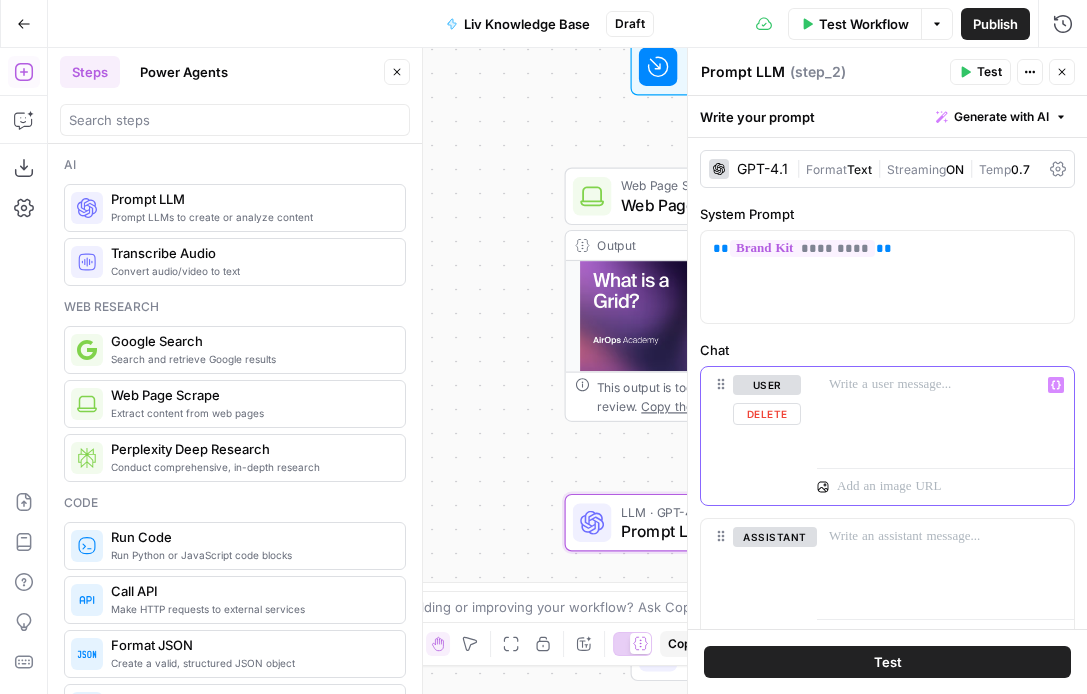 type 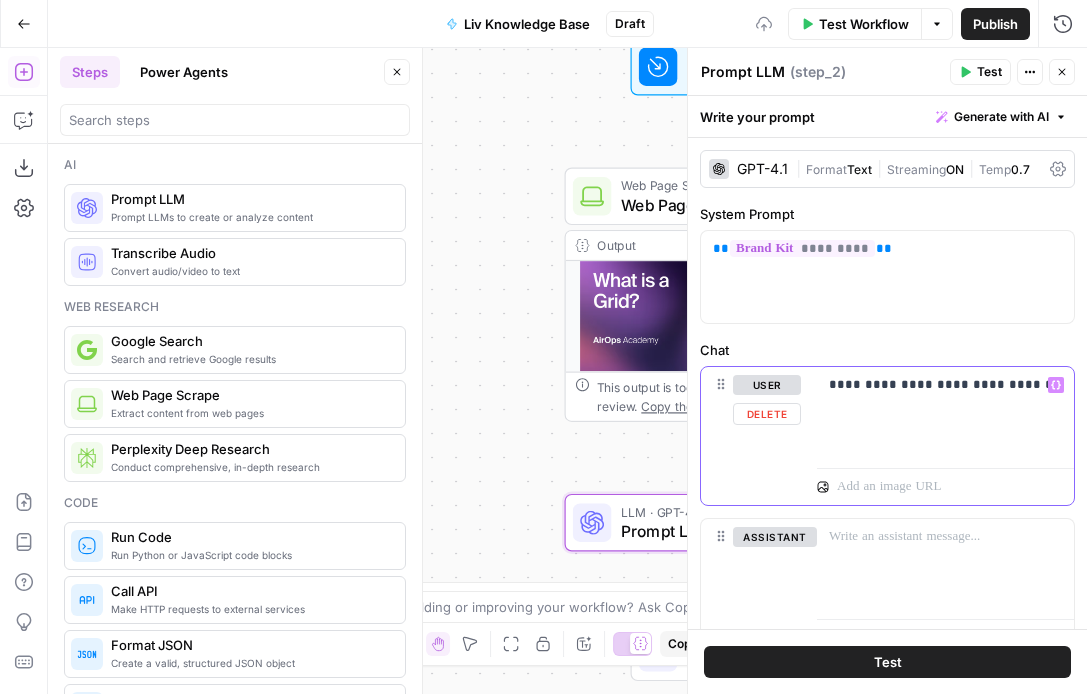 click on "**********" at bounding box center [945, 413] 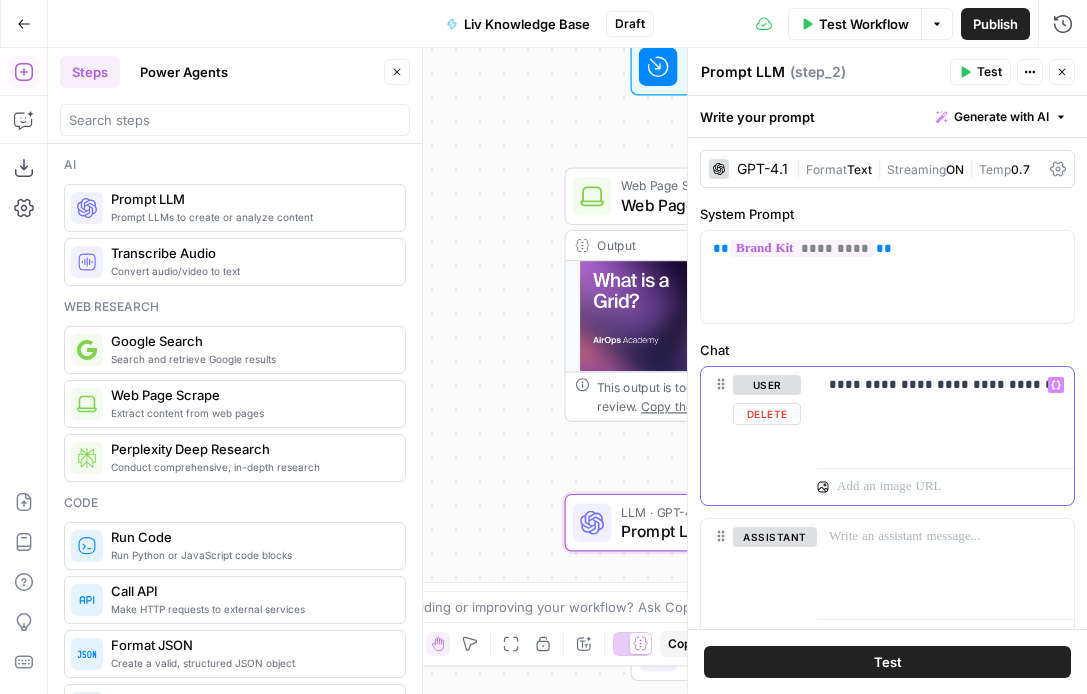 click 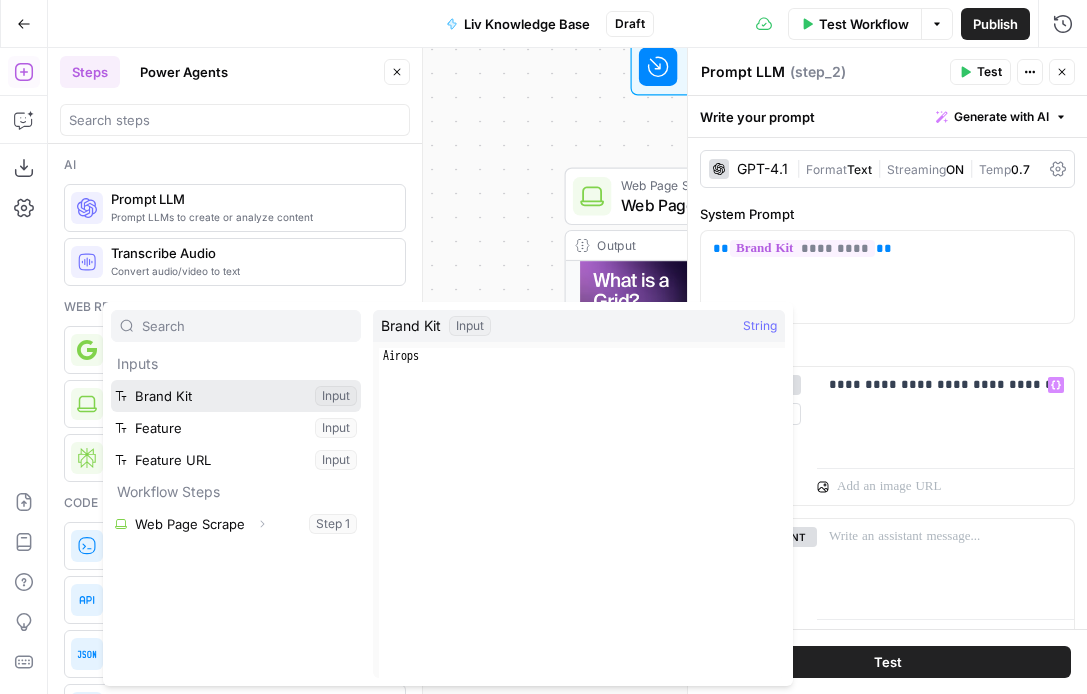 click at bounding box center (236, 396) 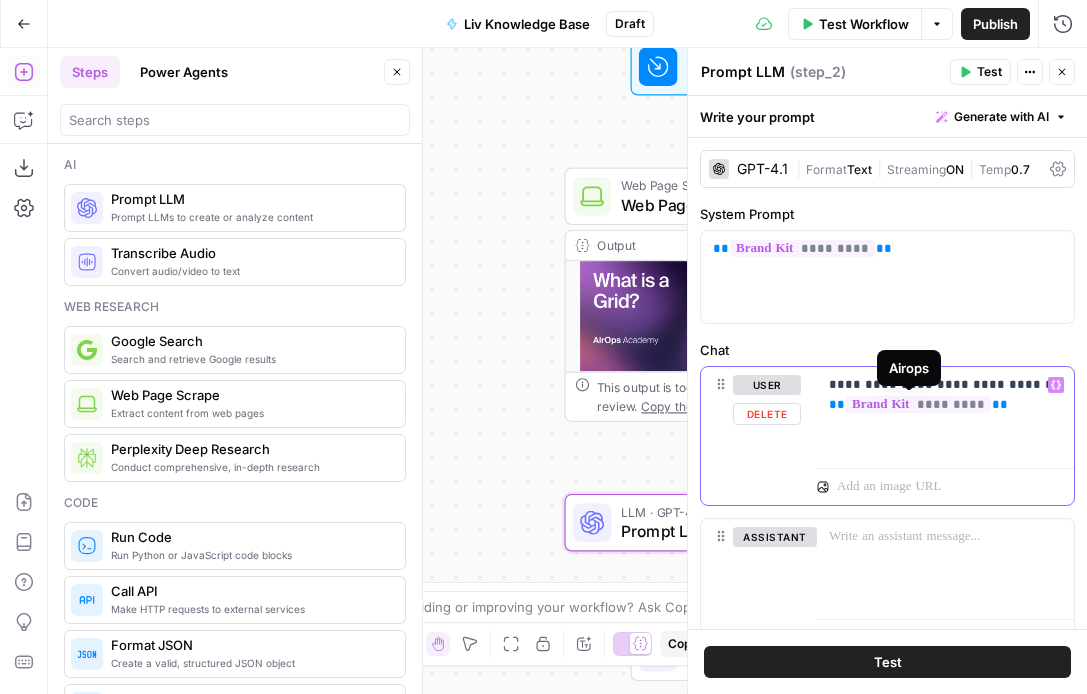 click on "*********" at bounding box center [918, 404] 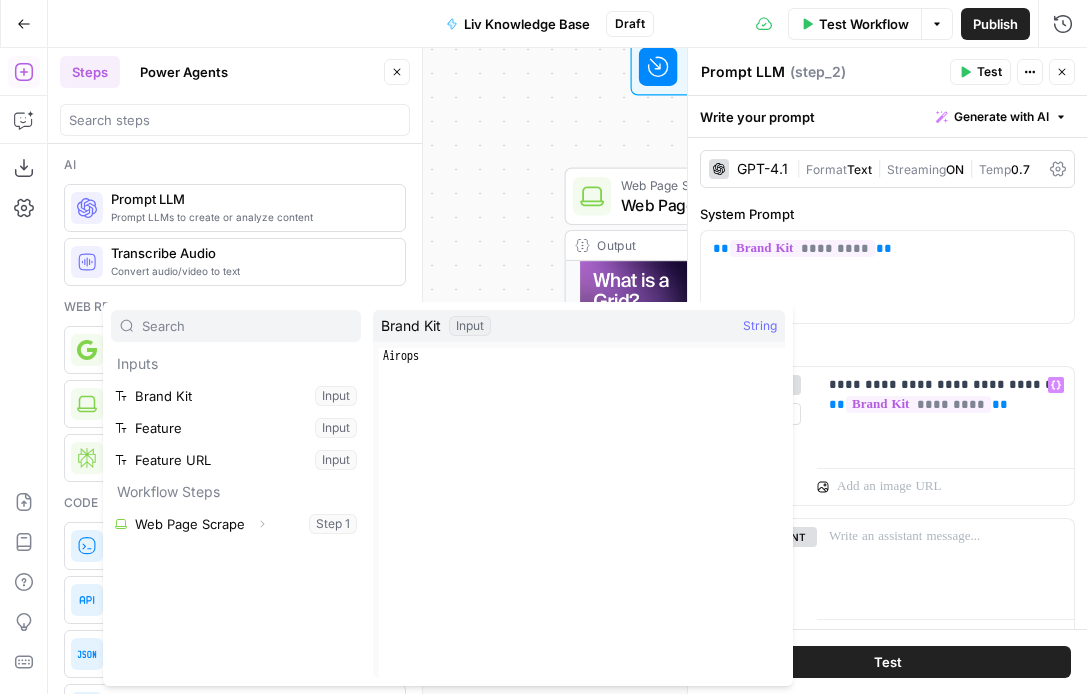 click on "Input" at bounding box center [470, 326] 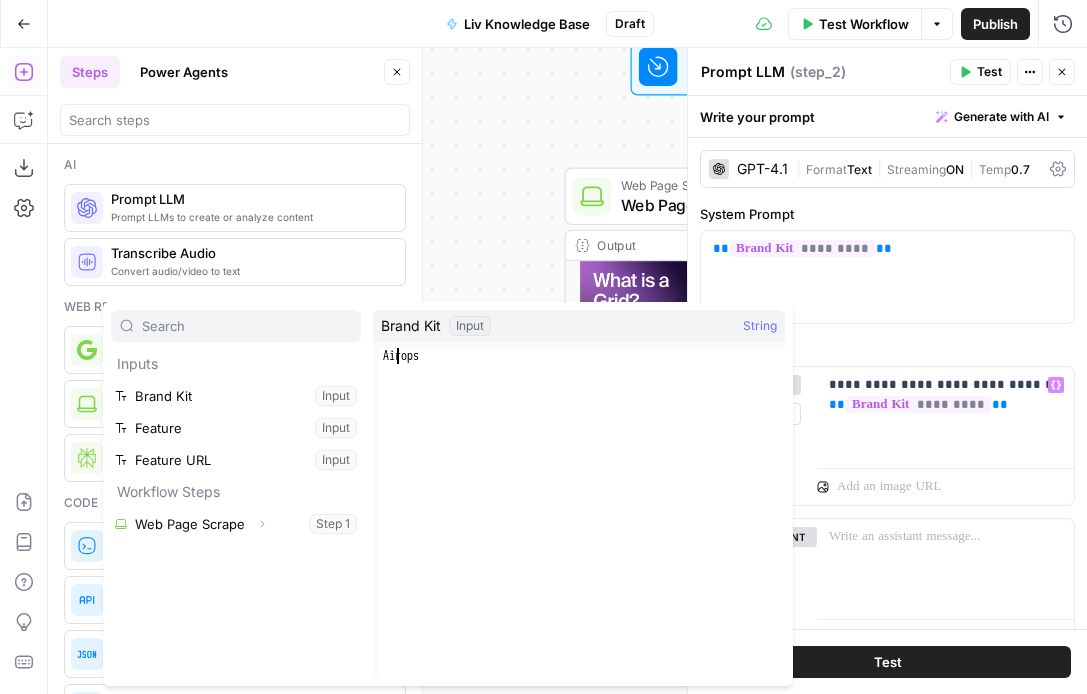 click on "Airops" at bounding box center [582, 529] 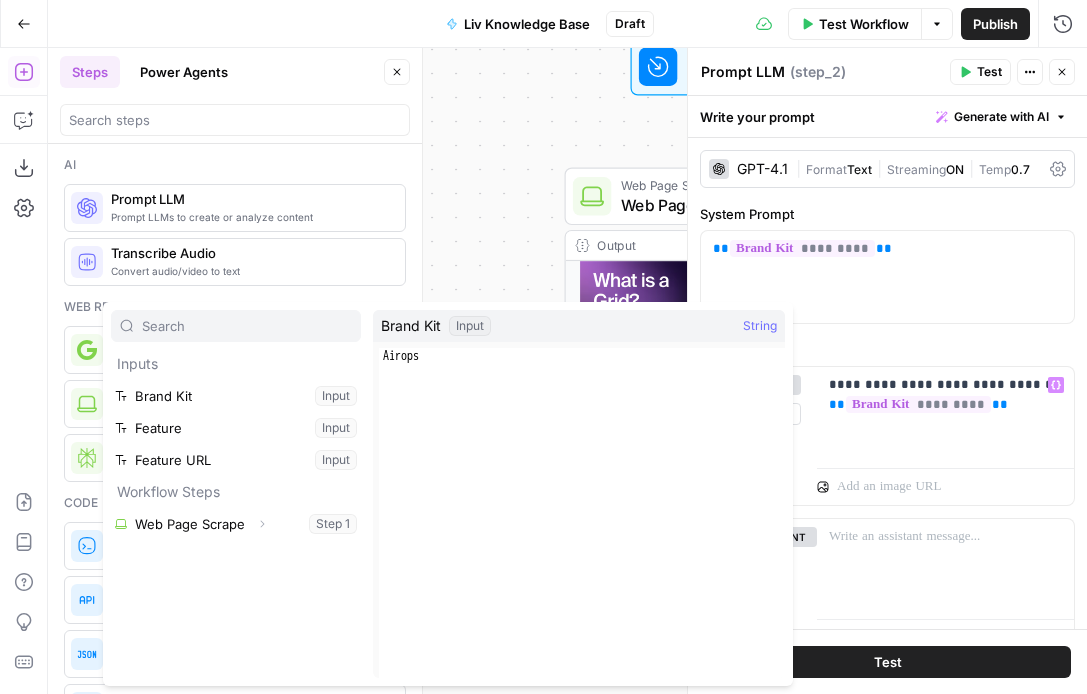 click on "Airops" at bounding box center (582, 529) 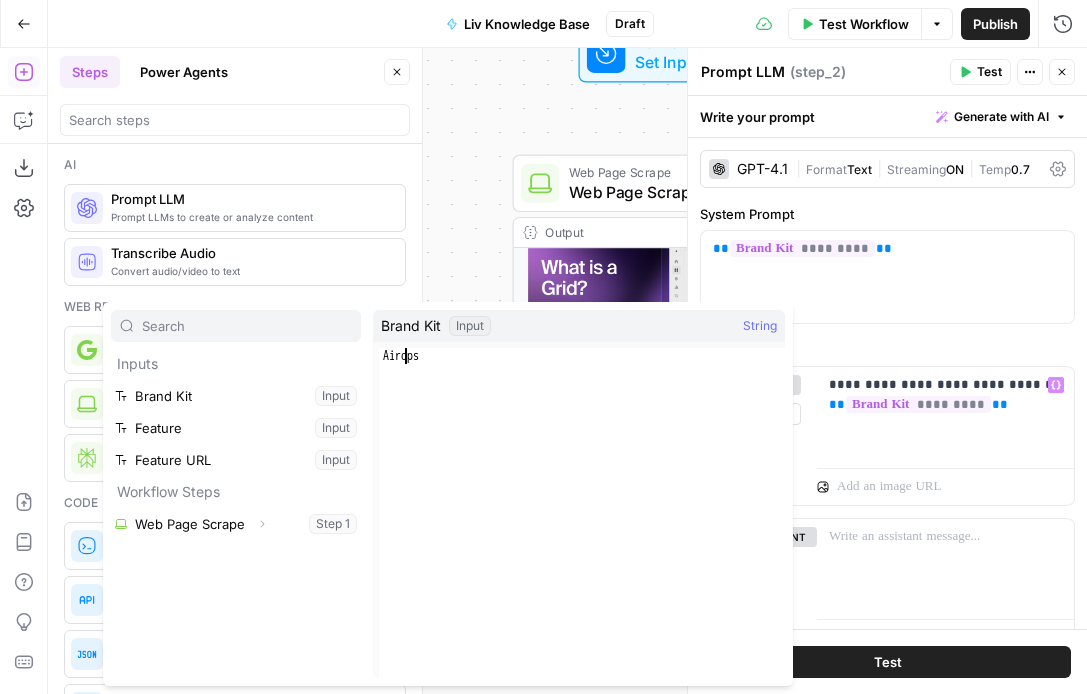 click on "Airops" at bounding box center [582, 529] 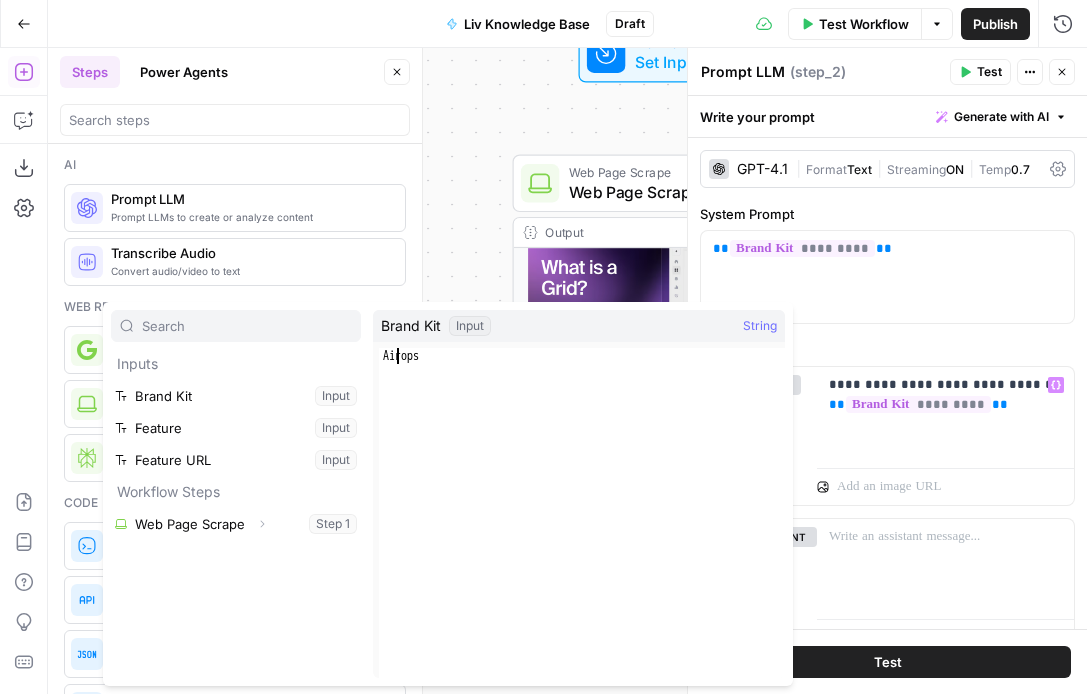 click on "**********" at bounding box center [567, 371] 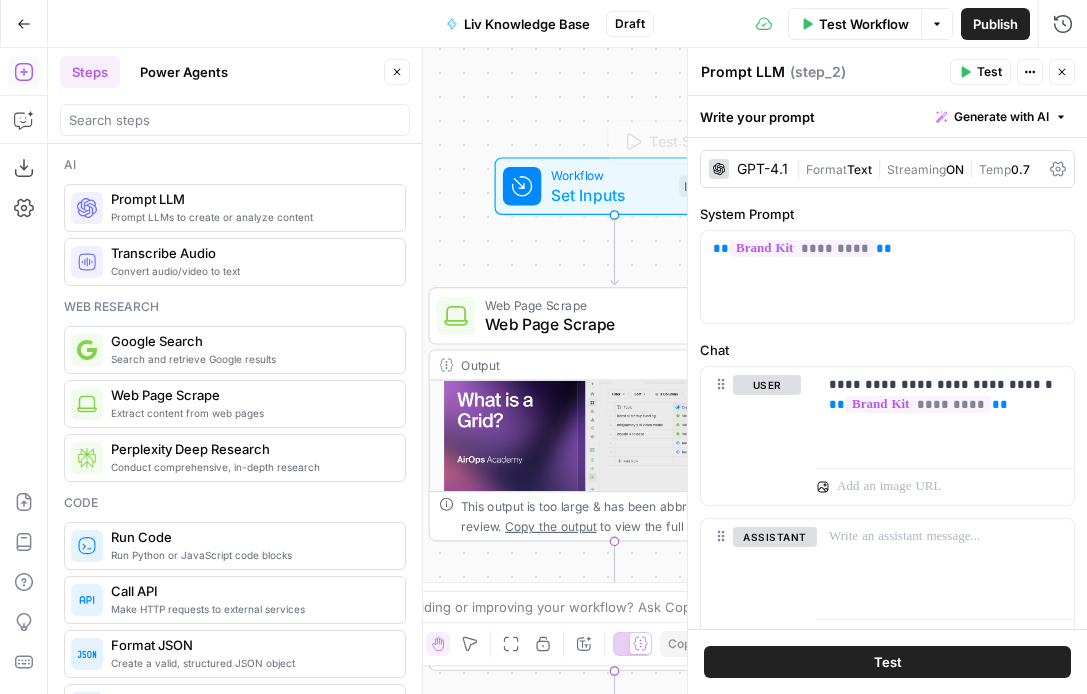 click on "Set Inputs" at bounding box center [610, 195] 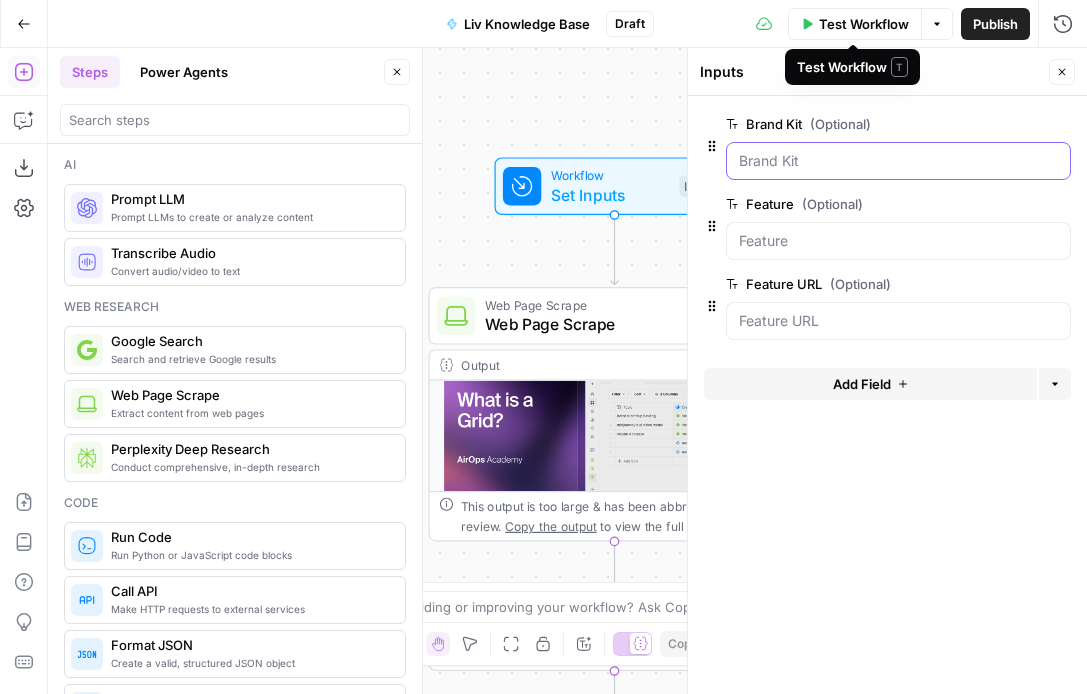 click on "Brand Kit   (Optional)" at bounding box center (898, 161) 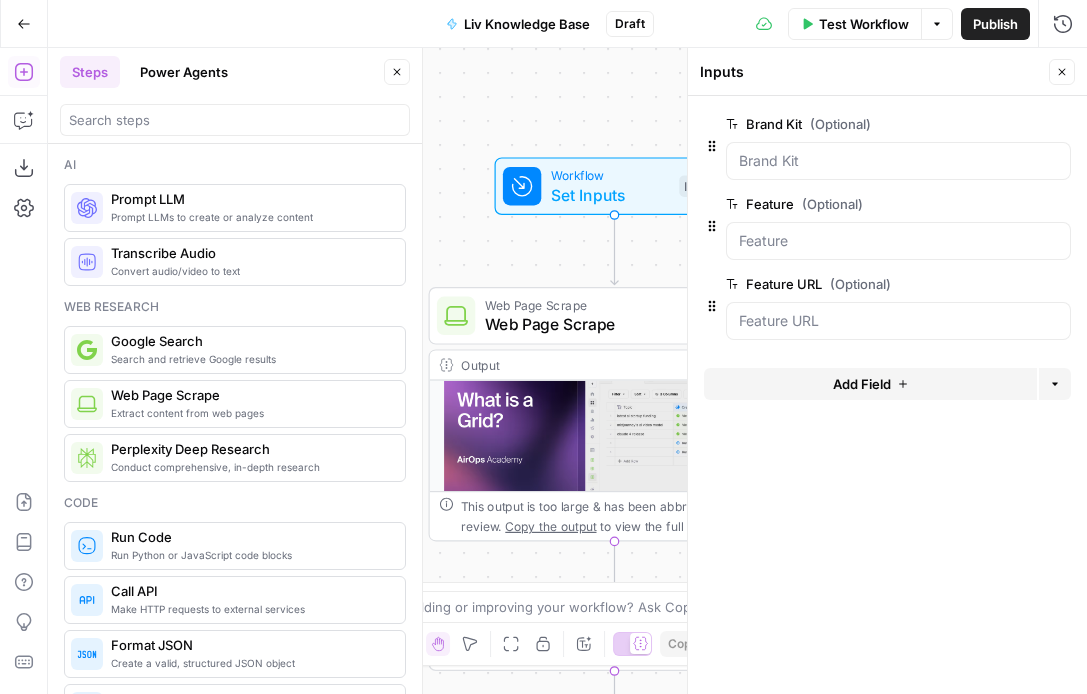 click on "Test Workflow" at bounding box center [864, 24] 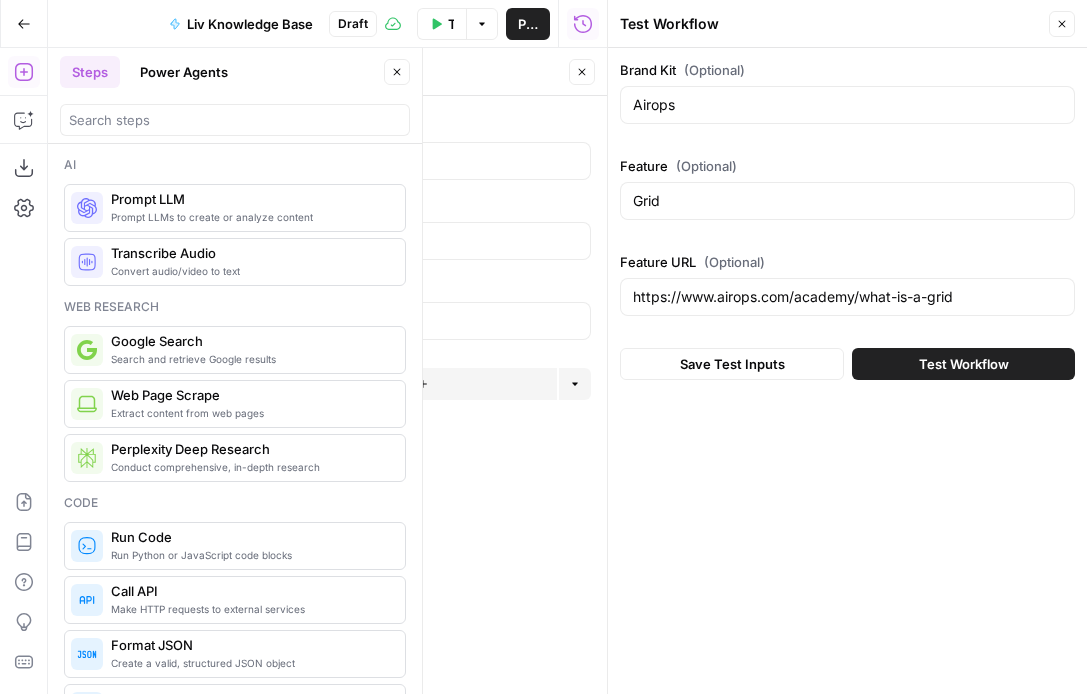 click on "Brand Kit   (Optional) Airops Feature   (Optional) Grid Feature URL   (Optional) https://www.airops.com/academy/what-is-a-grid" at bounding box center [847, 192] 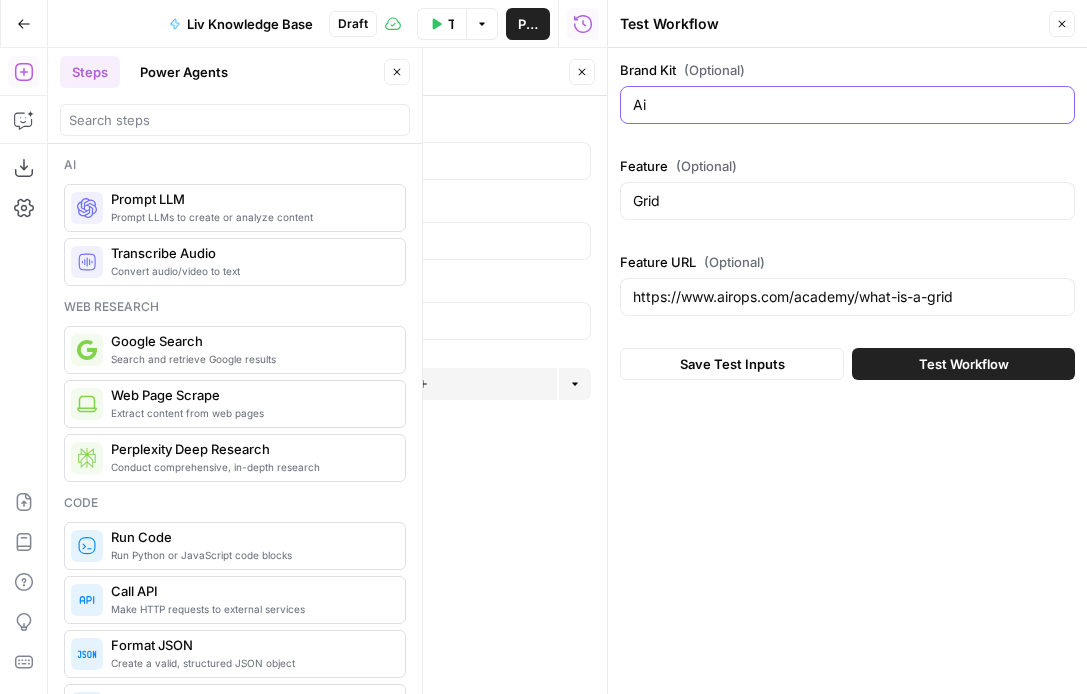 type on "A" 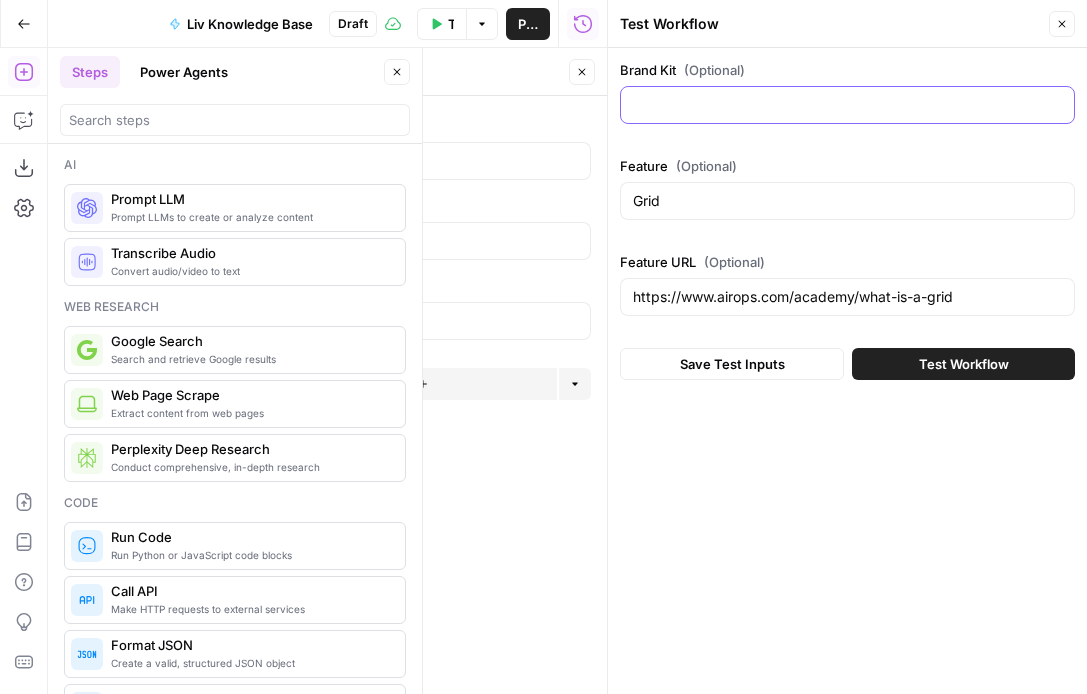 type 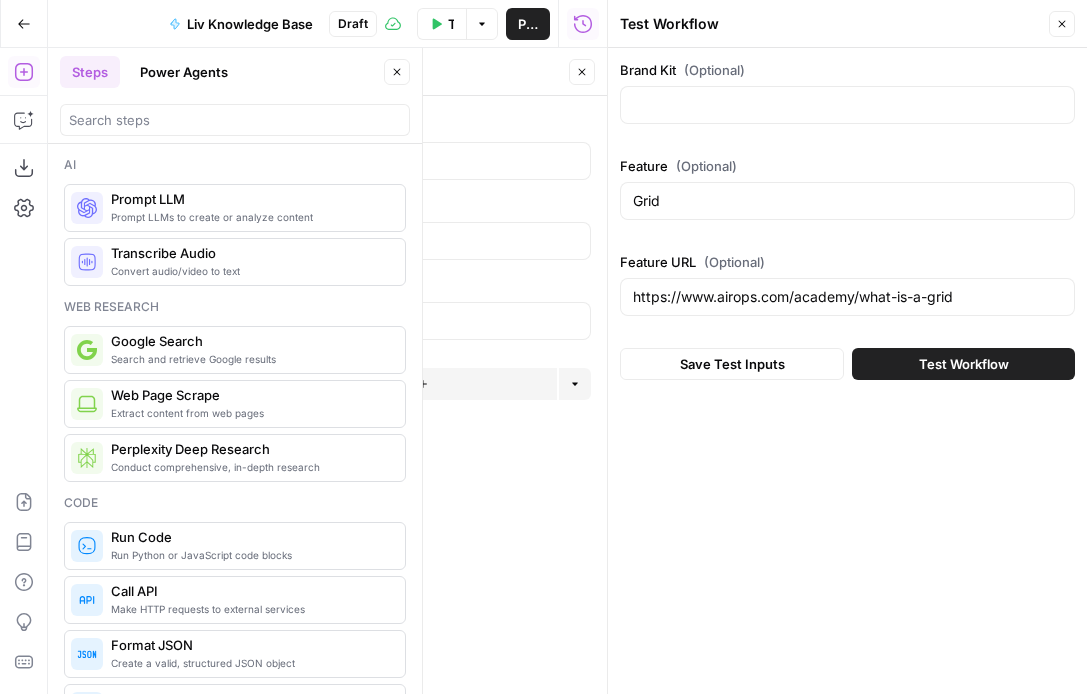 click on "Brand Kit   (Optional)" at bounding box center (847, 96) 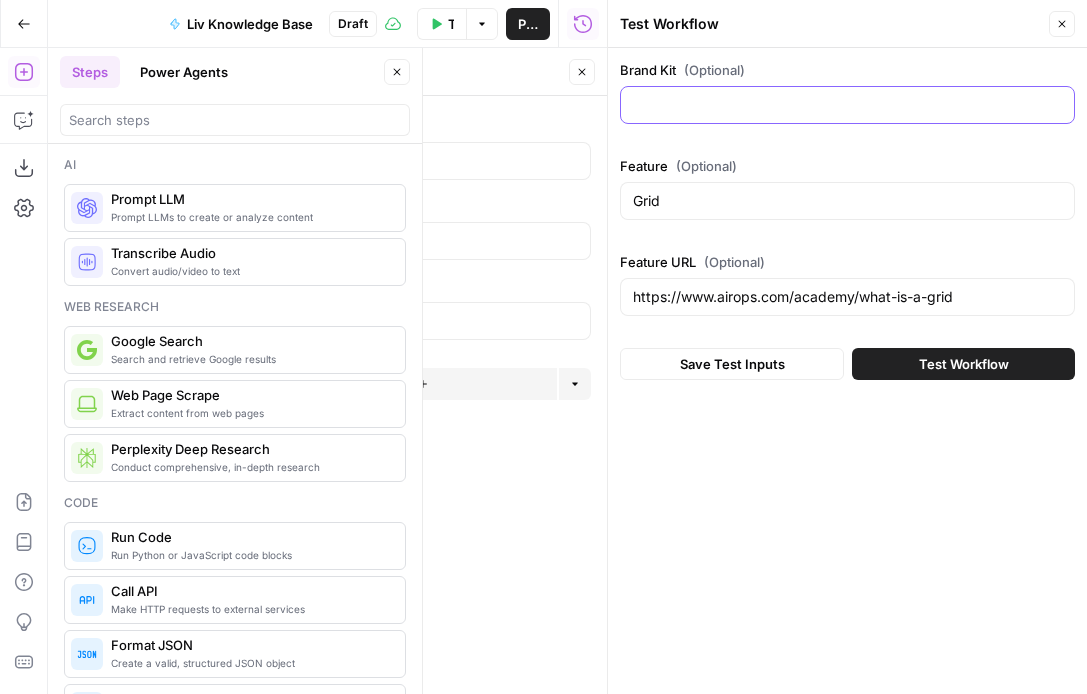 click on "Brand Kit   (Optional)" at bounding box center (847, 105) 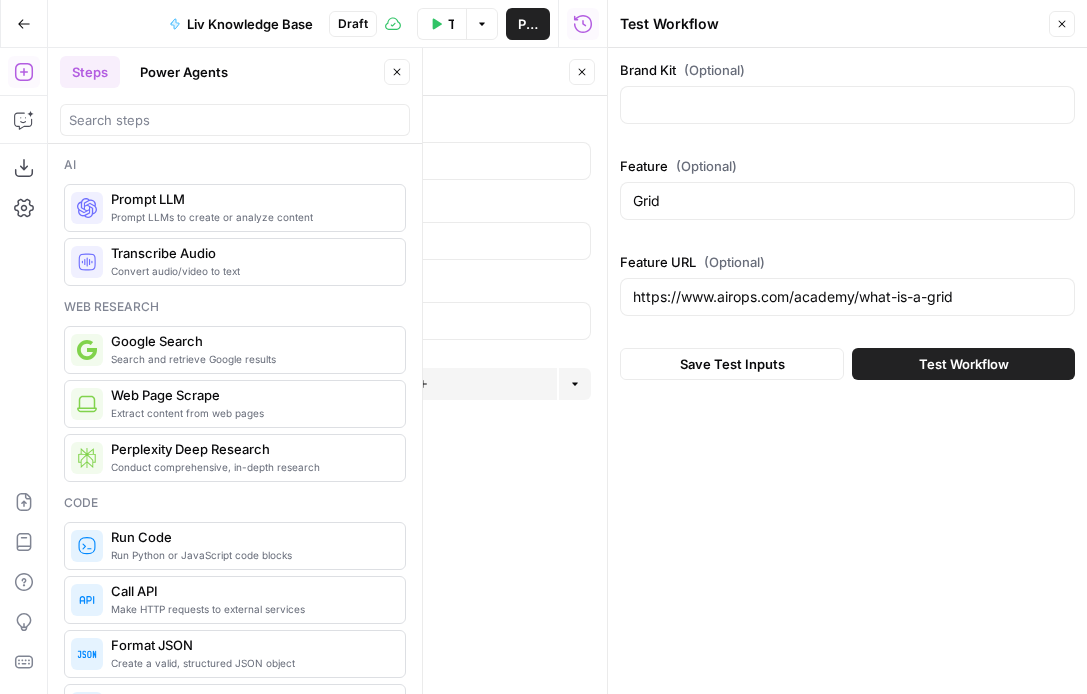 click on "Brand Kit   (Optional)" at bounding box center (847, 70) 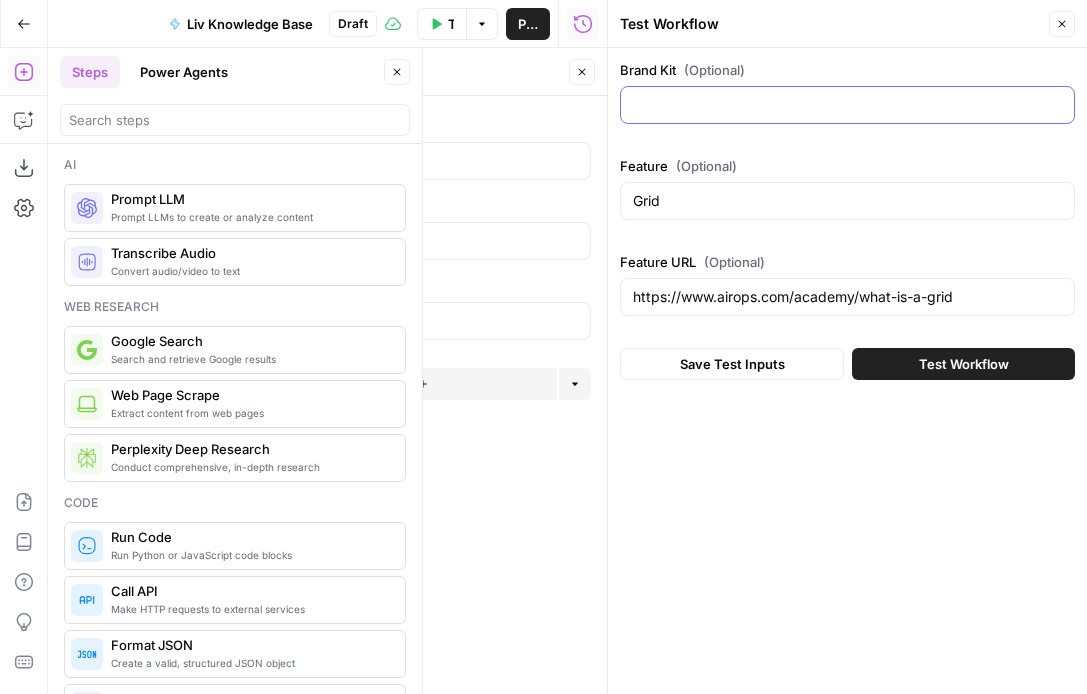 click on "Brand Kit   (Optional)" at bounding box center [847, 105] 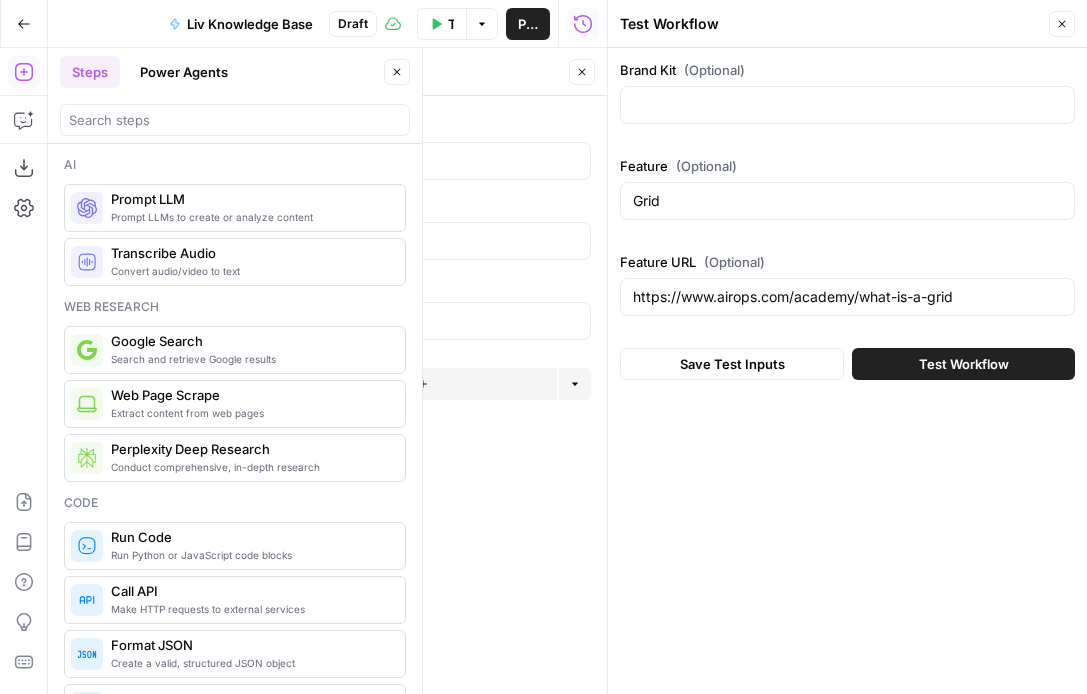 click on "Close" at bounding box center (582, 72) 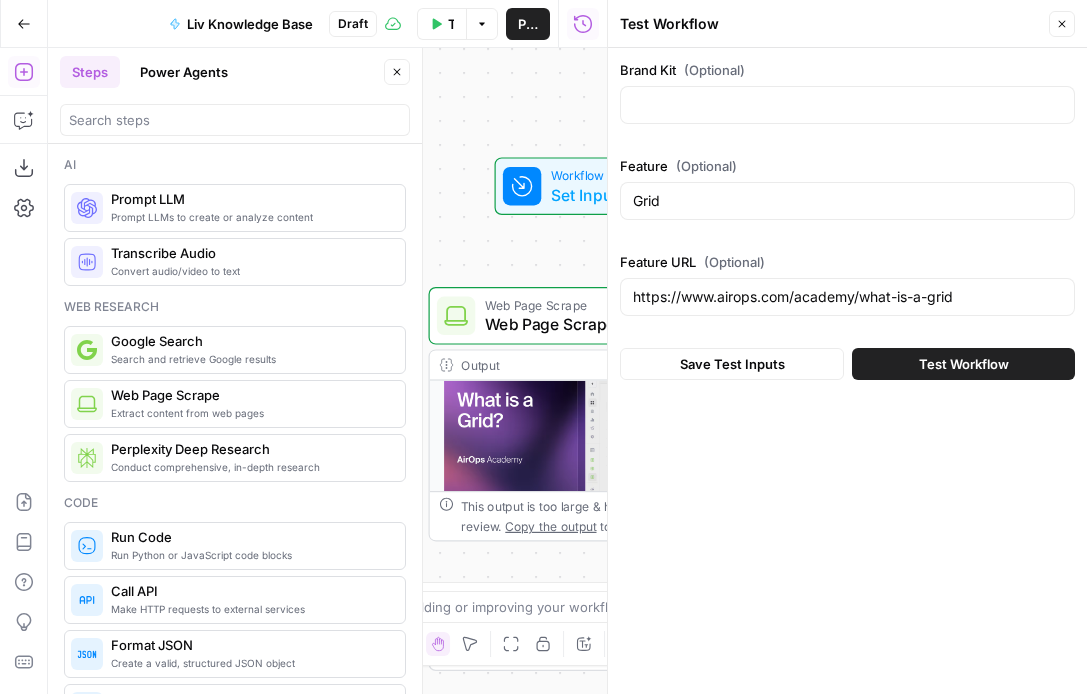 click 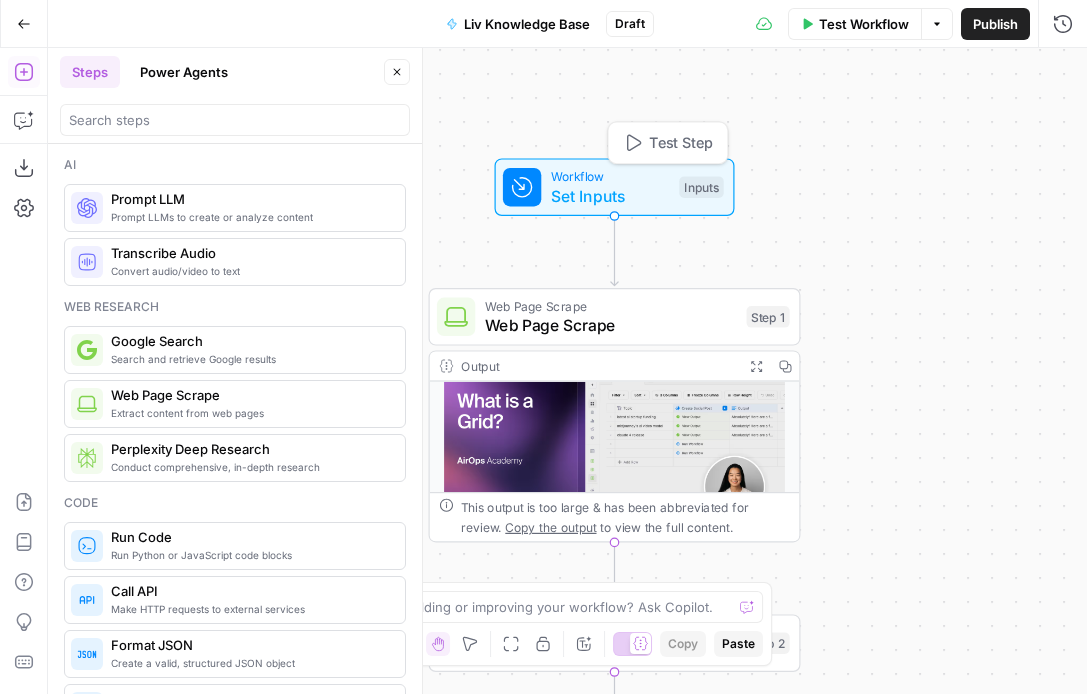 click on "Workflow" at bounding box center (610, 176) 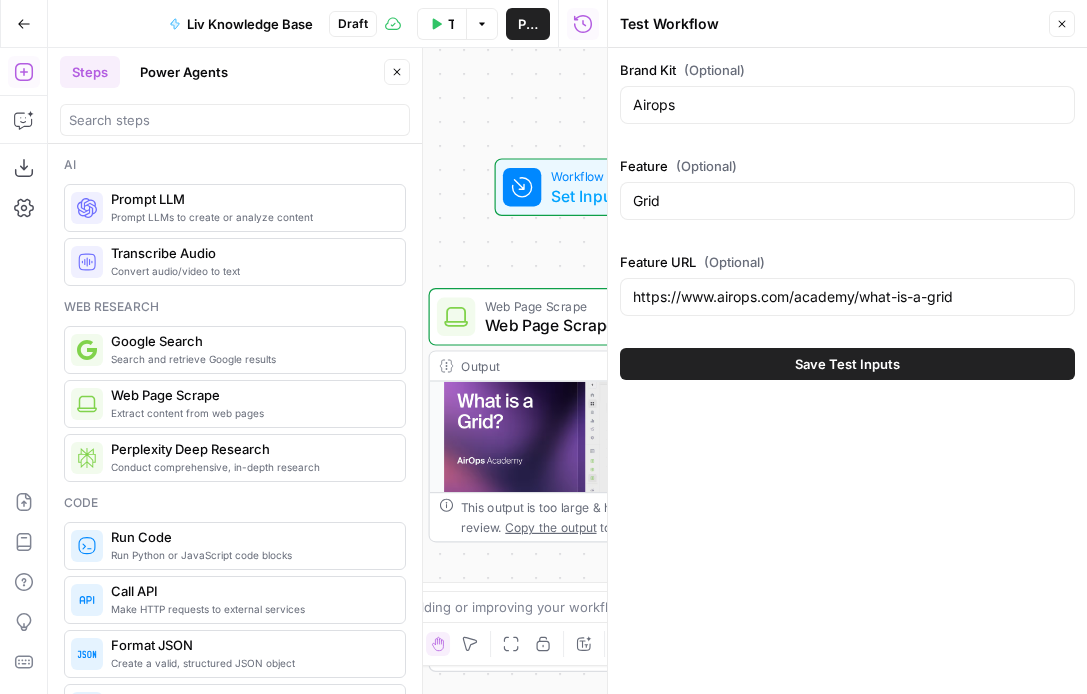 click on "Airops" at bounding box center [847, 105] 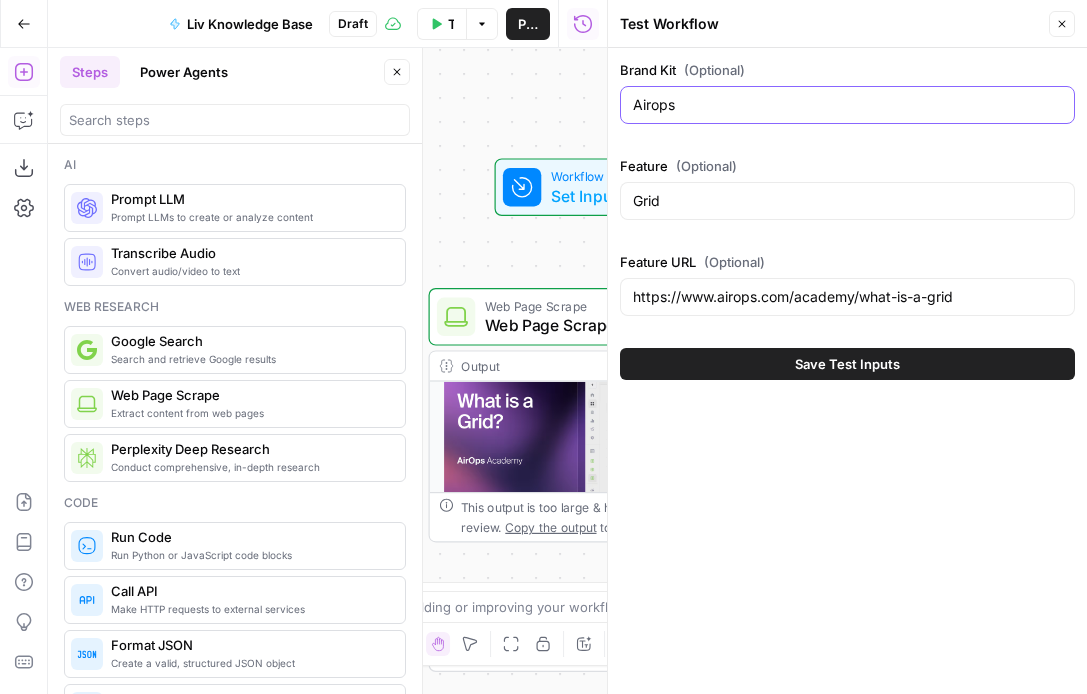 click on "Airops" at bounding box center (847, 105) 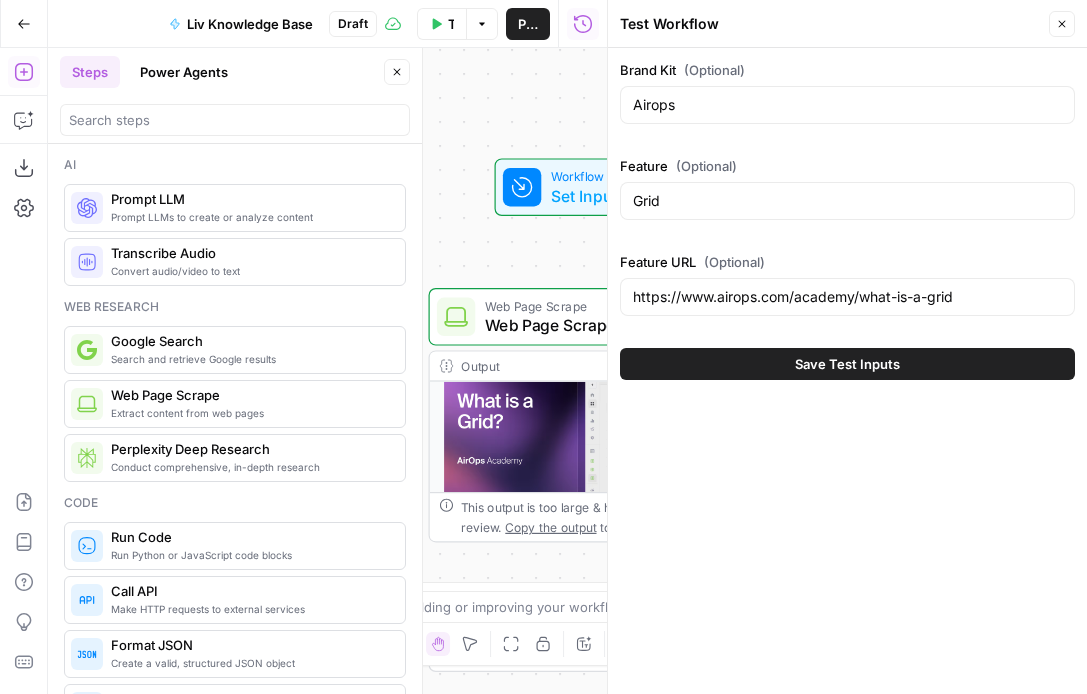 click on "Close" at bounding box center (1062, 24) 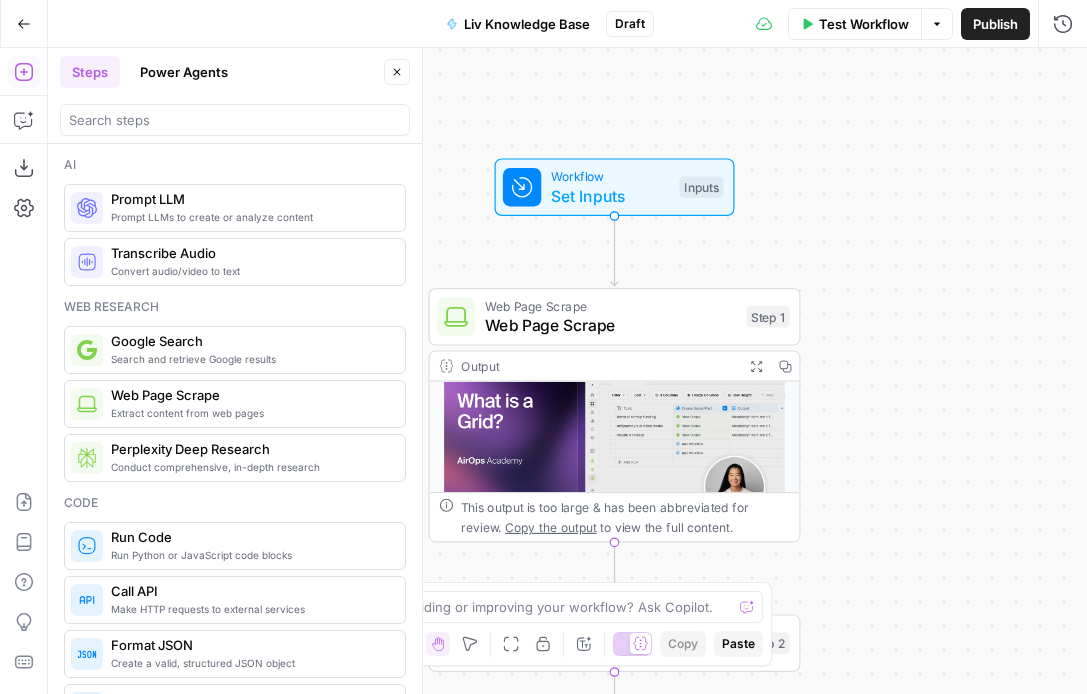 click on "Workflow Set Inputs Inputs Test Step" at bounding box center [615, 187] 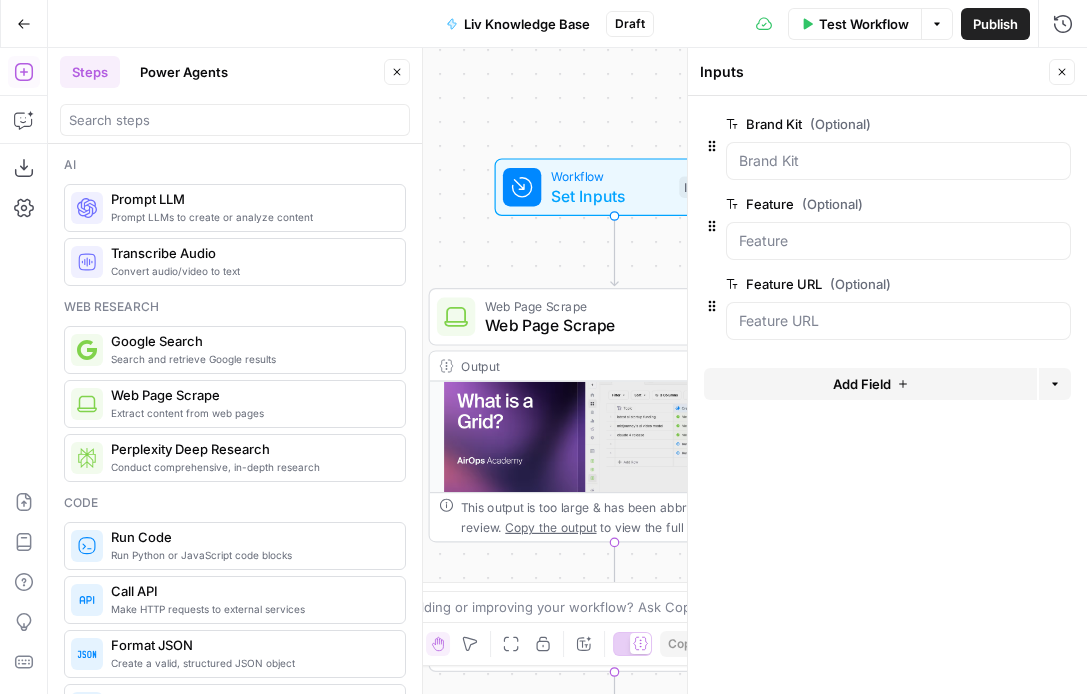 click on "edit field" at bounding box center (996, 124) 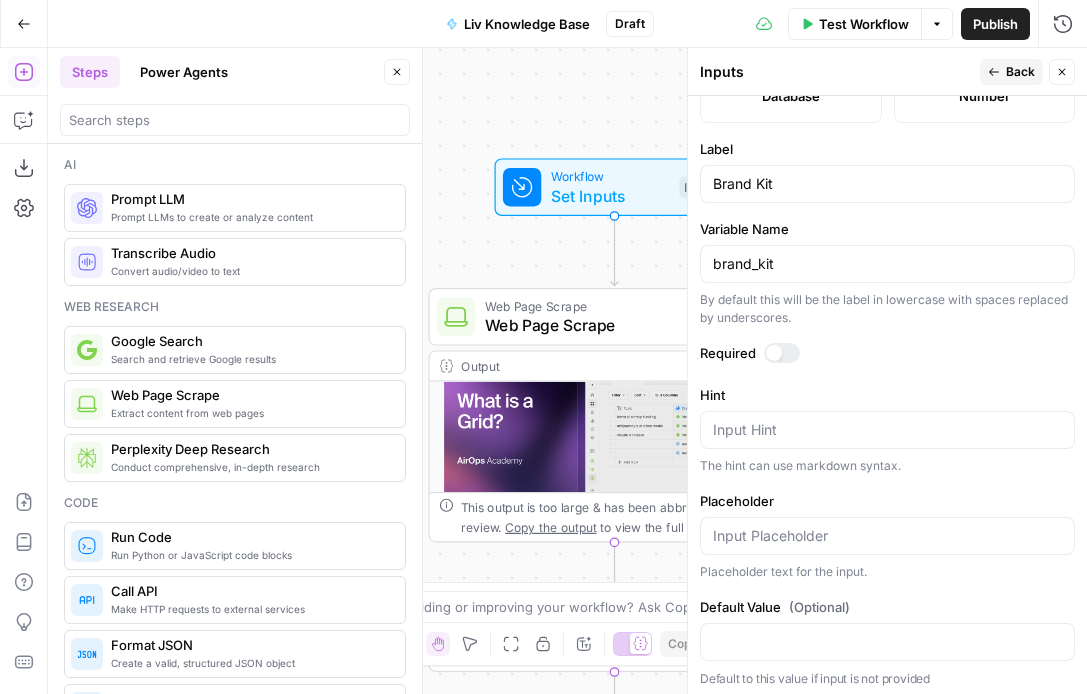 scroll, scrollTop: 617, scrollLeft: 0, axis: vertical 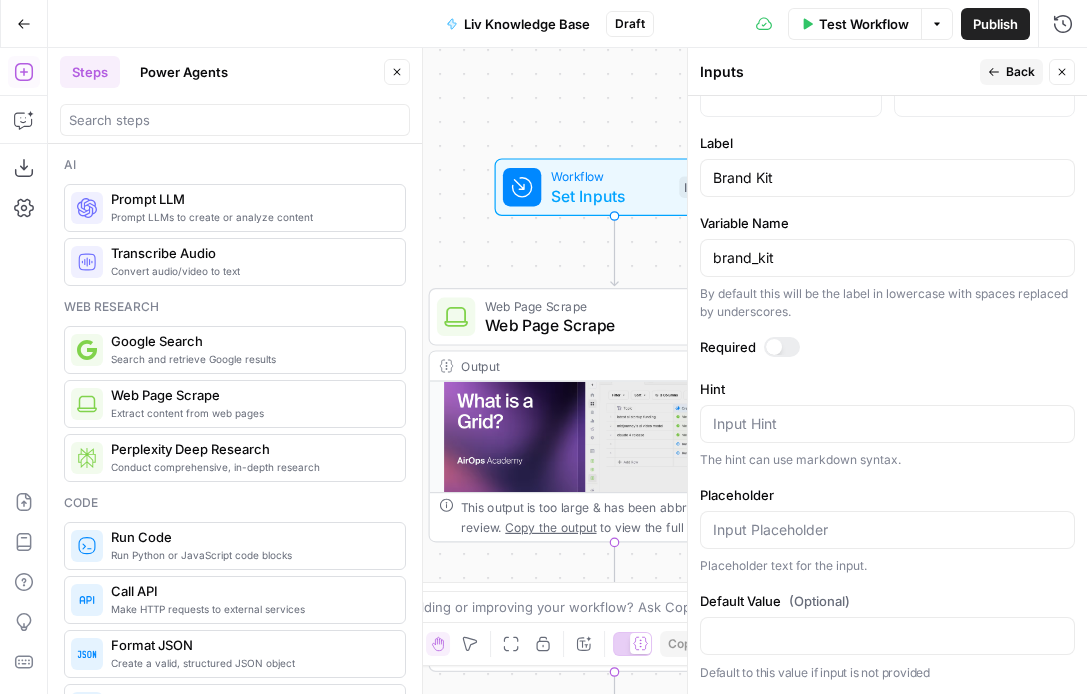 click on "Input type Short Text Long Text Single Select Multi Select JSON File Text File Media File CSV Brand Kit Knowledge Base Database Number Label Brand Kit Variable Name brand_kit By default this will be the label in lowercase with spaces replaced by underscores. Required Hint Input Hint The hint can use markdown syntax. Placeholder Placeholder text for the input. Default Value   (Optional) Default to this value if input is not provided" at bounding box center (887, 395) 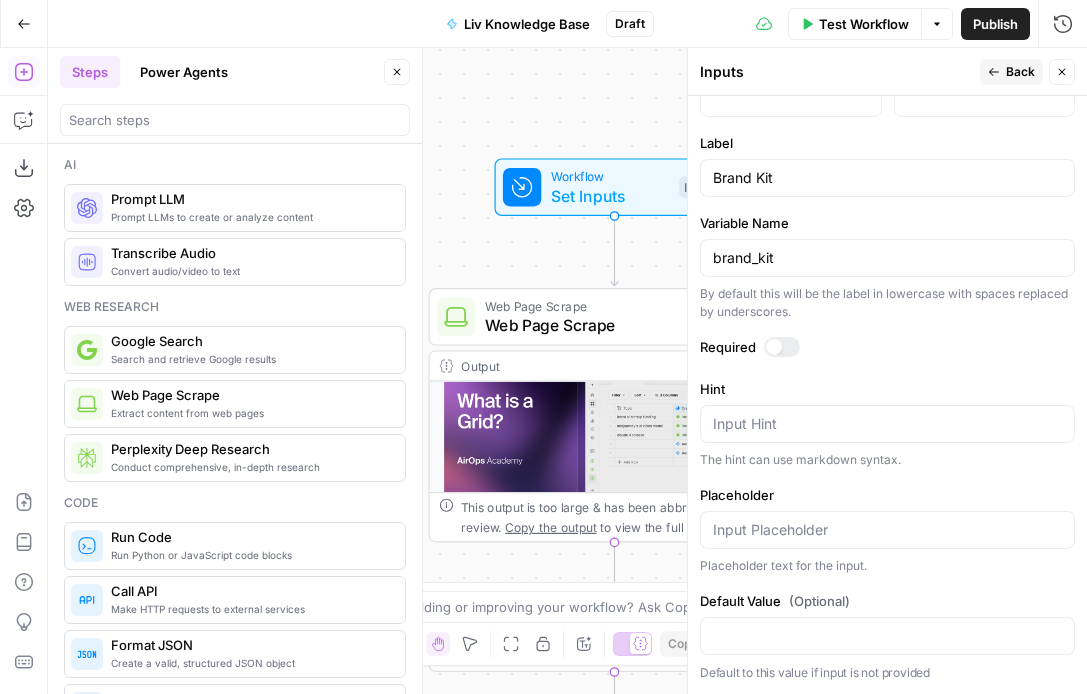 click at bounding box center (782, 347) 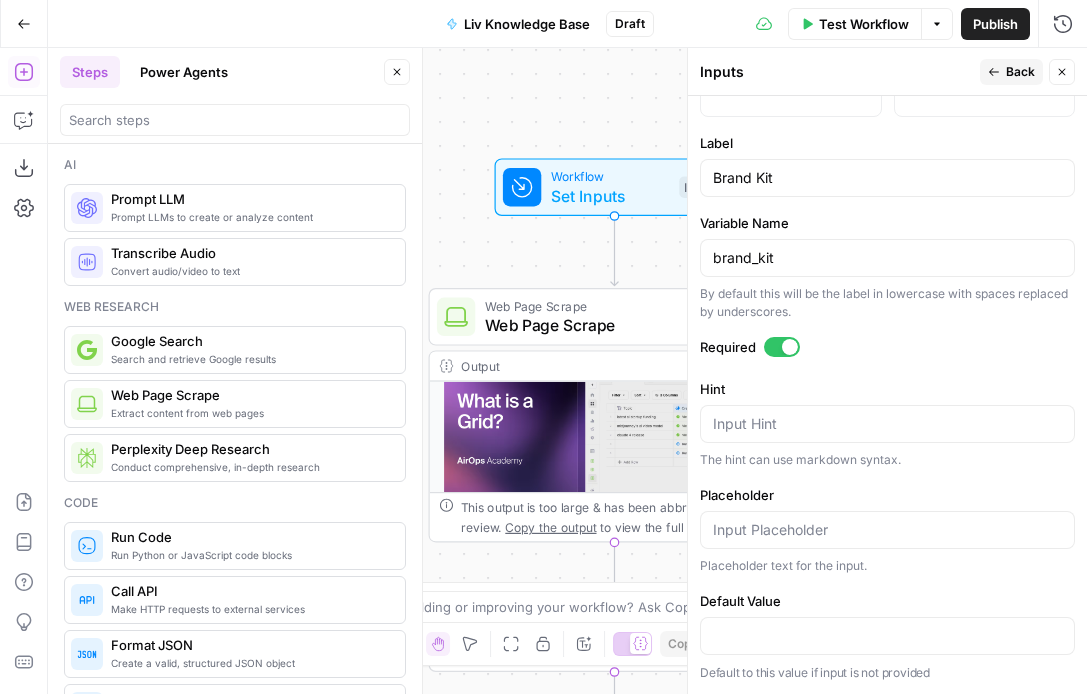 click on "Back" at bounding box center (1011, 72) 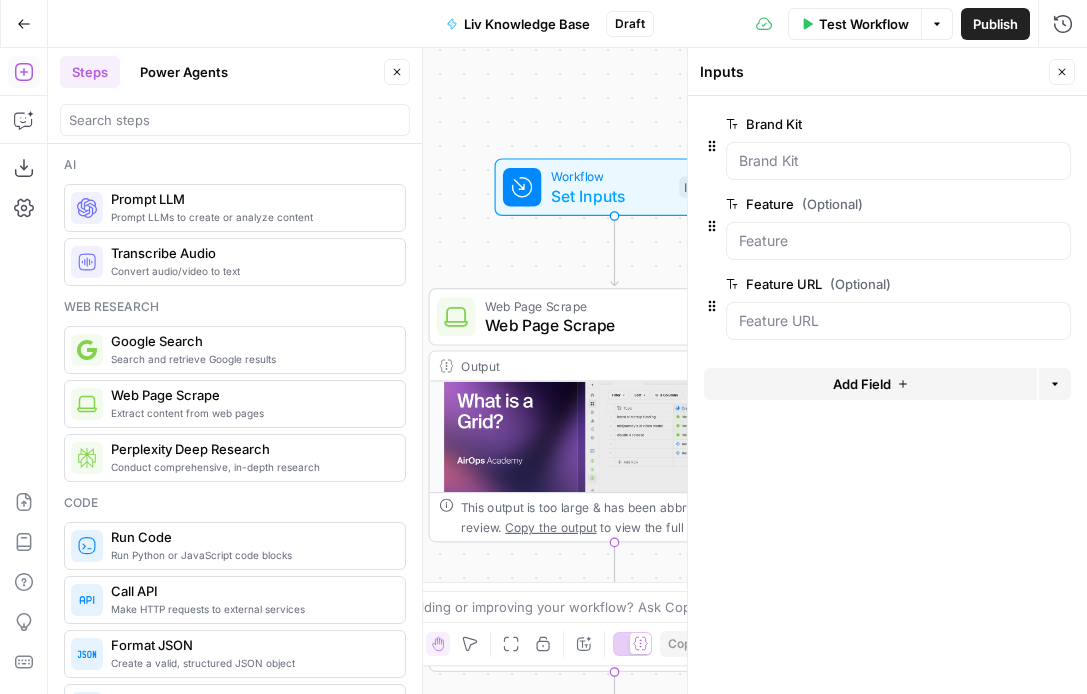 click on "Test Workflow" at bounding box center (864, 24) 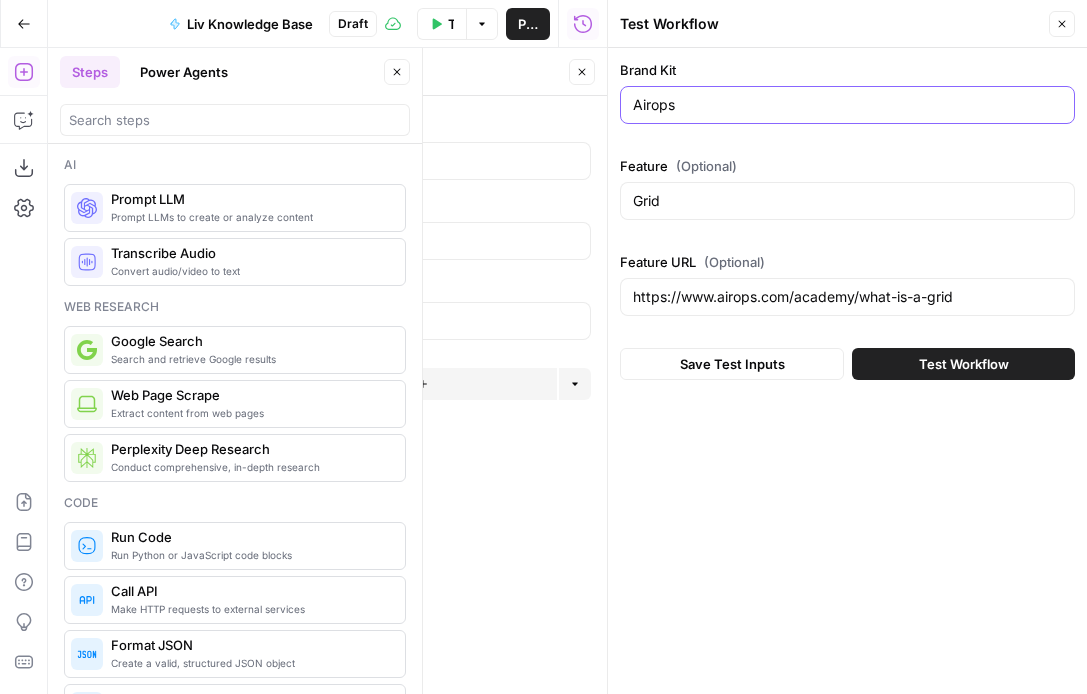 click on "Airops" at bounding box center (847, 105) 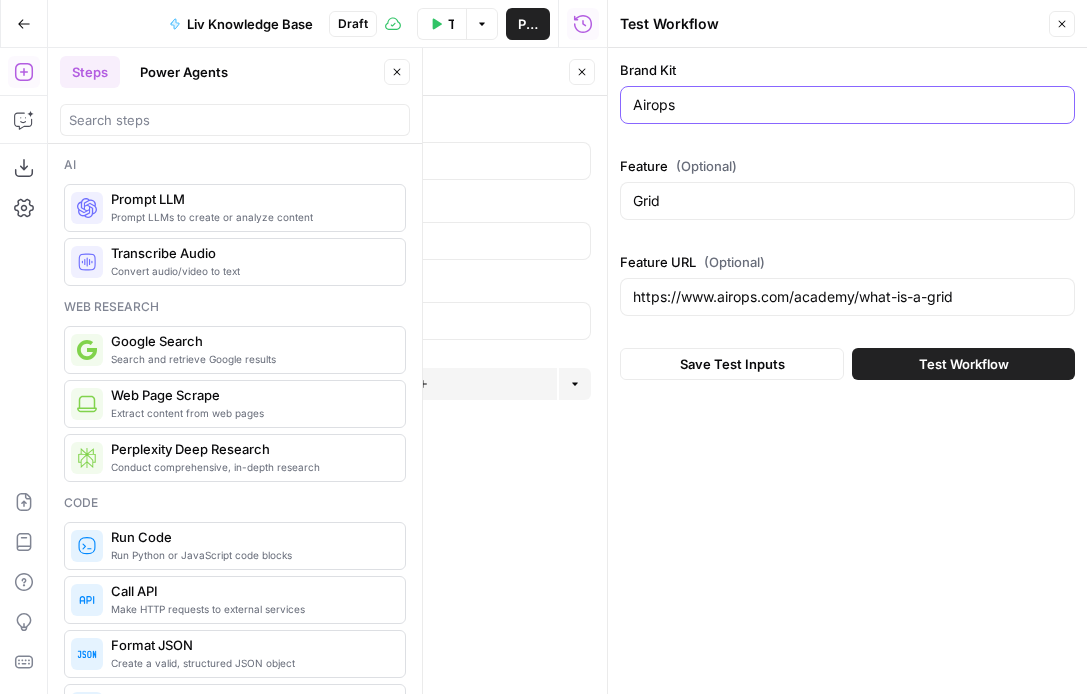 click on "Airops" at bounding box center [847, 105] 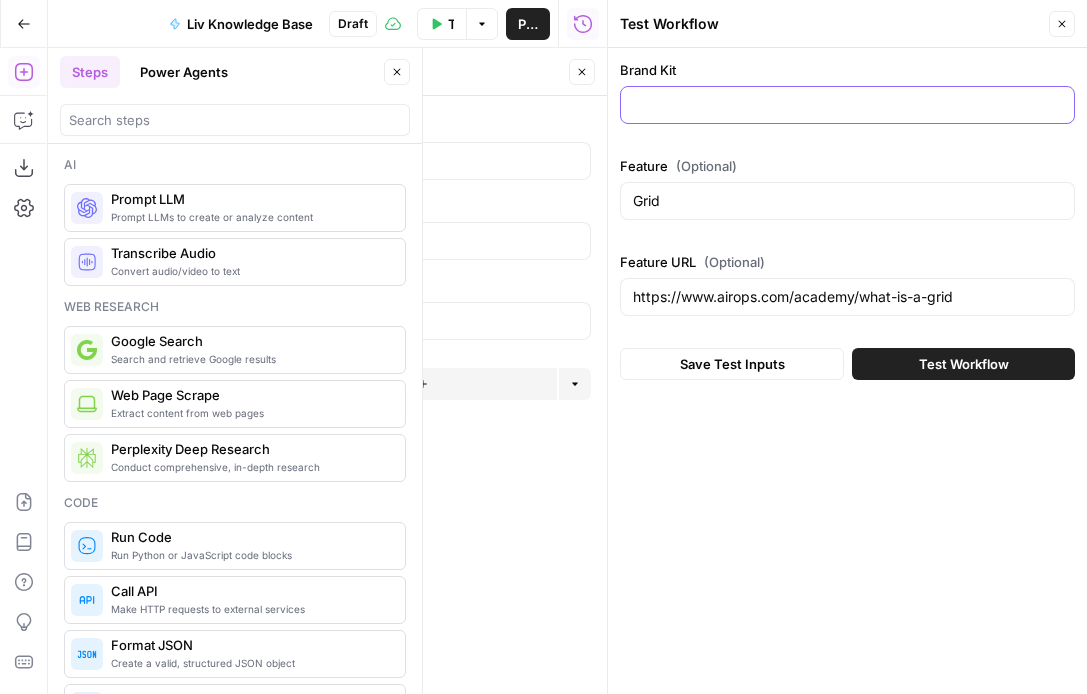 type 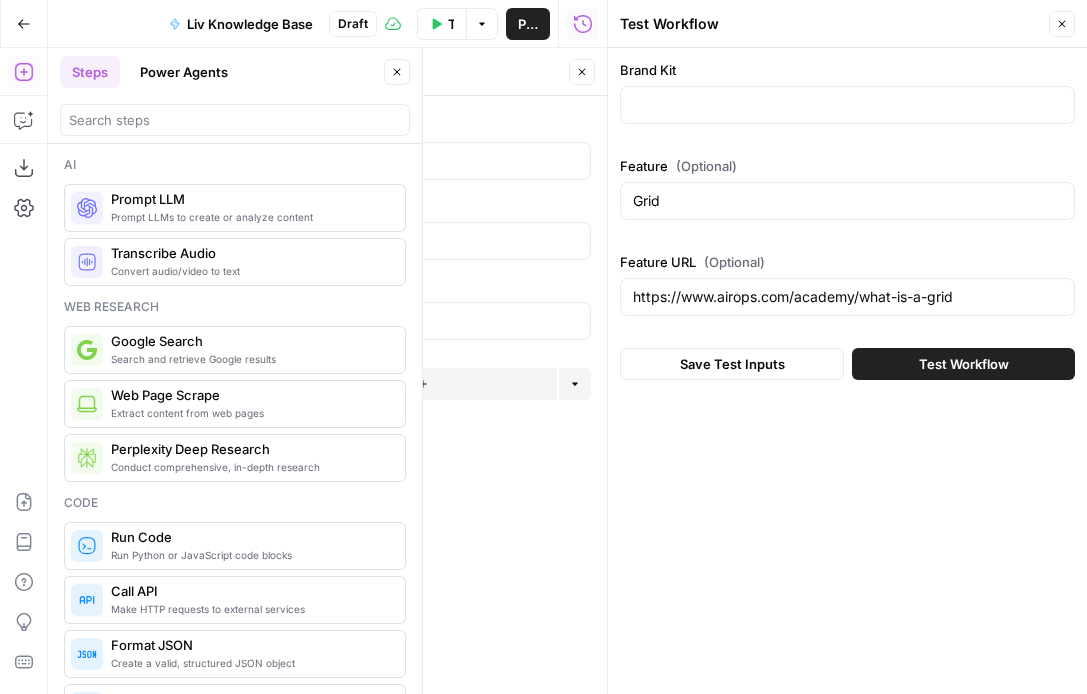 click on "Test Workflow" at bounding box center [963, 364] 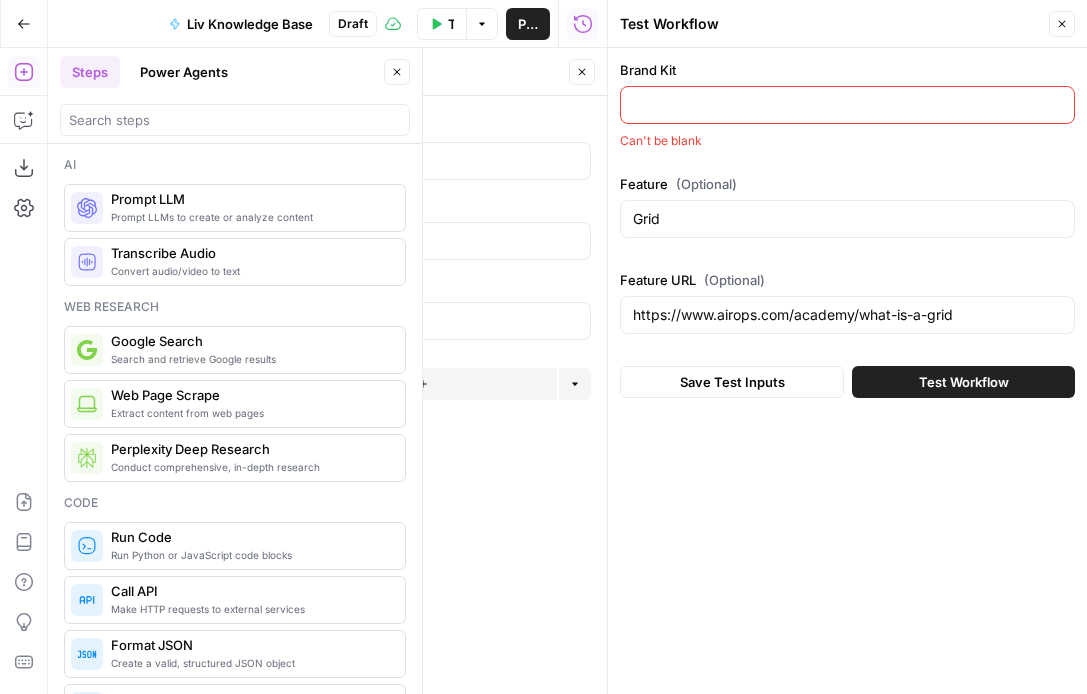 click at bounding box center (847, 105) 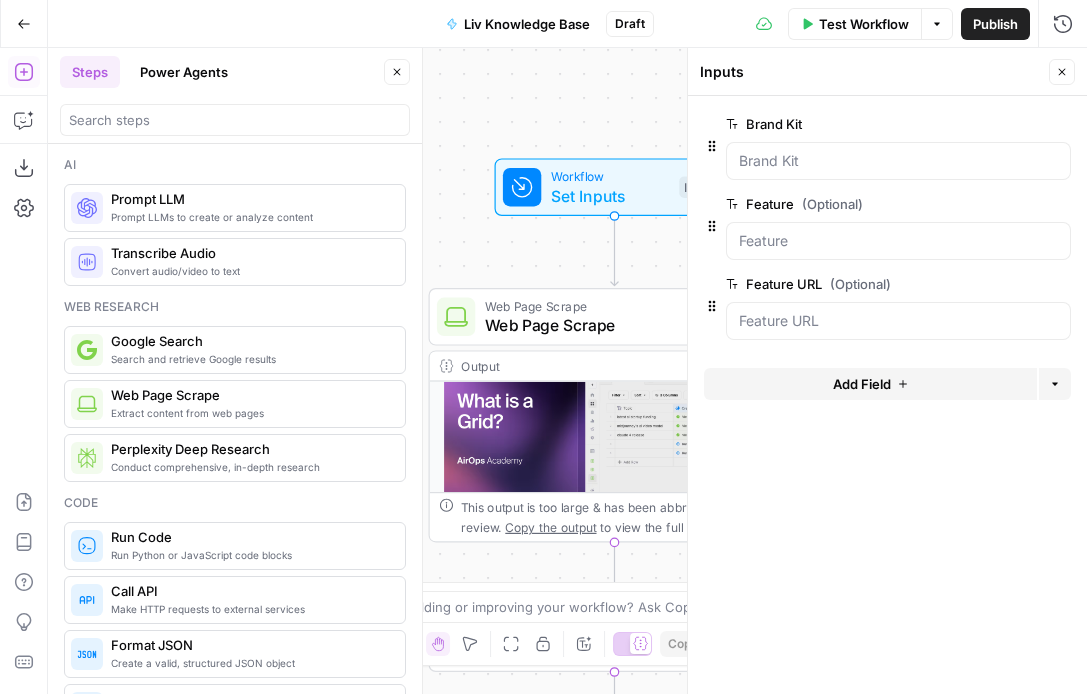 click 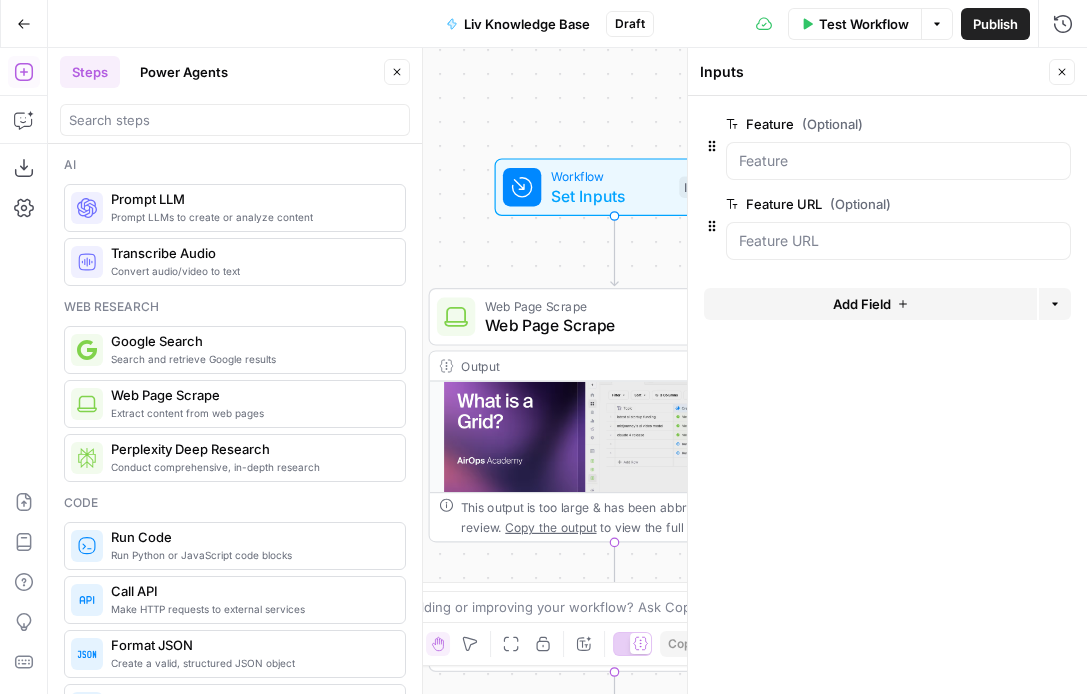 click on "Add Field" at bounding box center [862, 304] 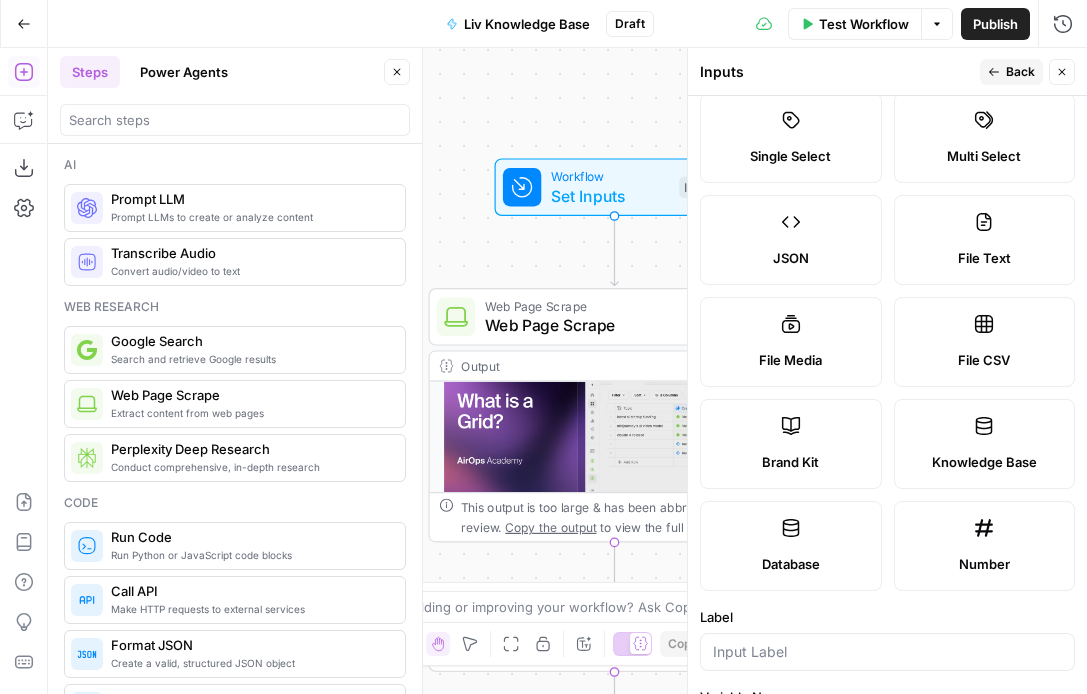 scroll, scrollTop: 209, scrollLeft: 0, axis: vertical 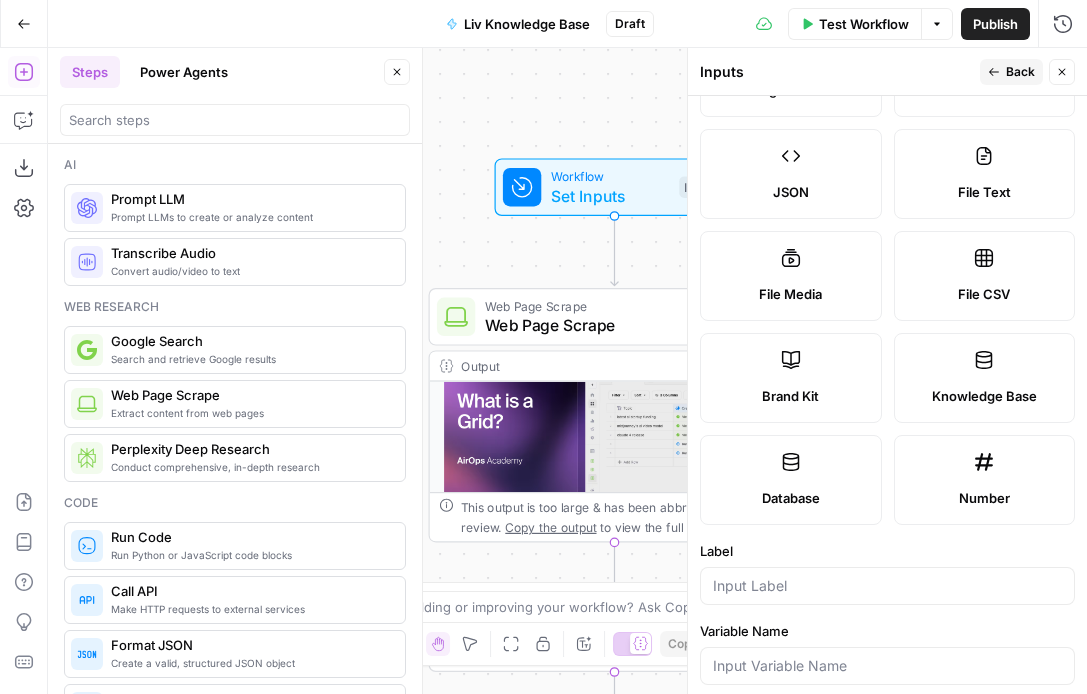 click on "Brand Kit" at bounding box center (791, 378) 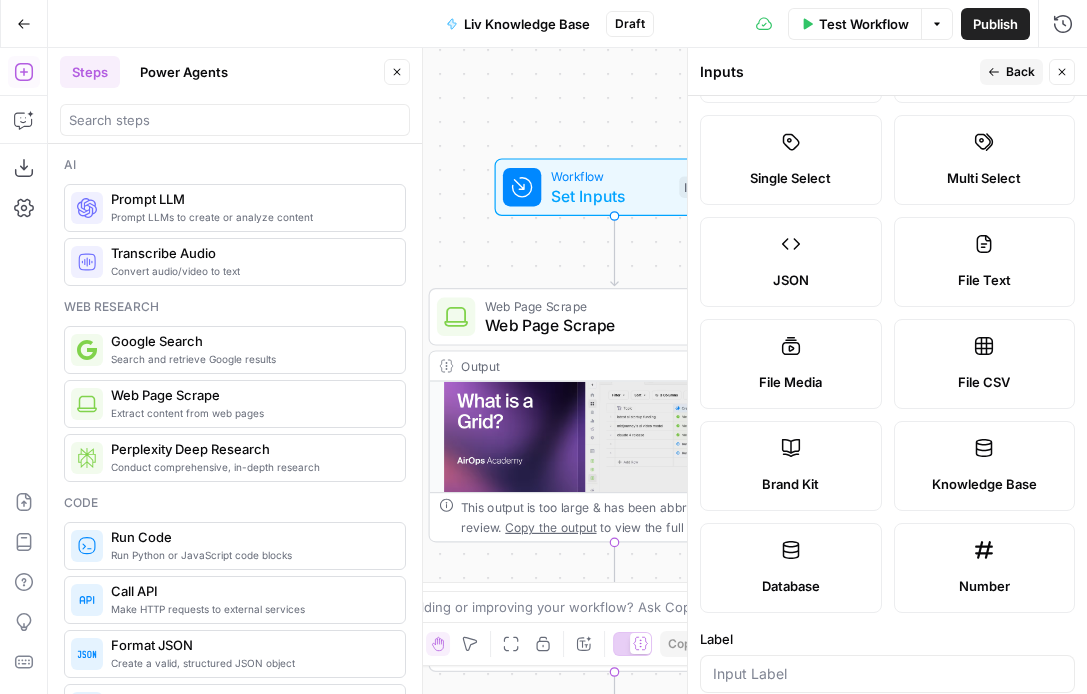 scroll, scrollTop: 404, scrollLeft: 0, axis: vertical 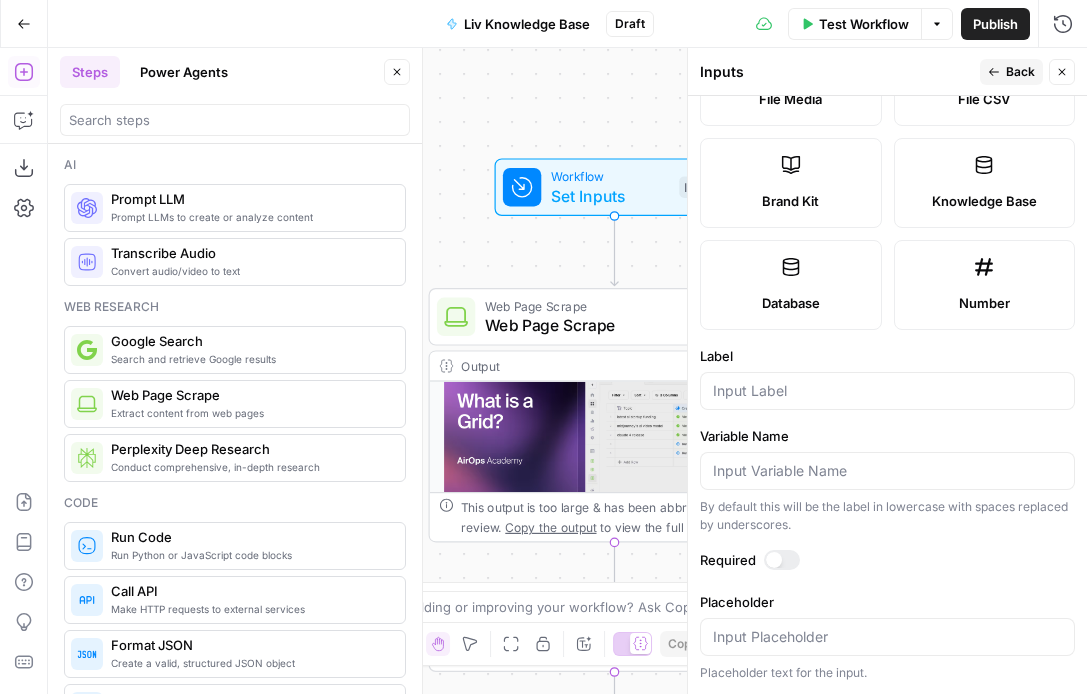 click at bounding box center [774, 560] 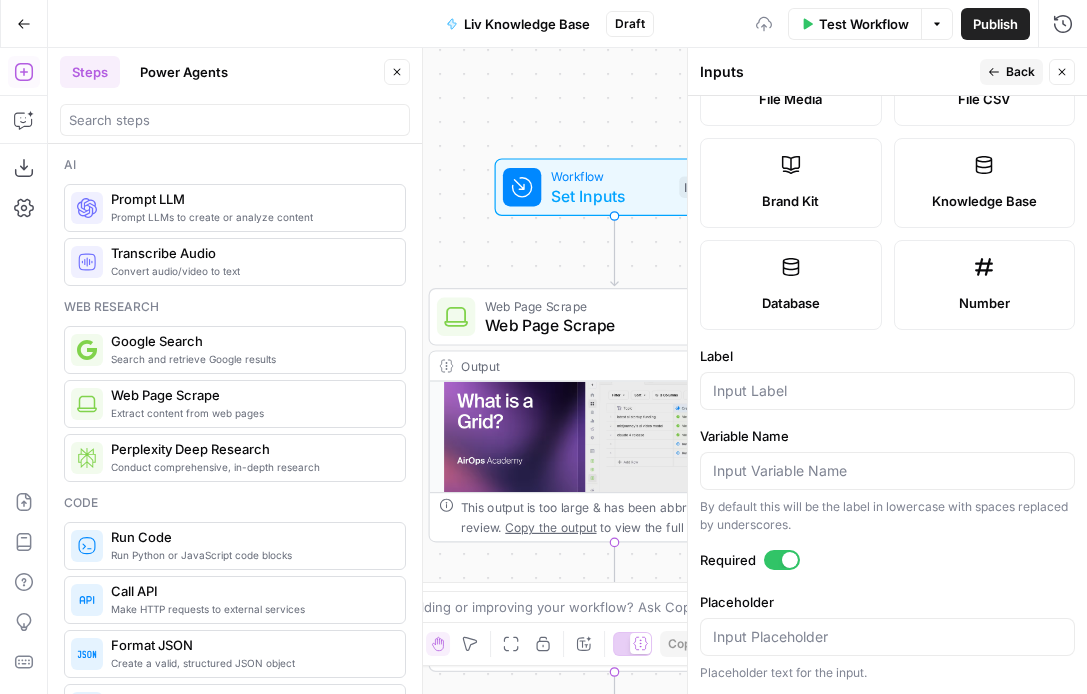 click on "Back" at bounding box center (1020, 72) 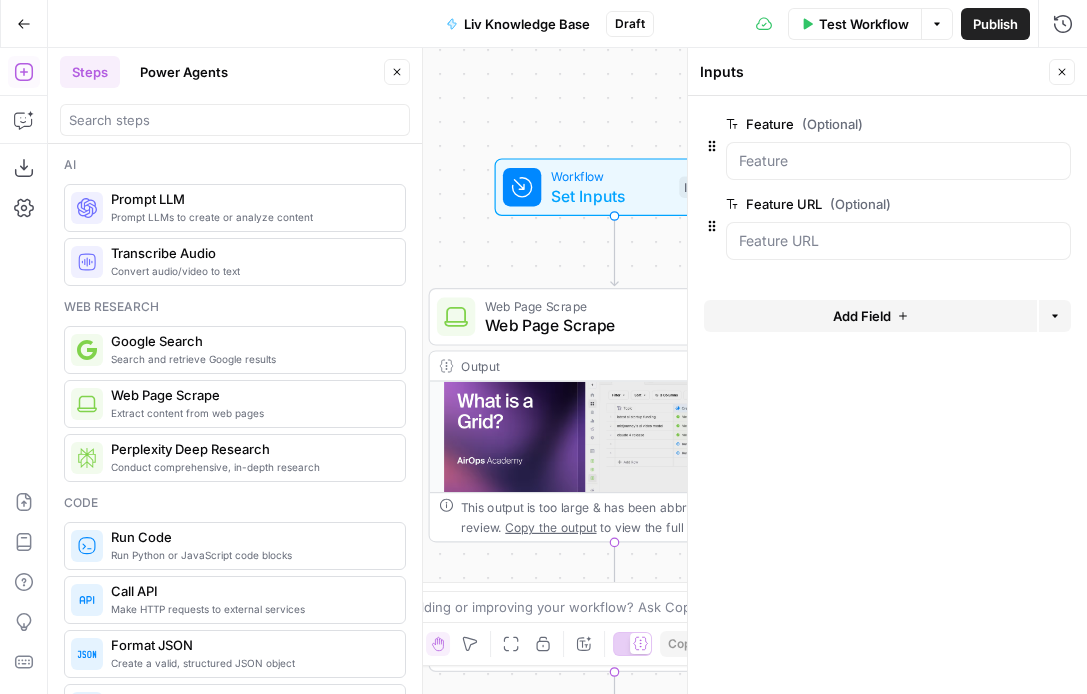 click on "Add Field" at bounding box center [862, 316] 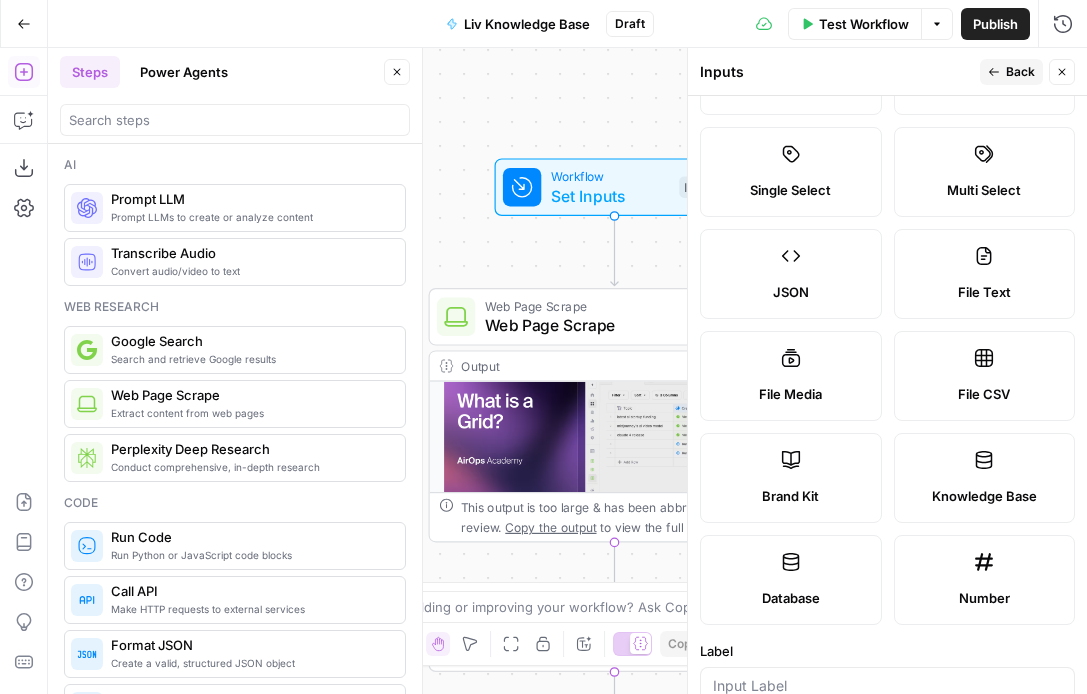 scroll, scrollTop: 127, scrollLeft: 0, axis: vertical 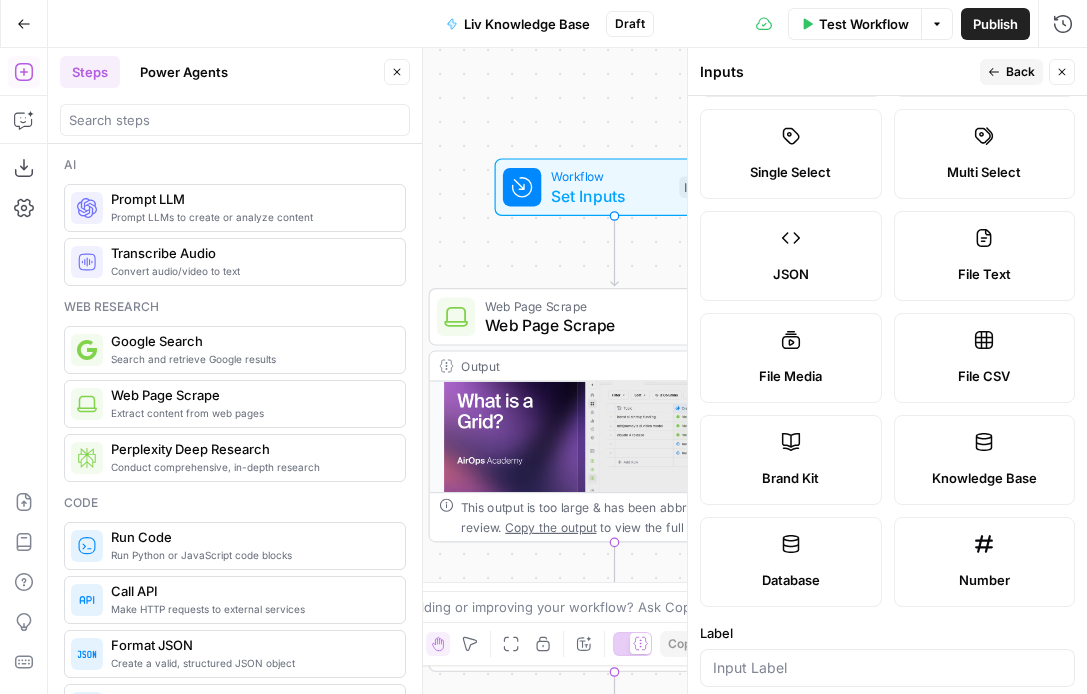 click on "Brand Kit" at bounding box center [791, 460] 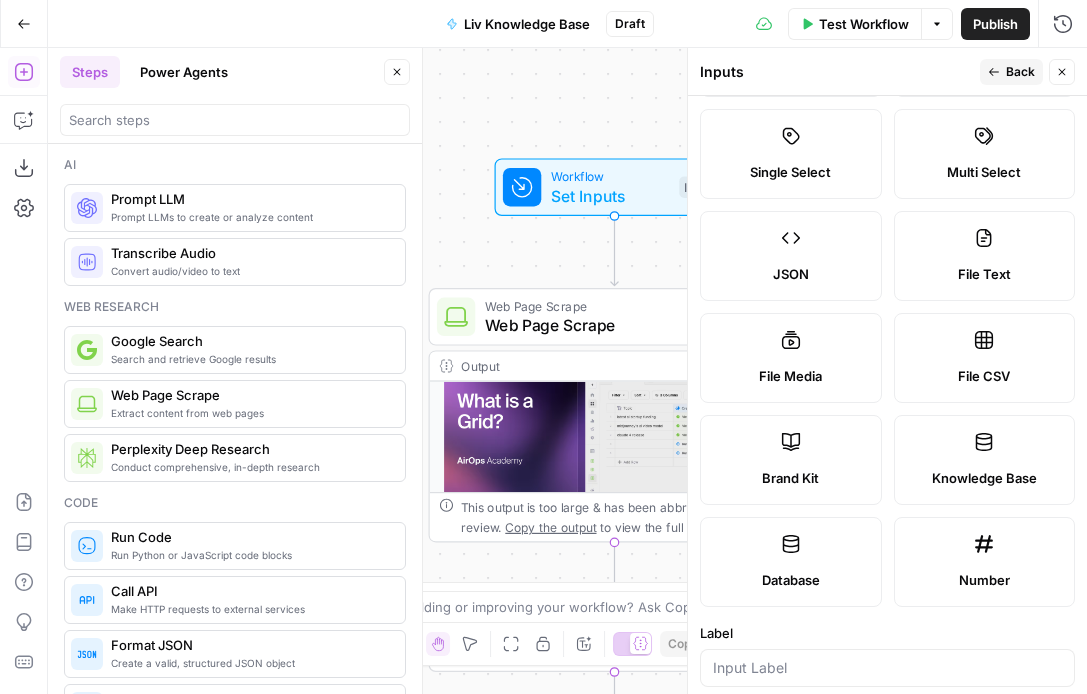scroll, scrollTop: 339, scrollLeft: 0, axis: vertical 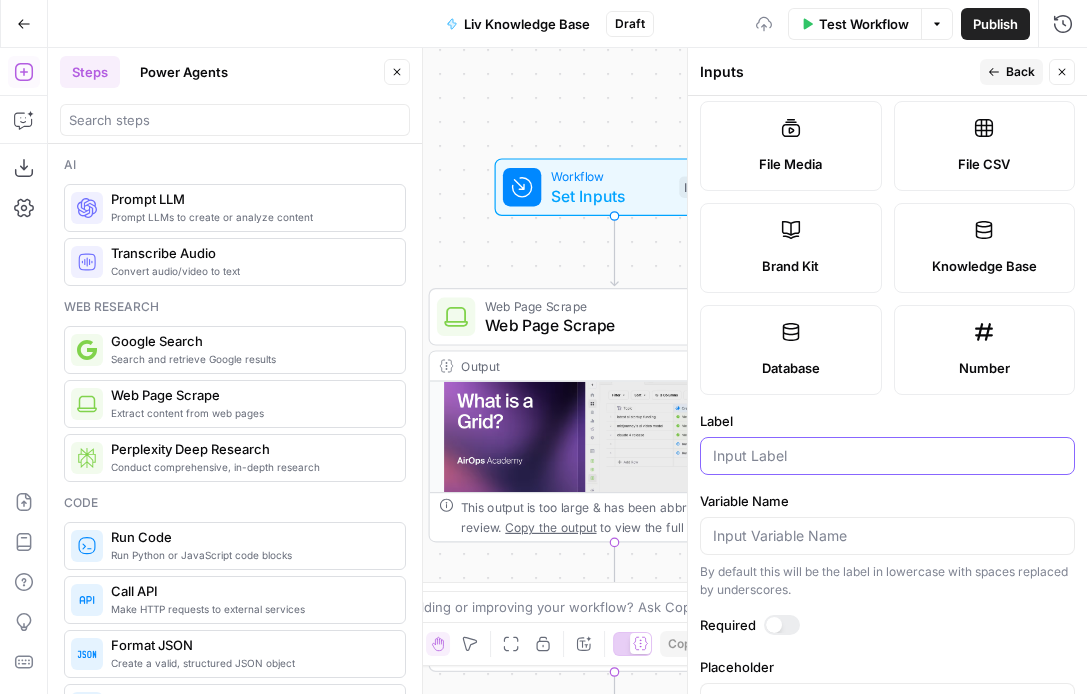 click on "Label" at bounding box center [887, 456] 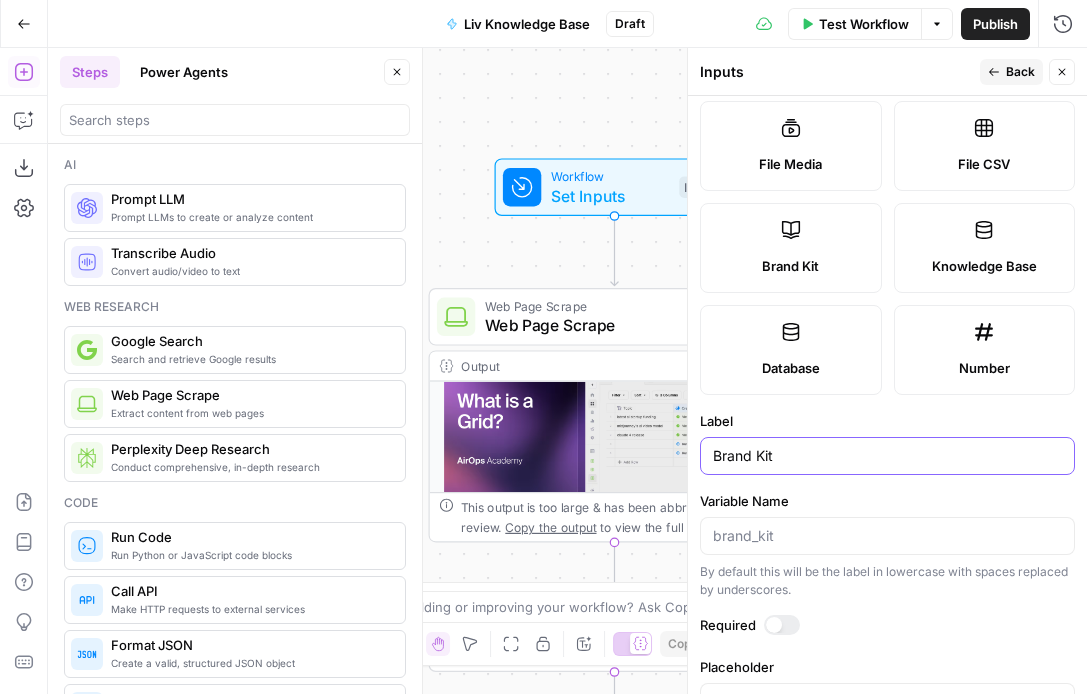 type on "Brand Kit" 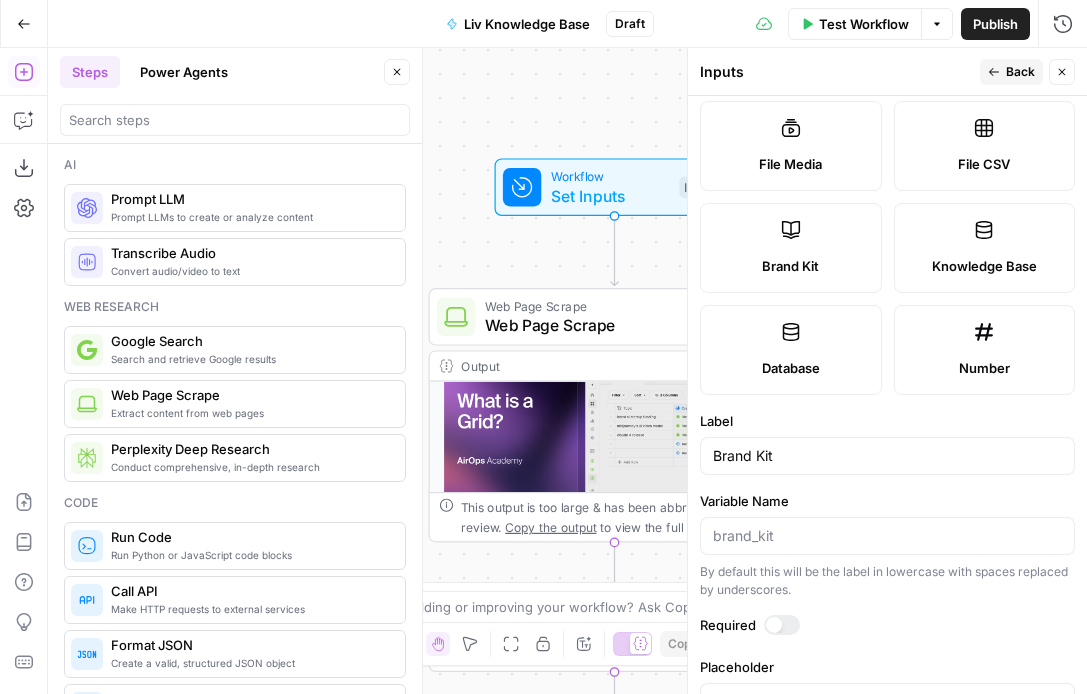 click at bounding box center [774, 625] 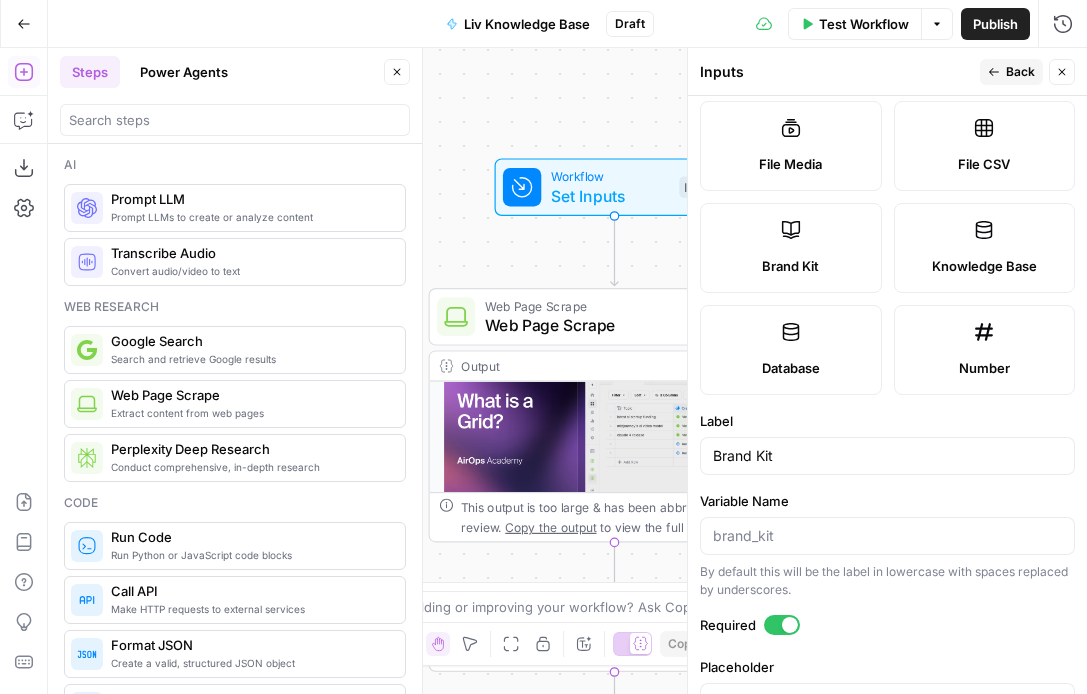click at bounding box center (782, 625) 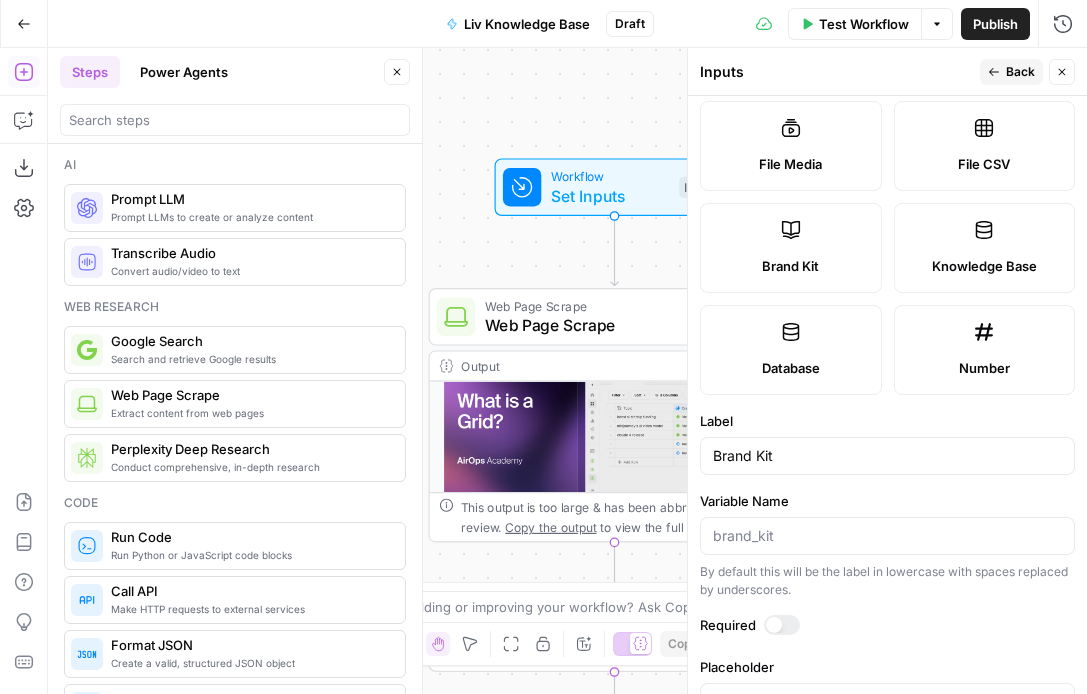 click at bounding box center (782, 625) 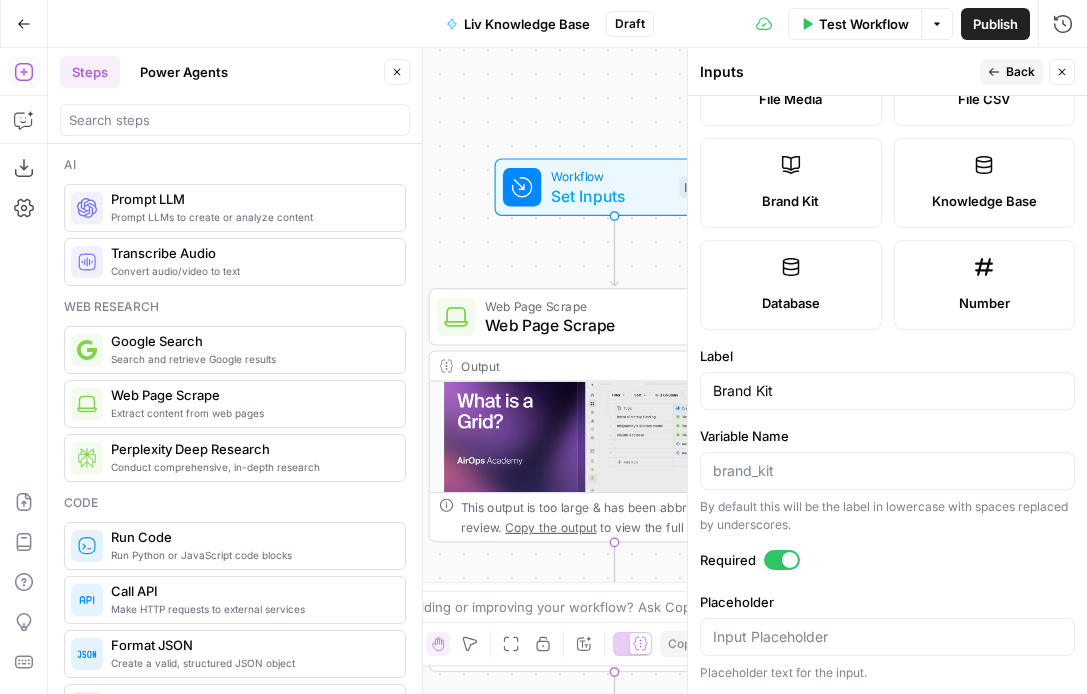 scroll, scrollTop: 0, scrollLeft: 0, axis: both 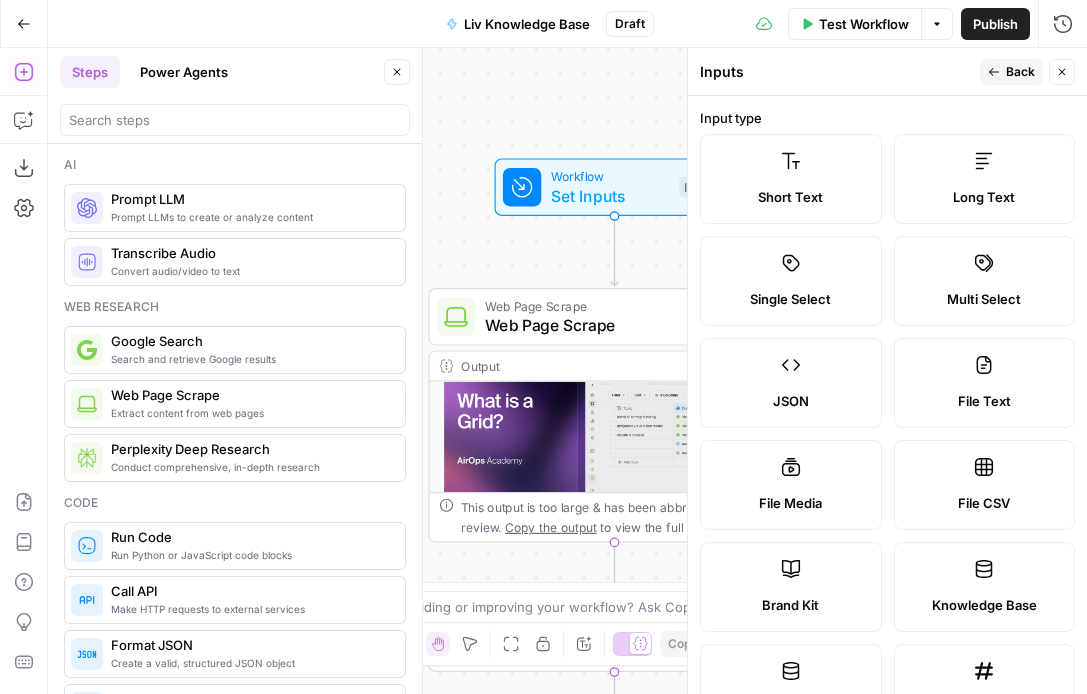 click on "Back" at bounding box center (1011, 72) 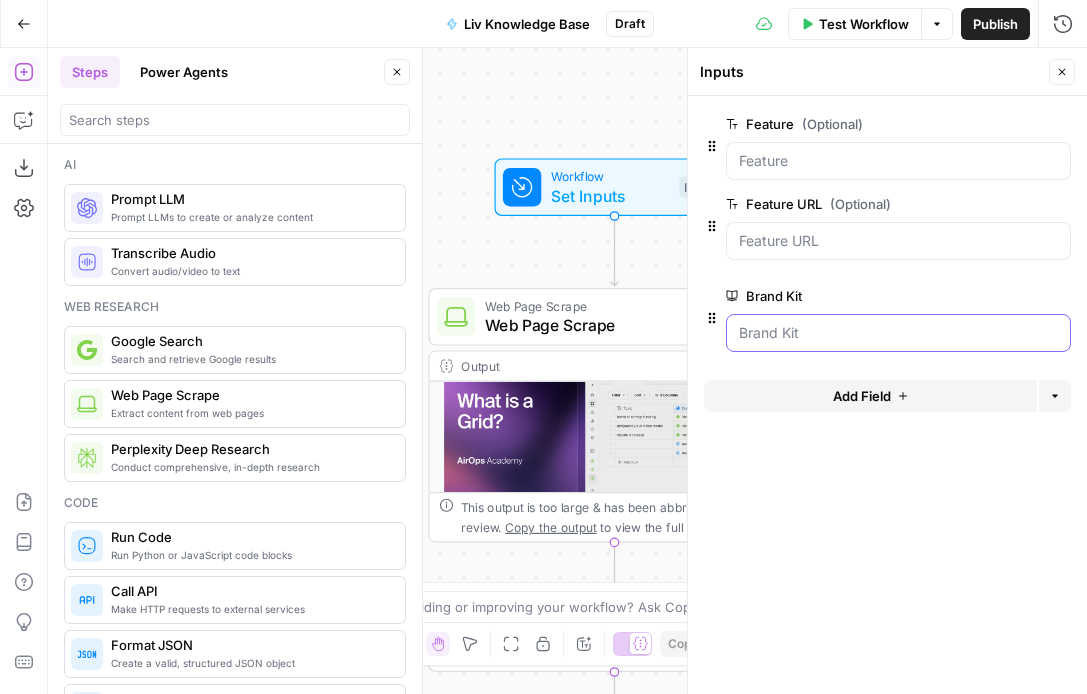 click on "Brand Kit" at bounding box center (898, 333) 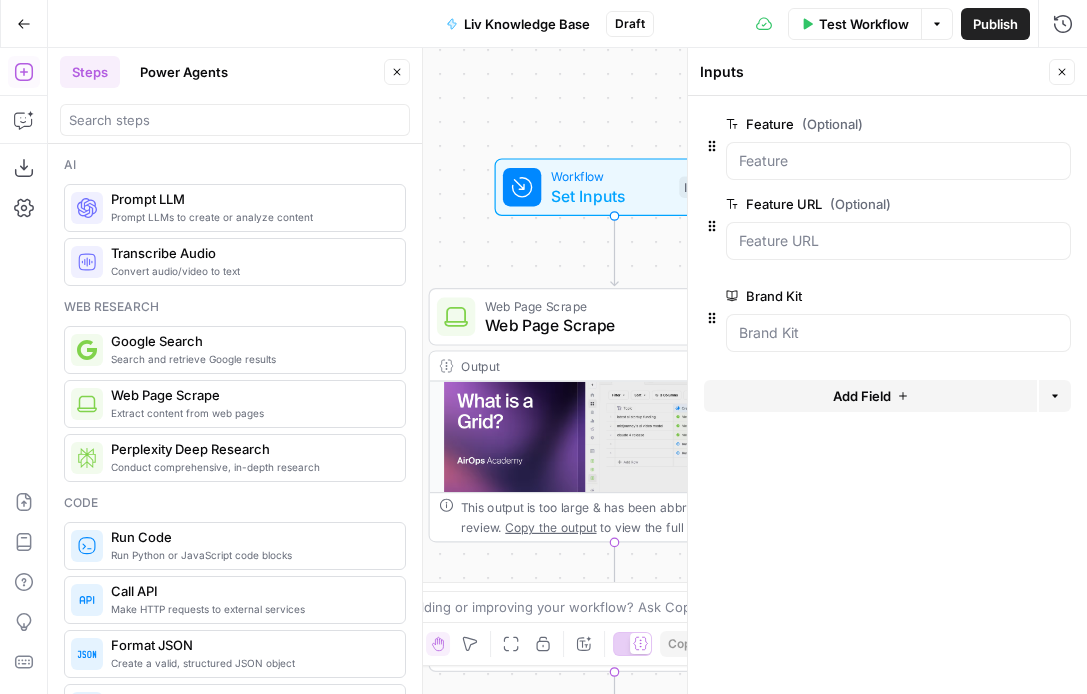 click on "Test Workflow" at bounding box center [864, 24] 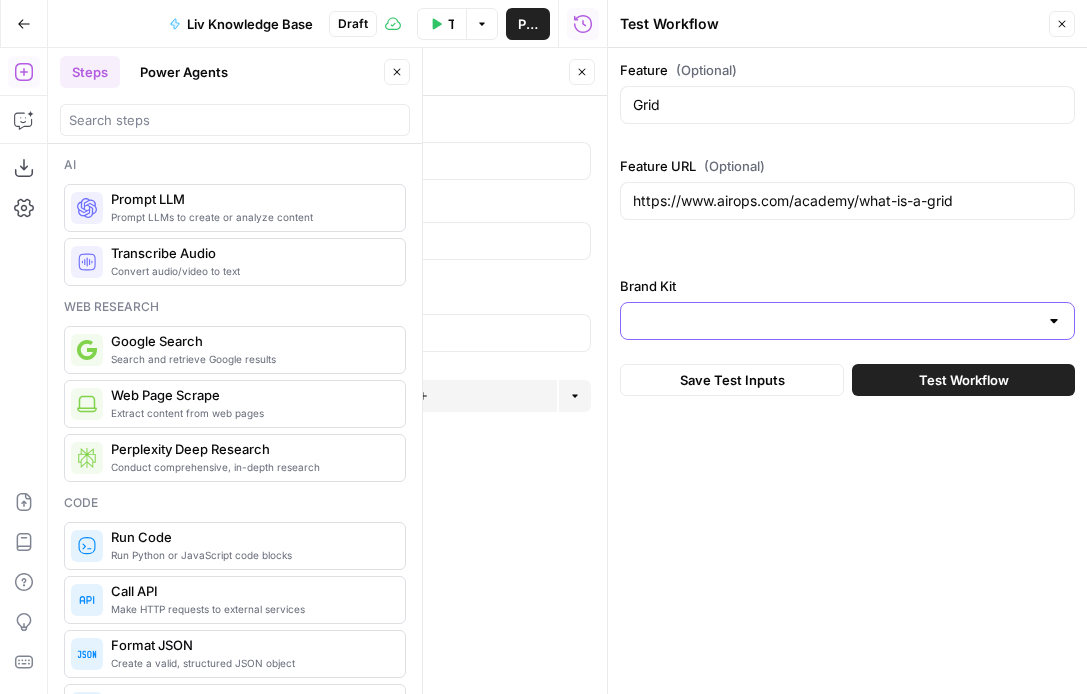 click on "Brand Kit" at bounding box center [835, 321] 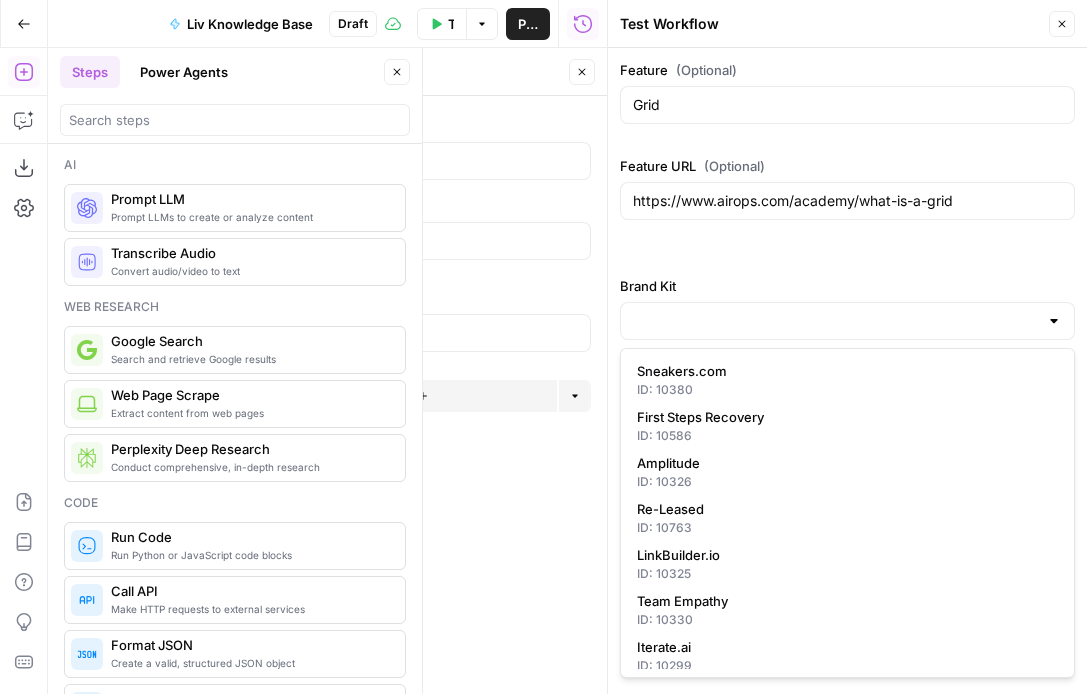 click at bounding box center [847, 321] 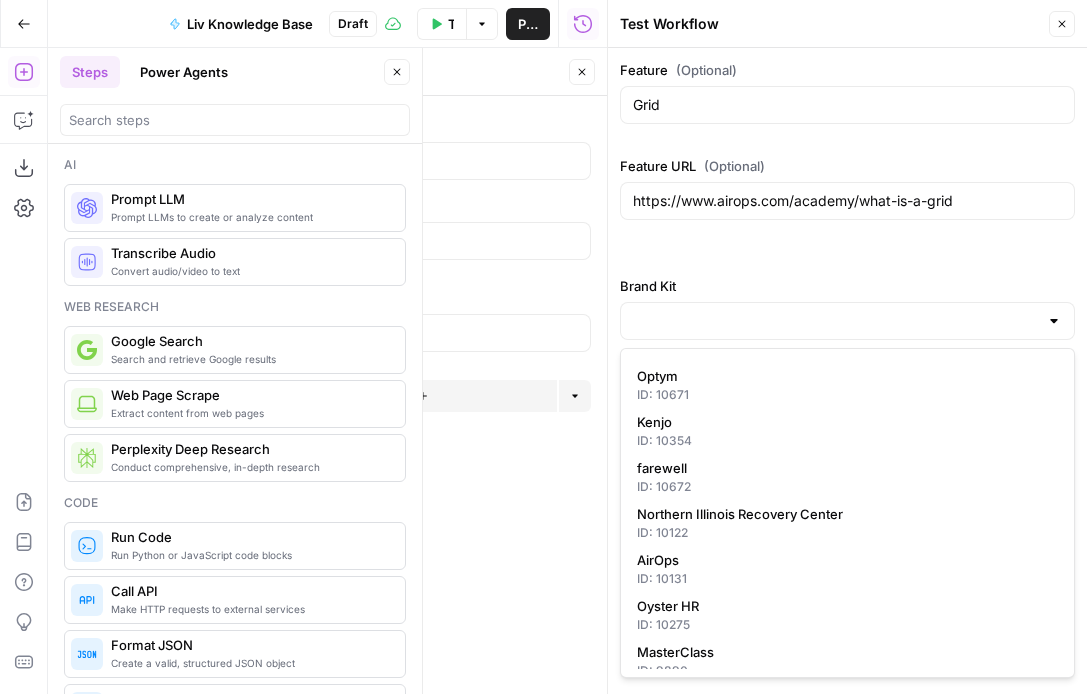 scroll, scrollTop: 470, scrollLeft: 0, axis: vertical 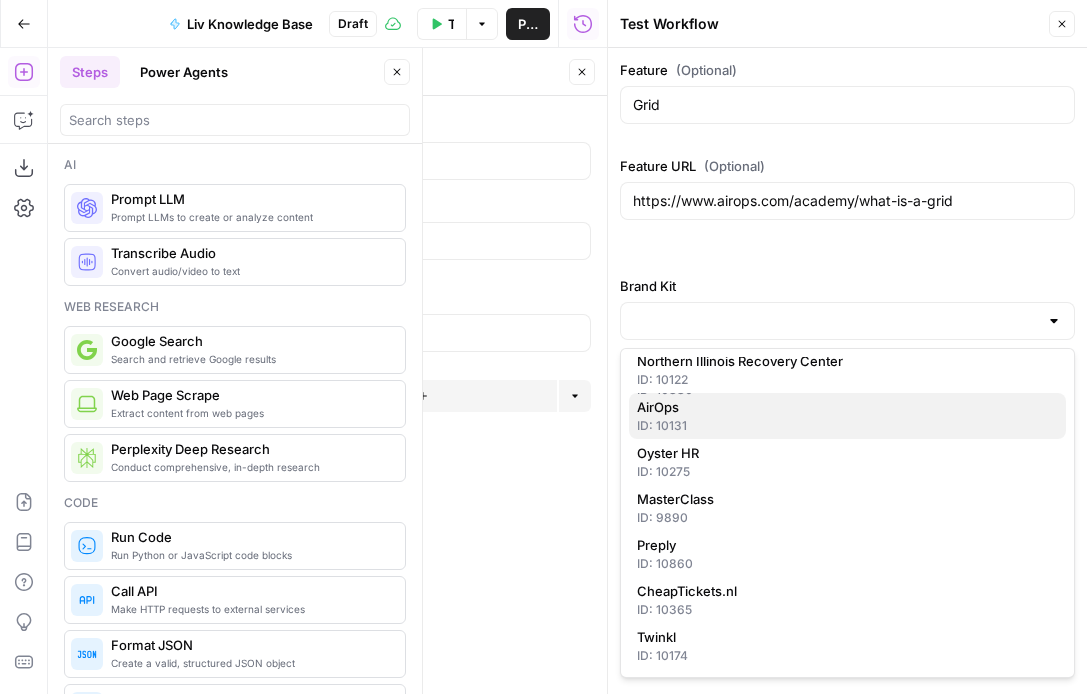 click on "AirOps" at bounding box center [843, 407] 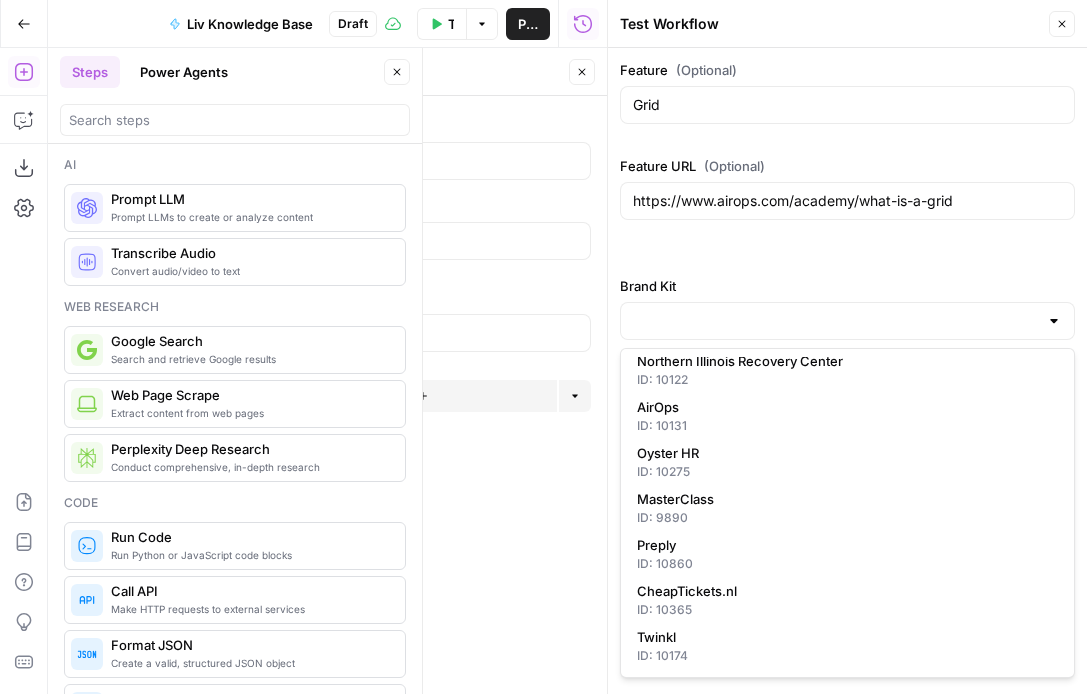 type on "AirOps" 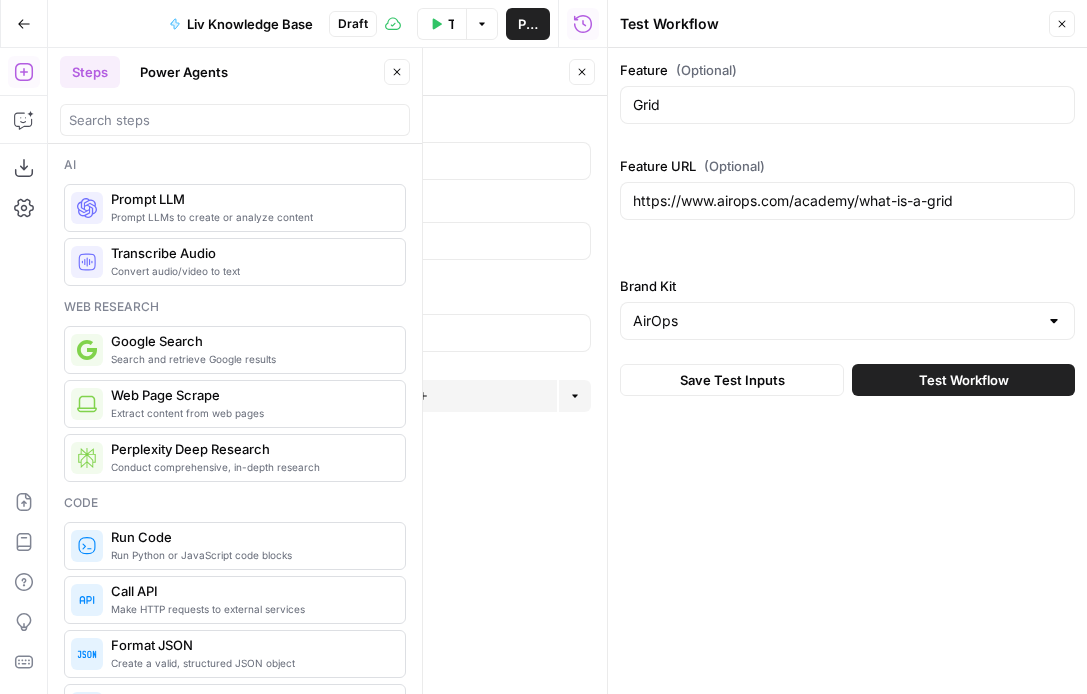 click on "Save Test Inputs" at bounding box center (732, 380) 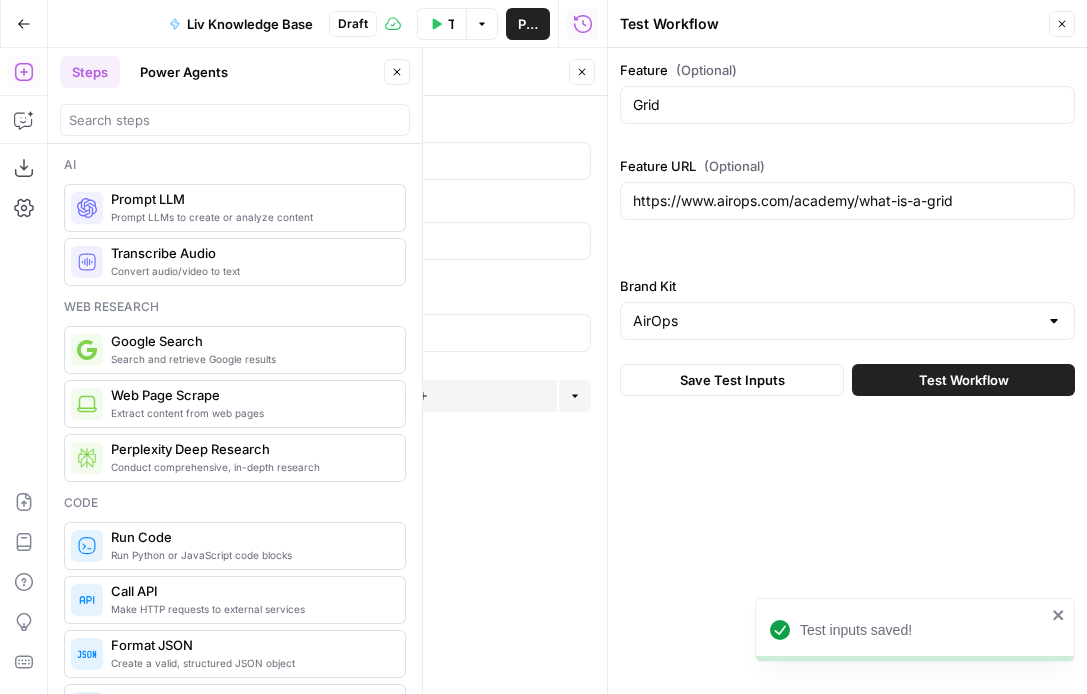 click on "Close" at bounding box center (582, 72) 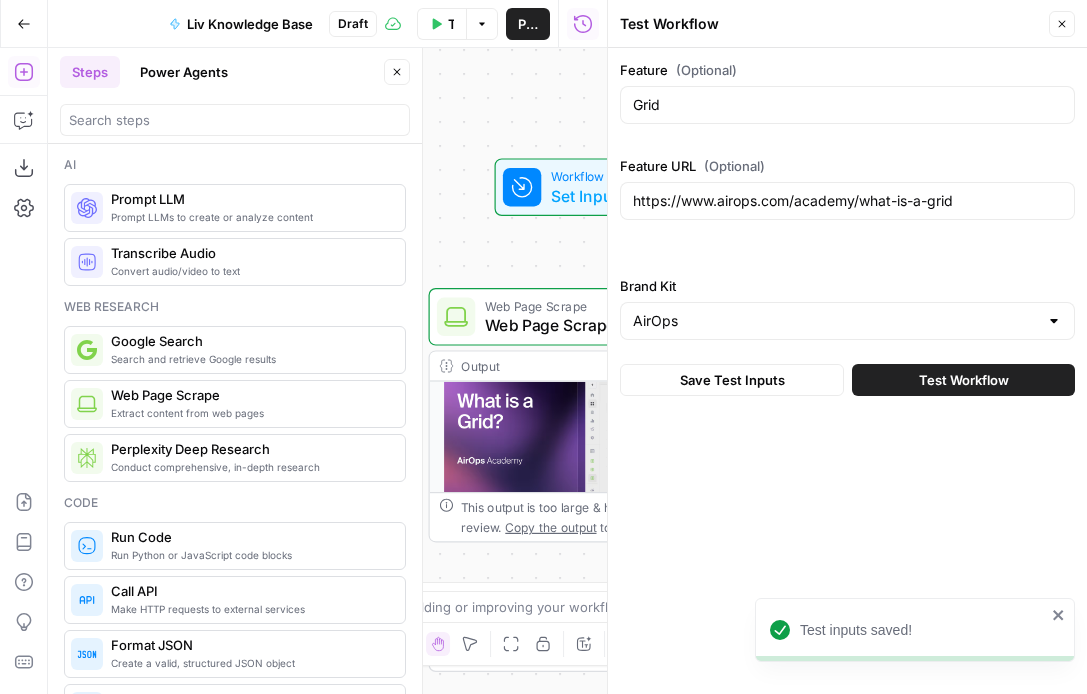 scroll, scrollTop: 636, scrollLeft: 0, axis: vertical 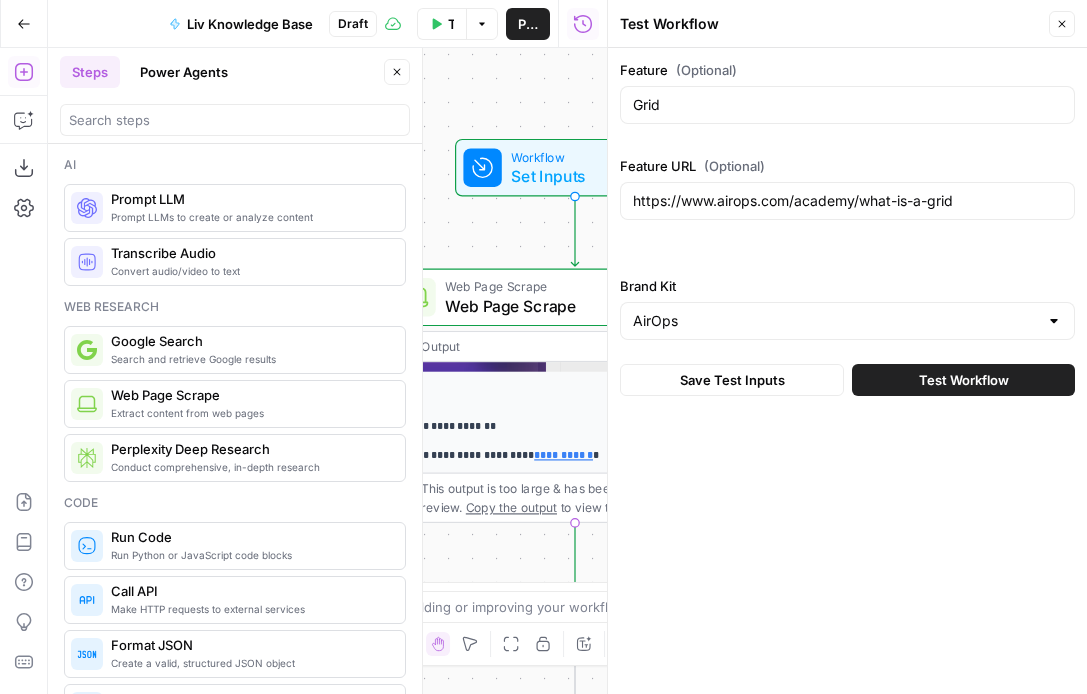 click 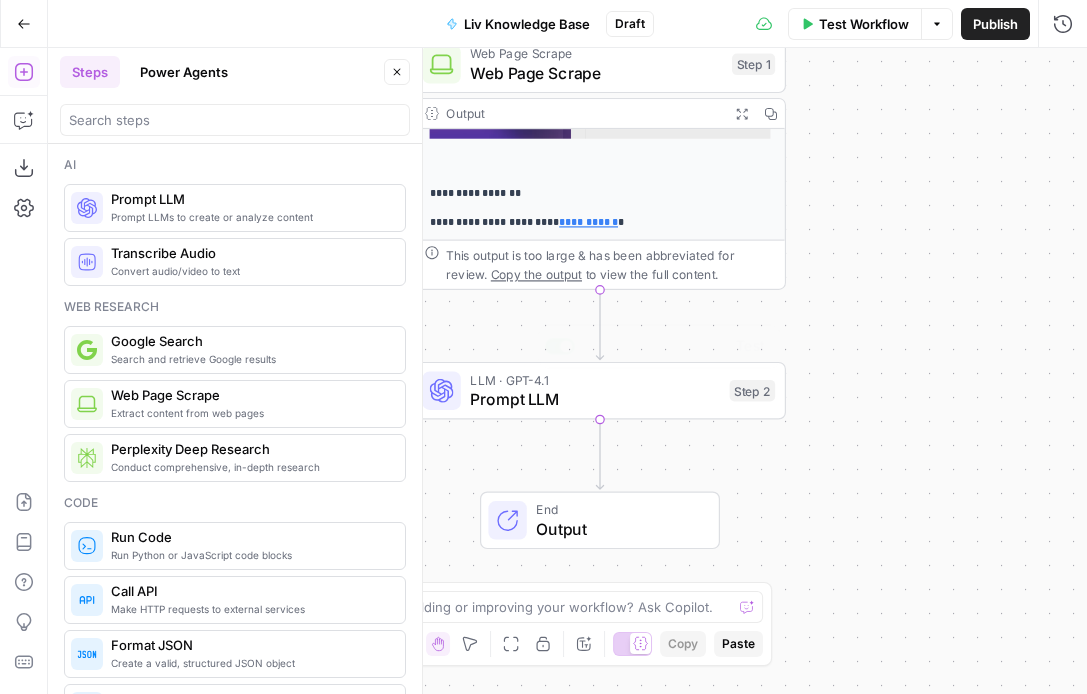 click on "Prompt LLM" at bounding box center (595, 399) 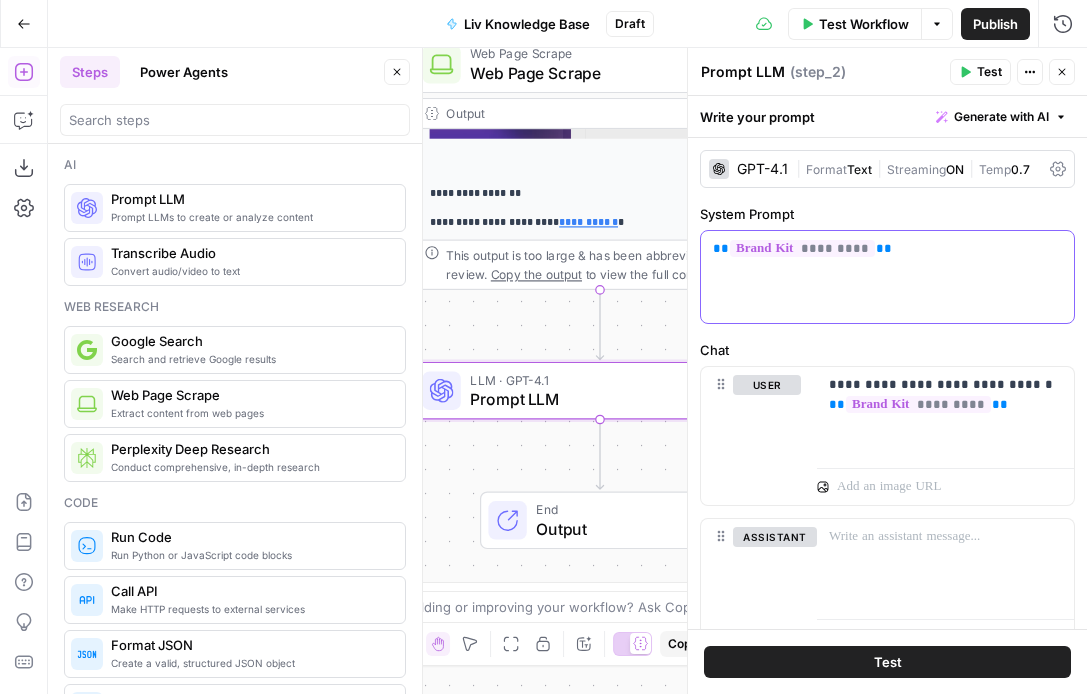 click on "*********" at bounding box center (802, 248) 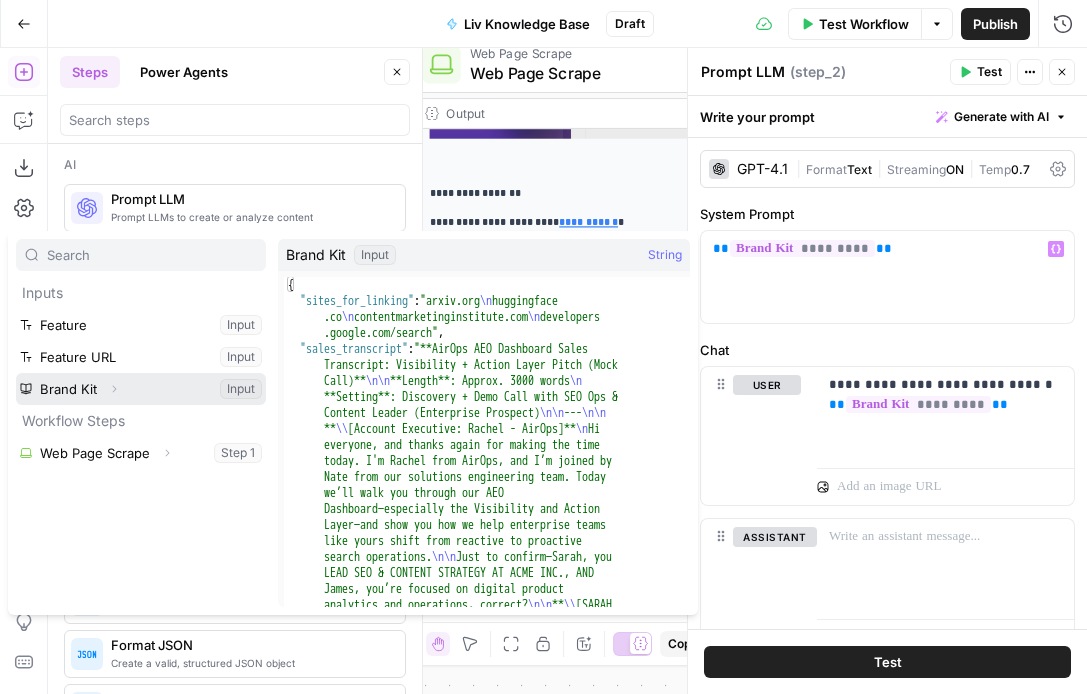 click 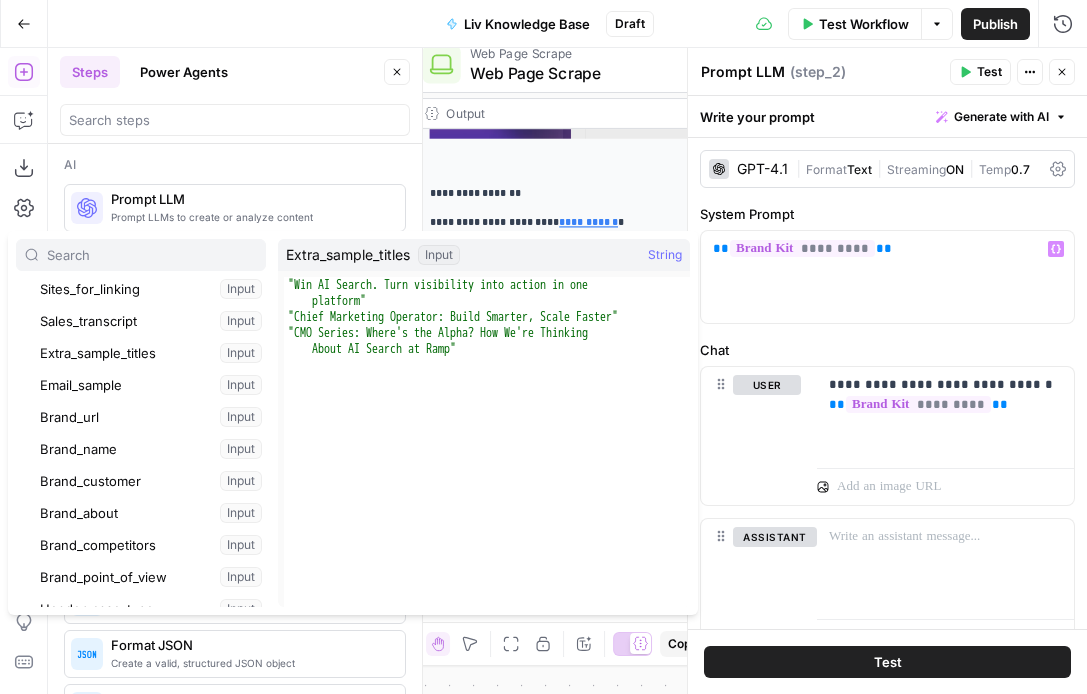 scroll, scrollTop: 138, scrollLeft: 0, axis: vertical 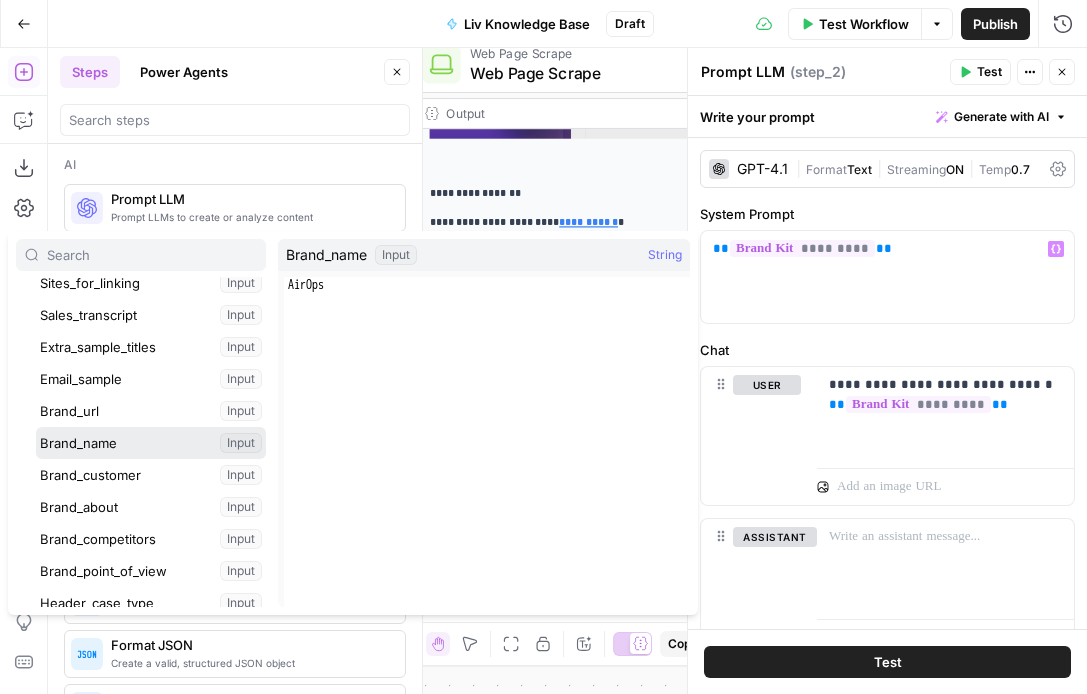 click at bounding box center [151, 443] 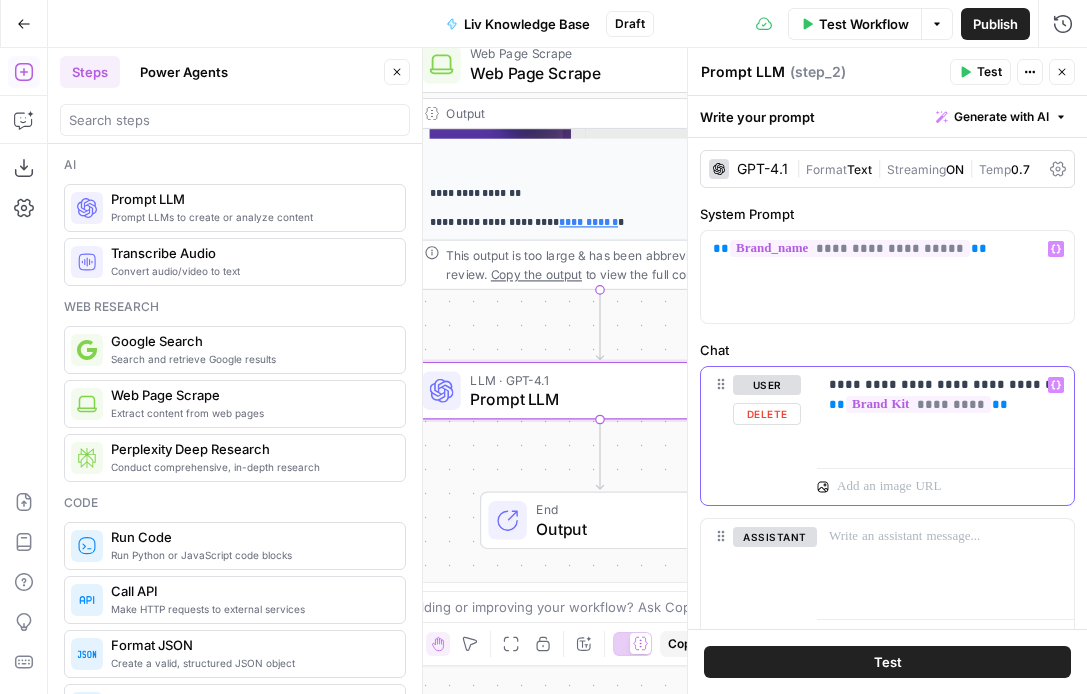 click on "**********" at bounding box center [945, 395] 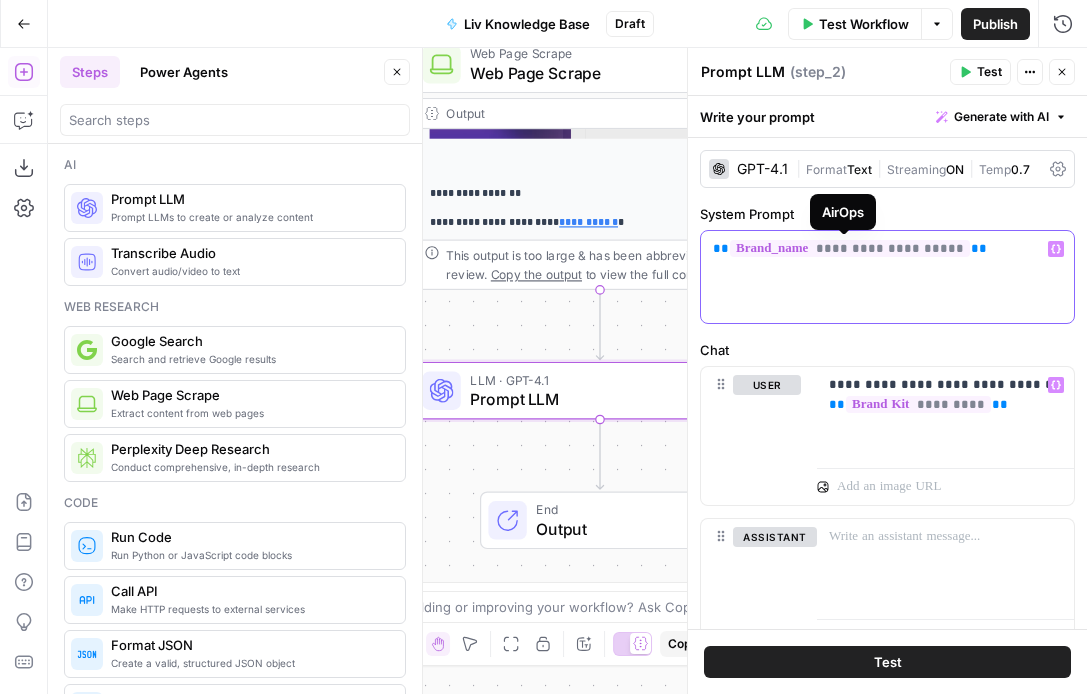 drag, startPoint x: 842, startPoint y: 249, endPoint x: 999, endPoint y: 24, distance: 274.36108 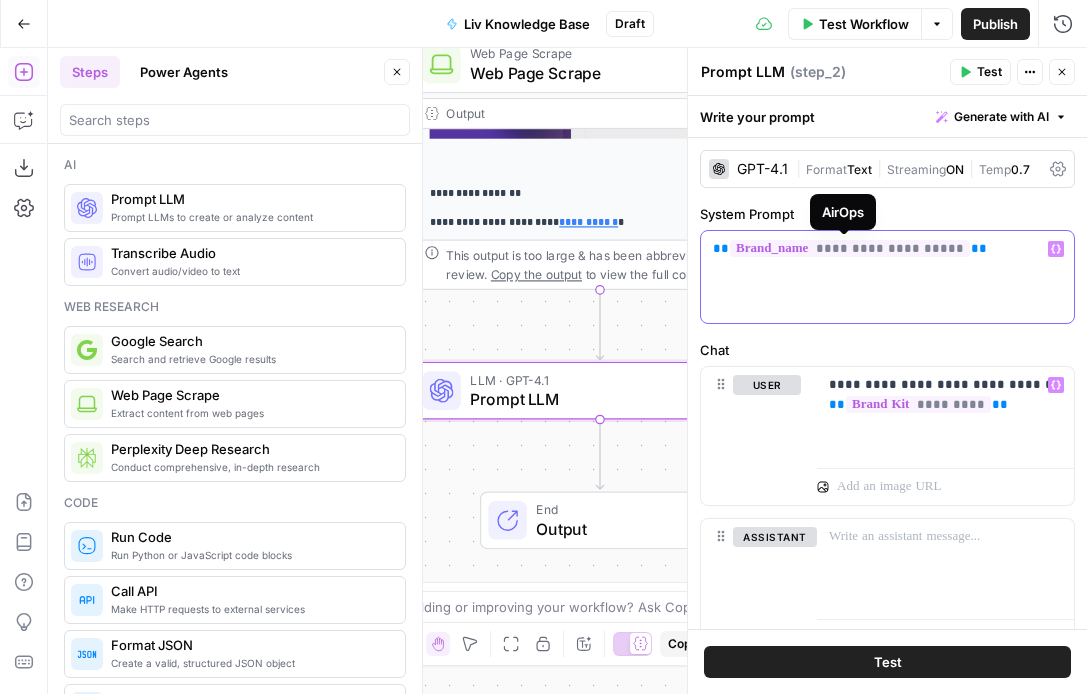 click on "**********" at bounding box center (850, 248) 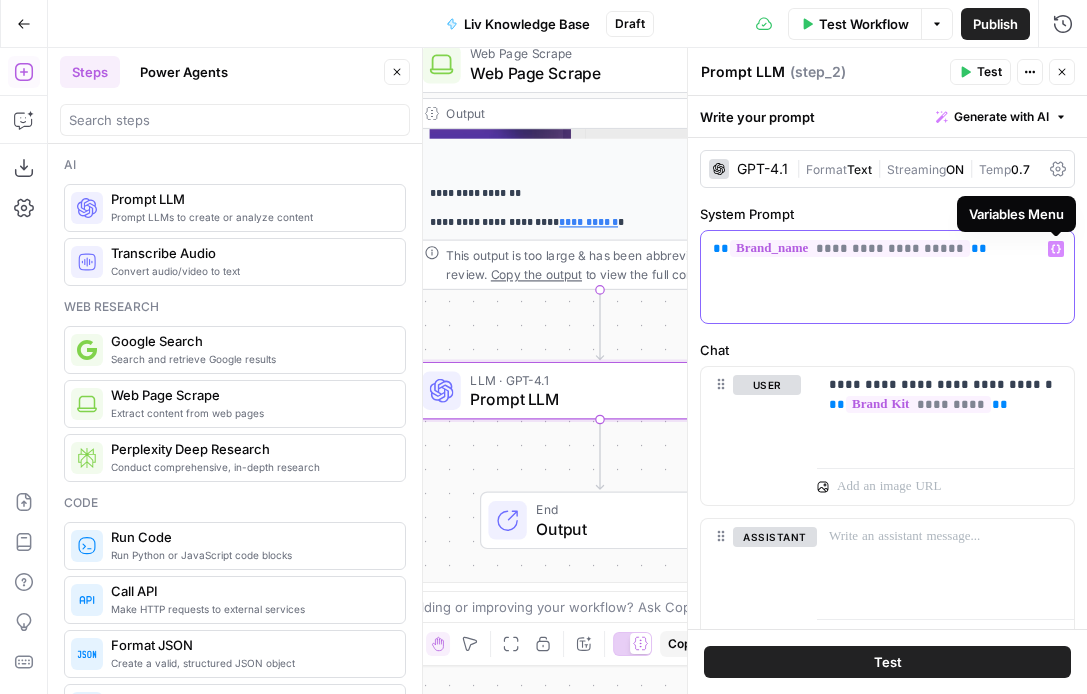 click 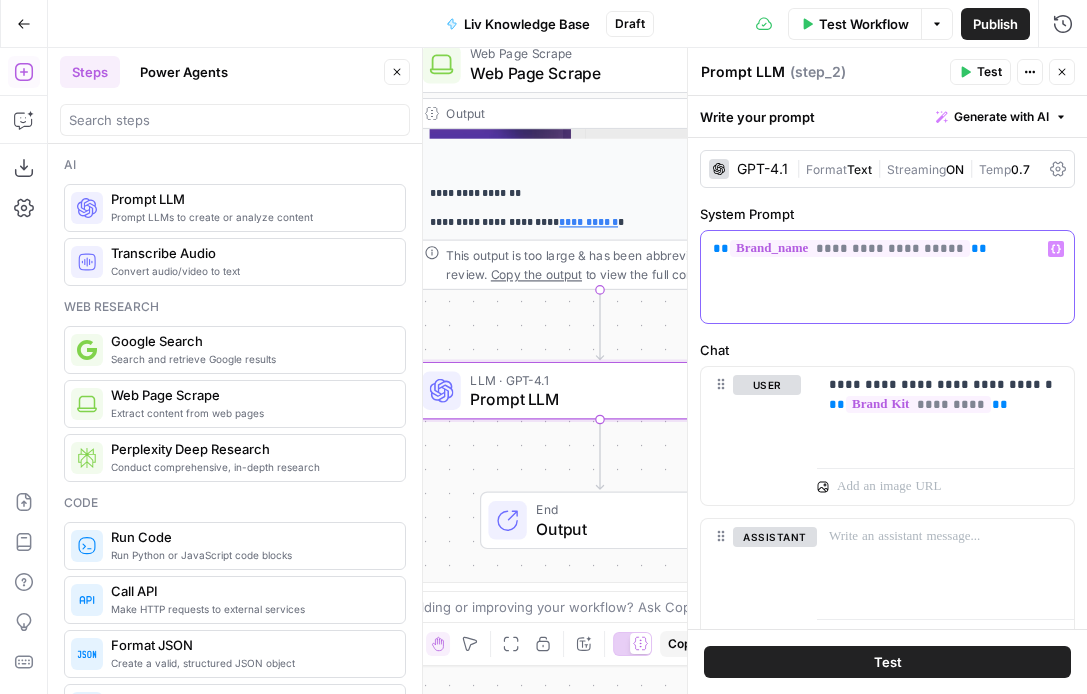 click on "**********" at bounding box center [850, 248] 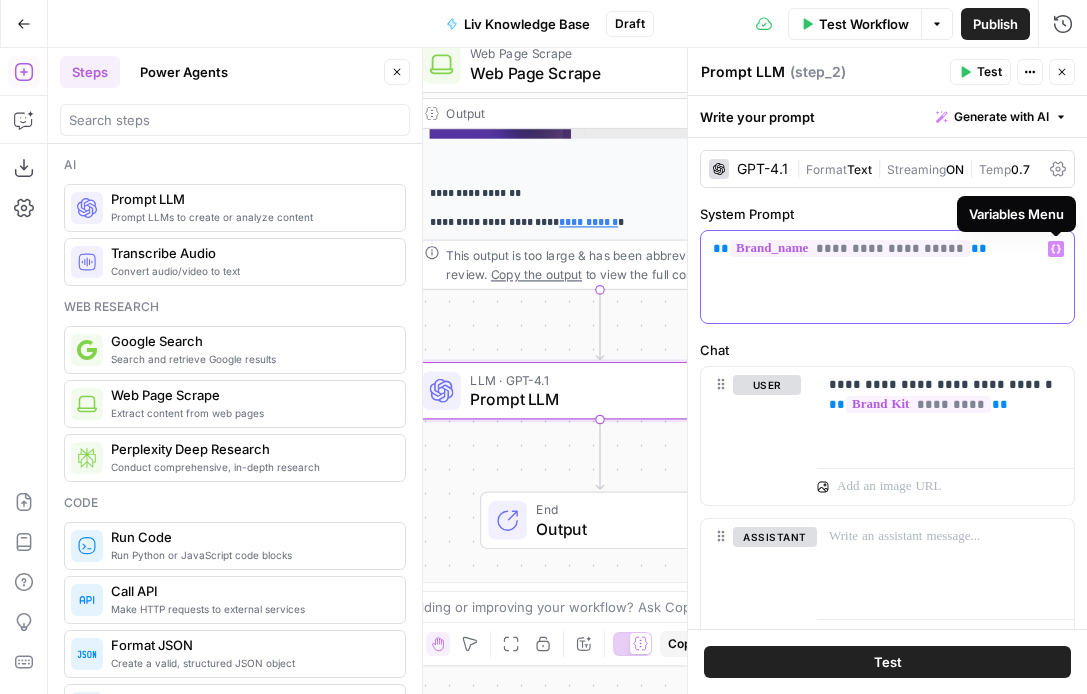 click 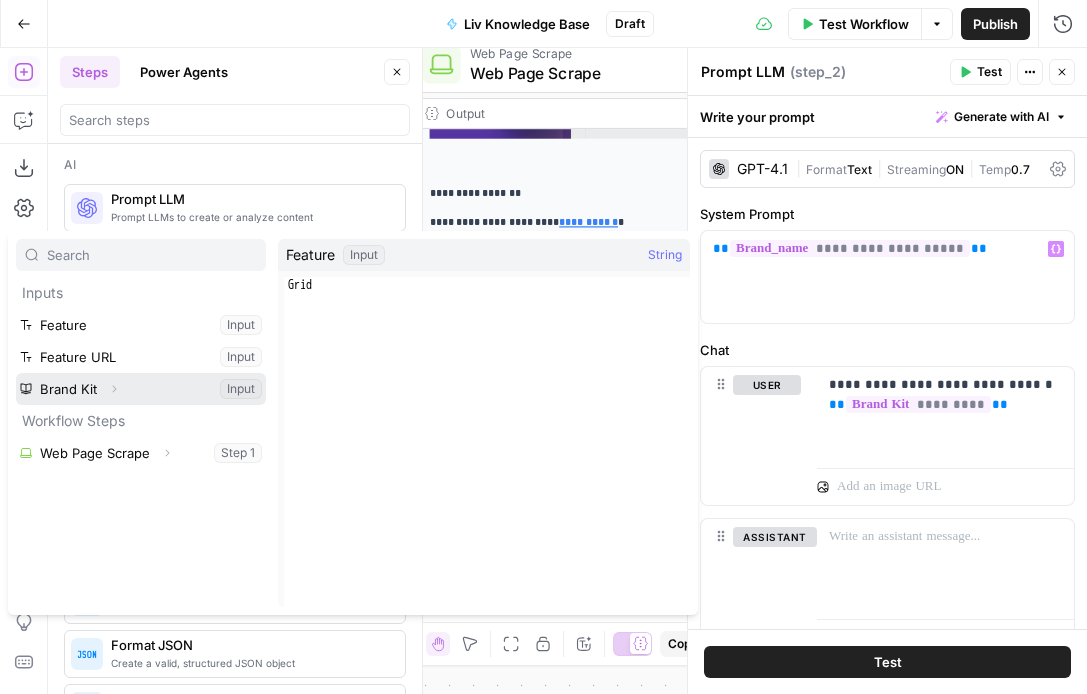 click 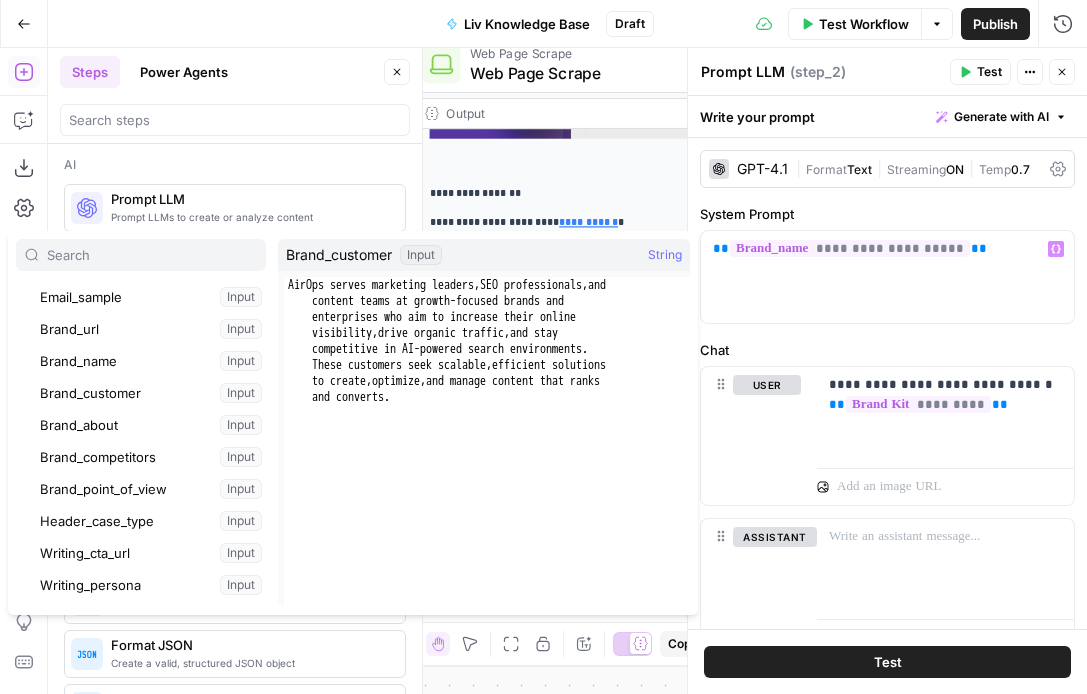 scroll, scrollTop: 307, scrollLeft: 0, axis: vertical 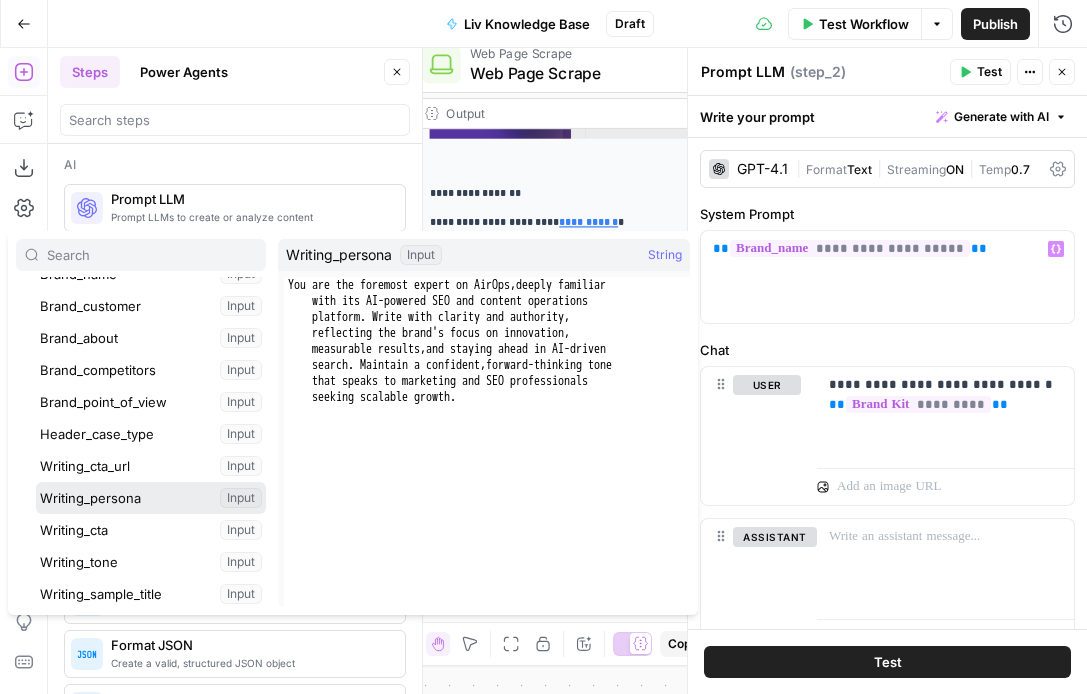 click at bounding box center [151, 498] 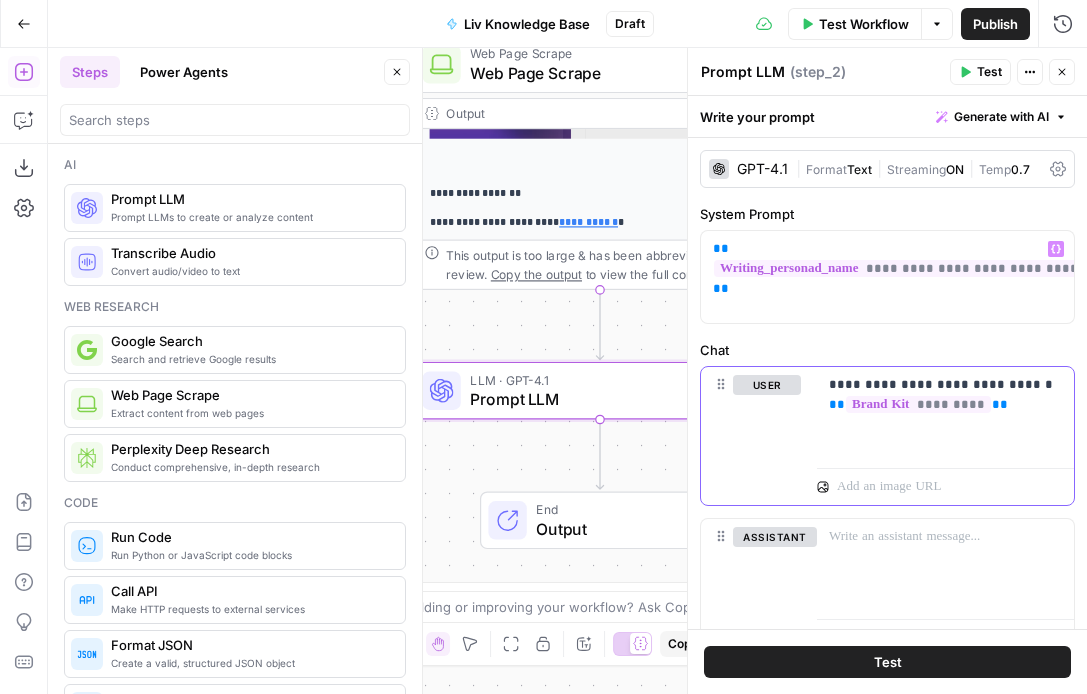 click on "*********" at bounding box center [918, 404] 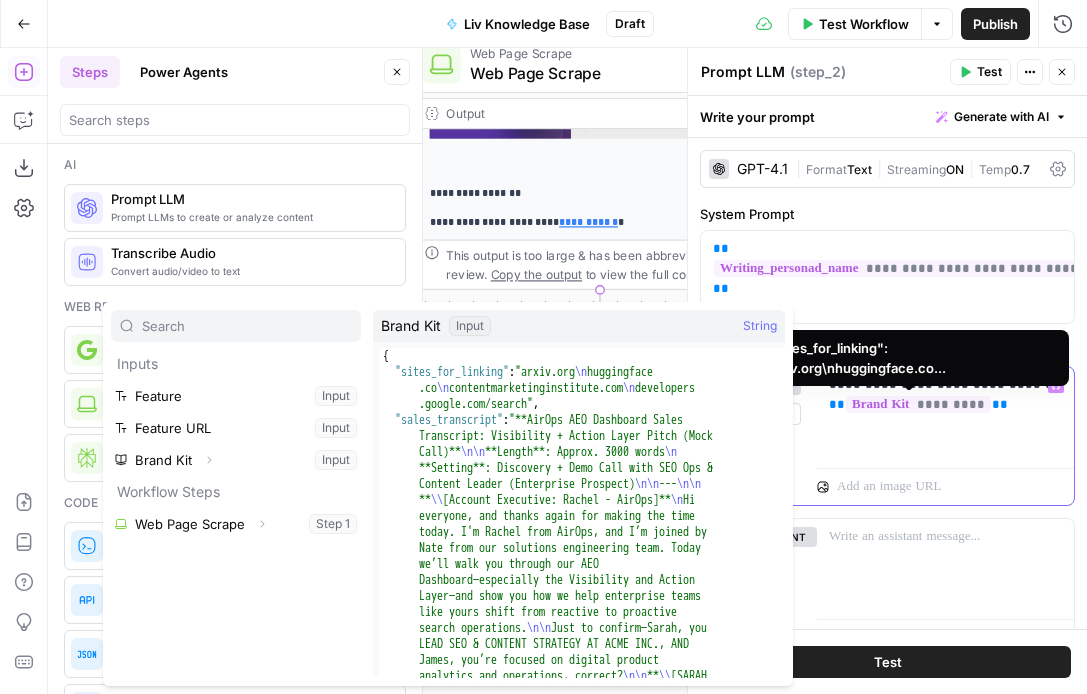 click on "**********" at bounding box center [945, 413] 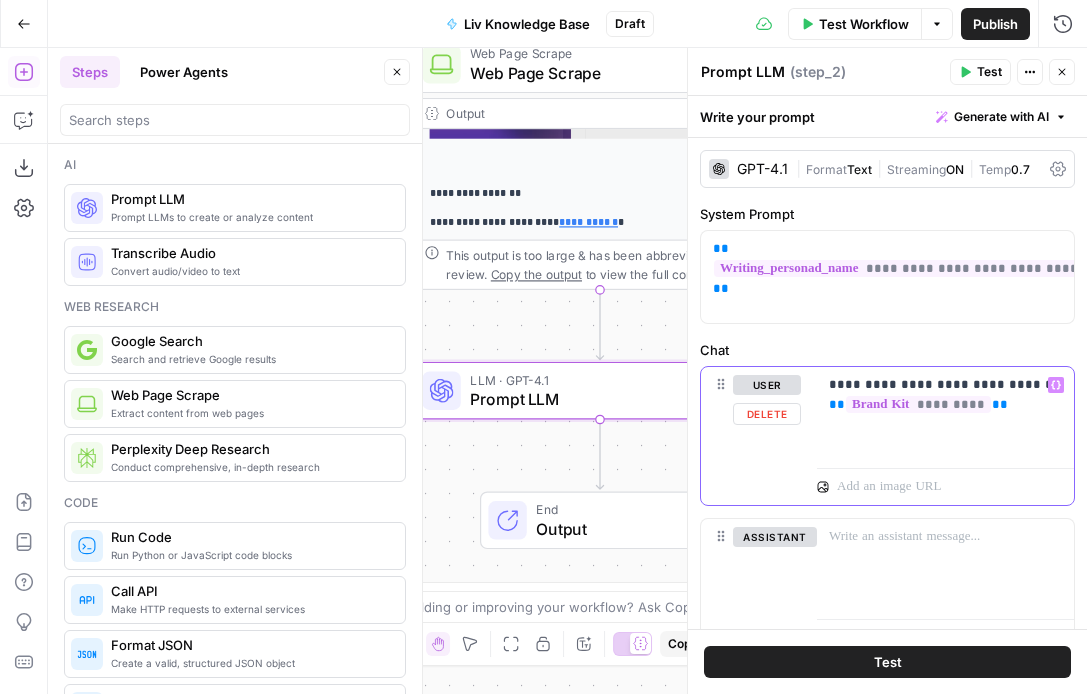 drag, startPoint x: 1027, startPoint y: 414, endPoint x: 814, endPoint y: 393, distance: 214.03271 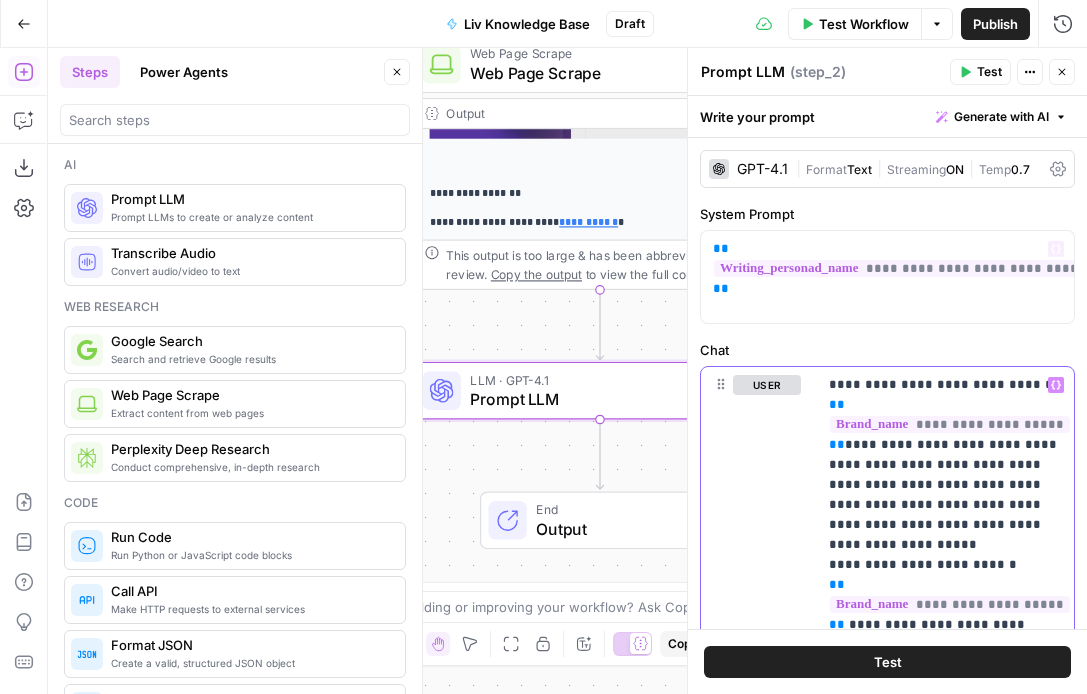 scroll, scrollTop: 281, scrollLeft: 0, axis: vertical 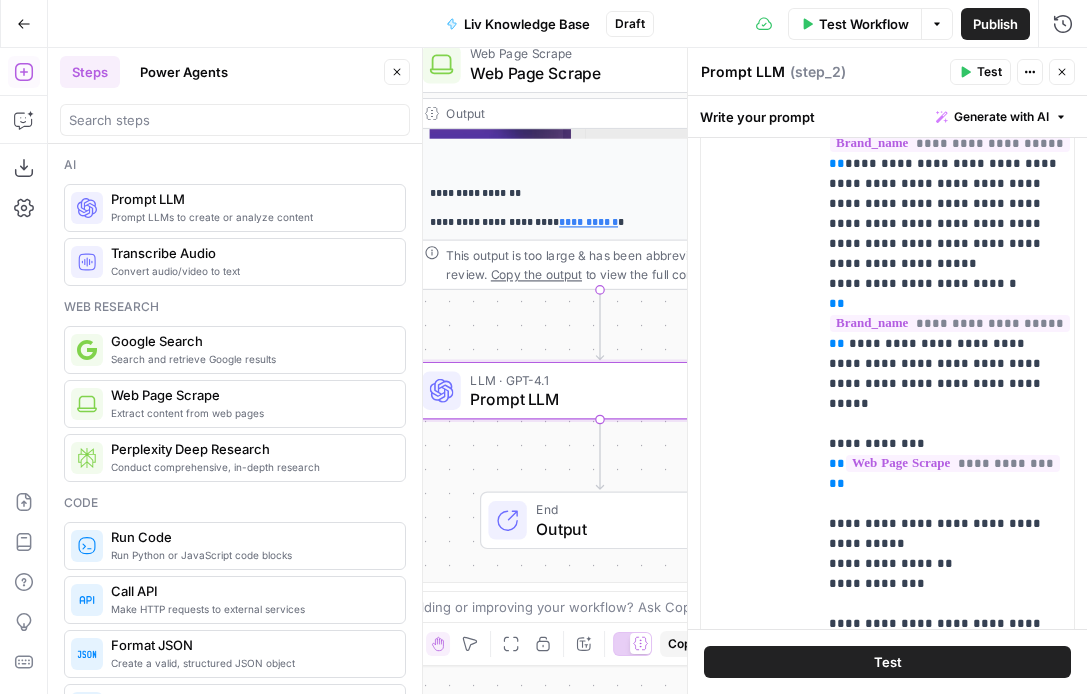 click on "Test" at bounding box center (888, 662) 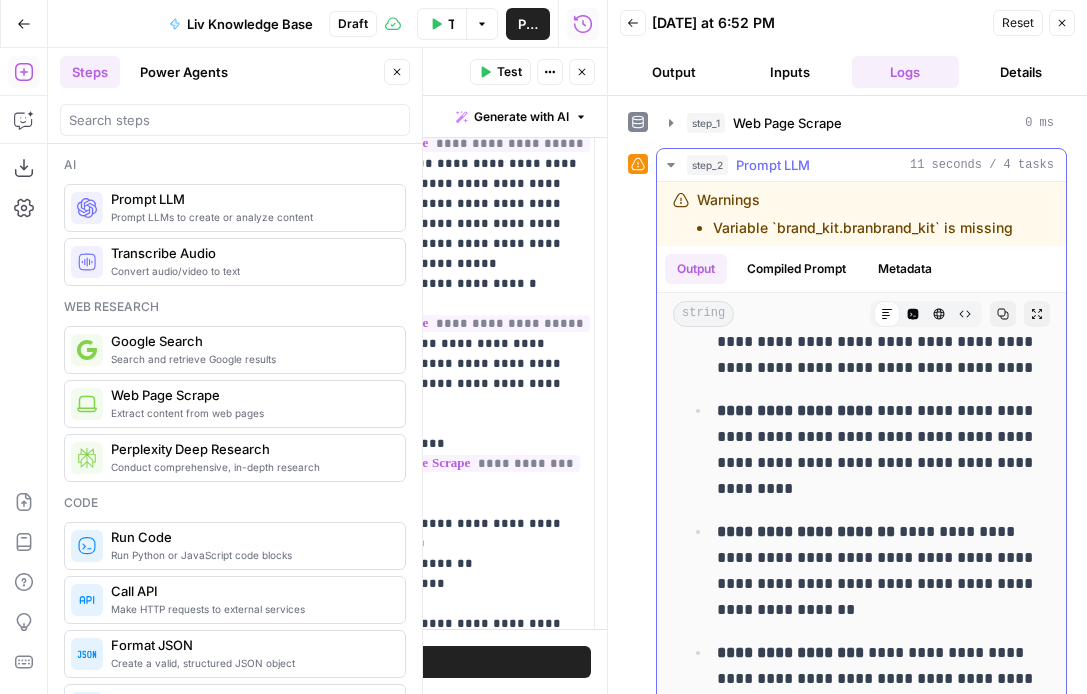 scroll, scrollTop: 505, scrollLeft: 0, axis: vertical 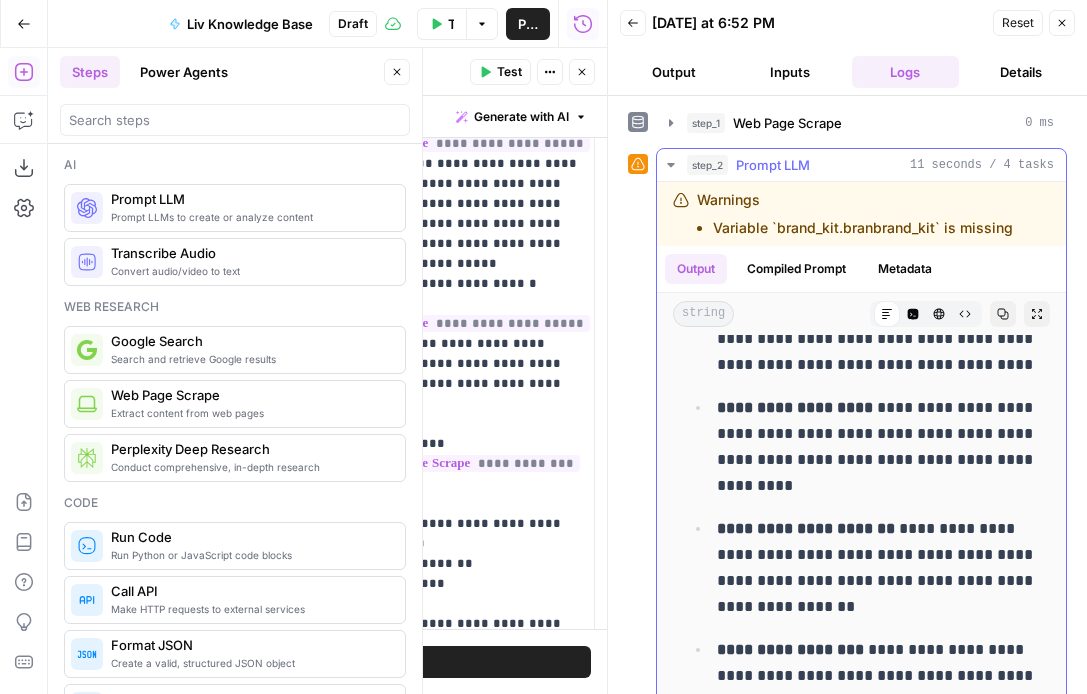 click on "Variable `brand_kit.branbrand_kit` is missing" at bounding box center [863, 228] 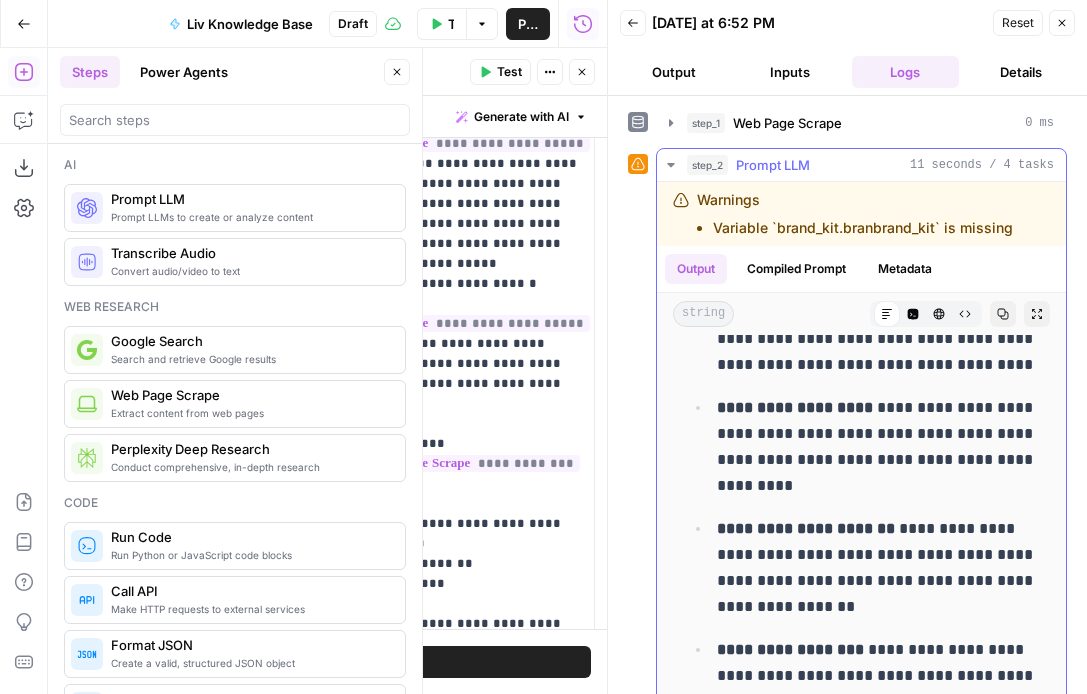 scroll, scrollTop: 63, scrollLeft: 0, axis: vertical 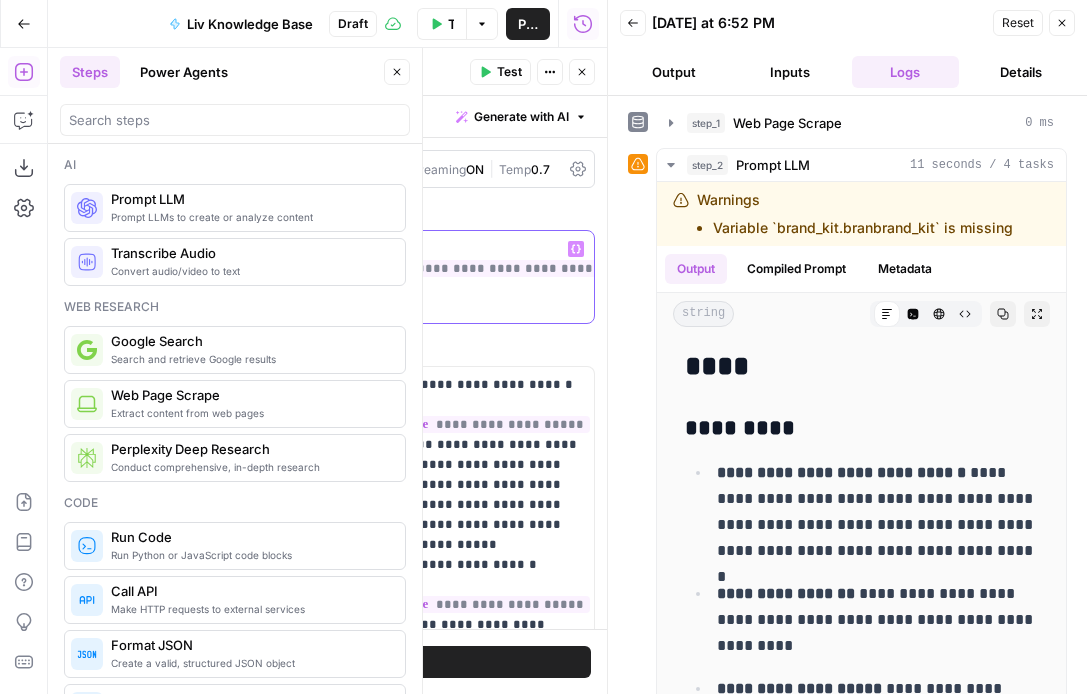 click 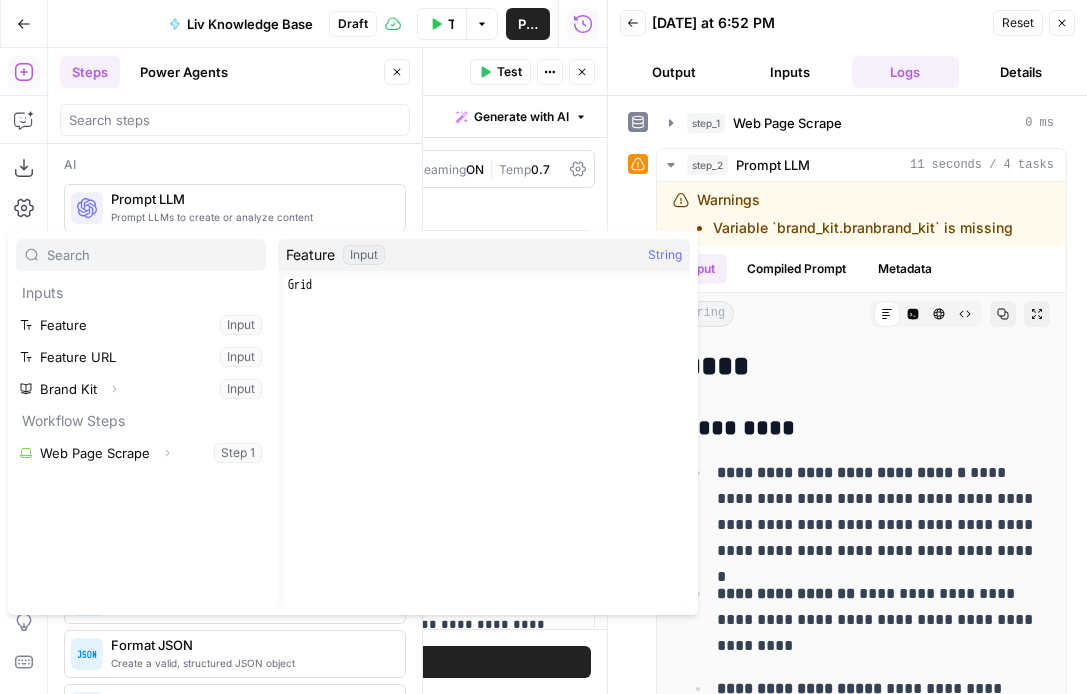 click on "Feature Input String" at bounding box center [484, 255] 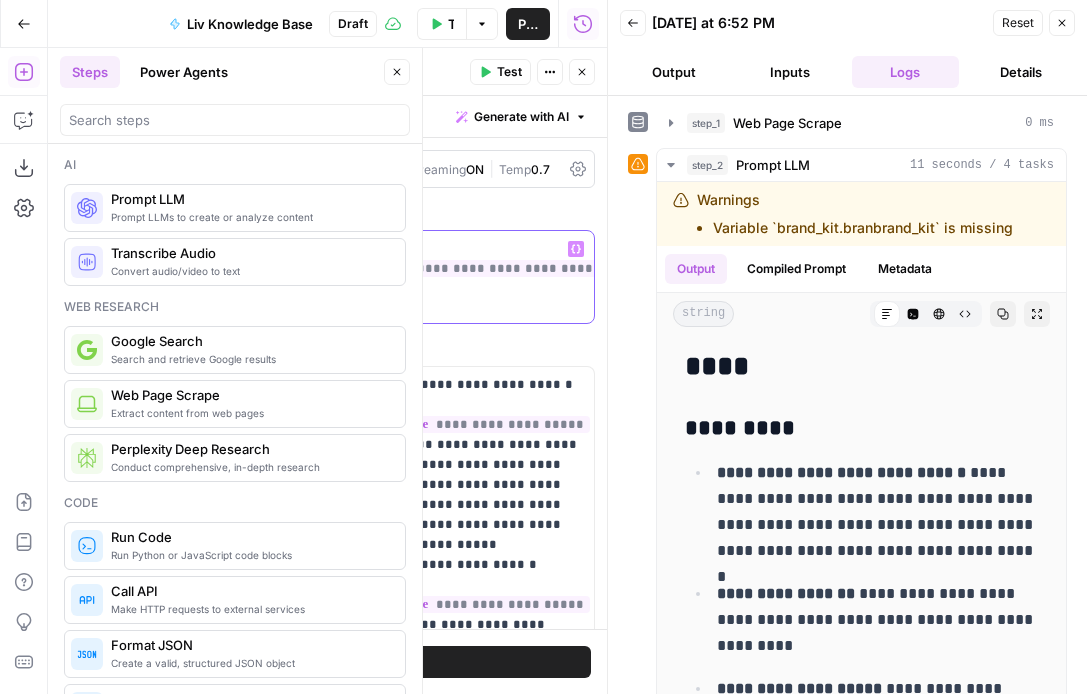 click on "**********" at bounding box center (407, 277) 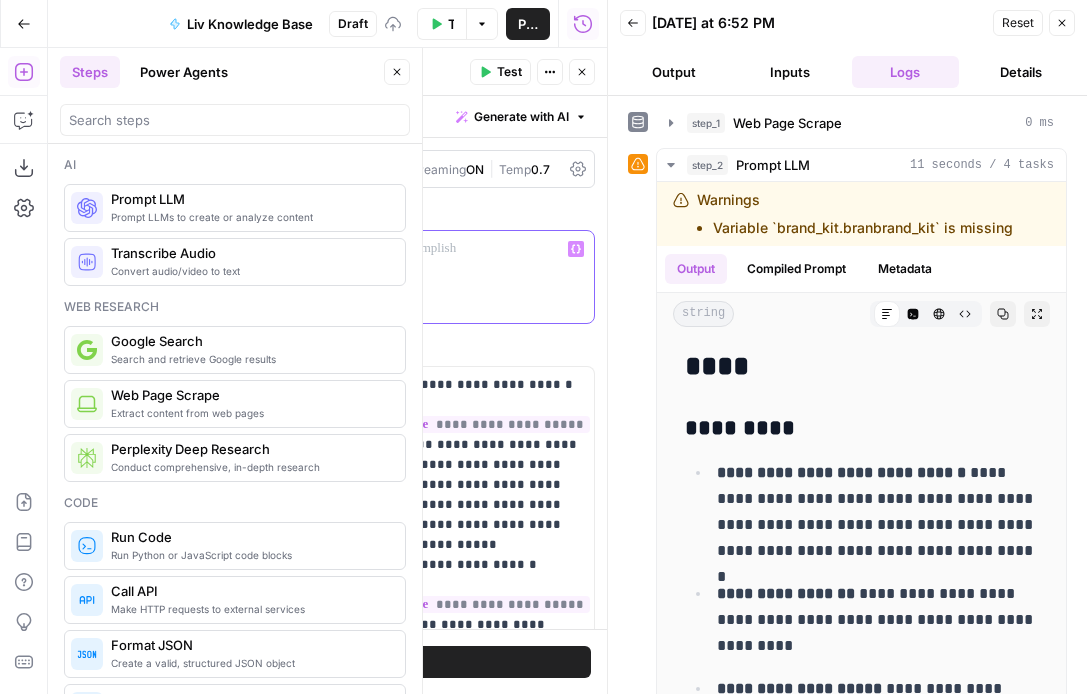 click 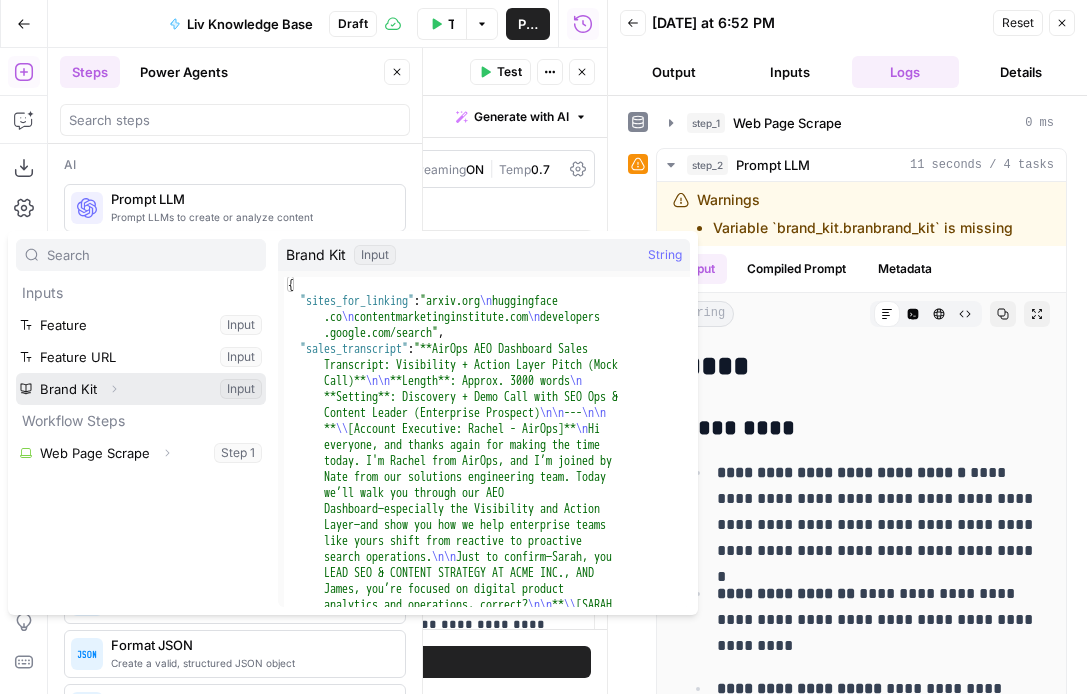 click at bounding box center [141, 389] 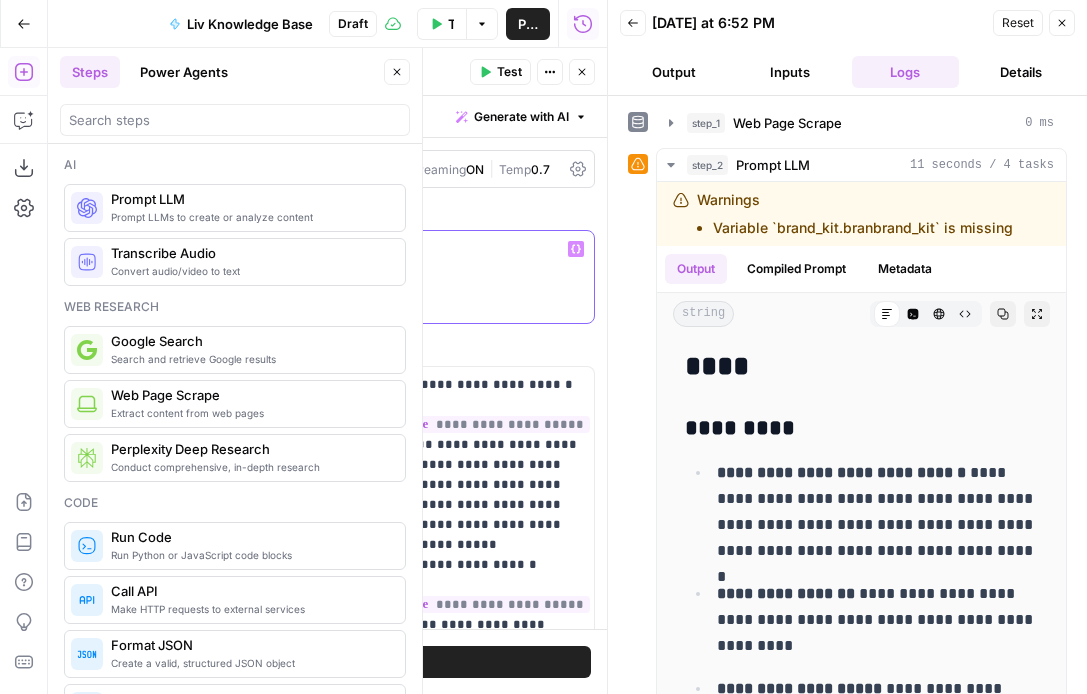 type 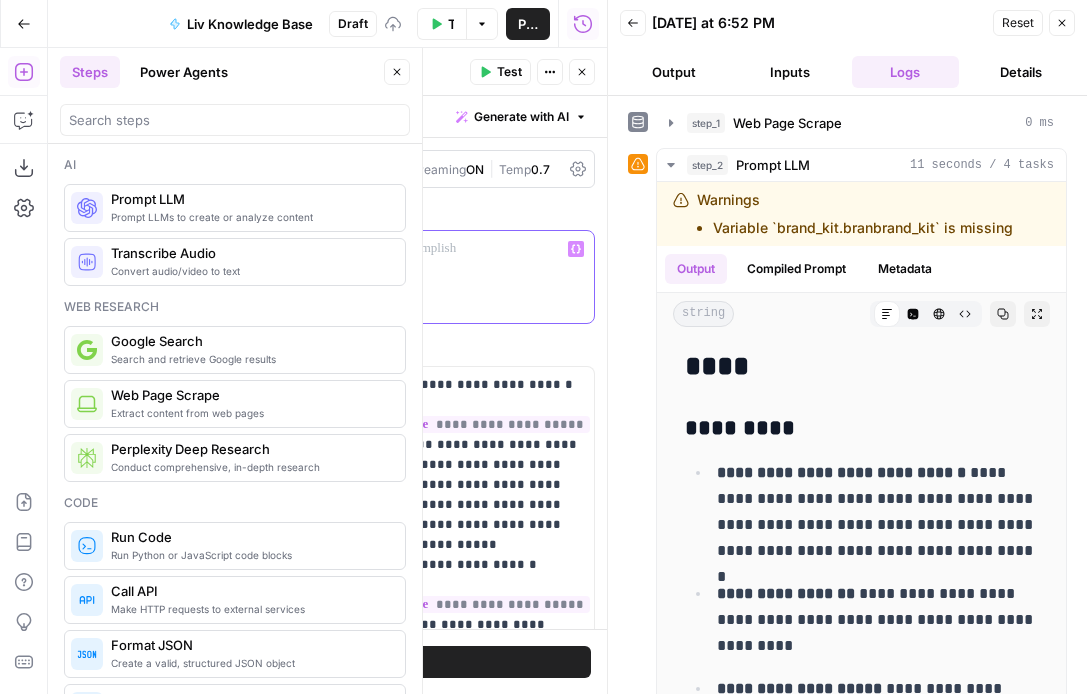 click 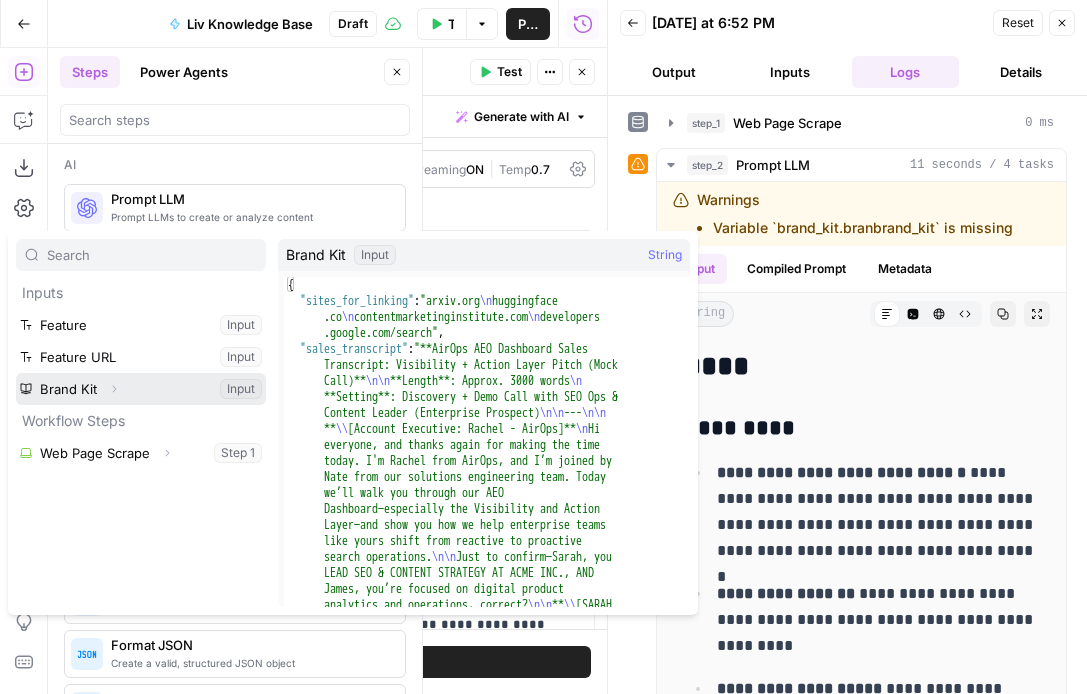 click 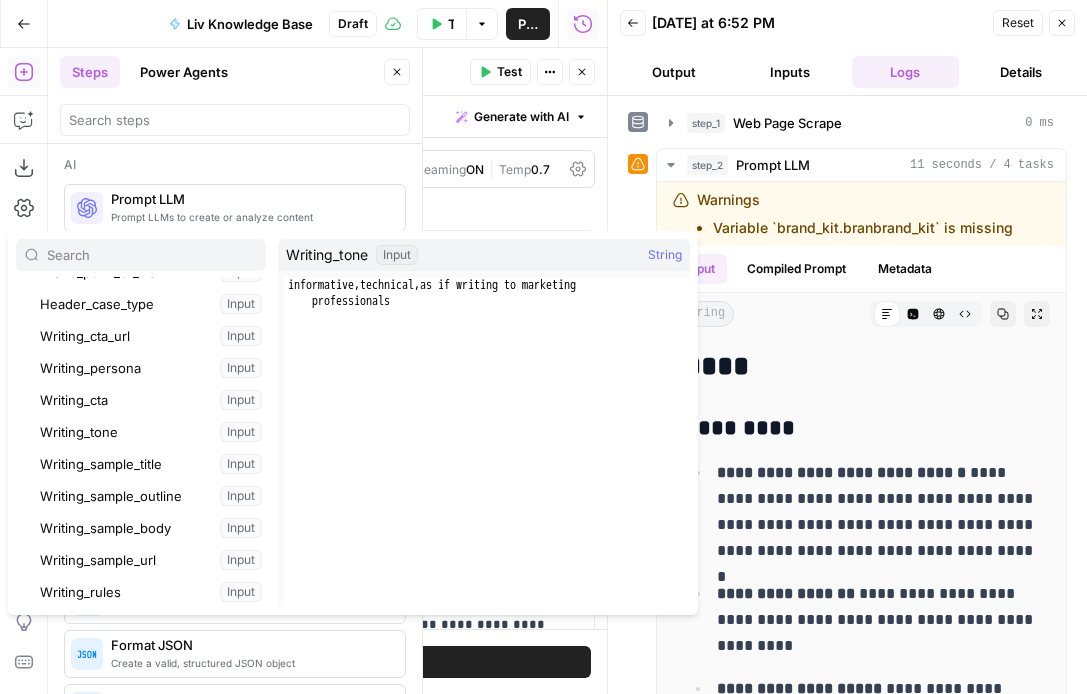 scroll, scrollTop: 447, scrollLeft: 0, axis: vertical 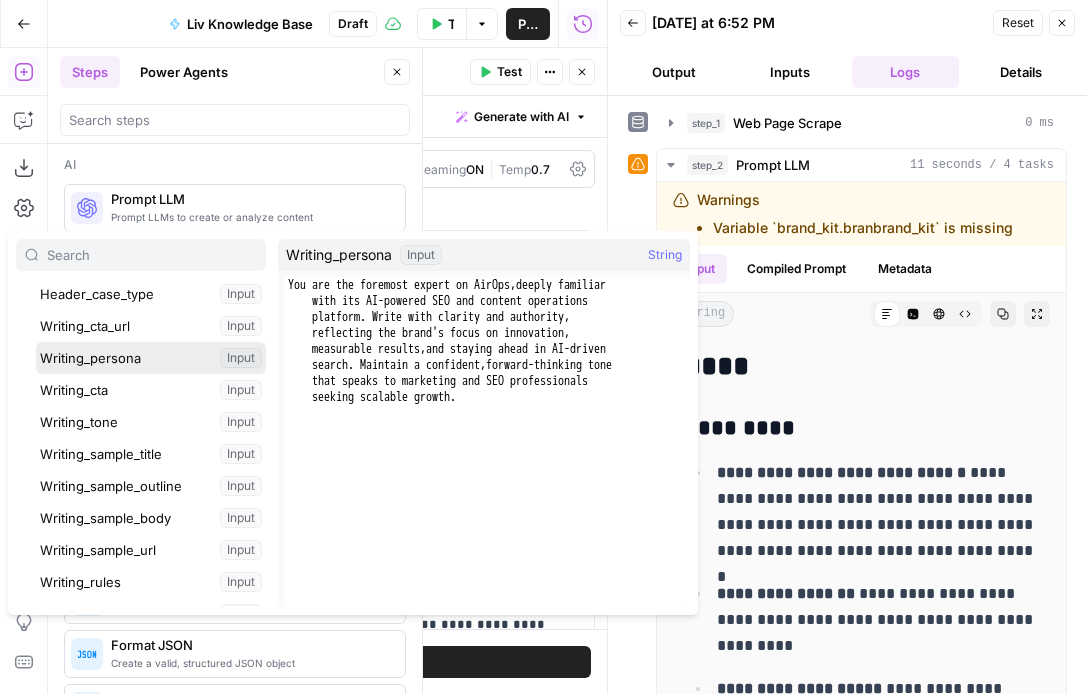 click at bounding box center [151, 358] 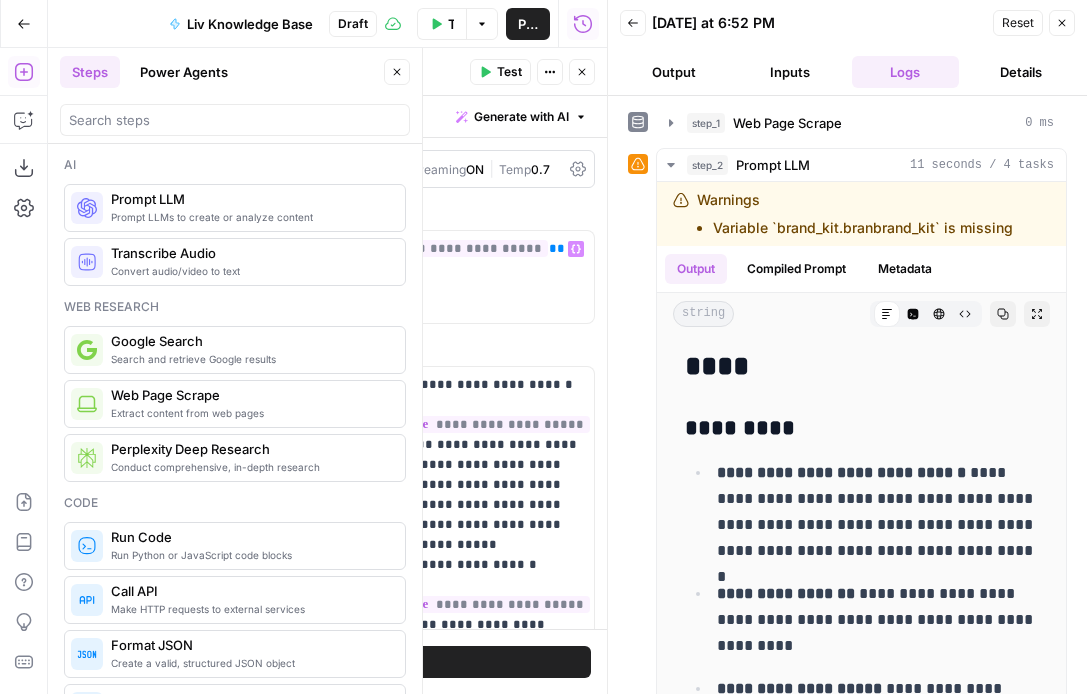 click on "Test" at bounding box center [407, 662] 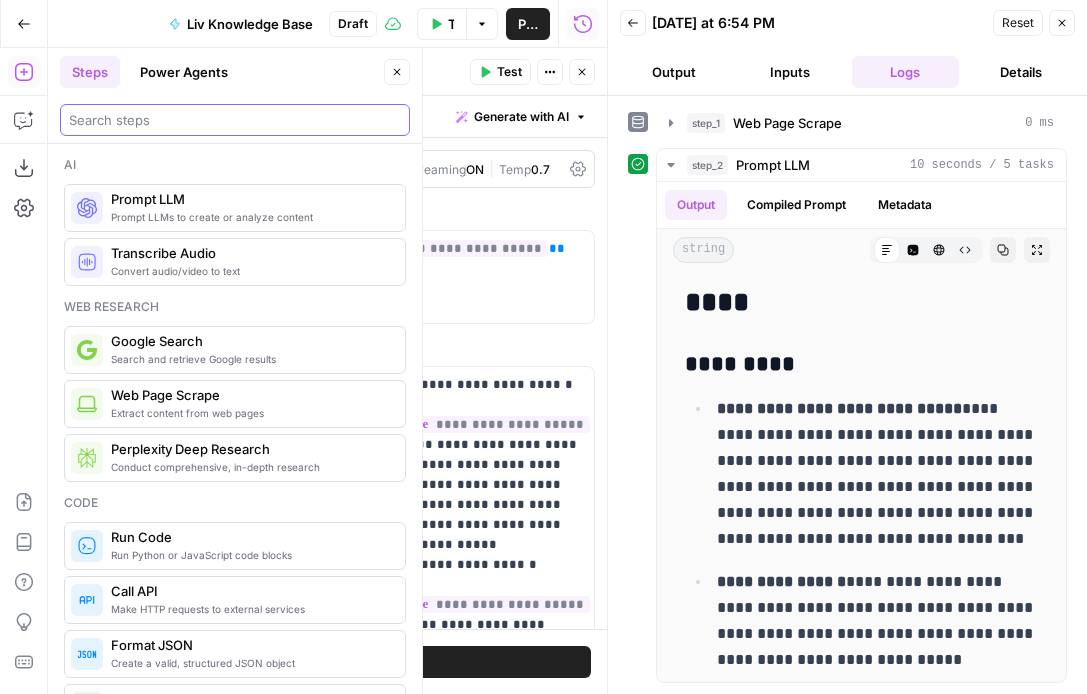 click at bounding box center (235, 120) 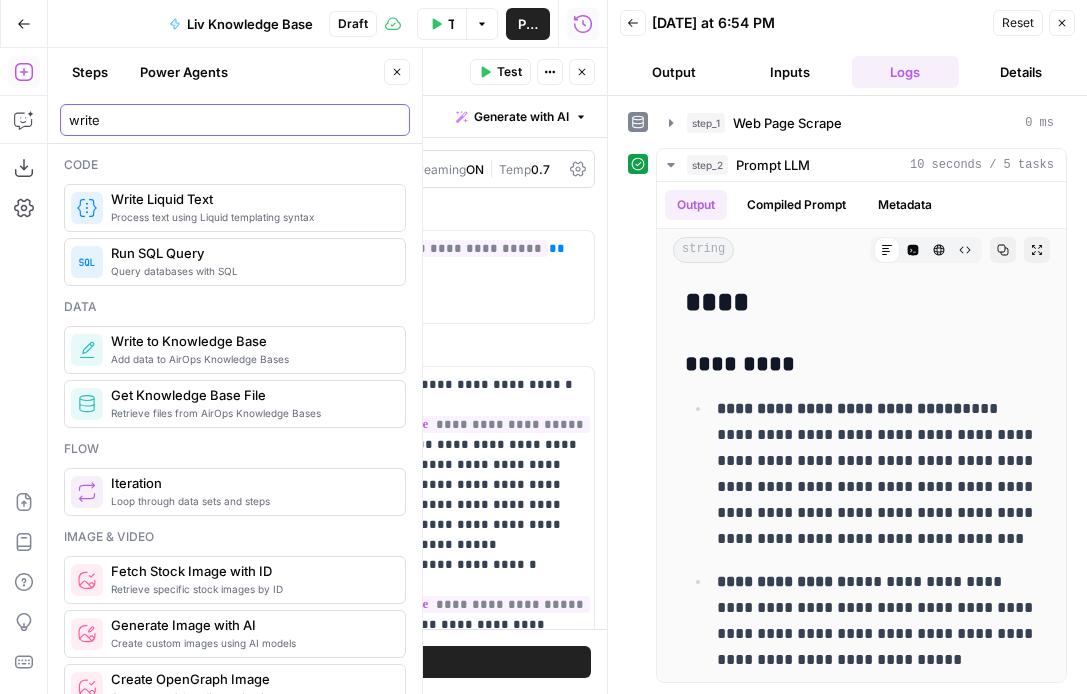 type on "write" 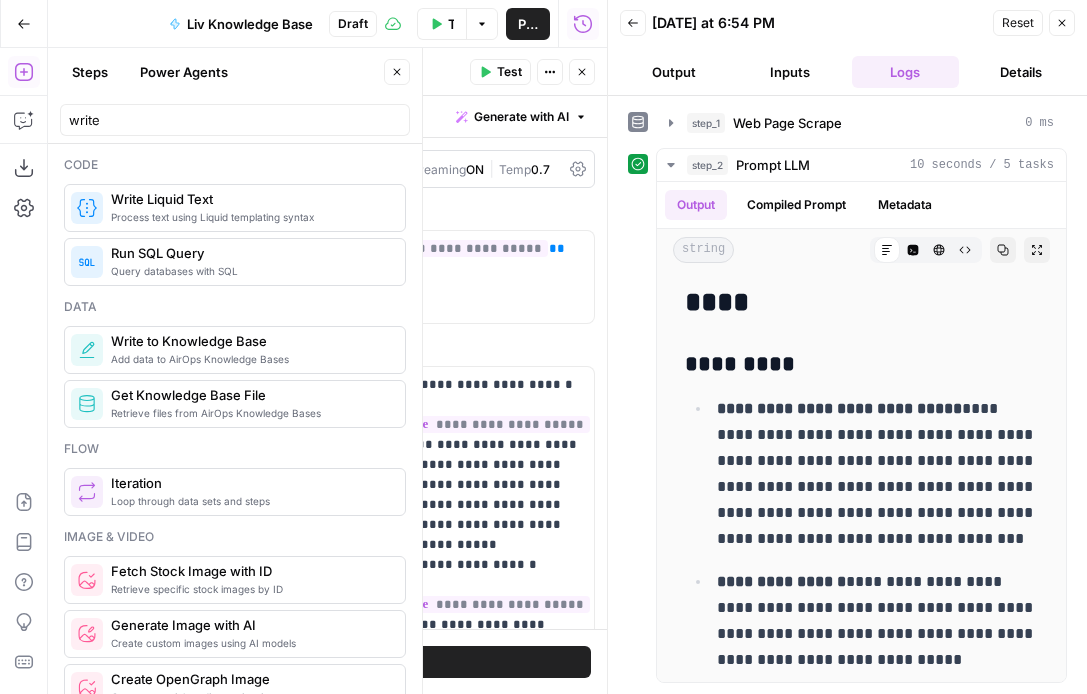 click 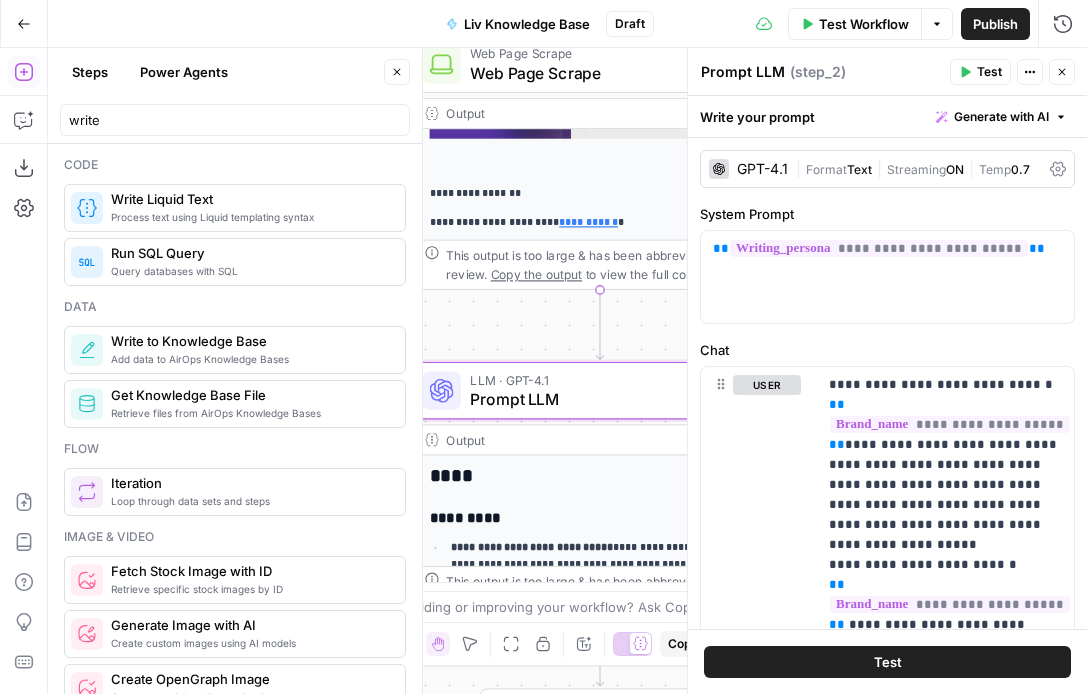 click on "Add data to AirOps Knowledge Bases" at bounding box center [250, 359] 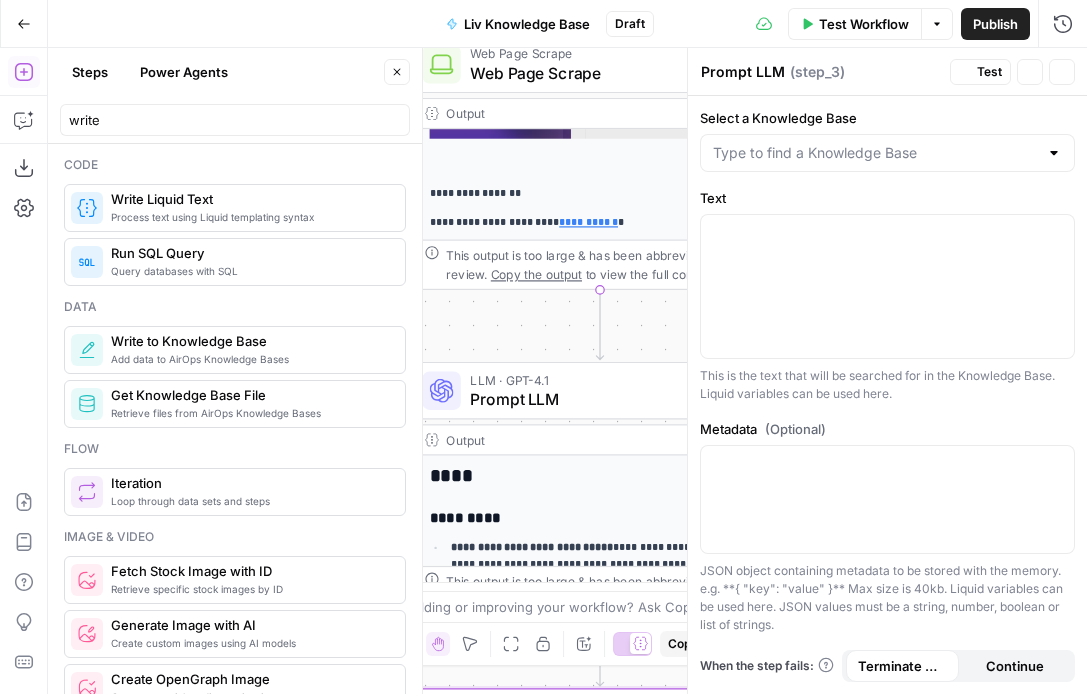 type on "Write to Knowledge Base" 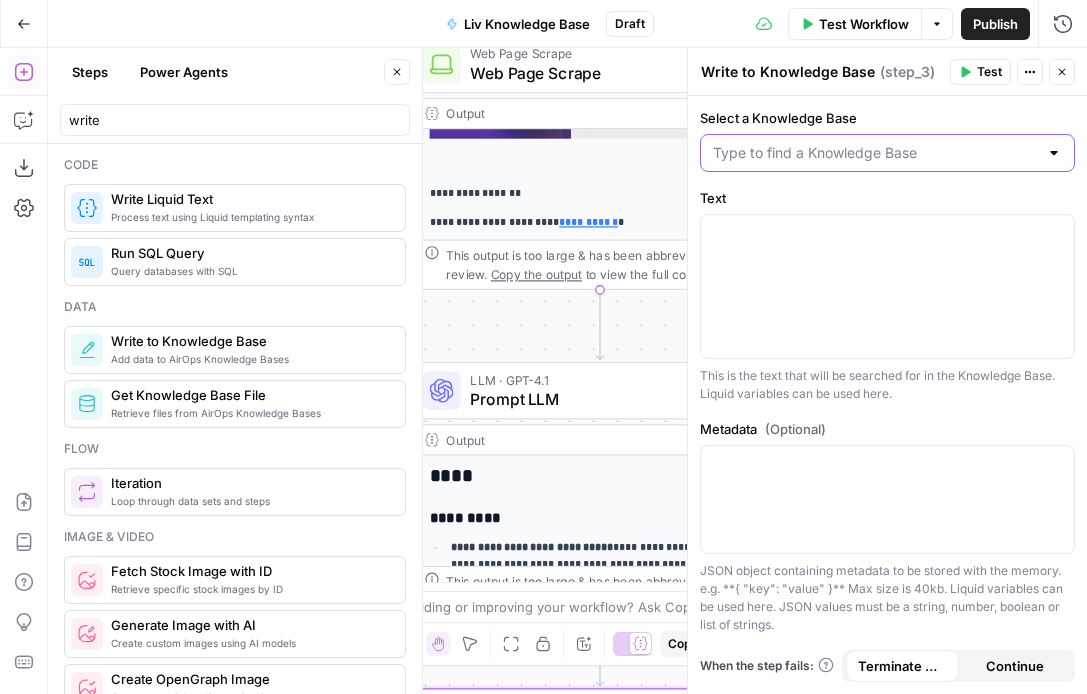 click on "Select a Knowledge Base" at bounding box center [875, 153] 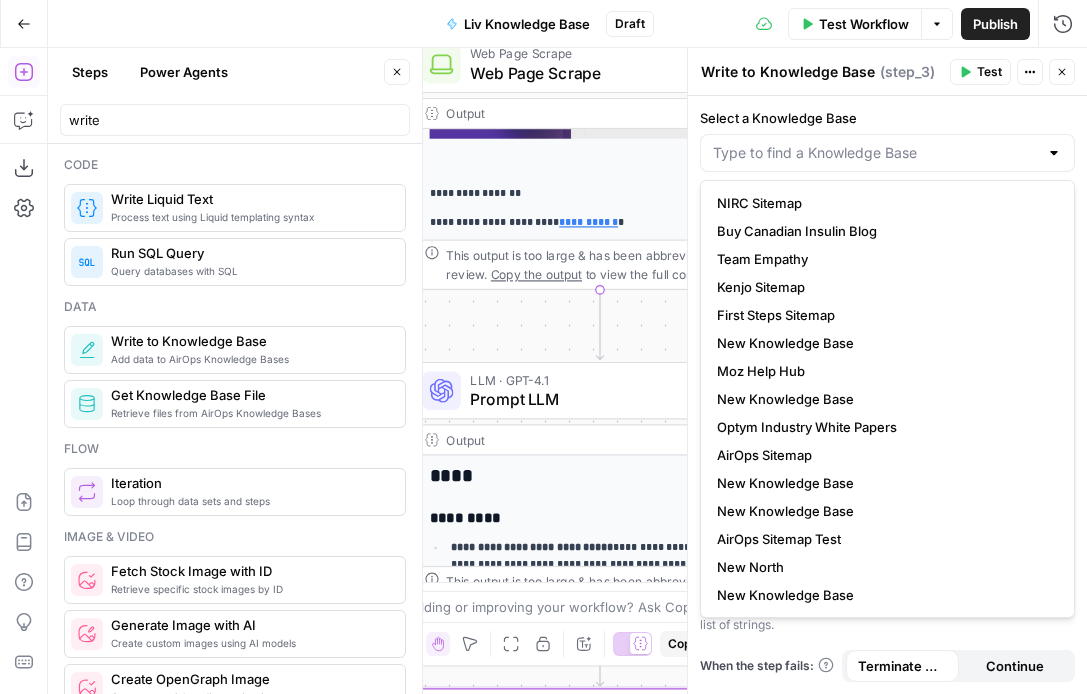 scroll, scrollTop: 136, scrollLeft: 0, axis: vertical 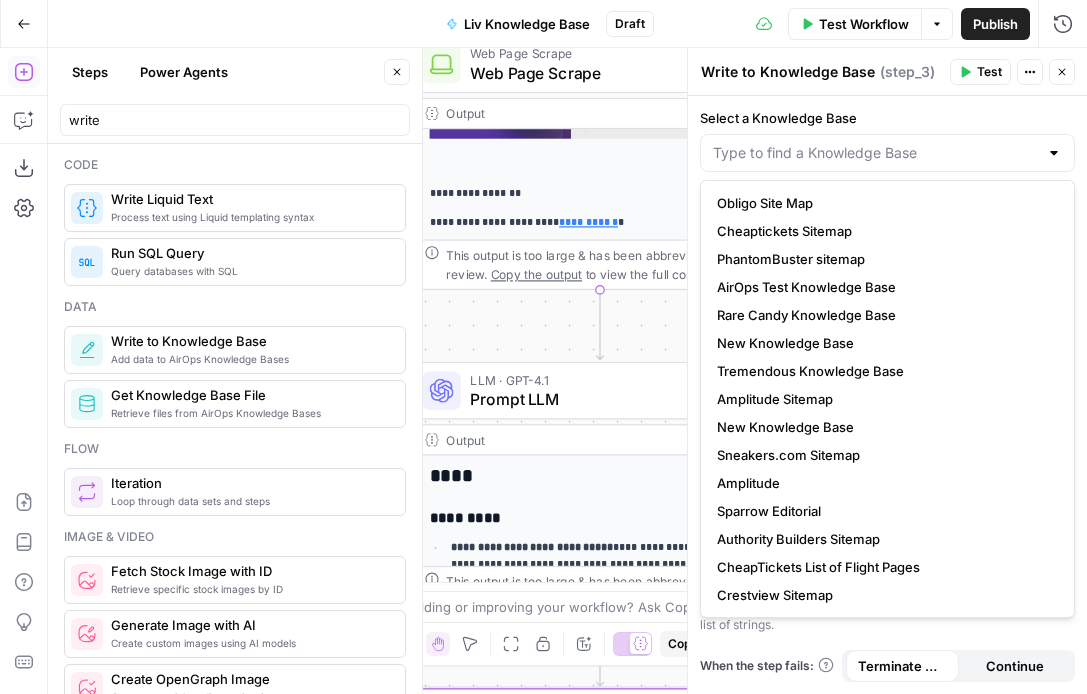 click at bounding box center (887, 153) 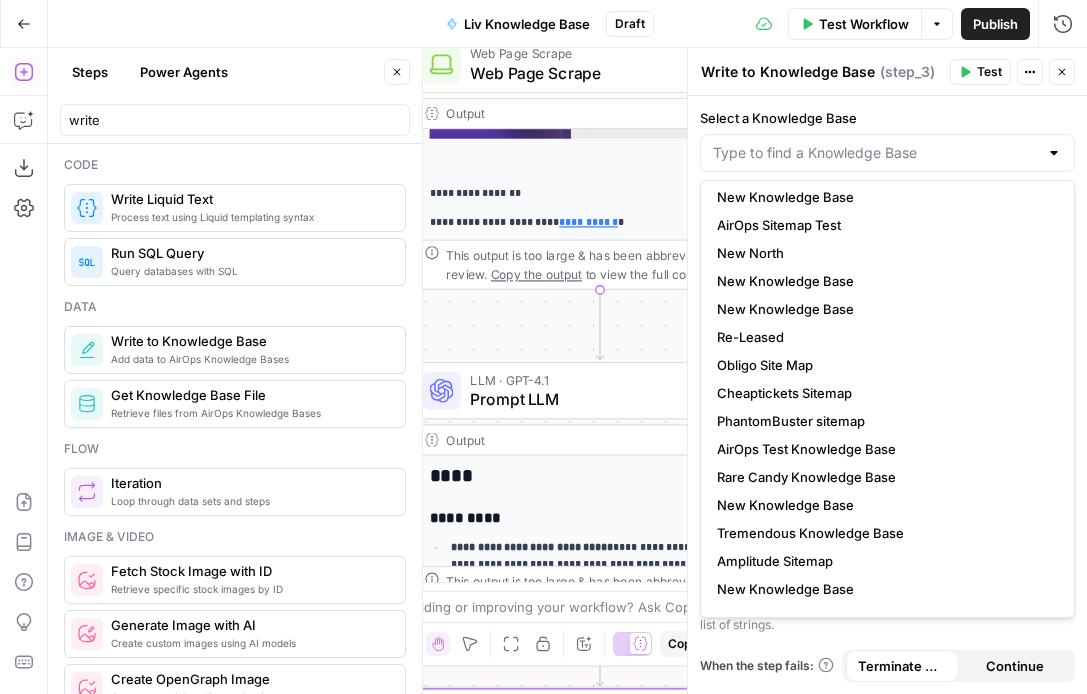 scroll, scrollTop: 336, scrollLeft: 0, axis: vertical 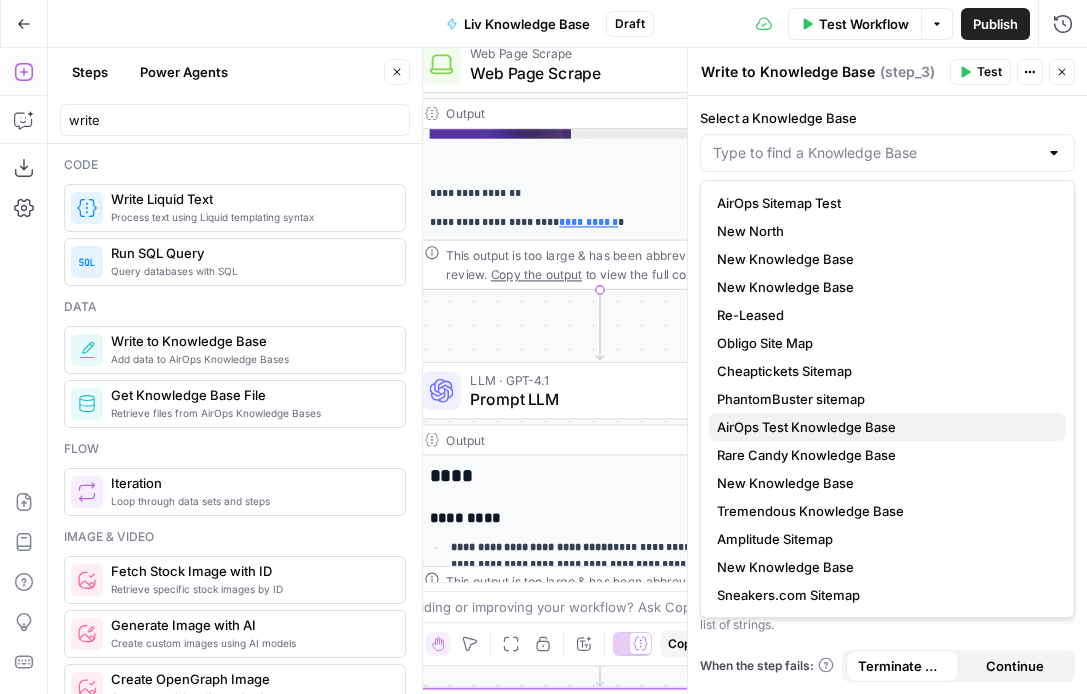 click on "AirOps Test Knowledge Base" at bounding box center [883, 427] 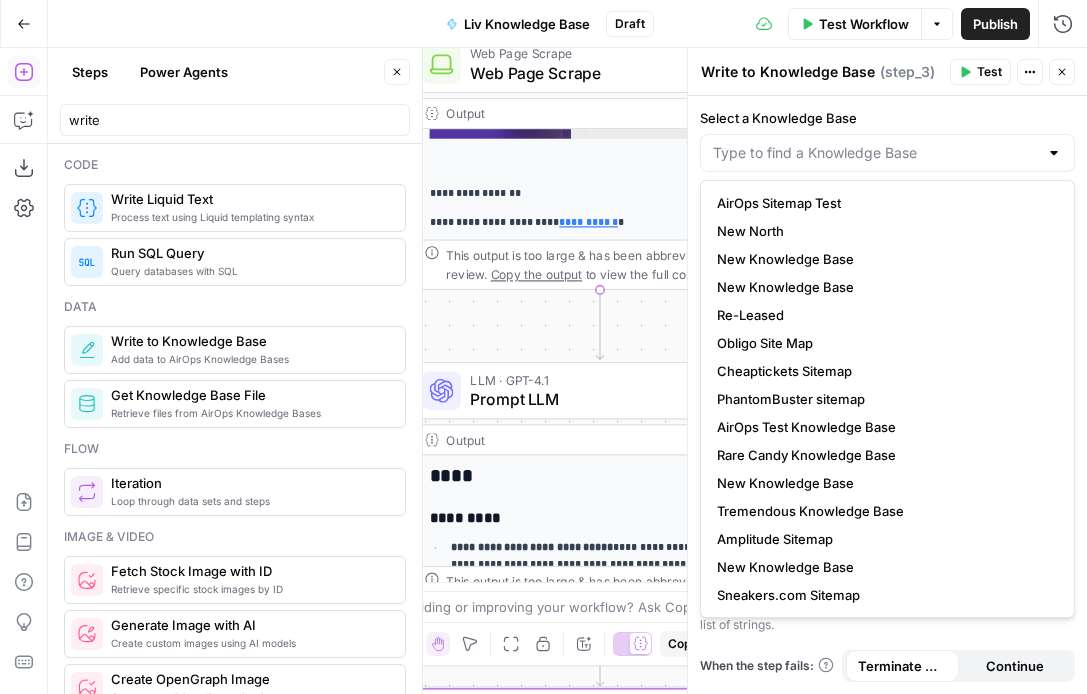 type on "AirOps Test Knowledge Base" 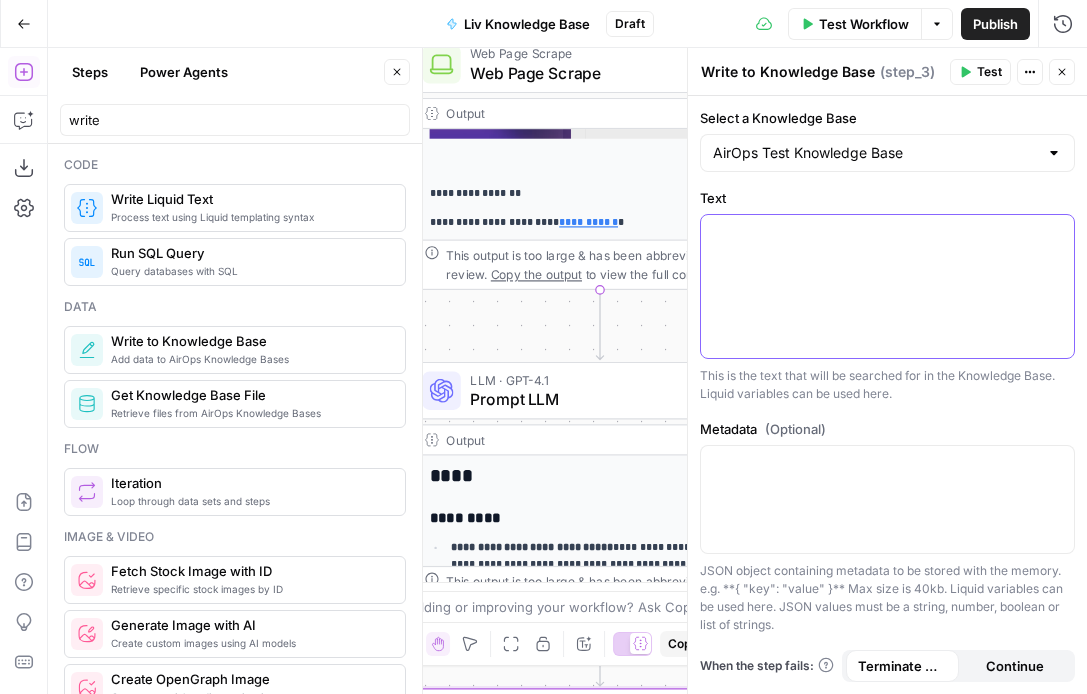 click at bounding box center (887, 286) 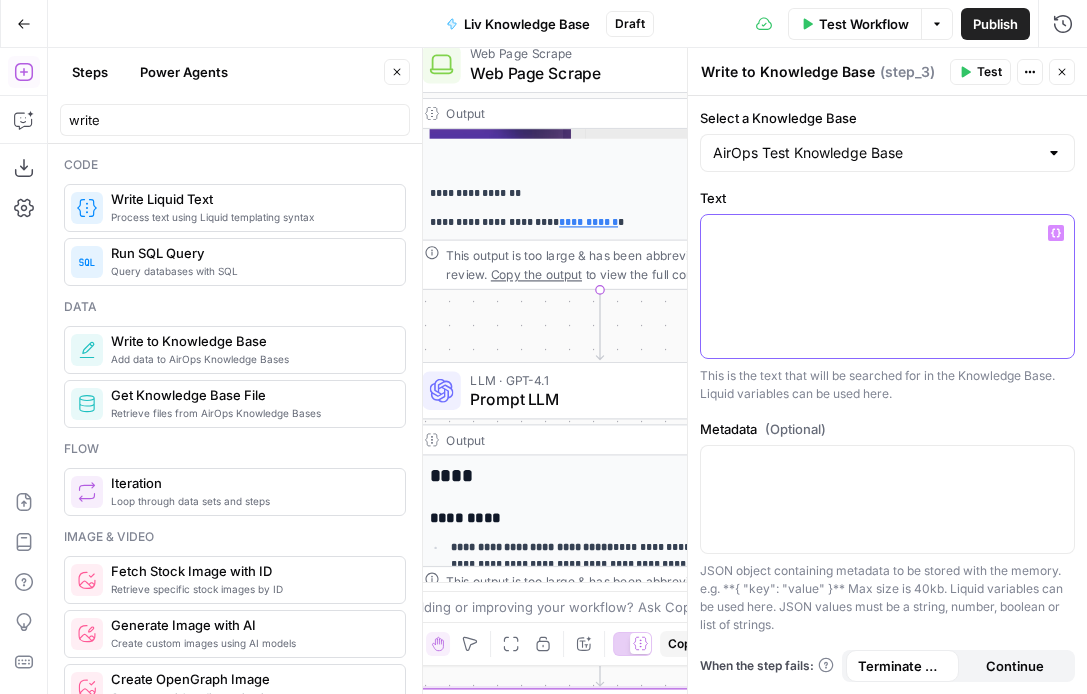 click 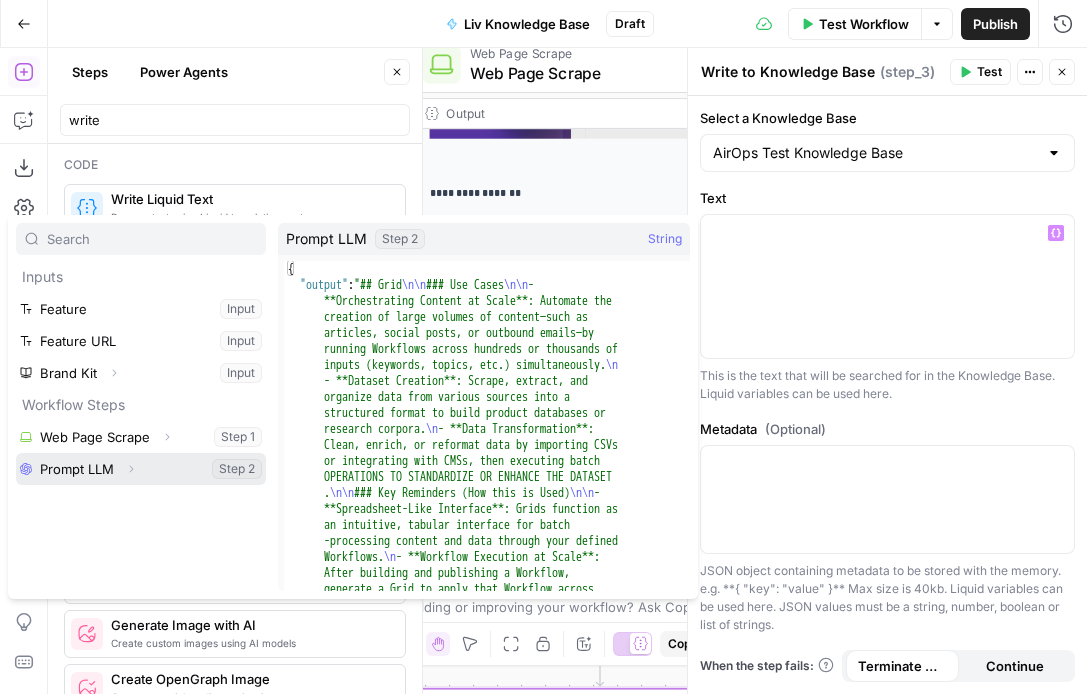 click 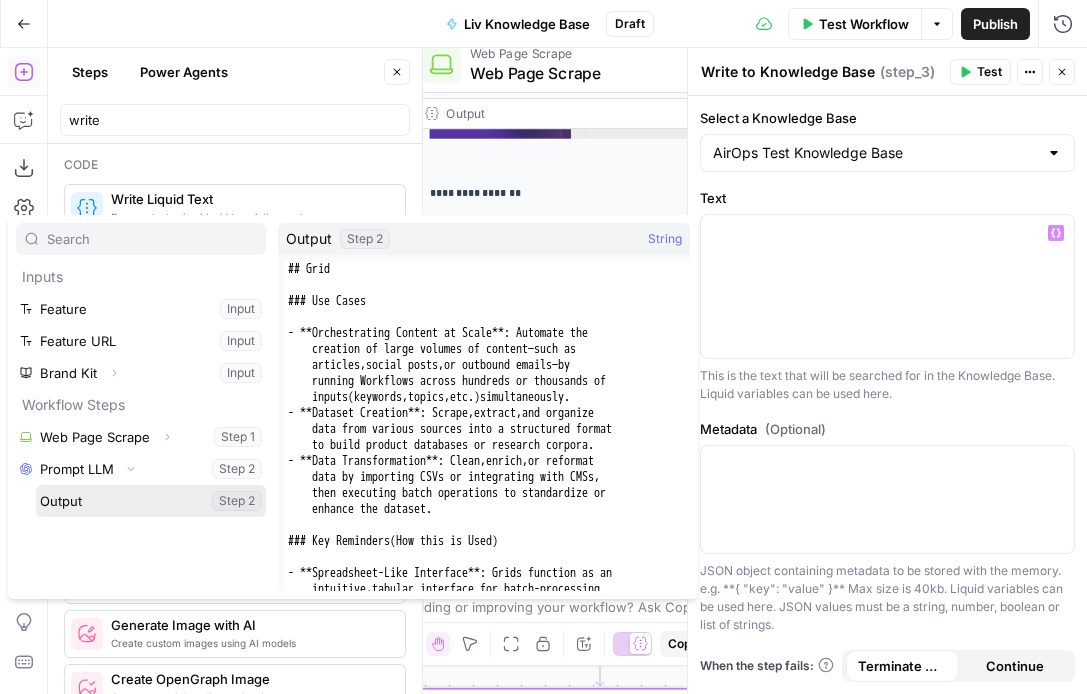 click at bounding box center [151, 501] 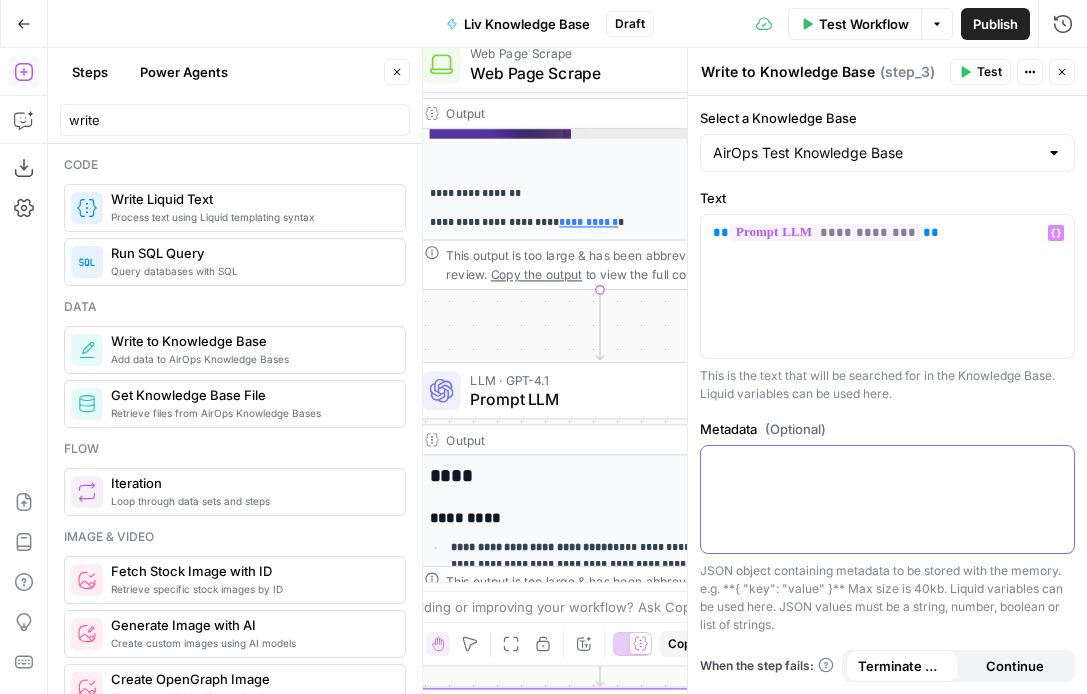 click at bounding box center [887, 464] 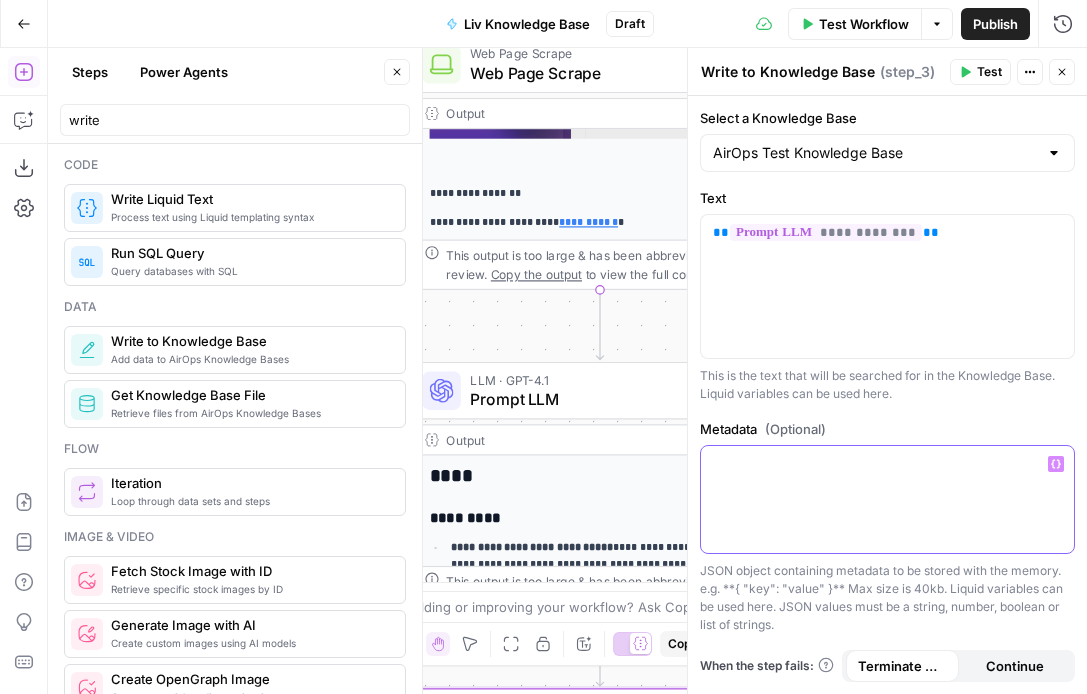 type 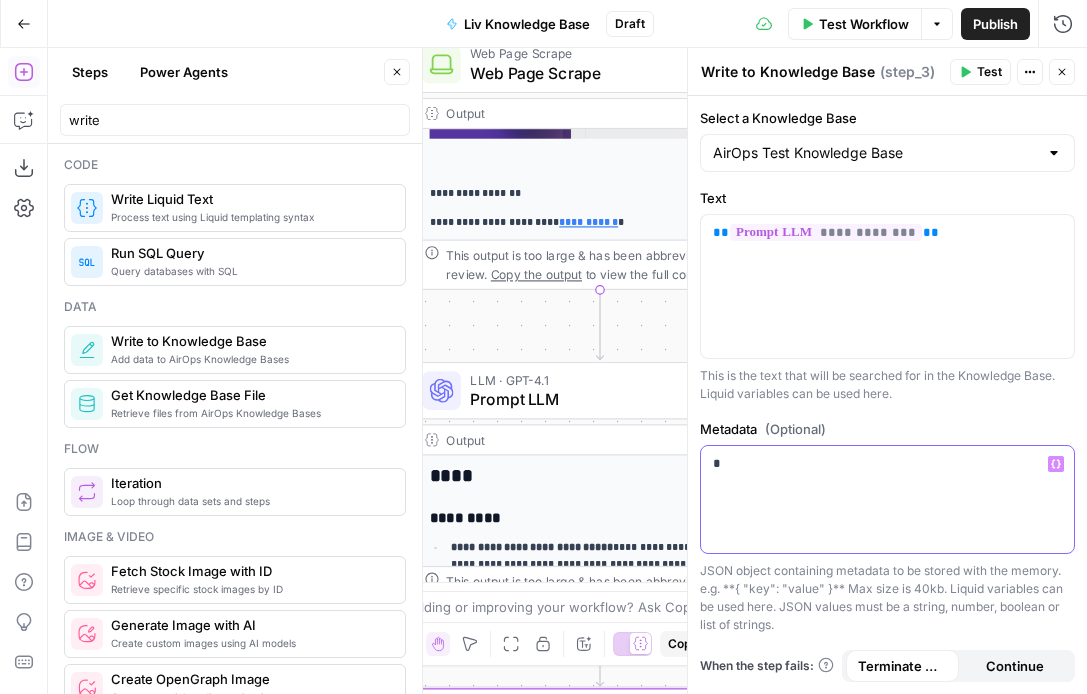 click on "*" at bounding box center (887, 499) 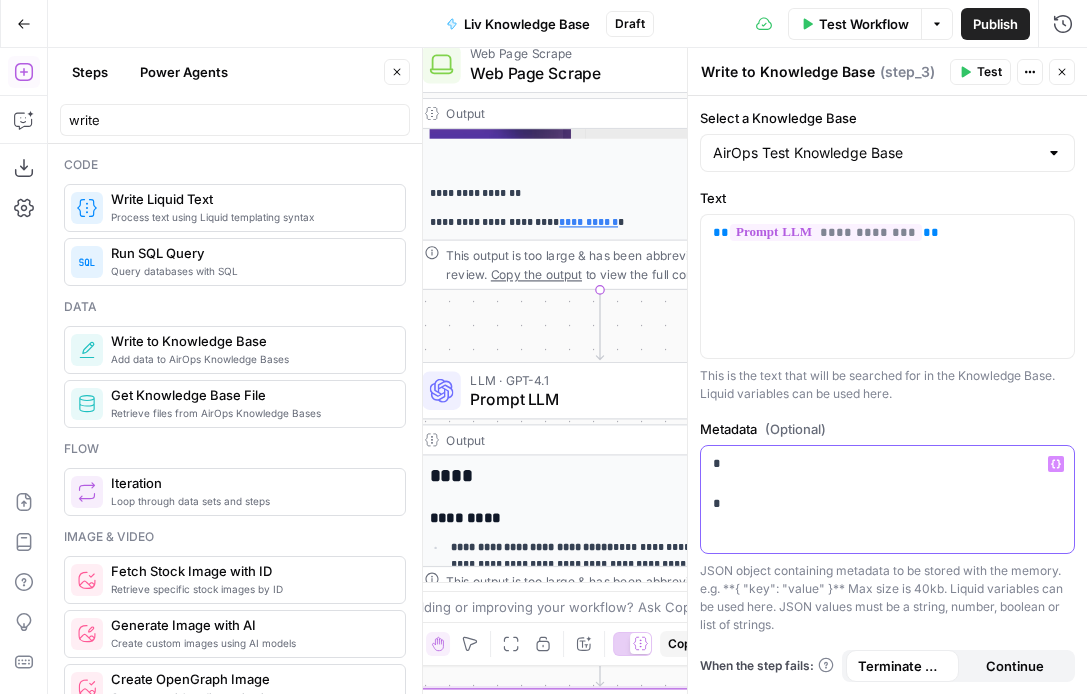 click 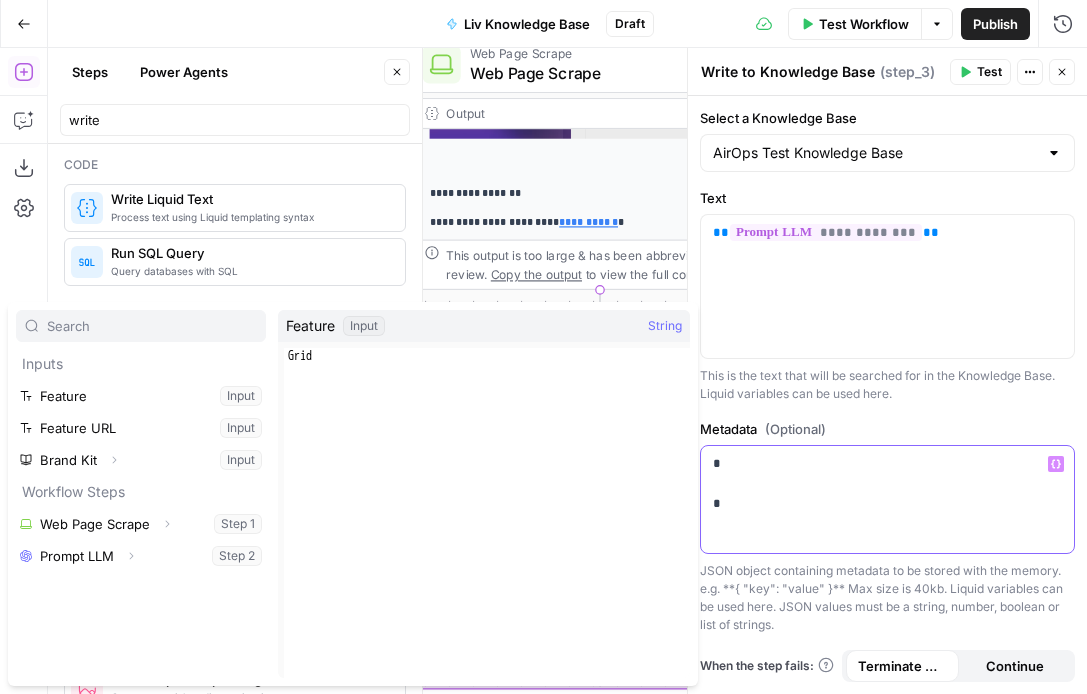 click on "*      *" at bounding box center (887, 484) 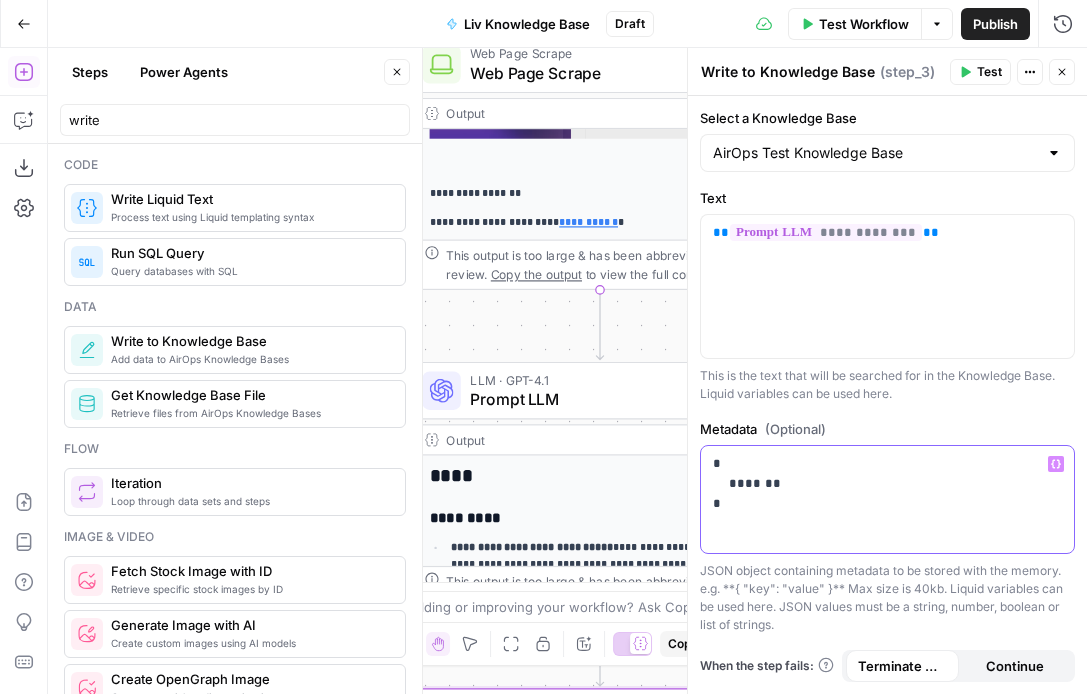 click on "* ******* *" at bounding box center [887, 484] 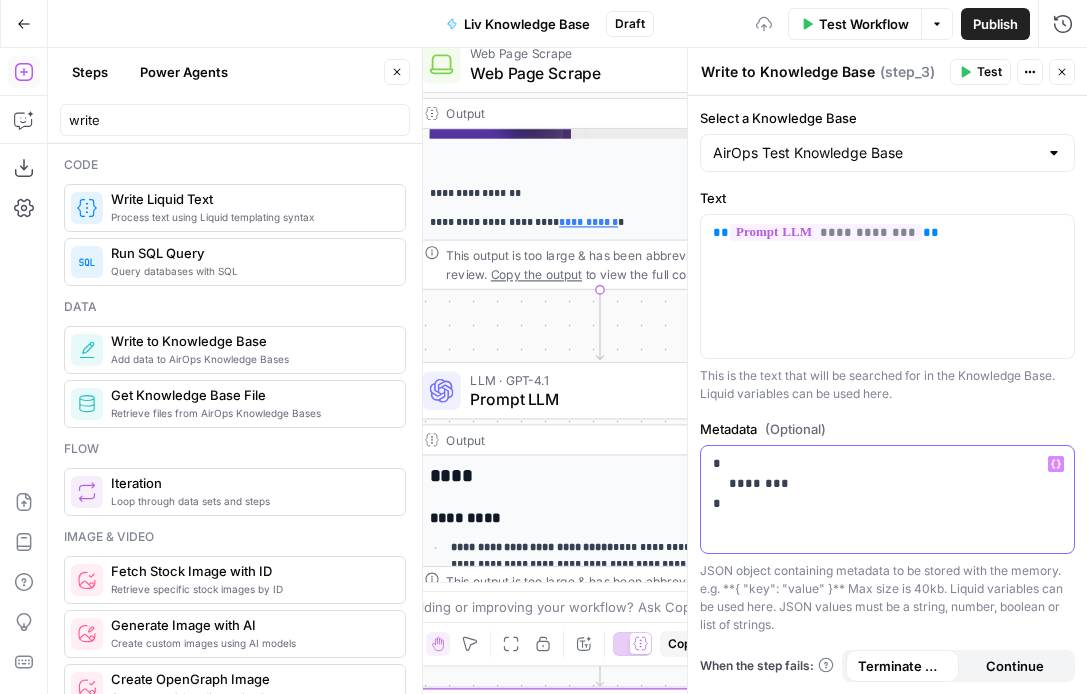click 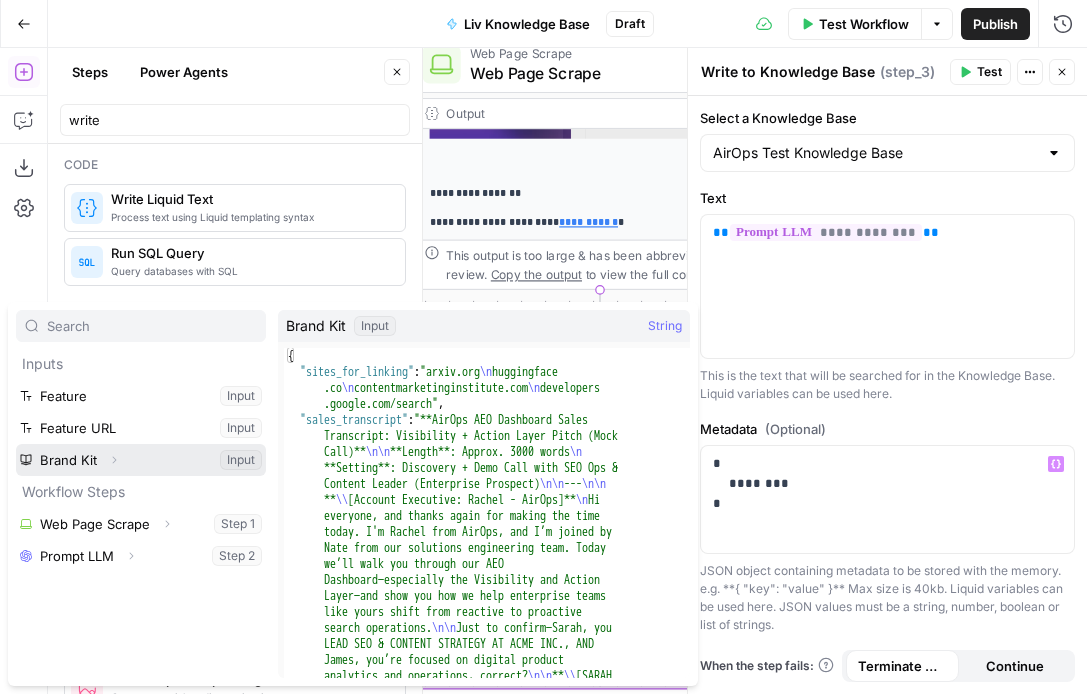 click 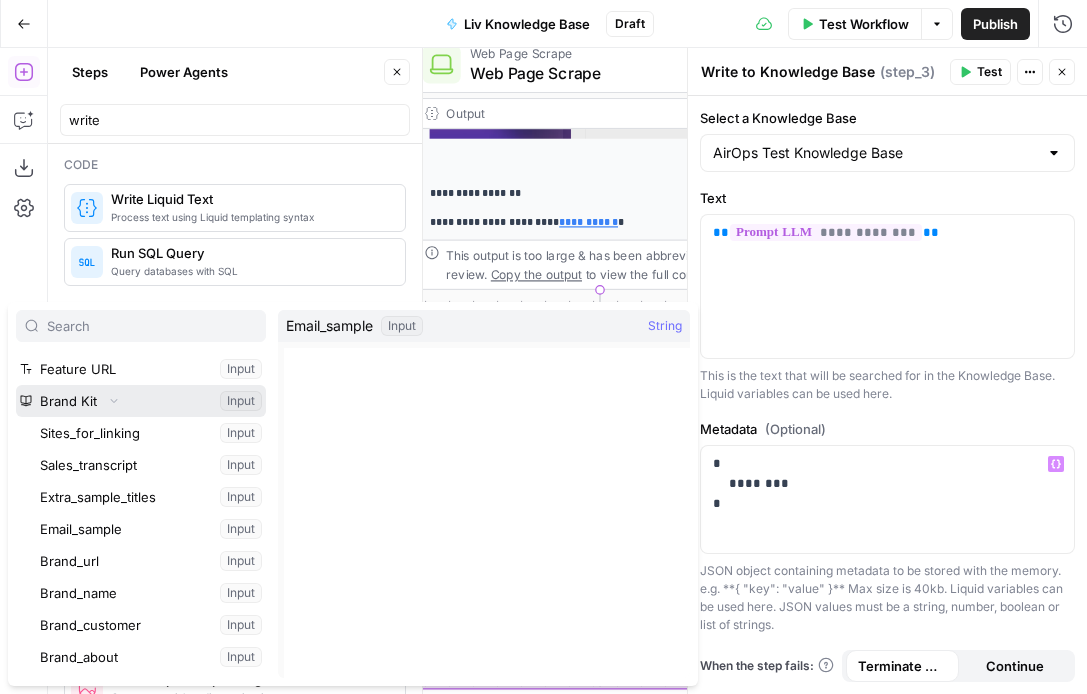 scroll, scrollTop: 78, scrollLeft: 0, axis: vertical 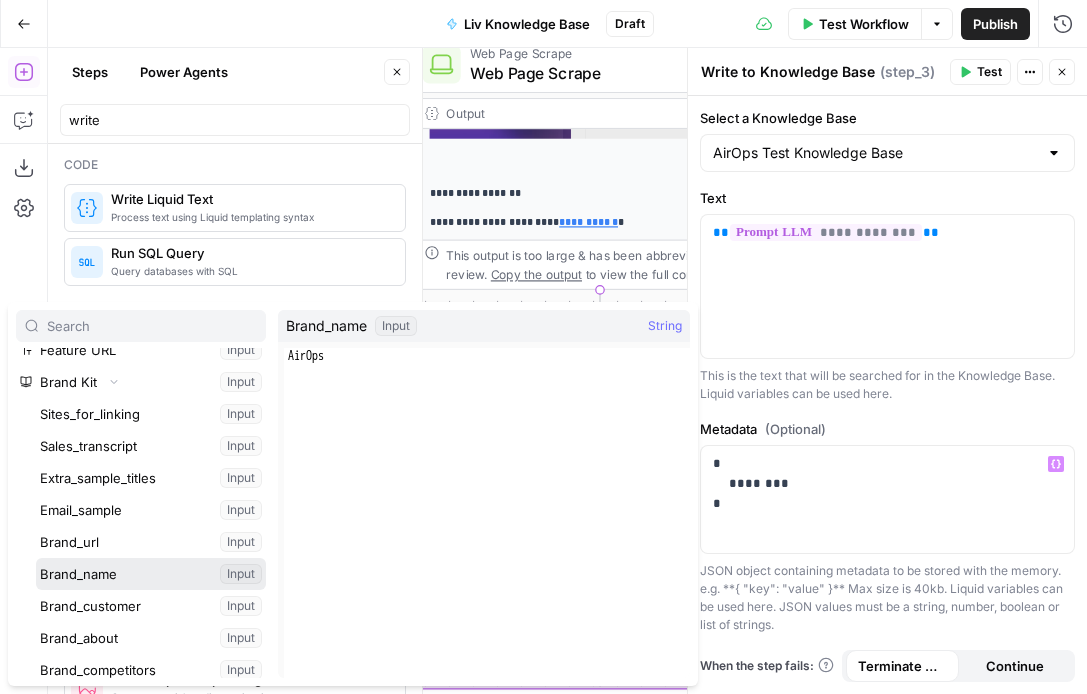 click at bounding box center [151, 574] 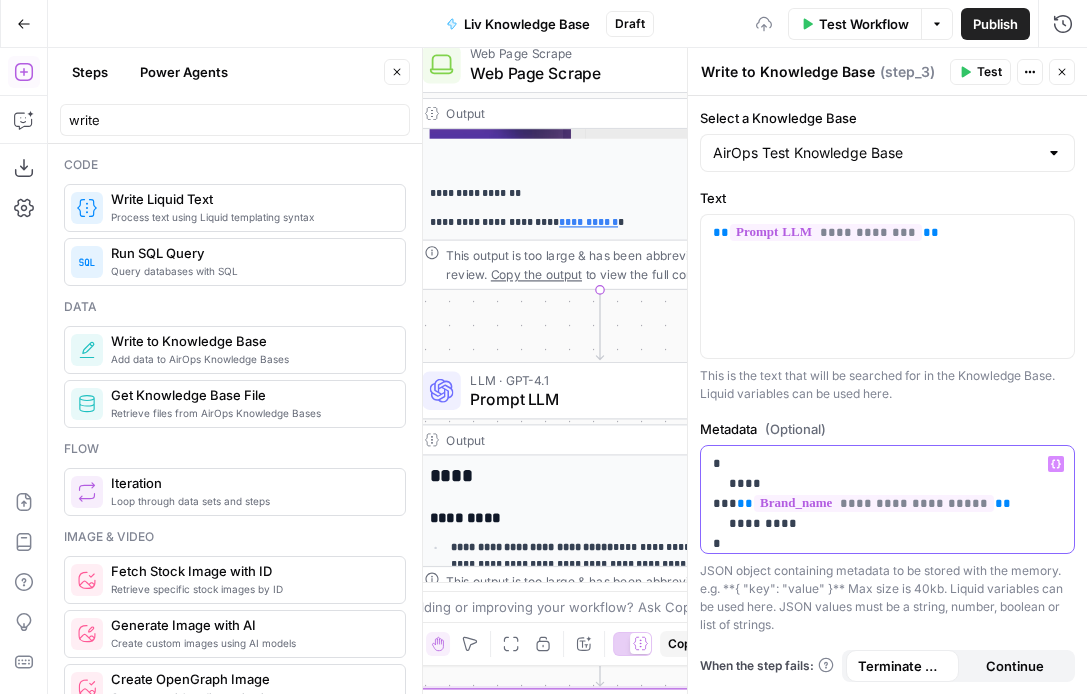click on "**********" at bounding box center [887, 494] 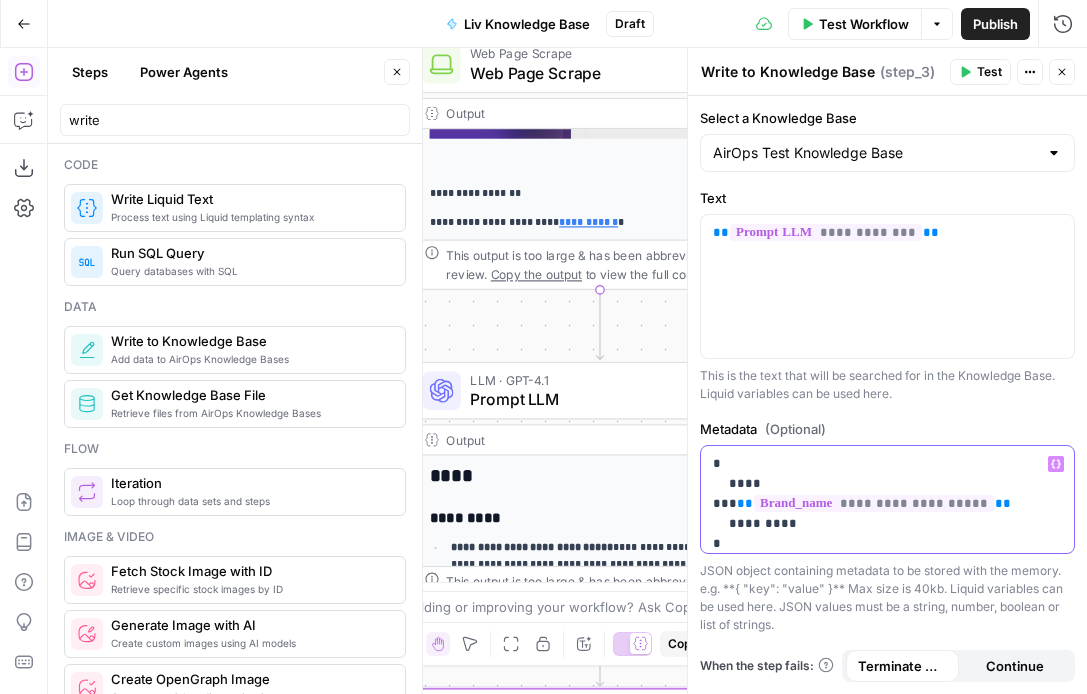 click on "Variables Menu" at bounding box center (1056, 464) 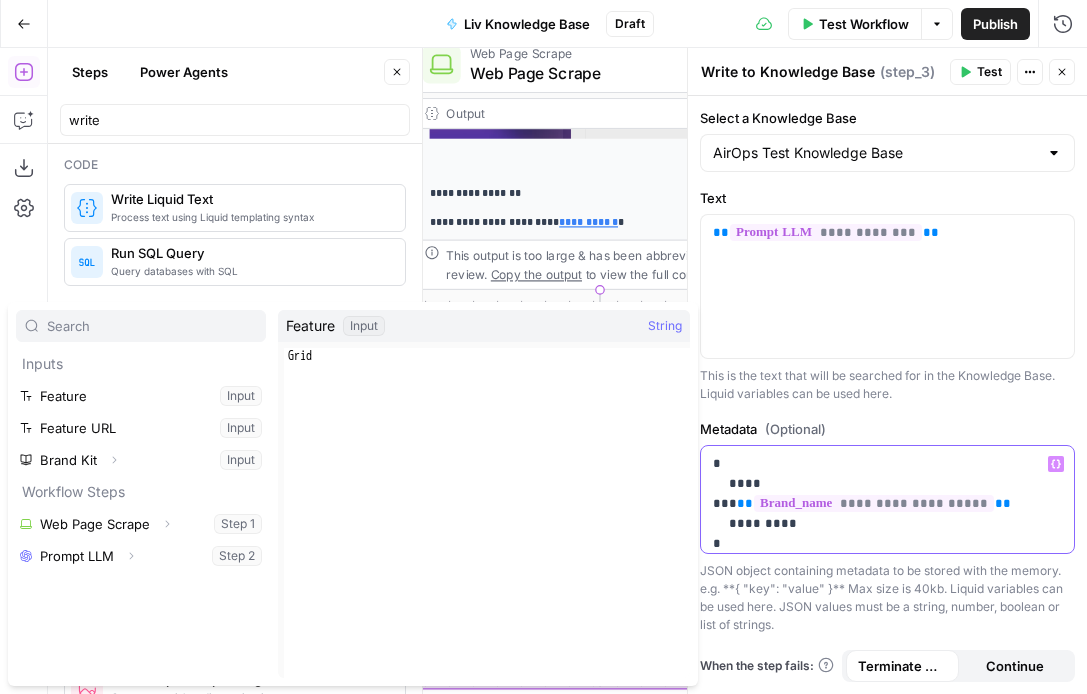 click on "**********" at bounding box center [887, 494] 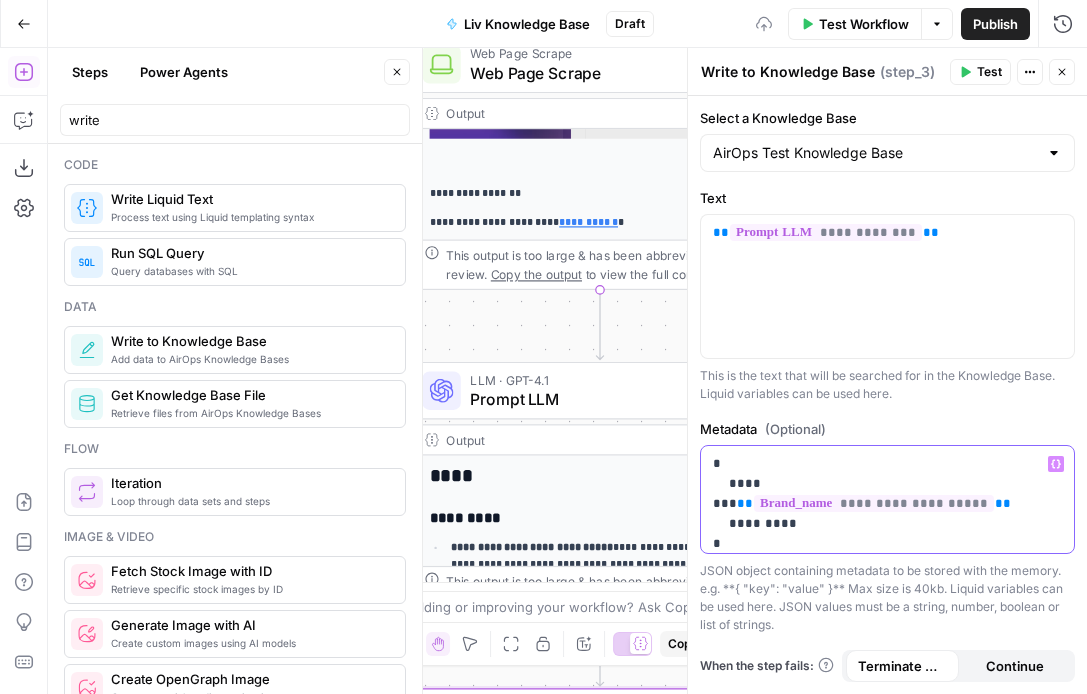 click on "**********" at bounding box center (887, 494) 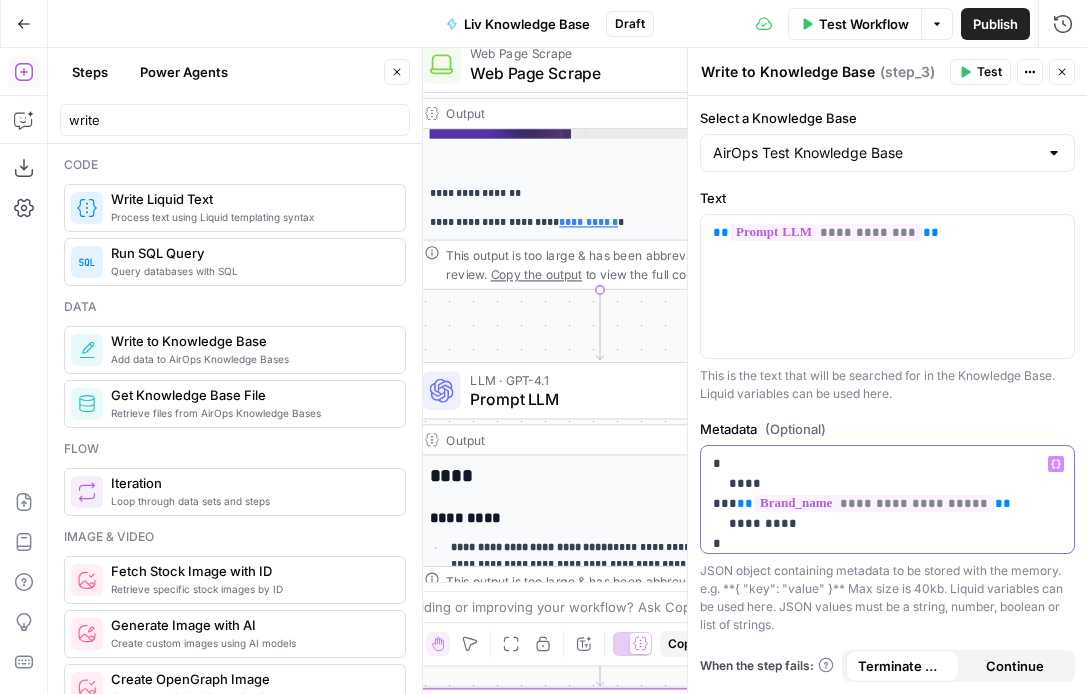 click 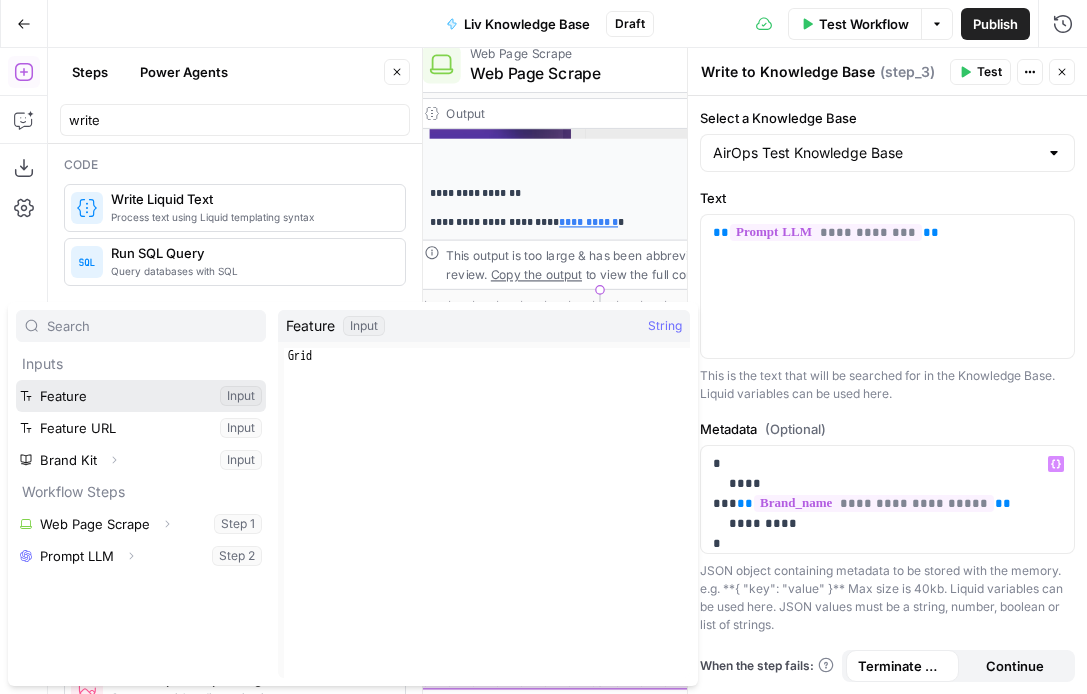 click at bounding box center (141, 396) 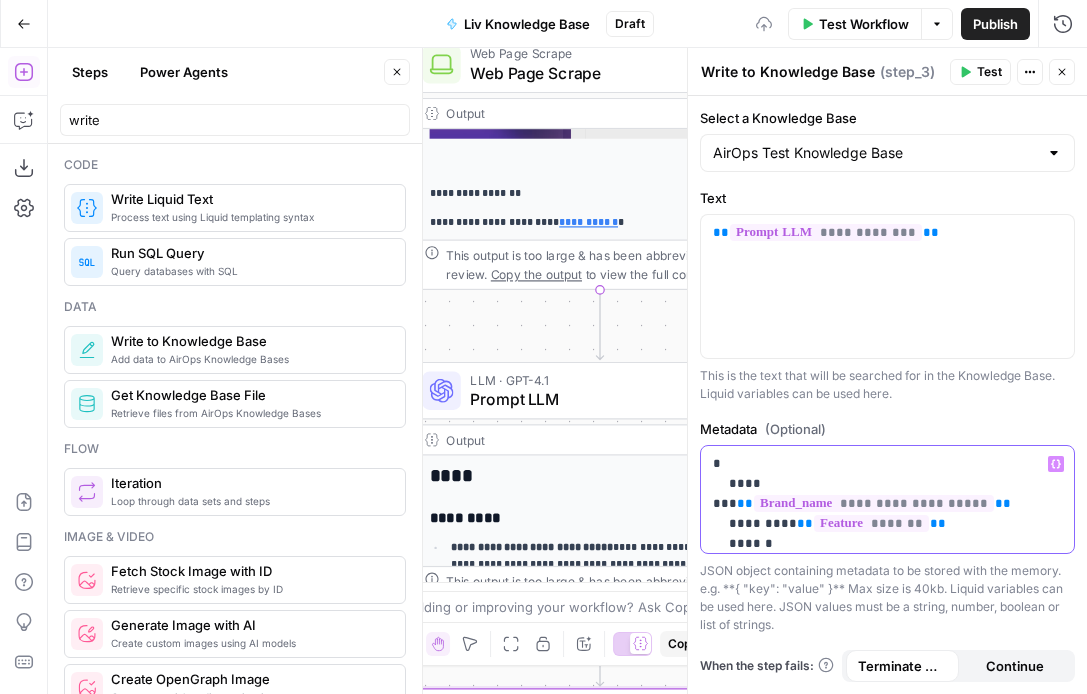 click on "**********" at bounding box center (887, 504) 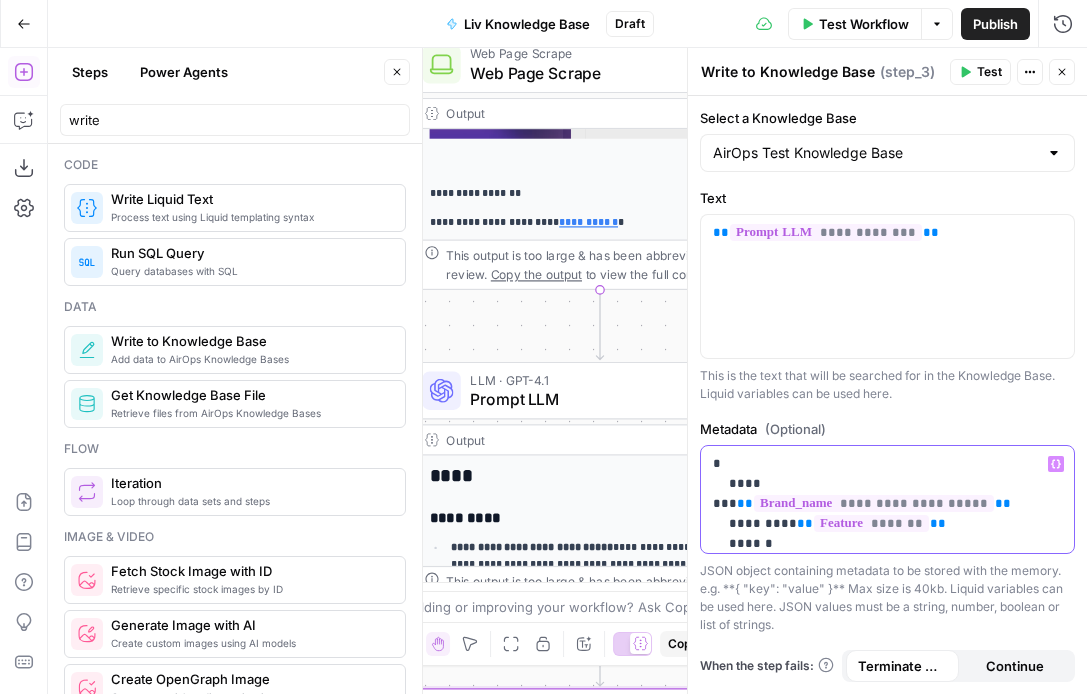 click 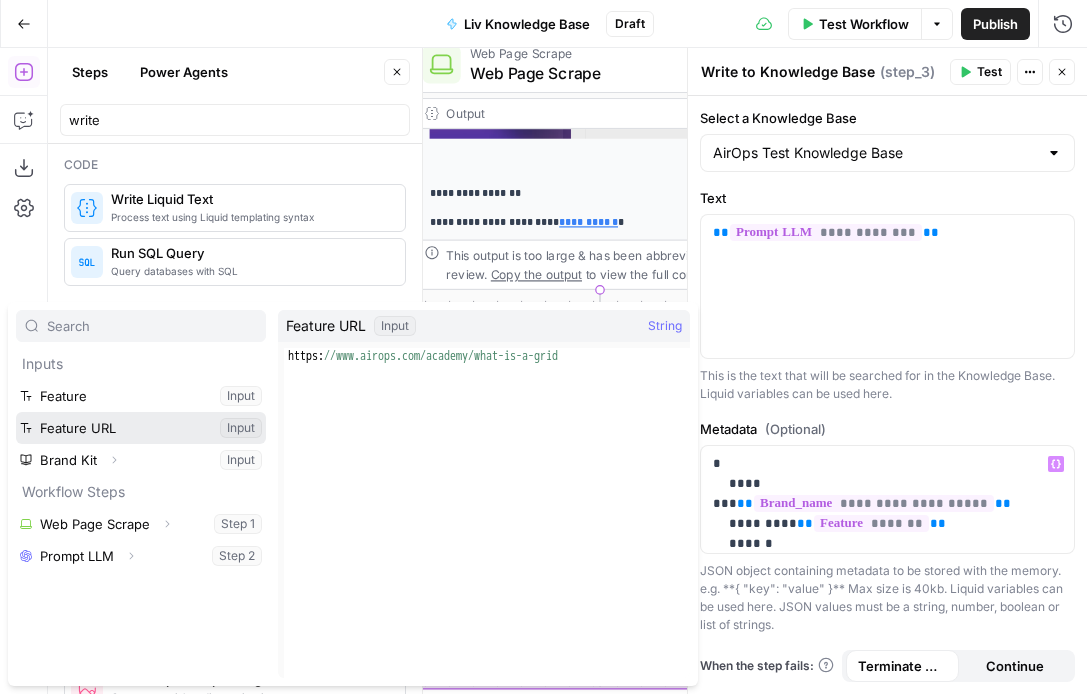 click at bounding box center [141, 428] 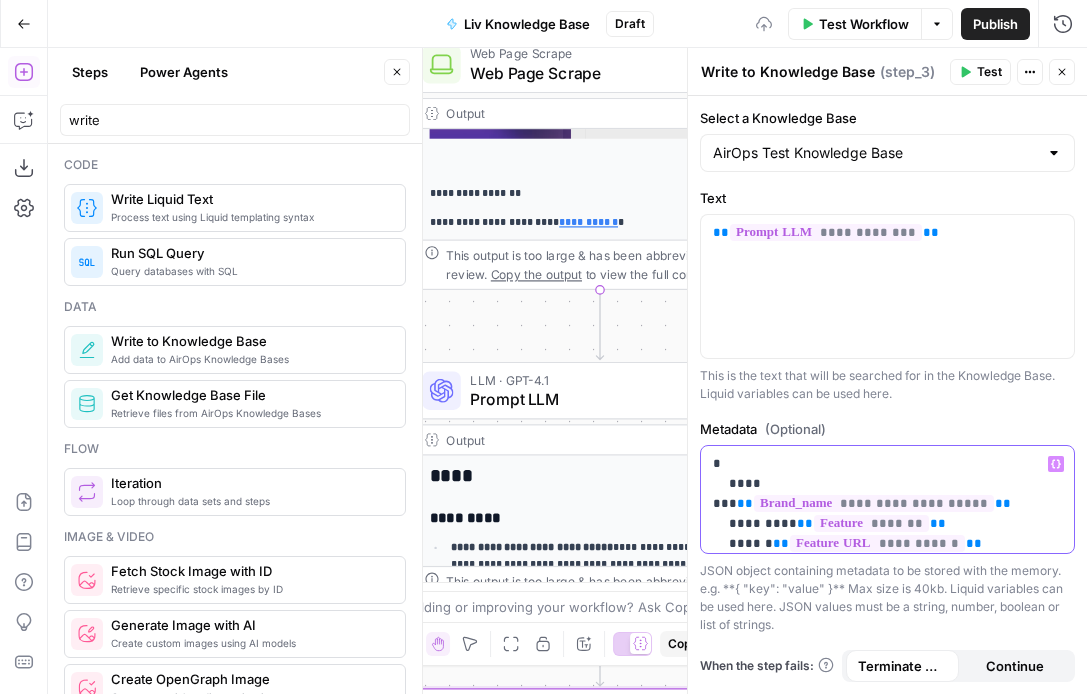 scroll, scrollTop: 9, scrollLeft: 0, axis: vertical 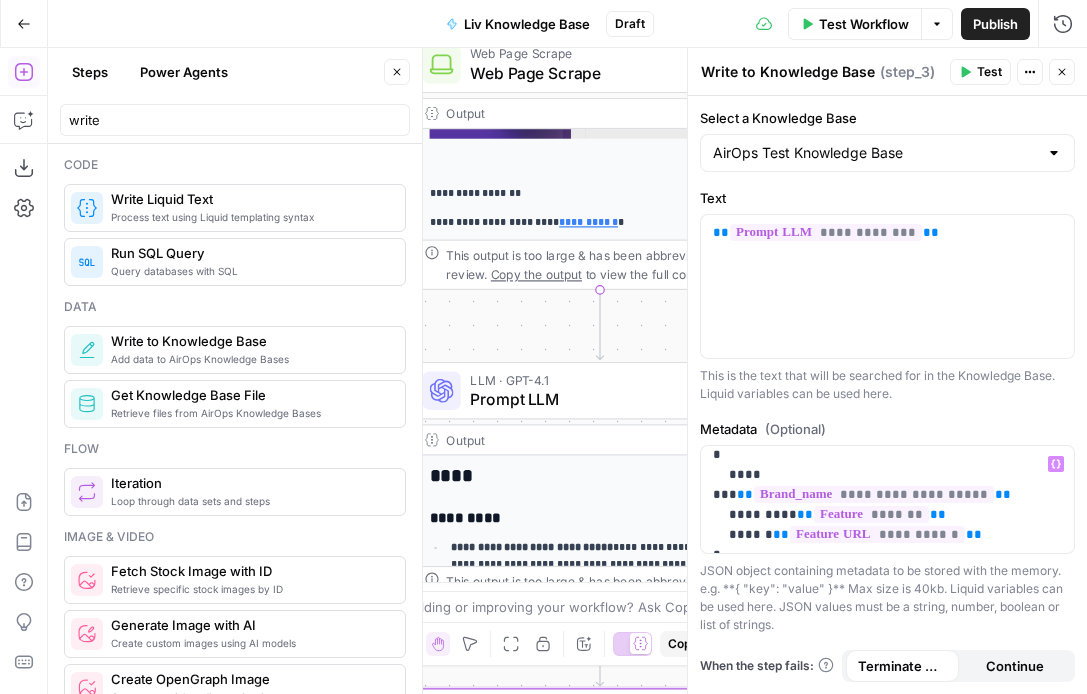 click on "Test" at bounding box center (989, 72) 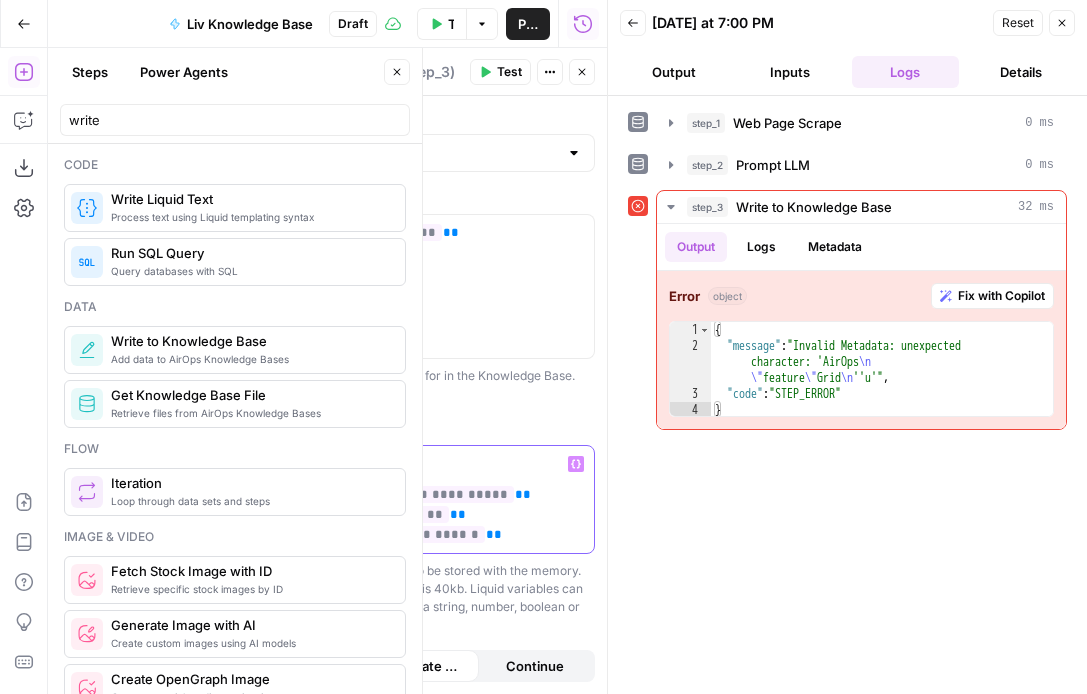 click on "**********" at bounding box center (407, 495) 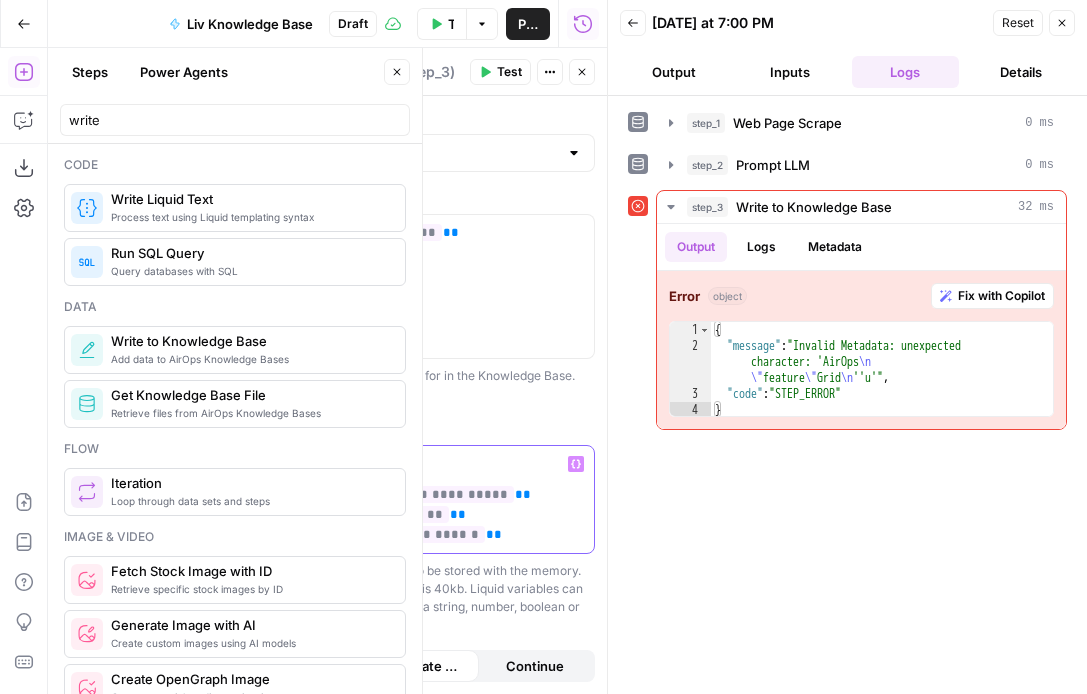 click on "***" 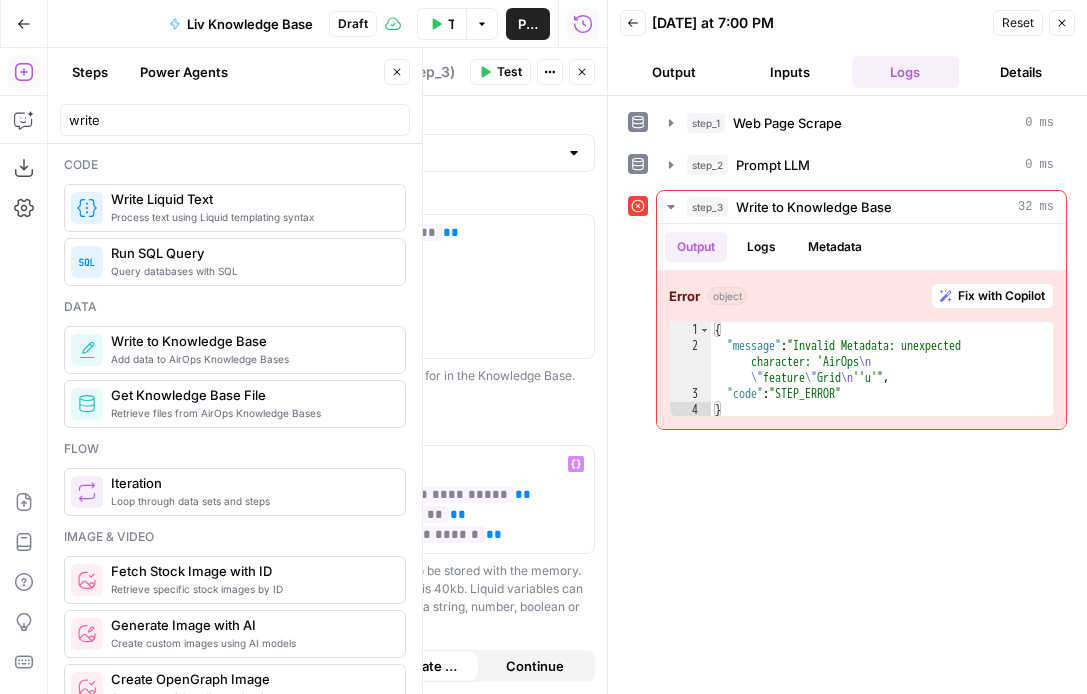 click on "Test" at bounding box center (509, 72) 